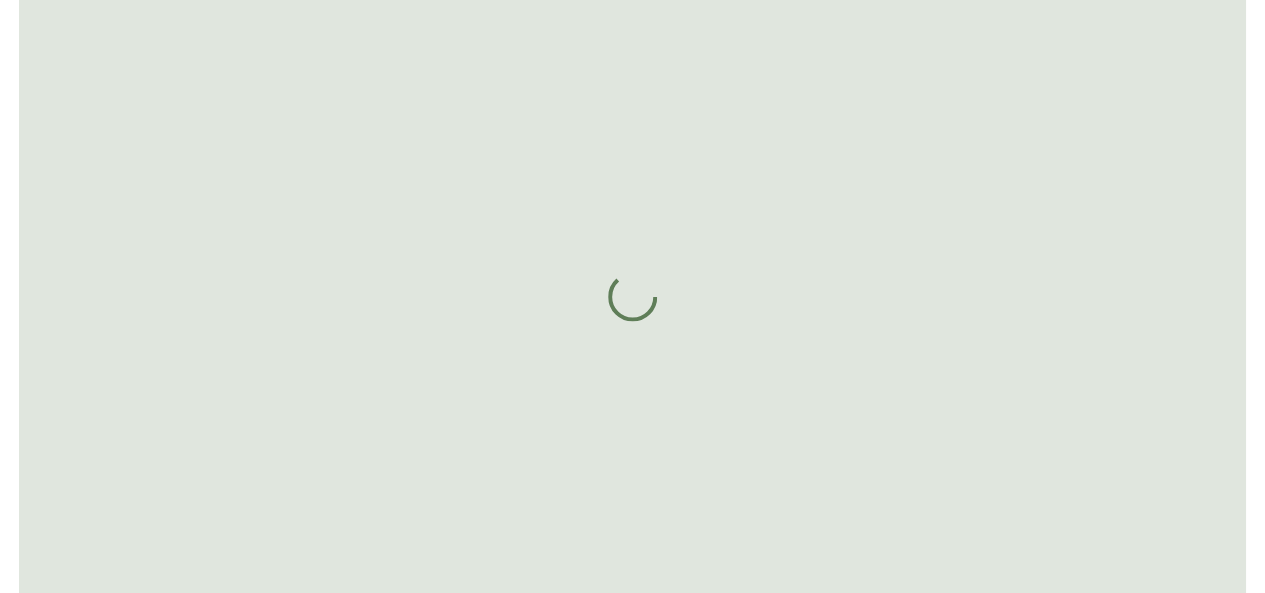 scroll, scrollTop: 0, scrollLeft: 0, axis: both 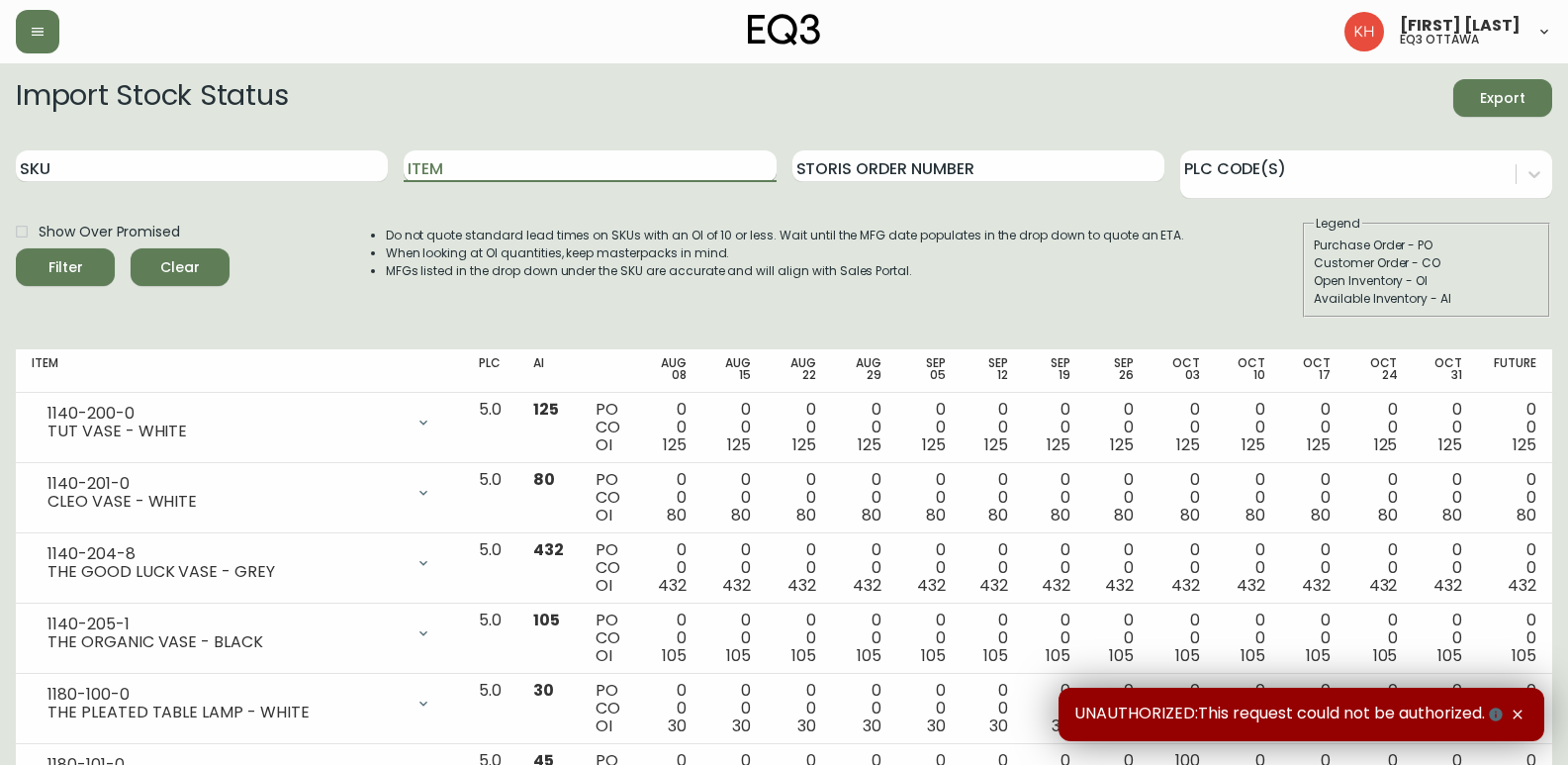 click on "Item" at bounding box center (590, 166) 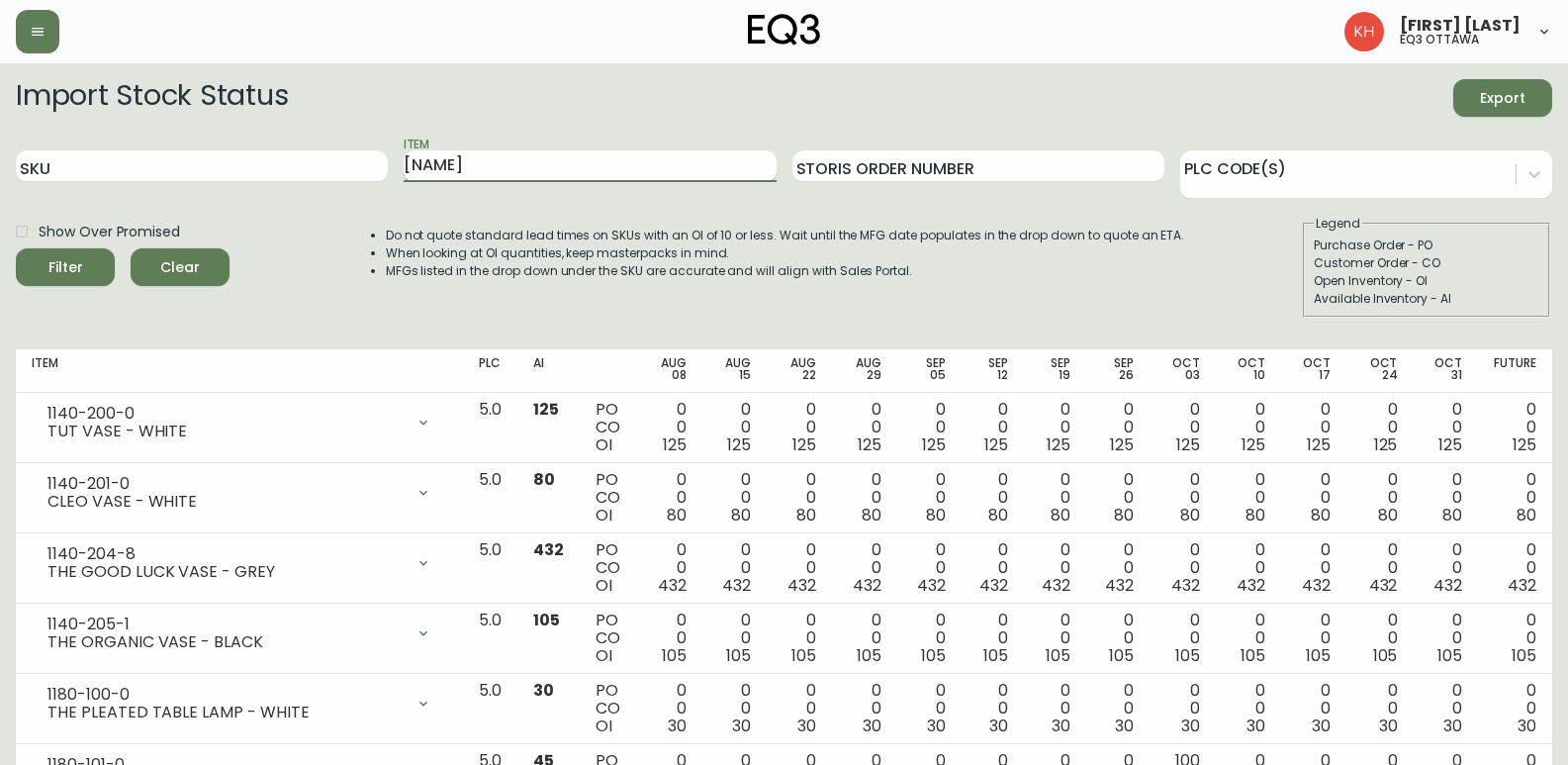 click on "Filter" at bounding box center (65, 267) 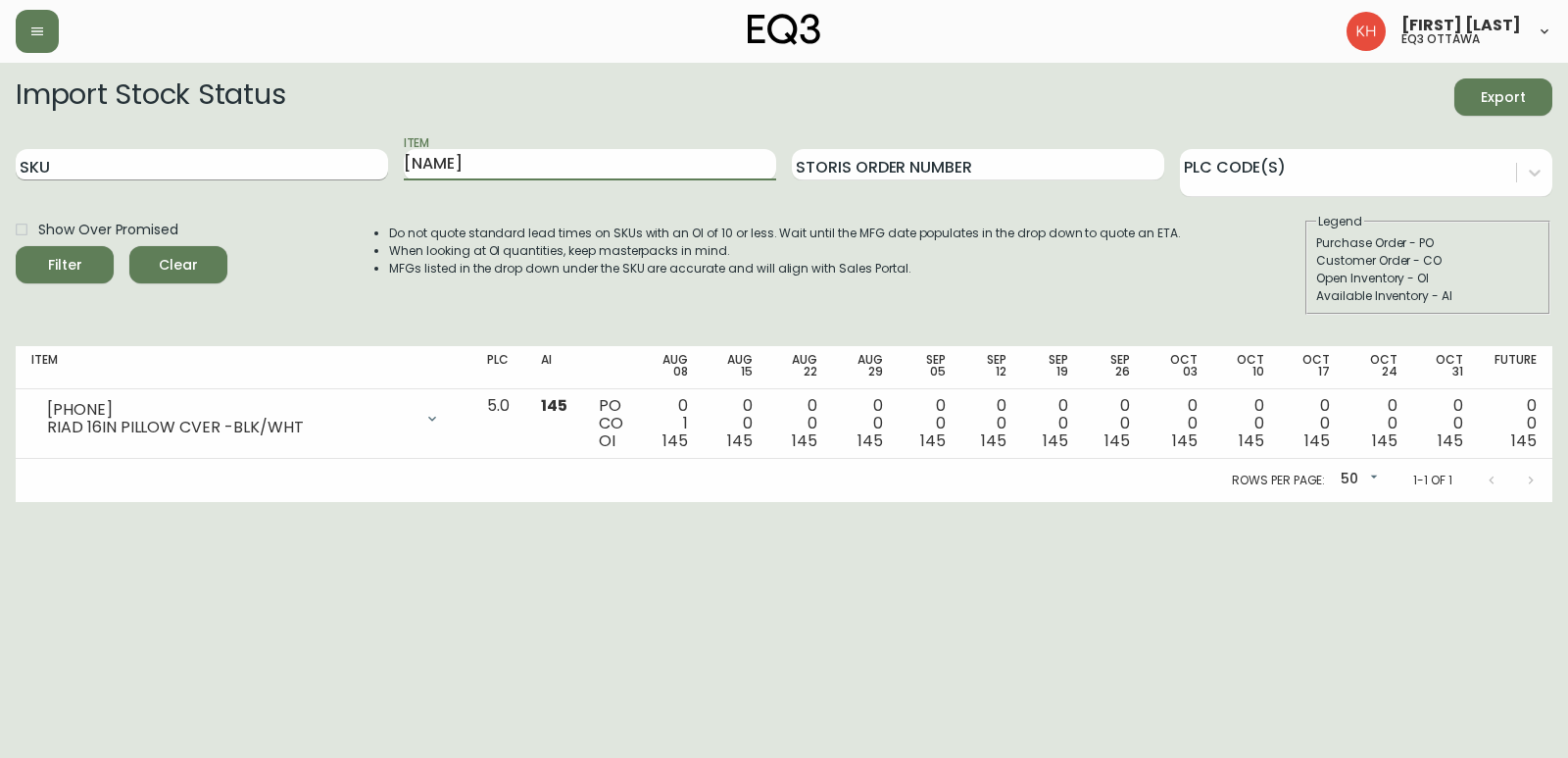 drag, startPoint x: 410, startPoint y: 165, endPoint x: 350, endPoint y: 160, distance: 60.207973 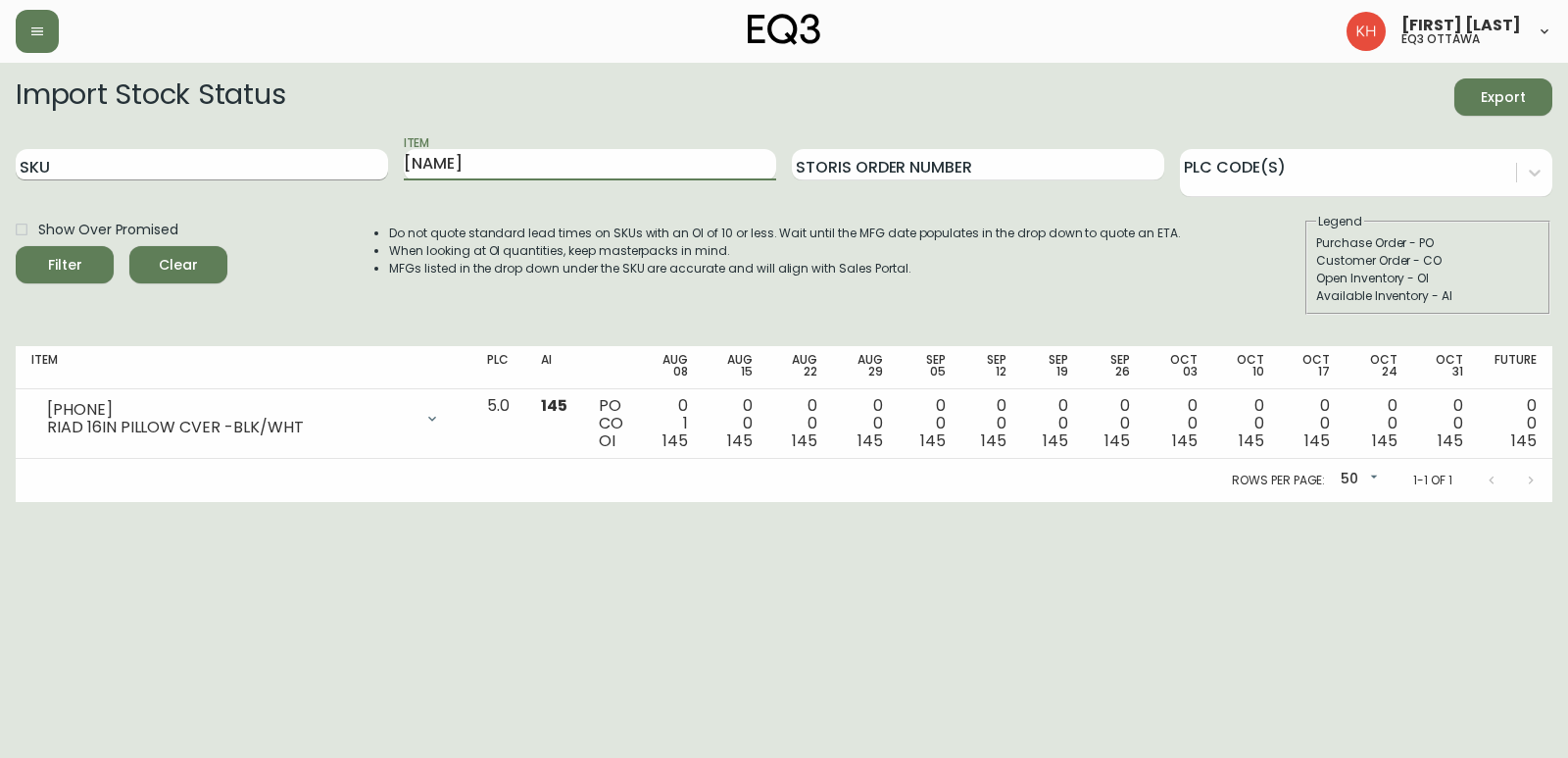 click on "SKU Item [PRODUCT] Storis Order Number PLC Code(s)" at bounding box center [784, 165] 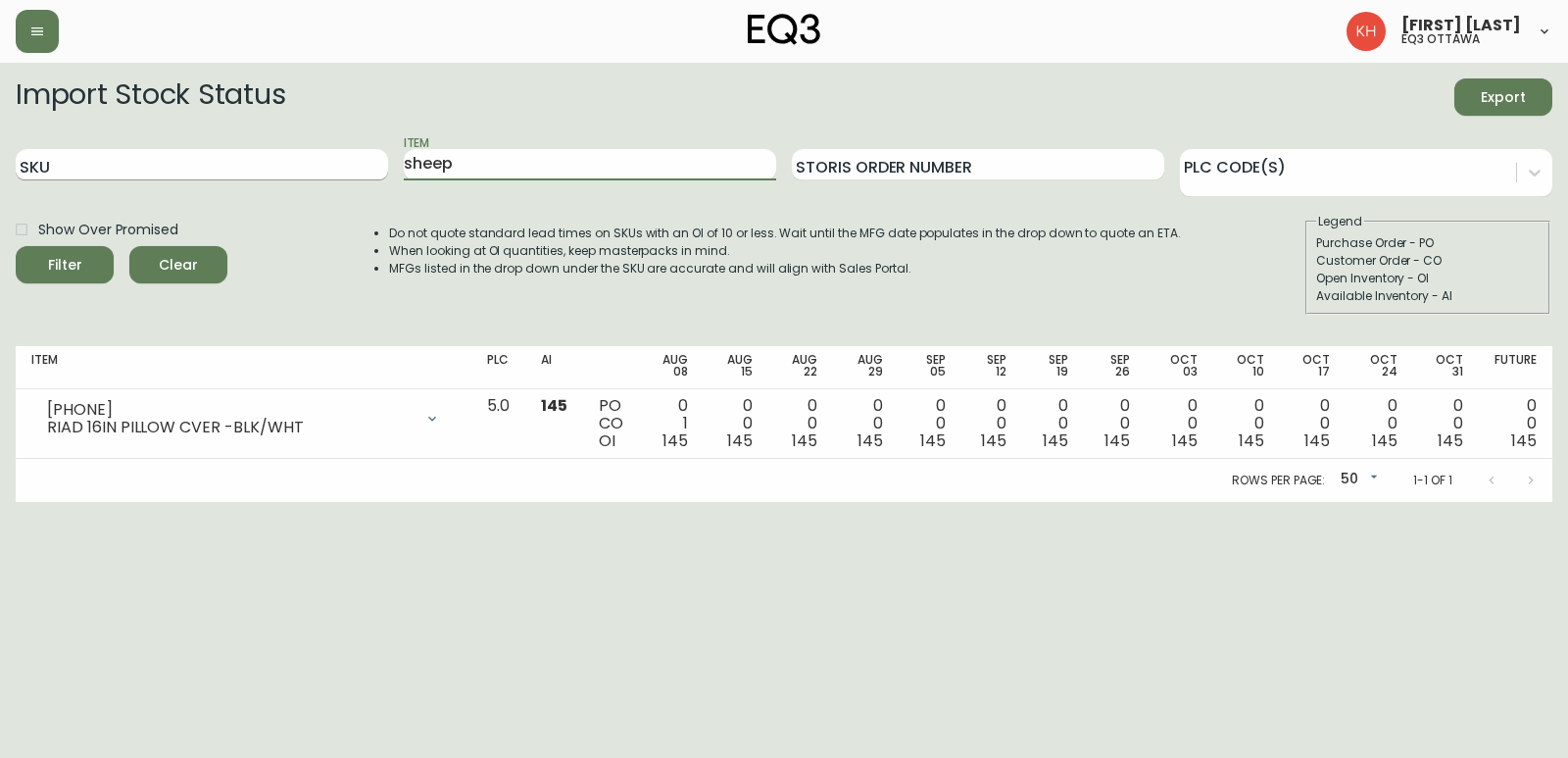 click on "Filter" at bounding box center (65, 265) 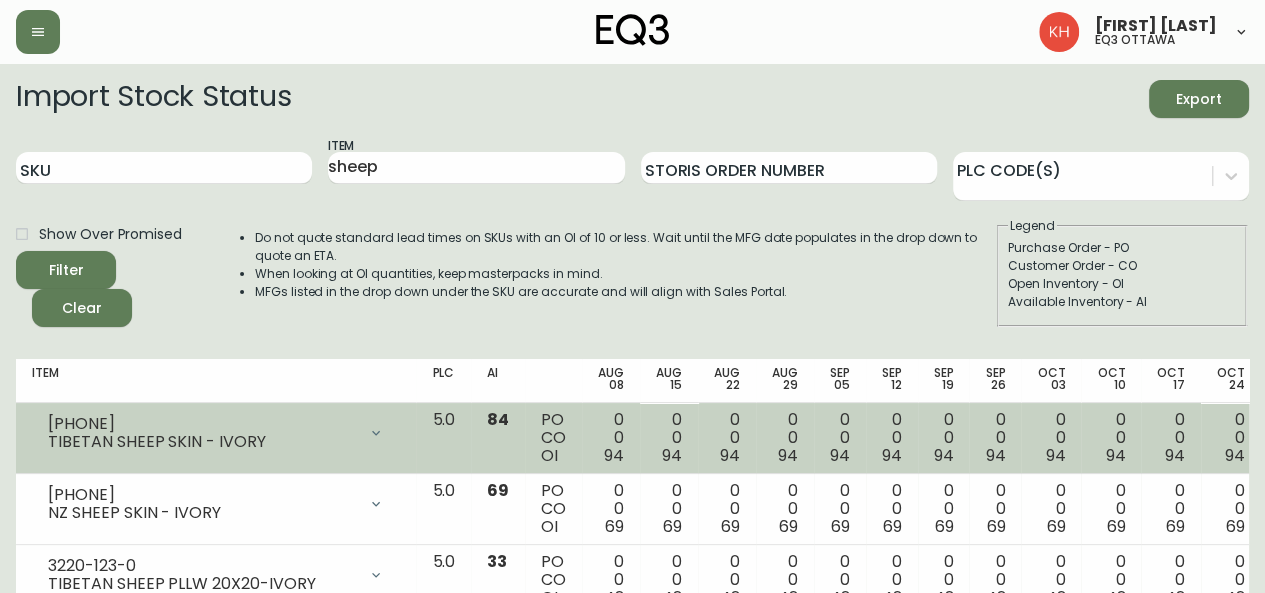 drag, startPoint x: 138, startPoint y: 426, endPoint x: 42, endPoint y: 424, distance: 96.02083 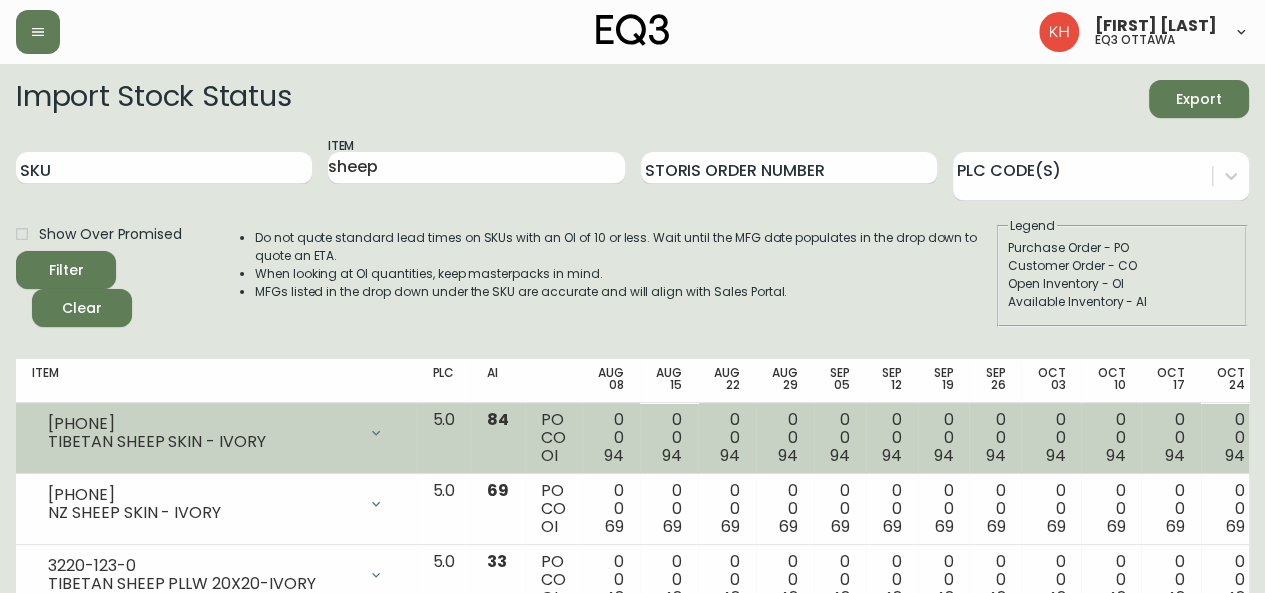 click on "[SKU] [PRODUCT] [SIZE] - [COLOR]" at bounding box center [216, 433] 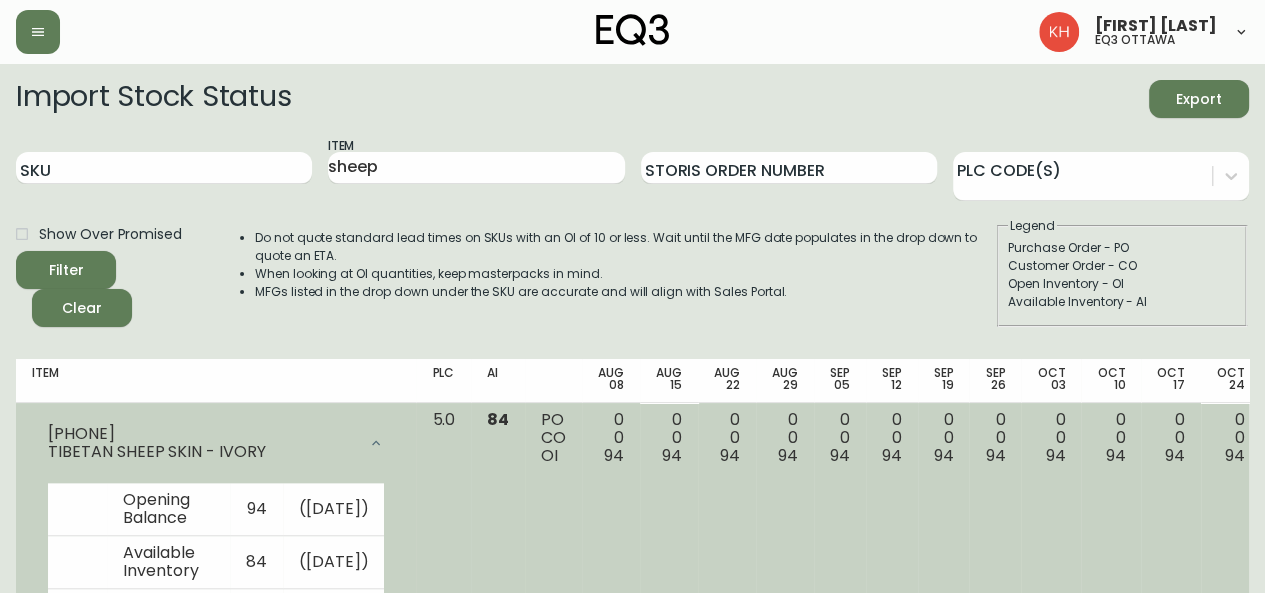 copy on "[PHONE]" 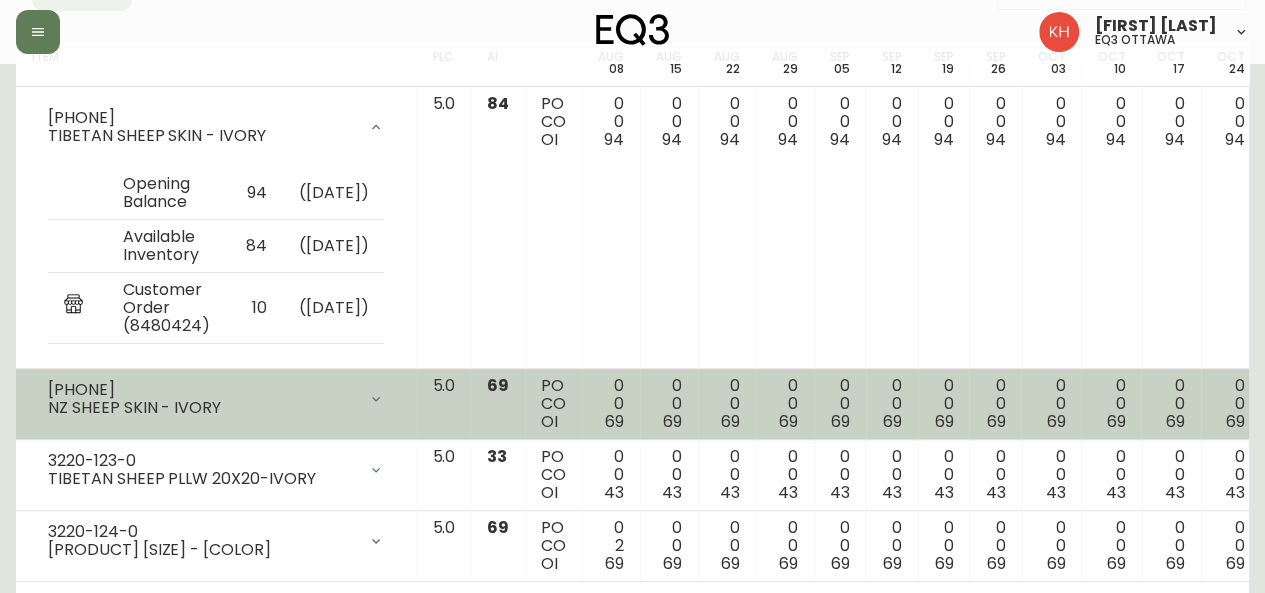 scroll, scrollTop: 398, scrollLeft: 0, axis: vertical 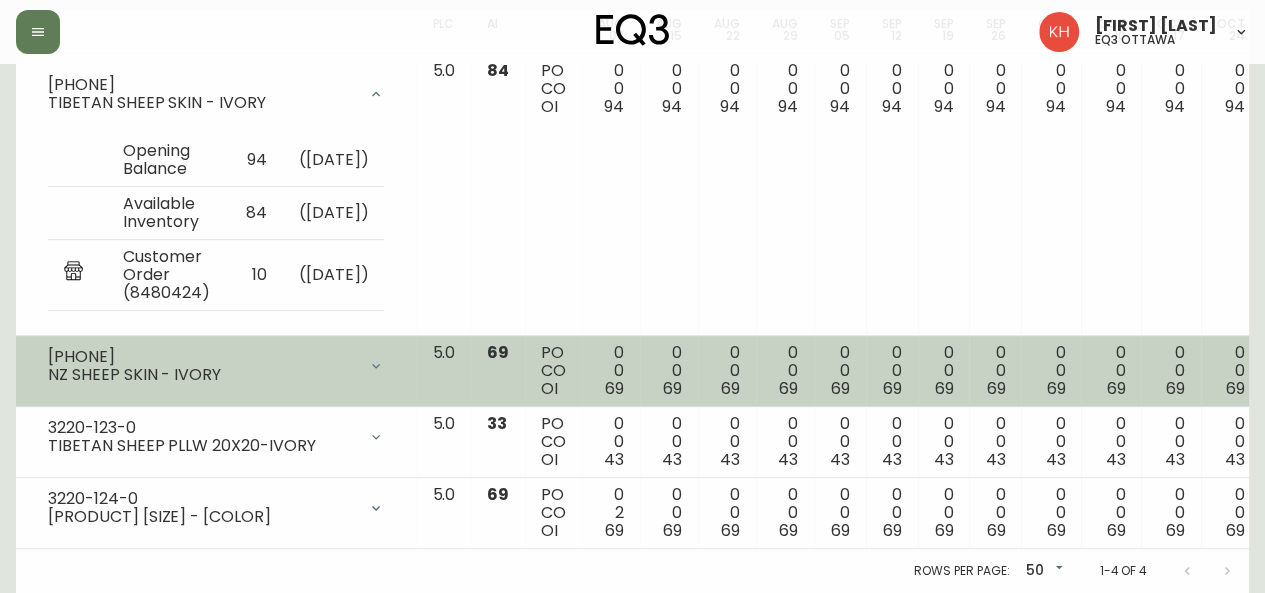drag, startPoint x: 139, startPoint y: 341, endPoint x: 46, endPoint y: 341, distance: 93 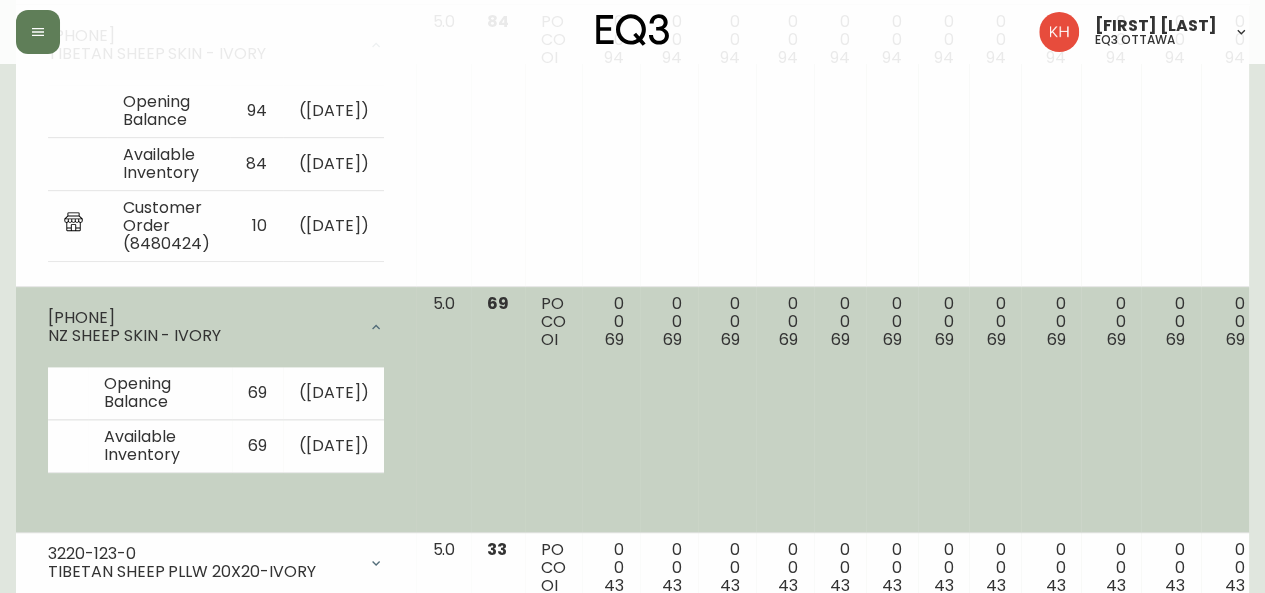 copy on "[PHONE]" 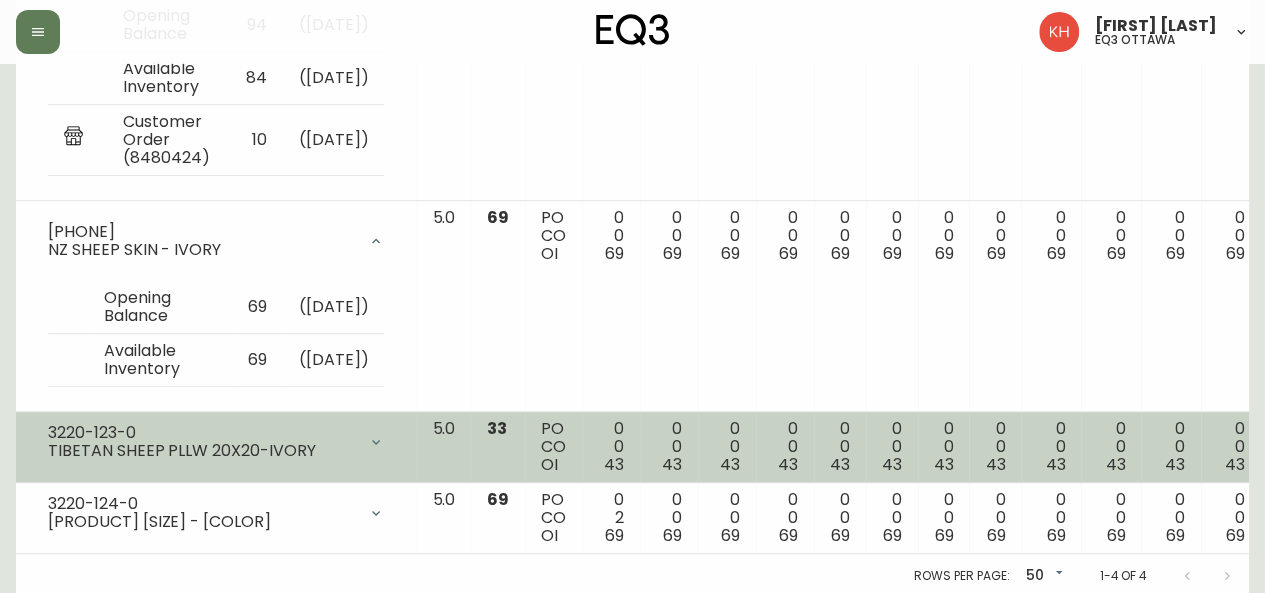 scroll, scrollTop: 573, scrollLeft: 0, axis: vertical 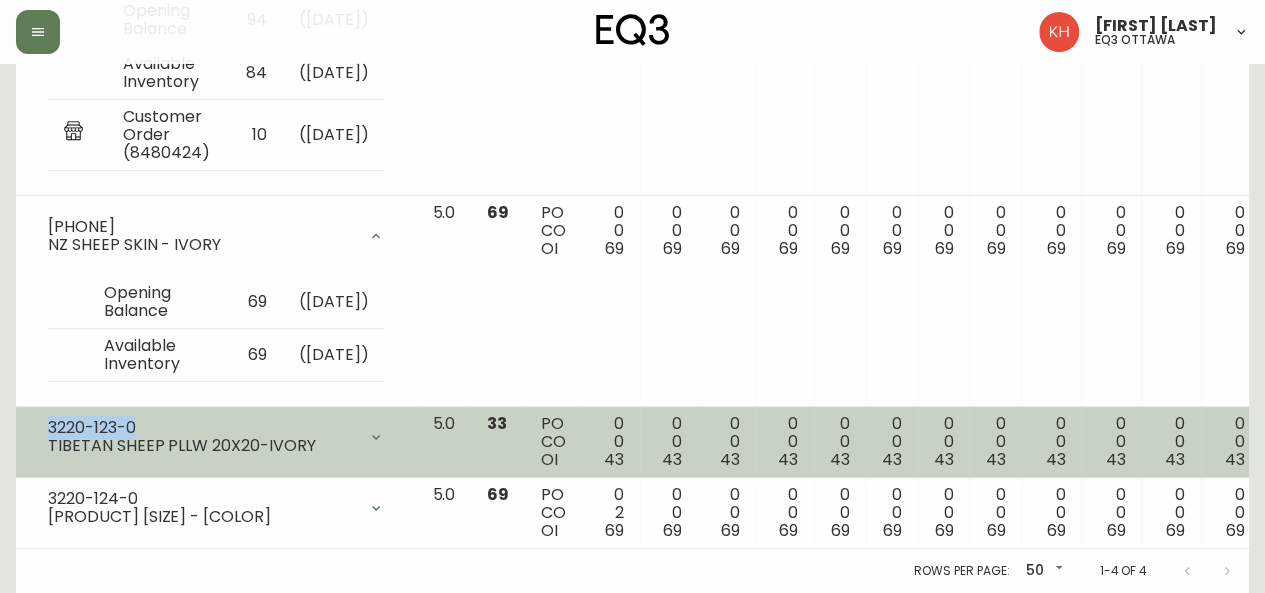 drag, startPoint x: 142, startPoint y: 413, endPoint x: 45, endPoint y: 413, distance: 97 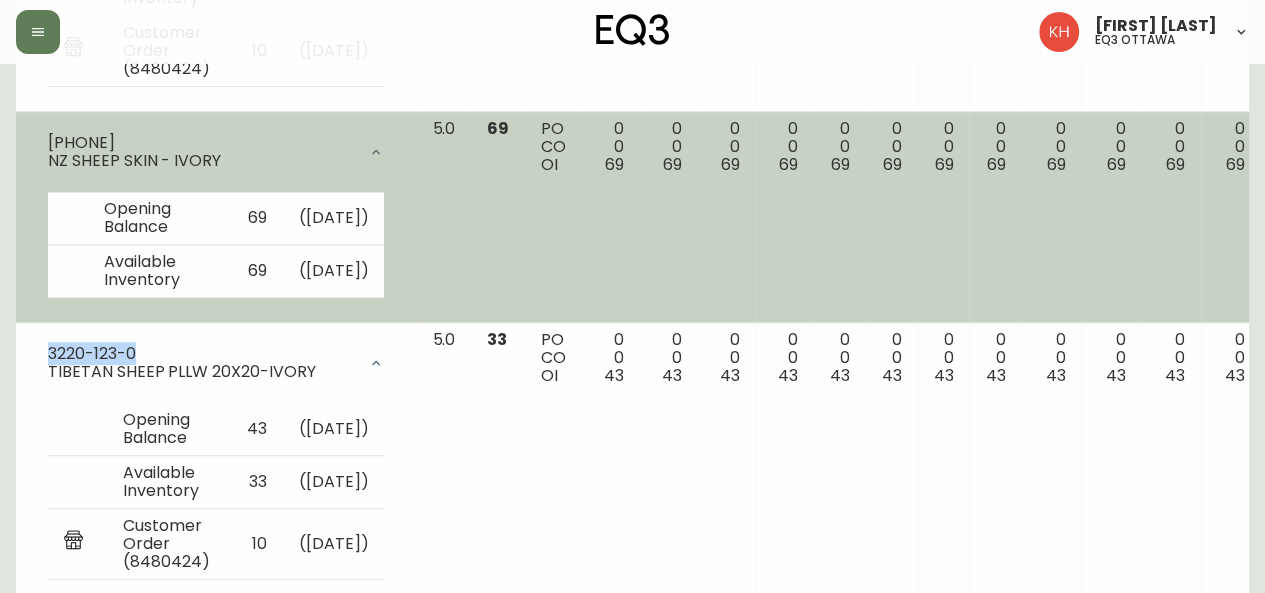 copy on "3220-123-0" 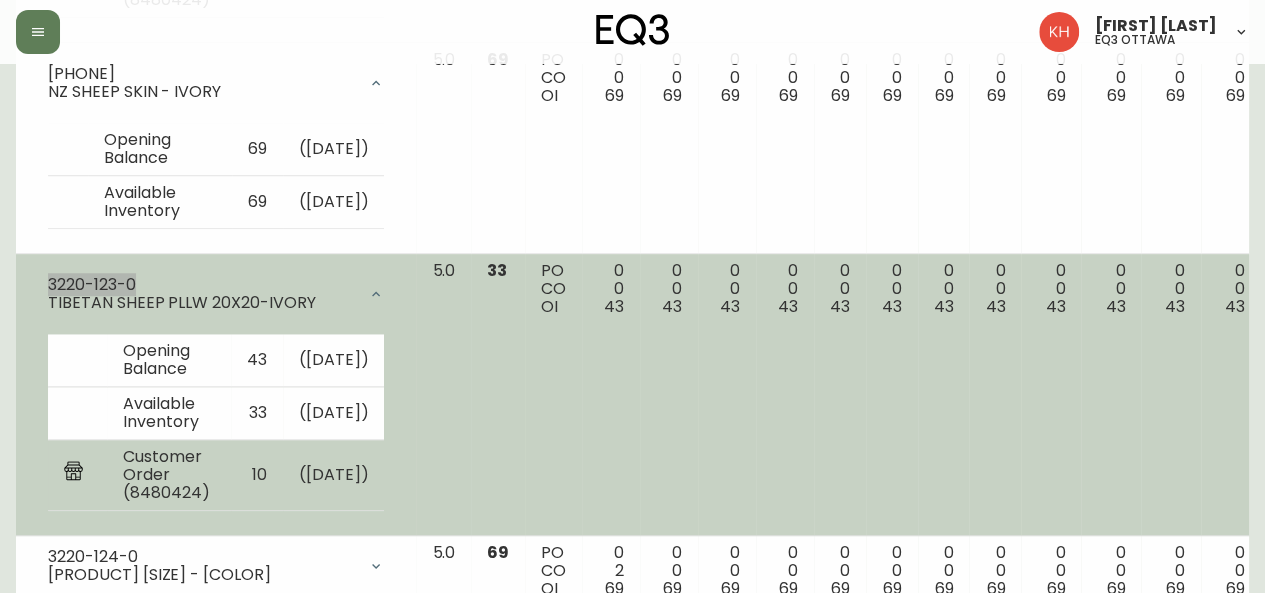 scroll, scrollTop: 819, scrollLeft: 0, axis: vertical 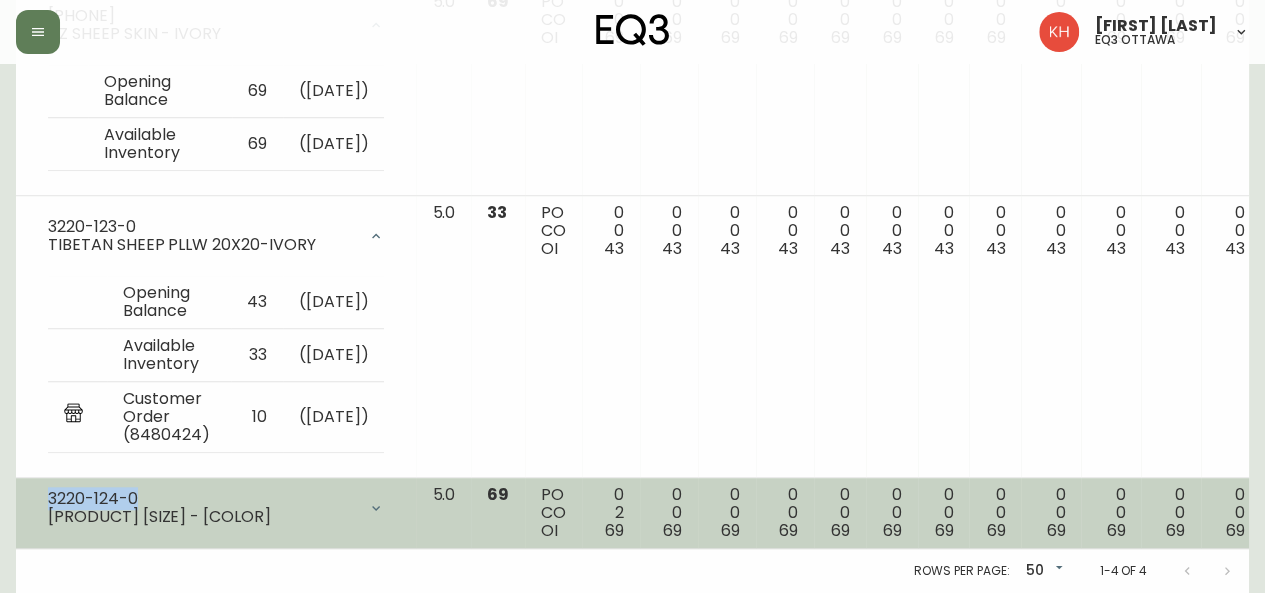 drag, startPoint x: 146, startPoint y: 487, endPoint x: 40, endPoint y: 483, distance: 106.07545 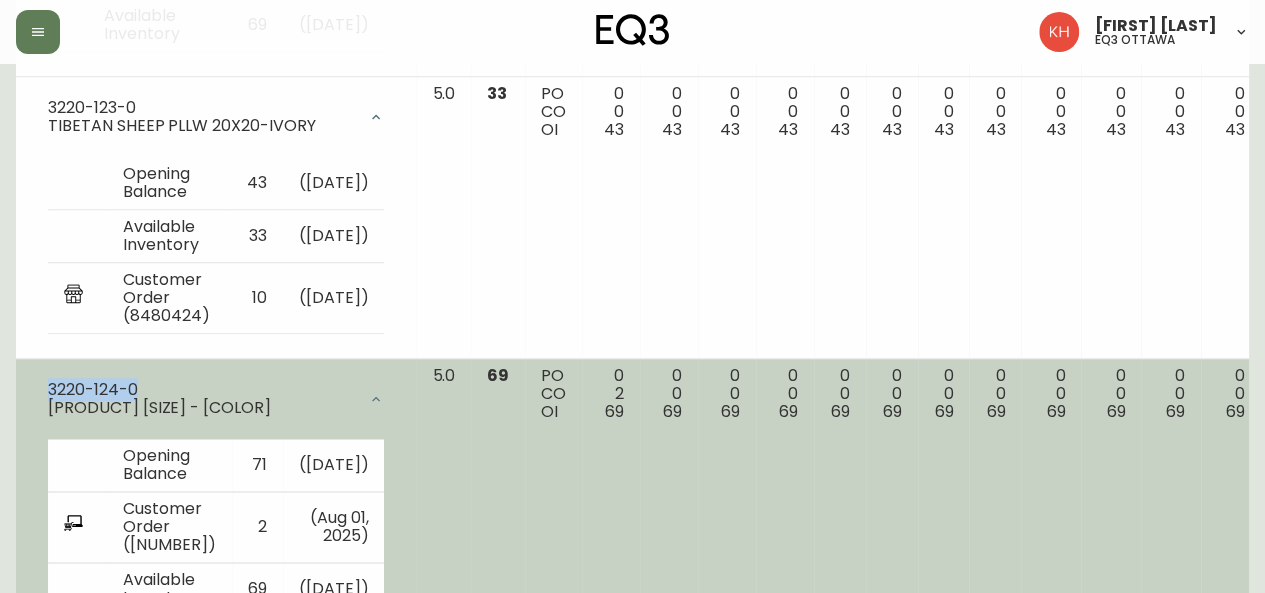copy on "3220-124-0" 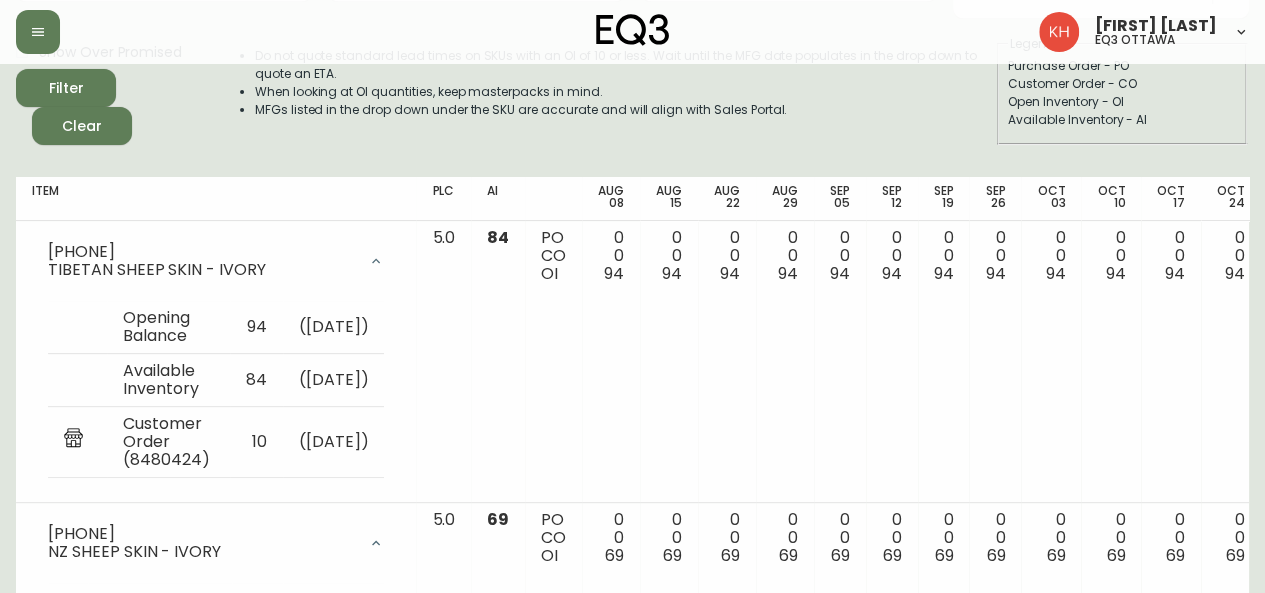 scroll, scrollTop: 0, scrollLeft: 0, axis: both 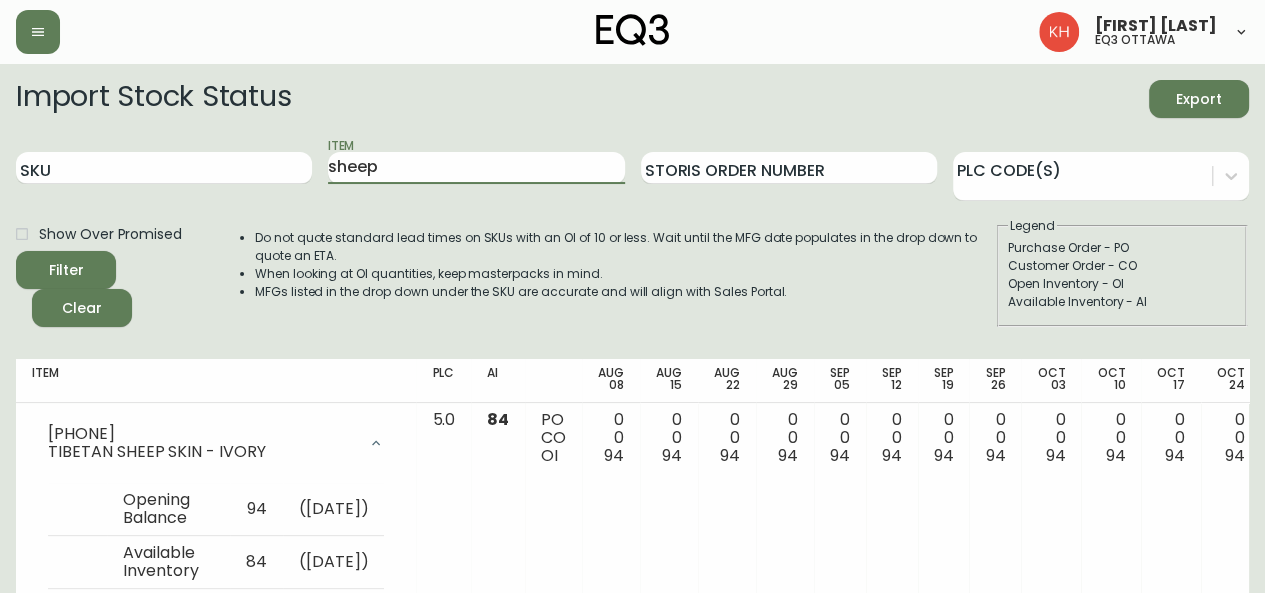 drag, startPoint x: 404, startPoint y: 165, endPoint x: 112, endPoint y: 191, distance: 293.15524 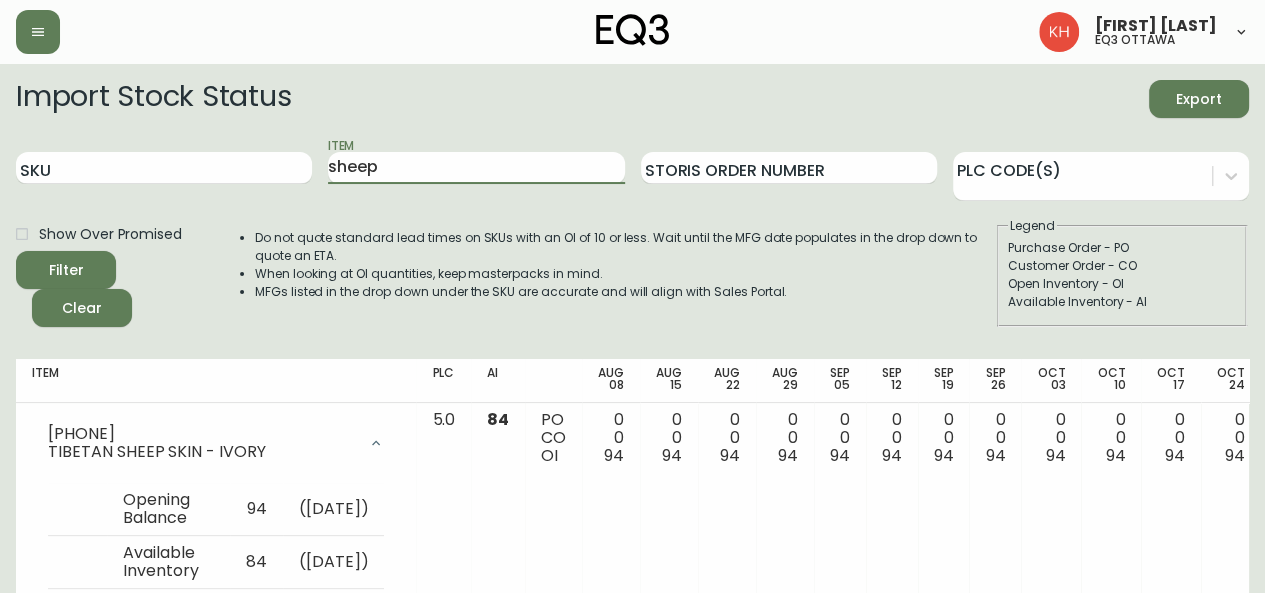 click on "SKU Item [PRODUCT] Storis Order Number PLC Code(s)" at bounding box center [632, 168] 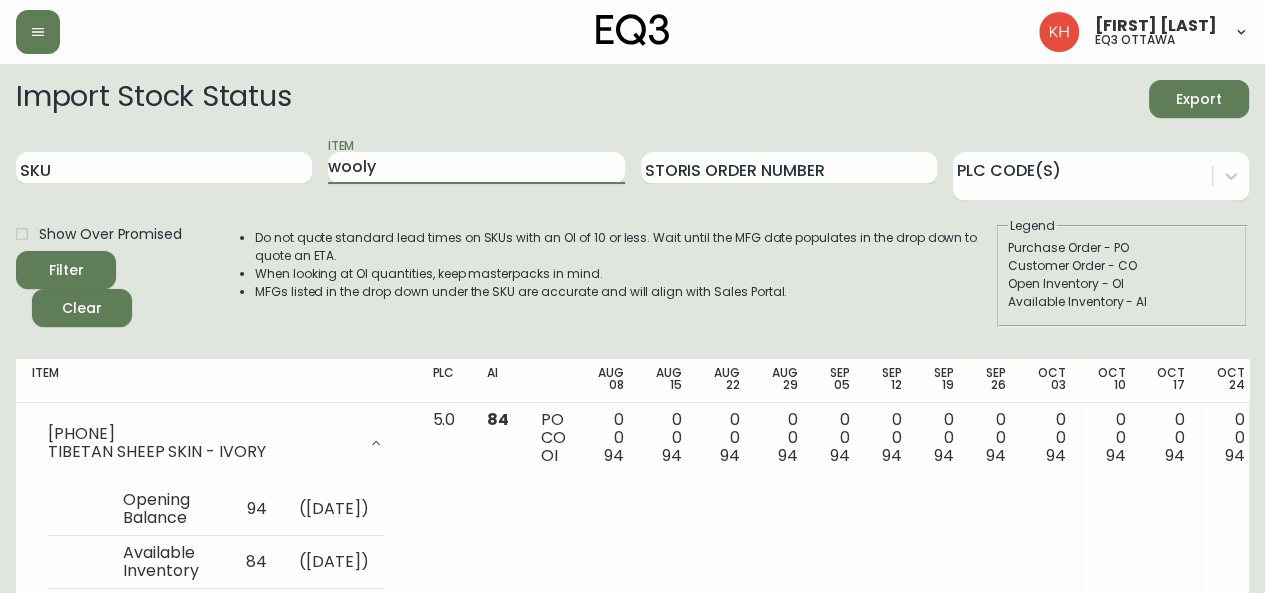 click on "Filter" at bounding box center (66, 270) 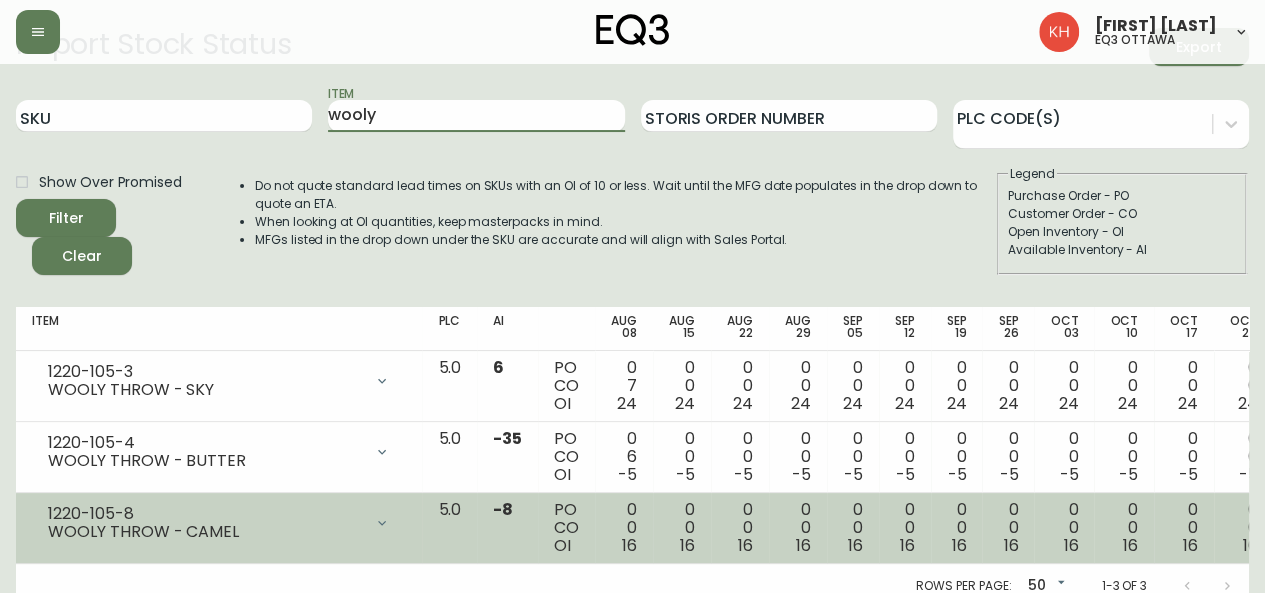 scroll, scrollTop: 81, scrollLeft: 0, axis: vertical 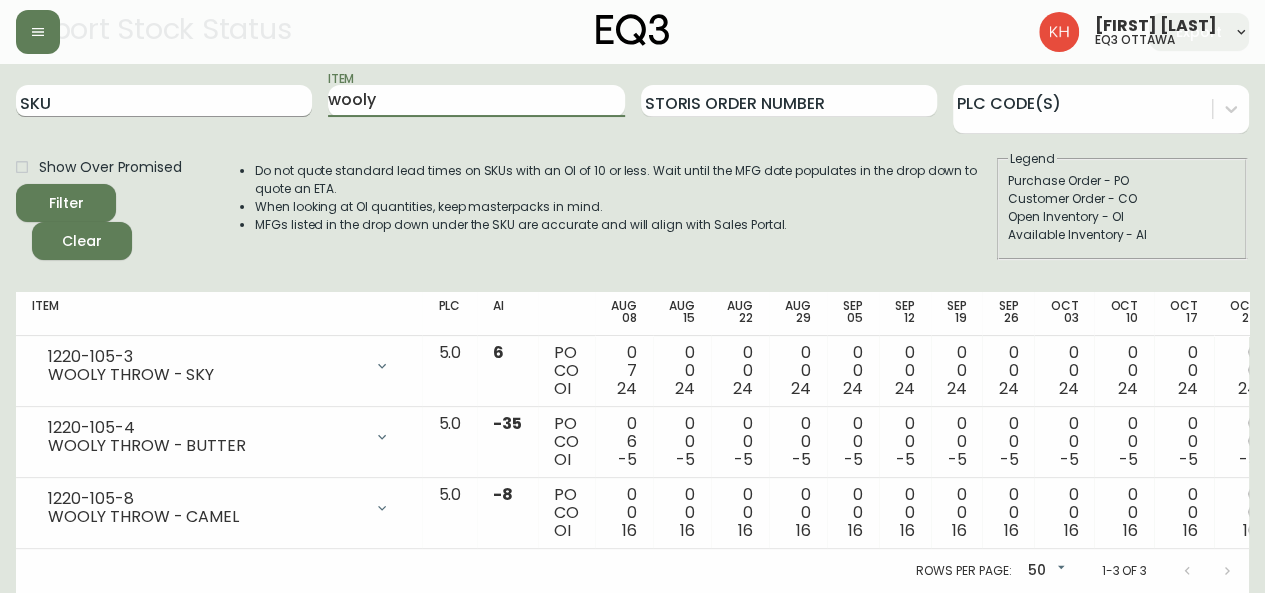 drag, startPoint x: 392, startPoint y: 89, endPoint x: 264, endPoint y: 88, distance: 128.0039 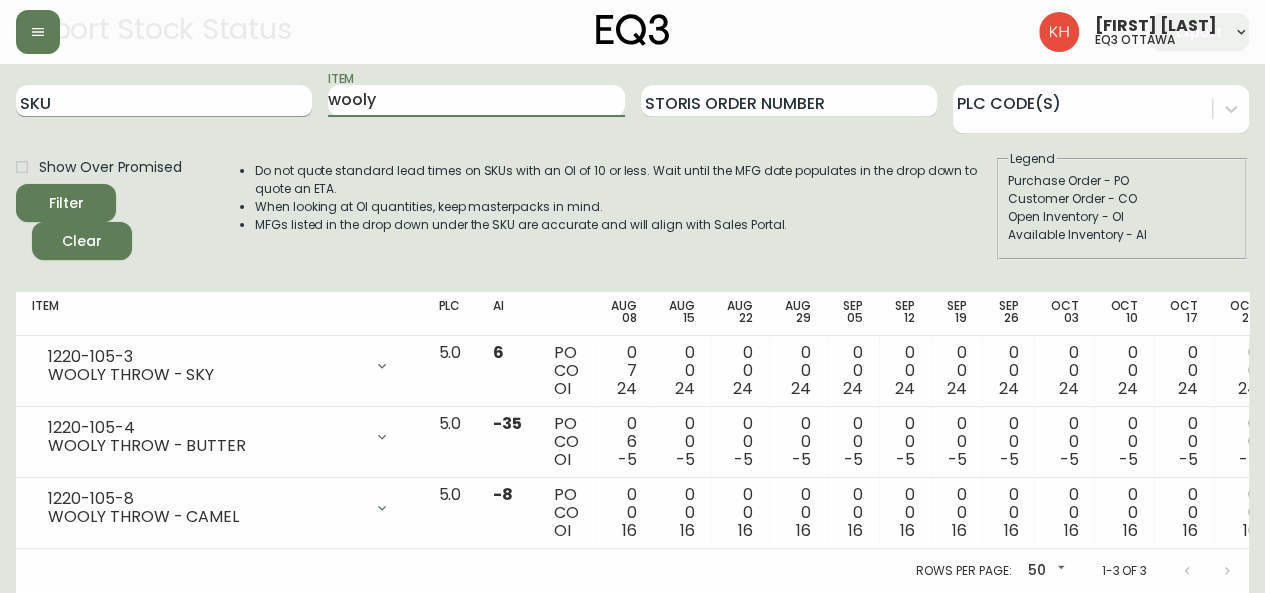 click on "SKU Item wooly Storis Order Number PLC Code(s)" at bounding box center [632, 101] 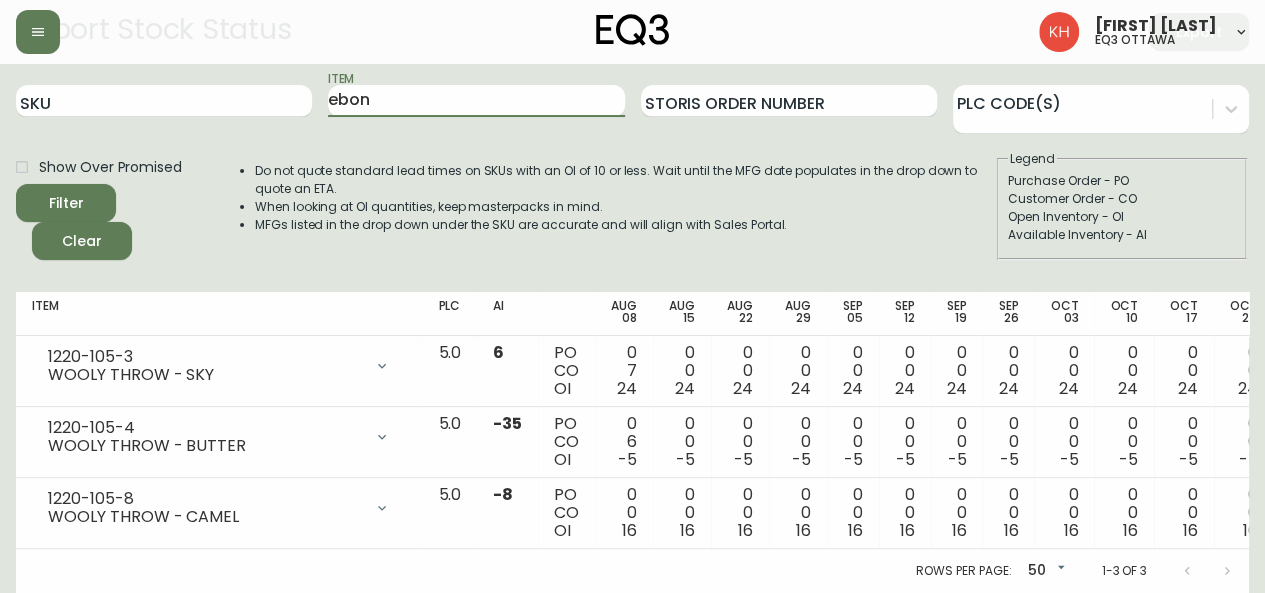 click on "Filter" at bounding box center (66, 203) 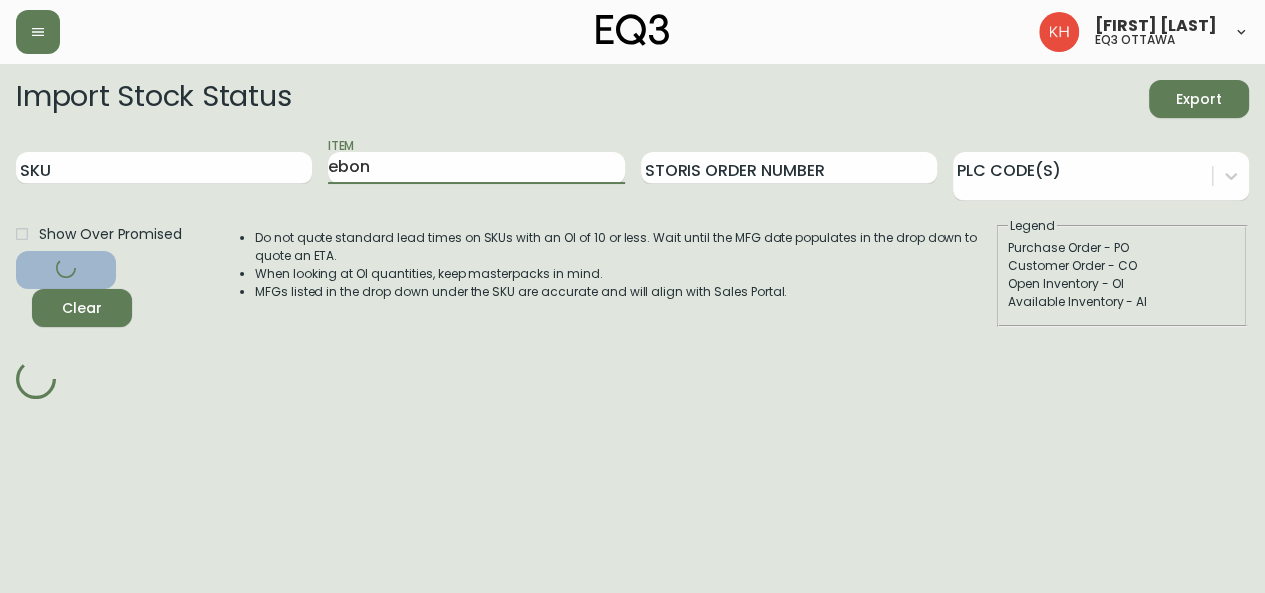 scroll, scrollTop: 0, scrollLeft: 0, axis: both 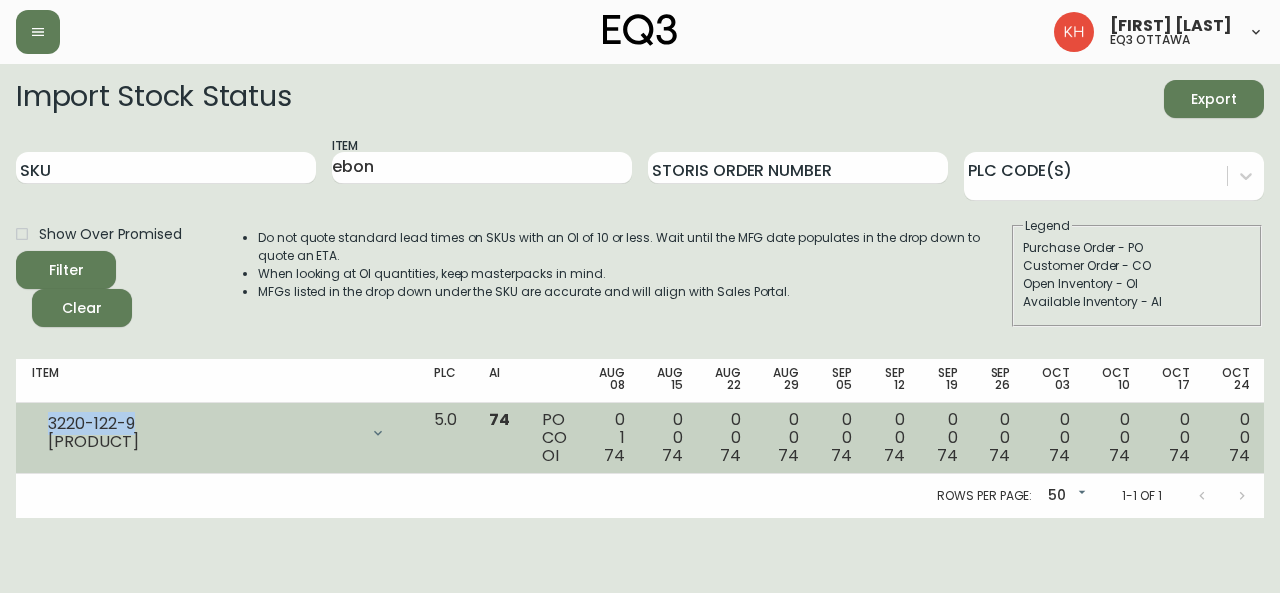 drag, startPoint x: 140, startPoint y: 416, endPoint x: 47, endPoint y: 420, distance: 93.08598 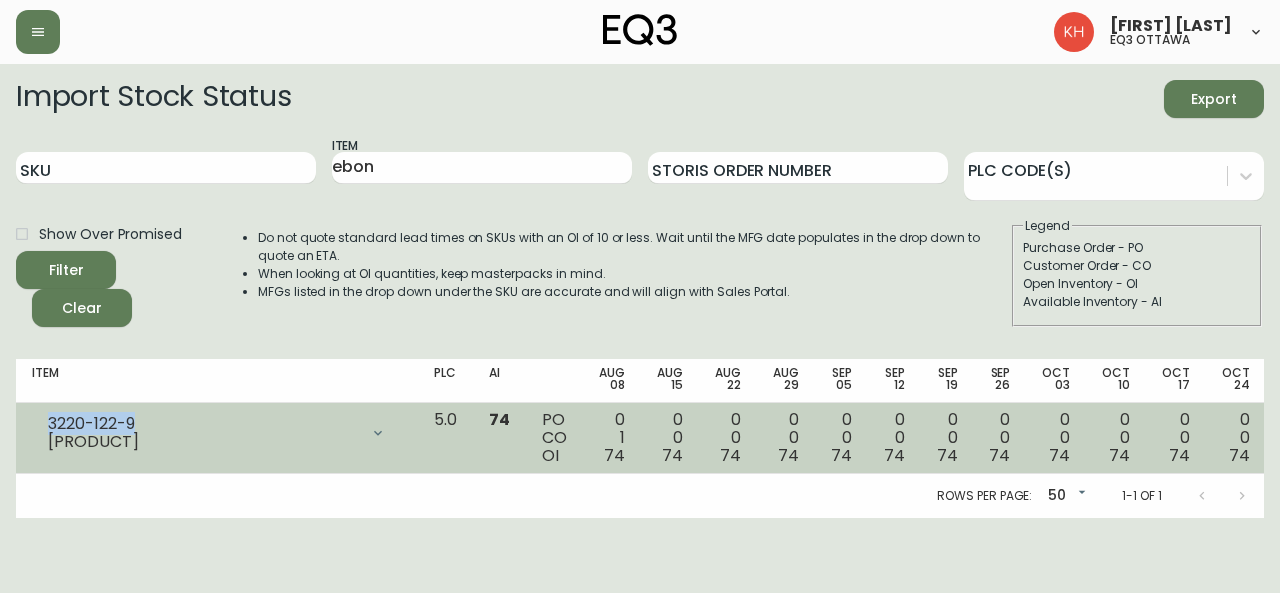 click on "EBON THROW" at bounding box center (217, 433) 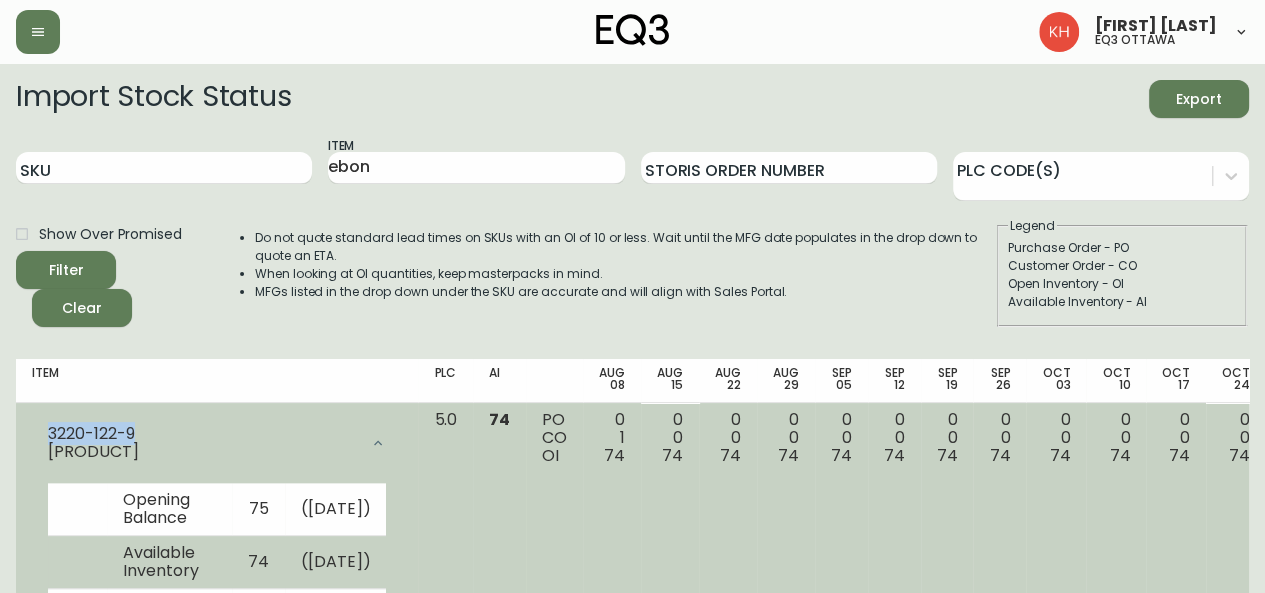 copy on "3220-122-9" 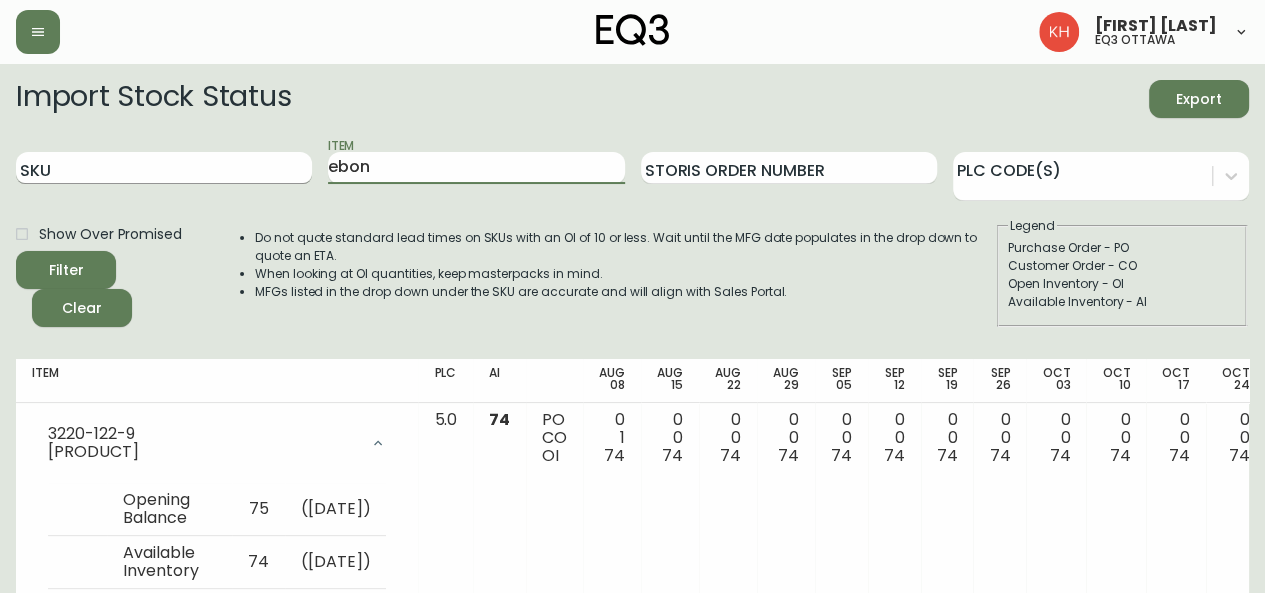 drag, startPoint x: 410, startPoint y: 167, endPoint x: 163, endPoint y: 165, distance: 247.0081 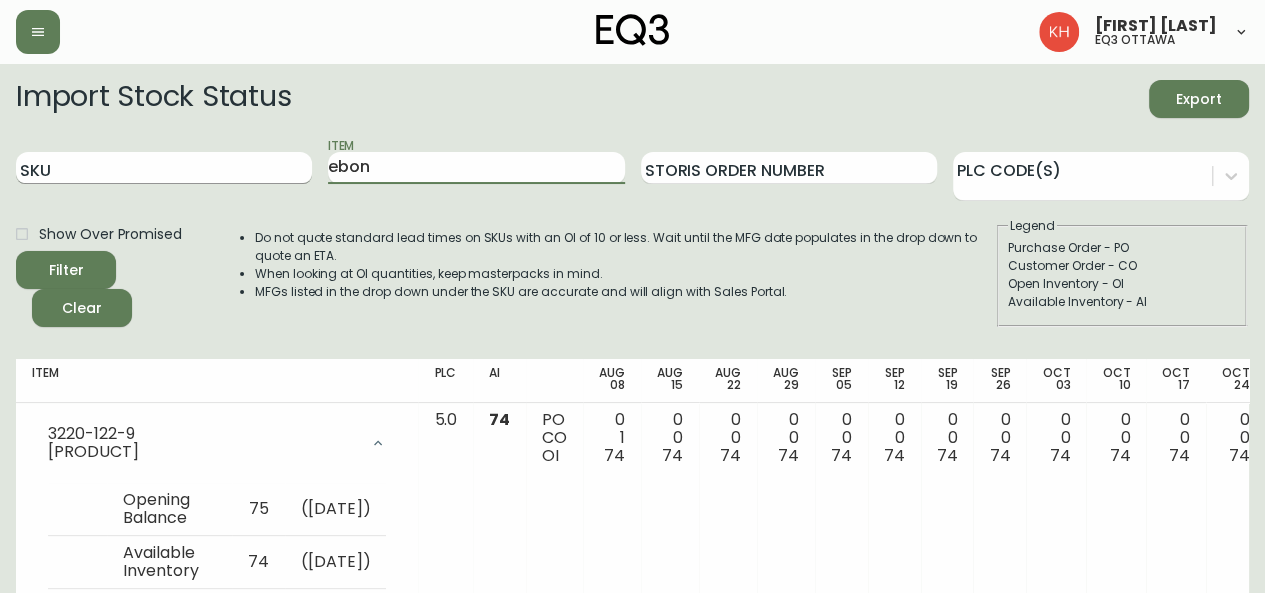 click on "SKU Item [PRODUCT] Storis Order Number PLC Code(s)" at bounding box center (632, 168) 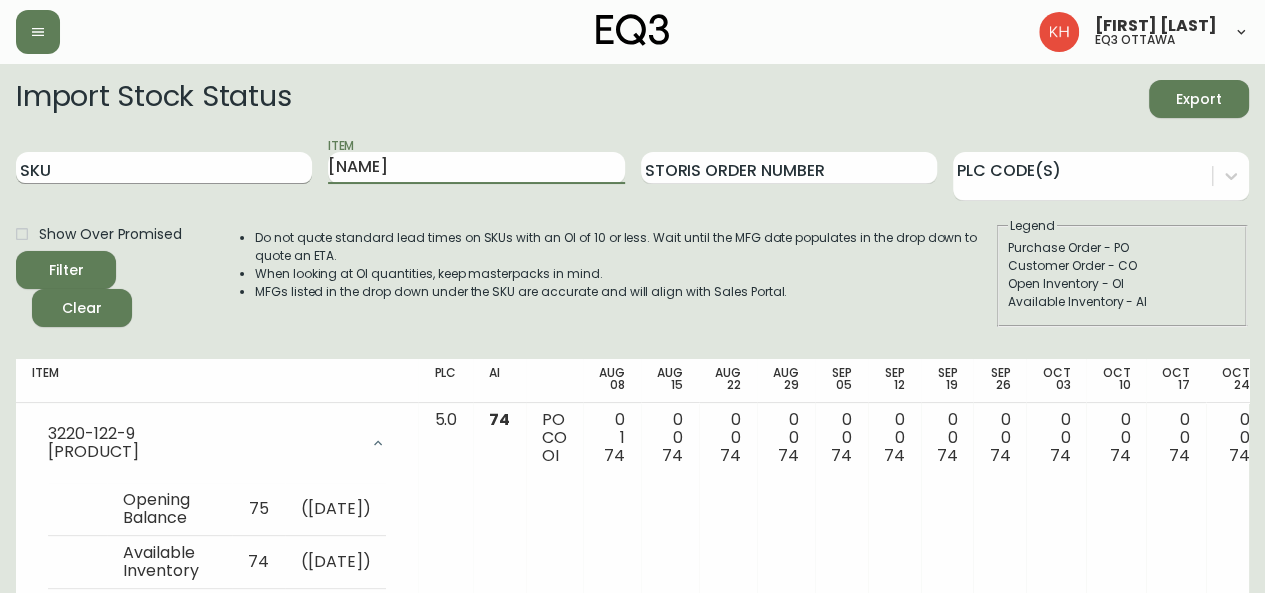 click on "Filter" at bounding box center [66, 270] 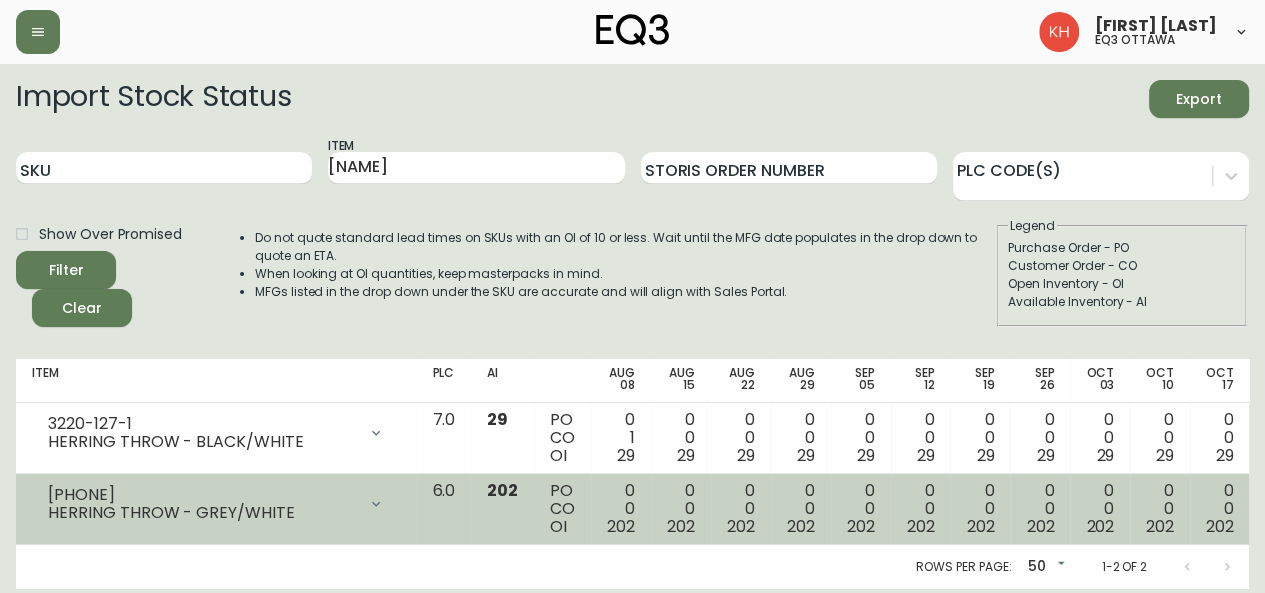 drag, startPoint x: 140, startPoint y: 493, endPoint x: 40, endPoint y: 490, distance: 100.04499 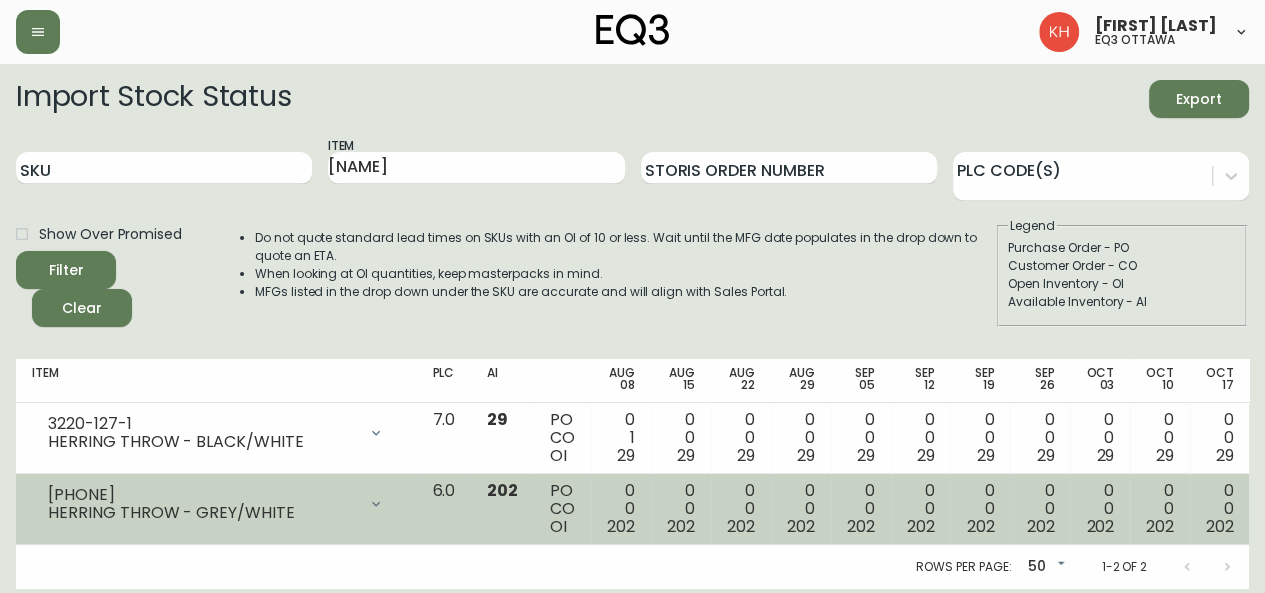 click on "HERRING THROW - GREY/WHITE" at bounding box center (216, 504) 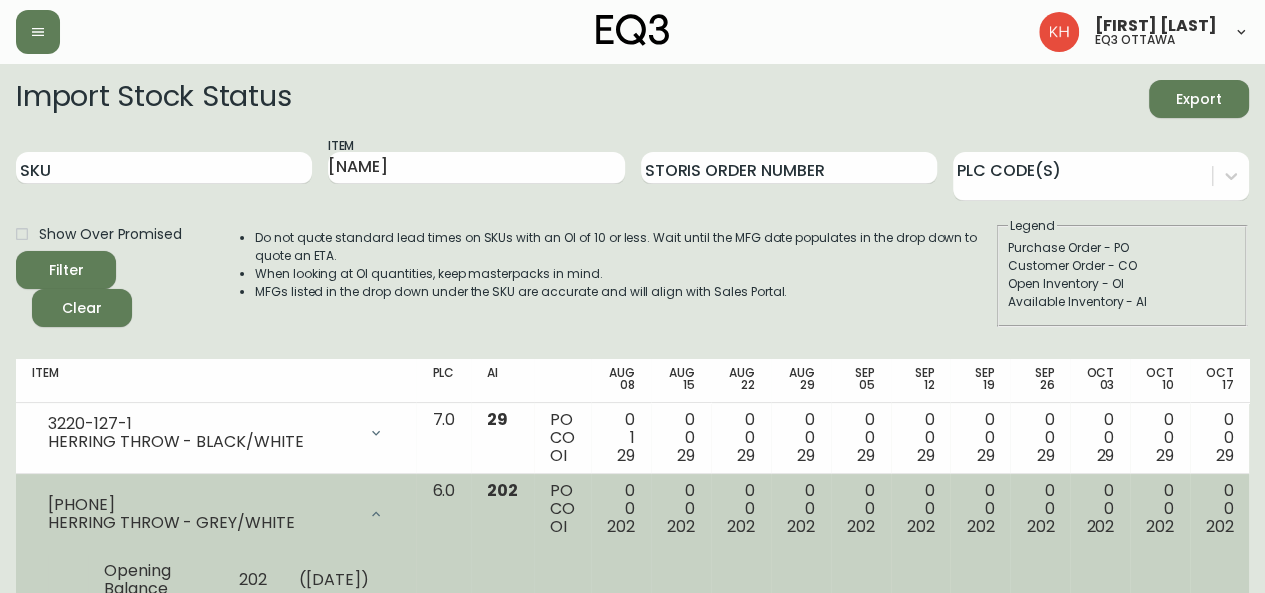 copy on "[PHONE]" 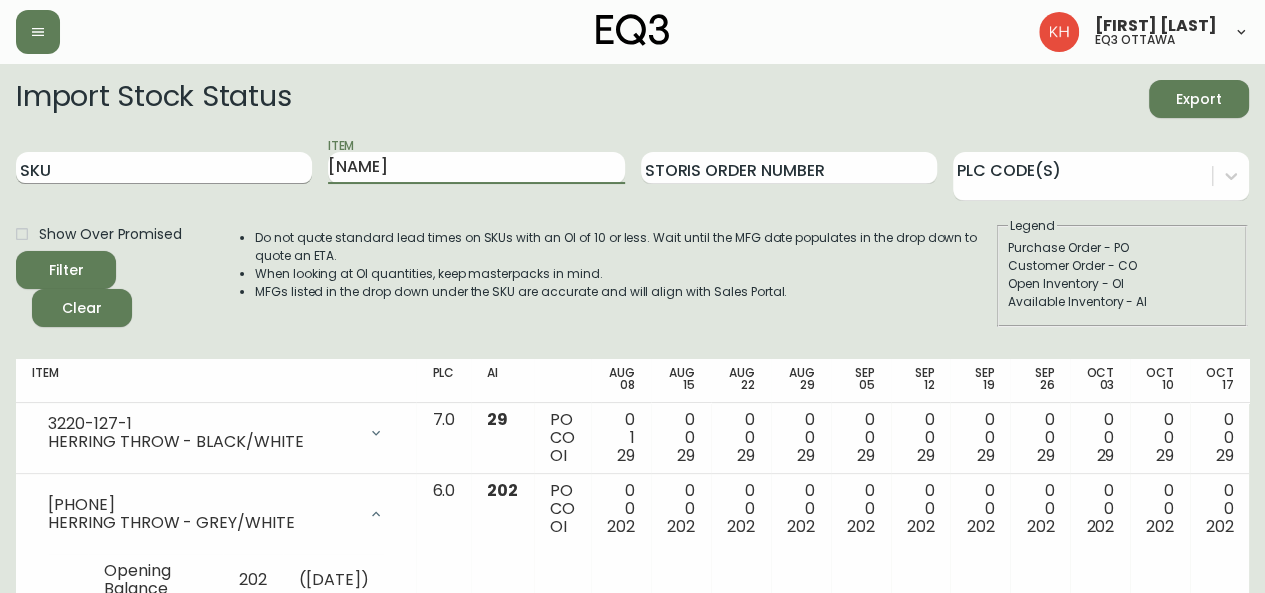 drag, startPoint x: 411, startPoint y: 167, endPoint x: 201, endPoint y: 167, distance: 210 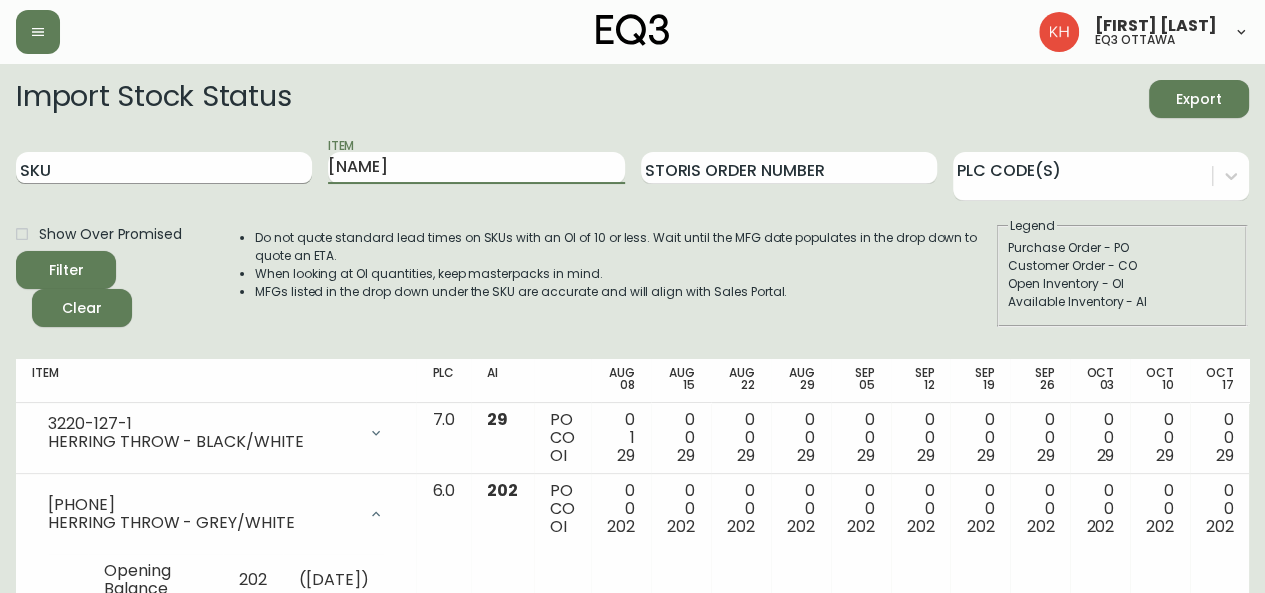 click on "SKU Item herring Storis Order Number PLC Code(s)" at bounding box center [632, 168] 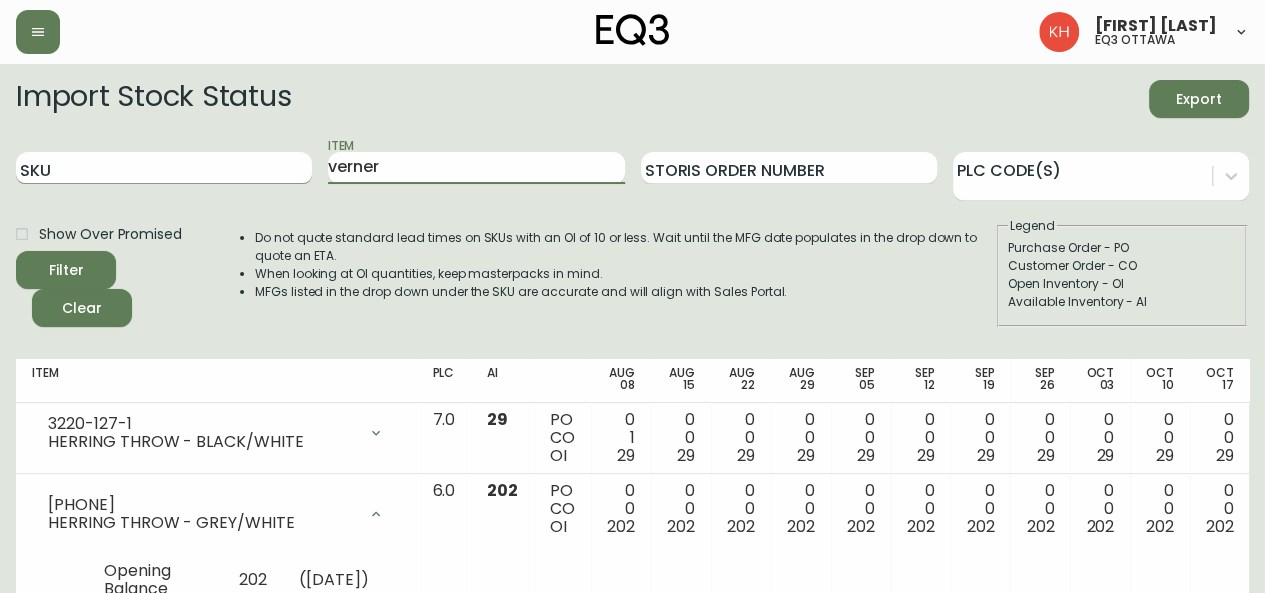 click on "Filter" at bounding box center (66, 270) 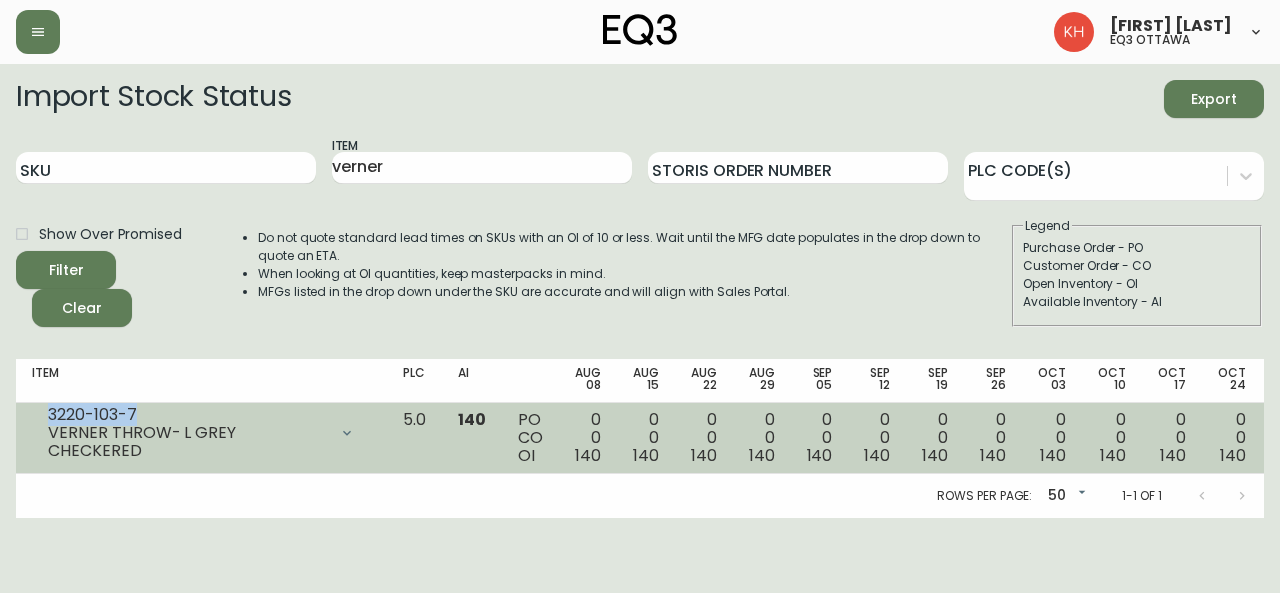 drag, startPoint x: 142, startPoint y: 413, endPoint x: 27, endPoint y: 412, distance: 115.00435 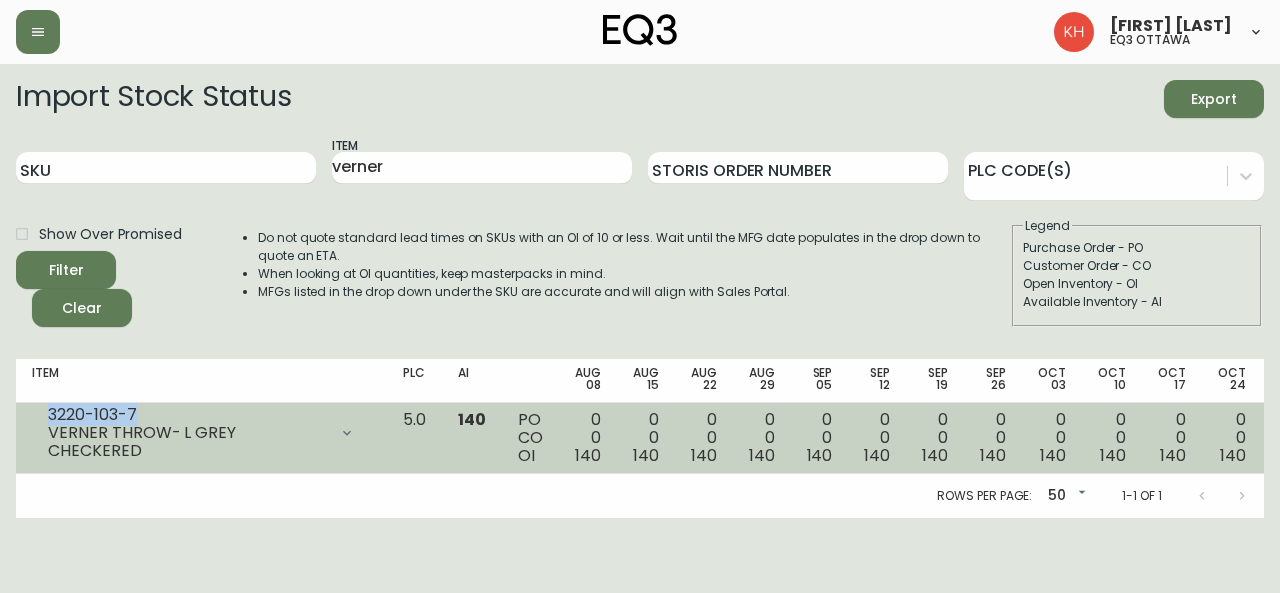 click on "3220-103-7 VERNER THROW- L GREY CHECKERED Opening Balance 140 ( Aug 05, [YEAR] ) Available Inventory 140 ( Aug 05, [YEAR] )" at bounding box center (201, 438) 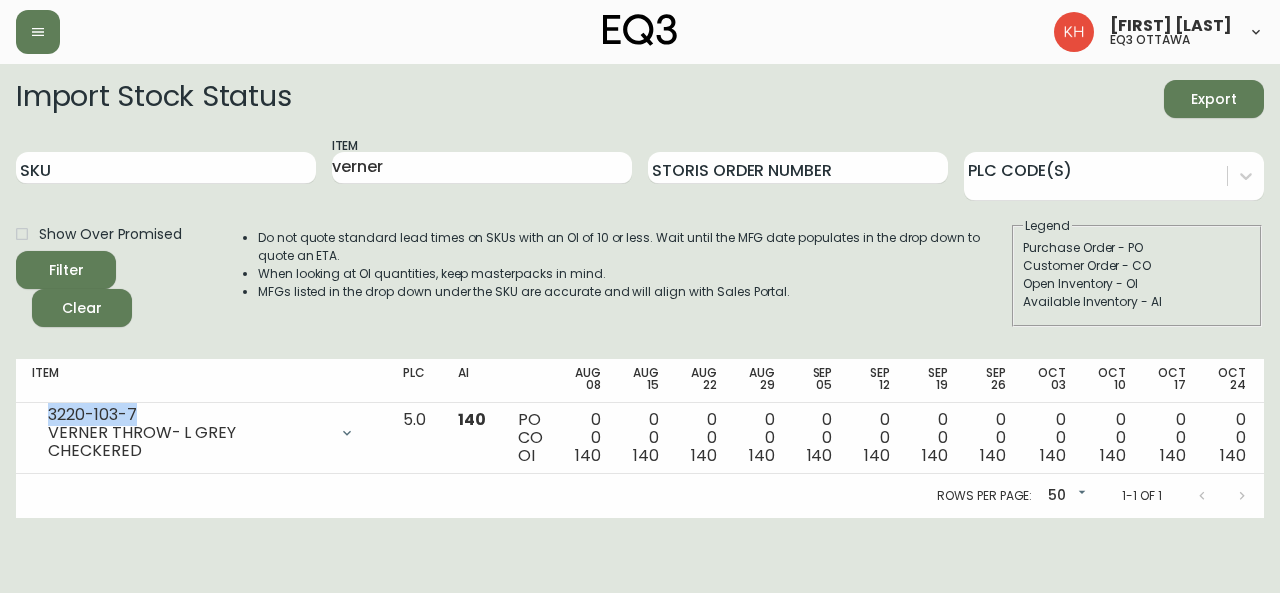 copy on "3220-103-7" 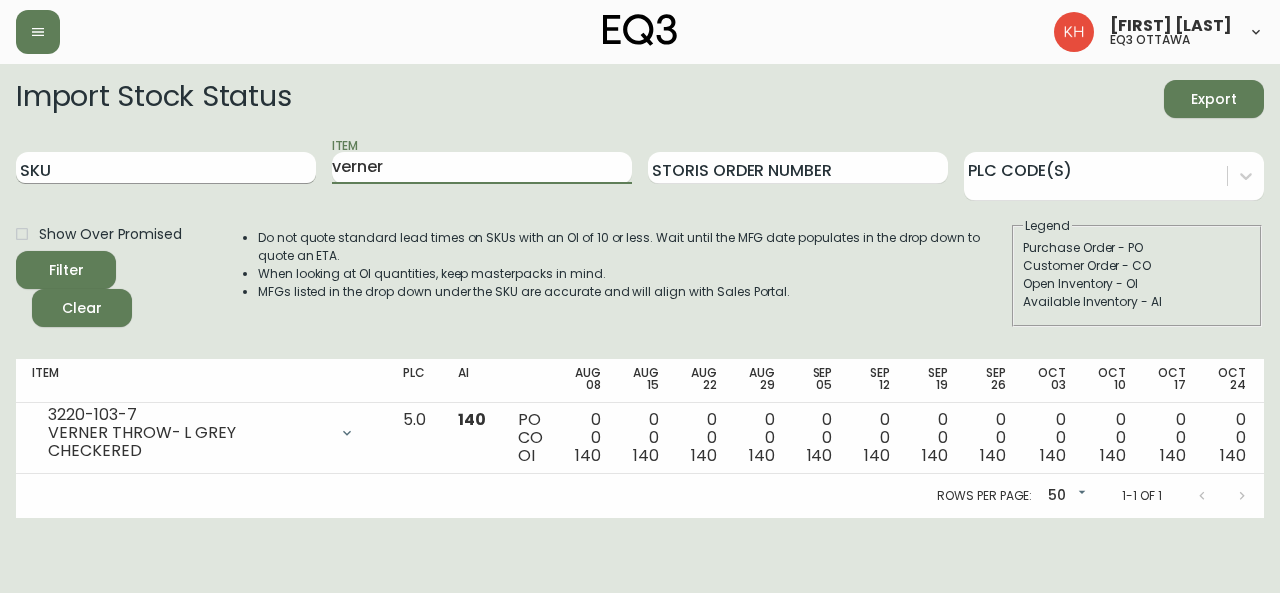 drag, startPoint x: 398, startPoint y: 165, endPoint x: 218, endPoint y: 177, distance: 180.39955 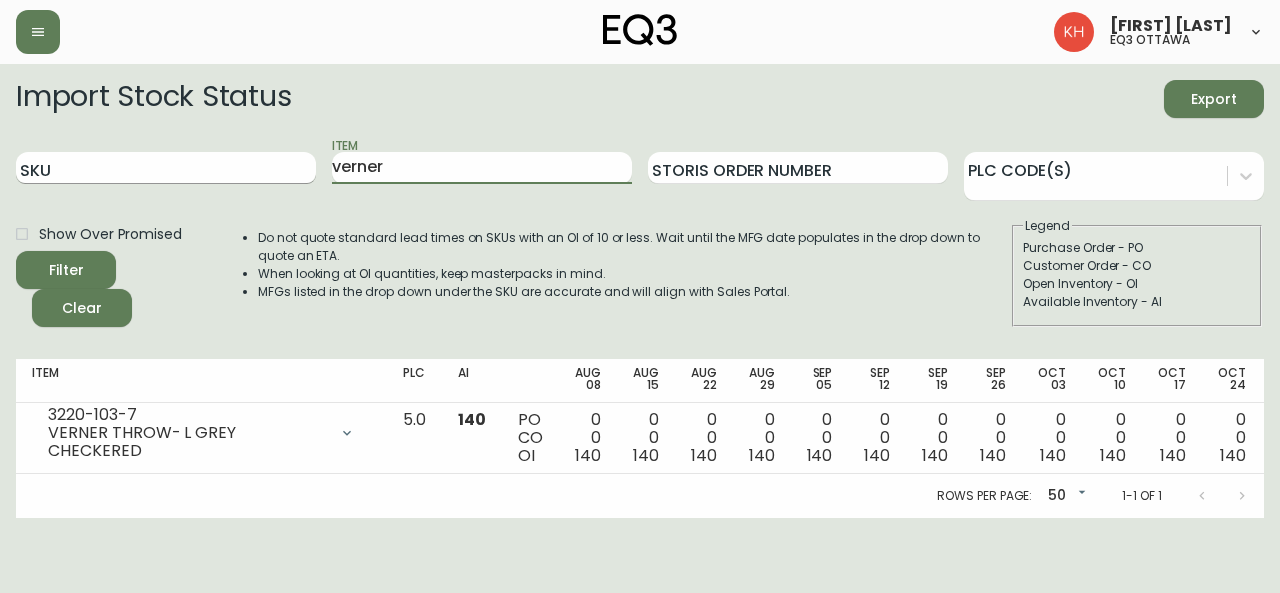 click on "SKU Item verner Storis Order Number PLC Code(s)" at bounding box center [640, 168] 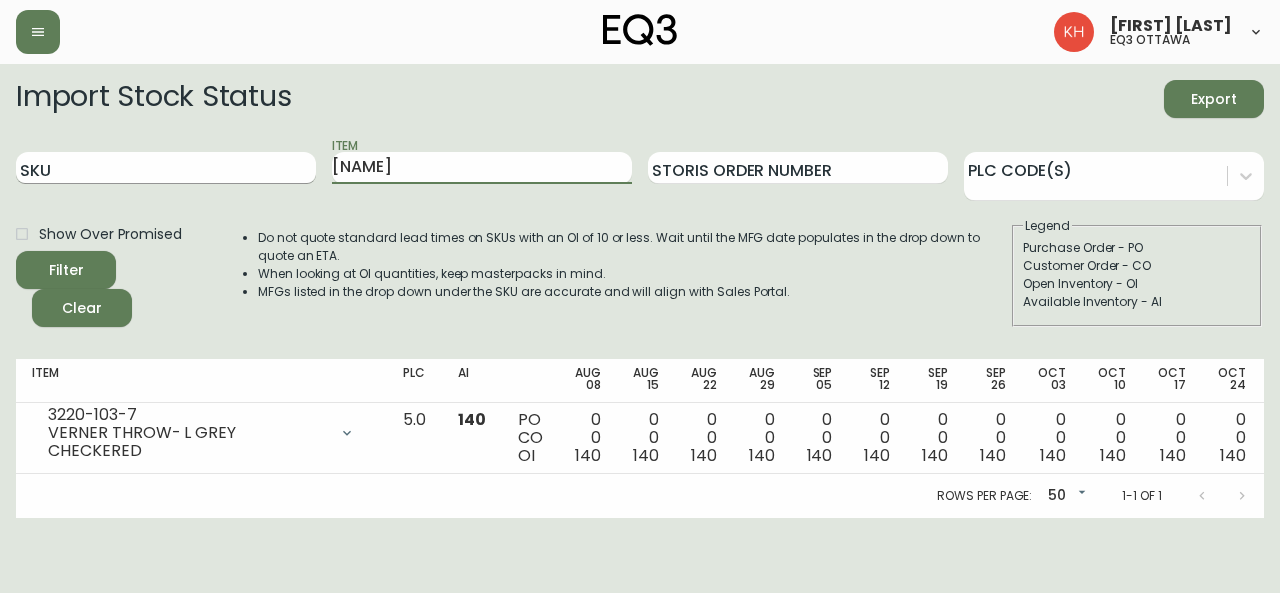 click on "Filter" at bounding box center [66, 270] 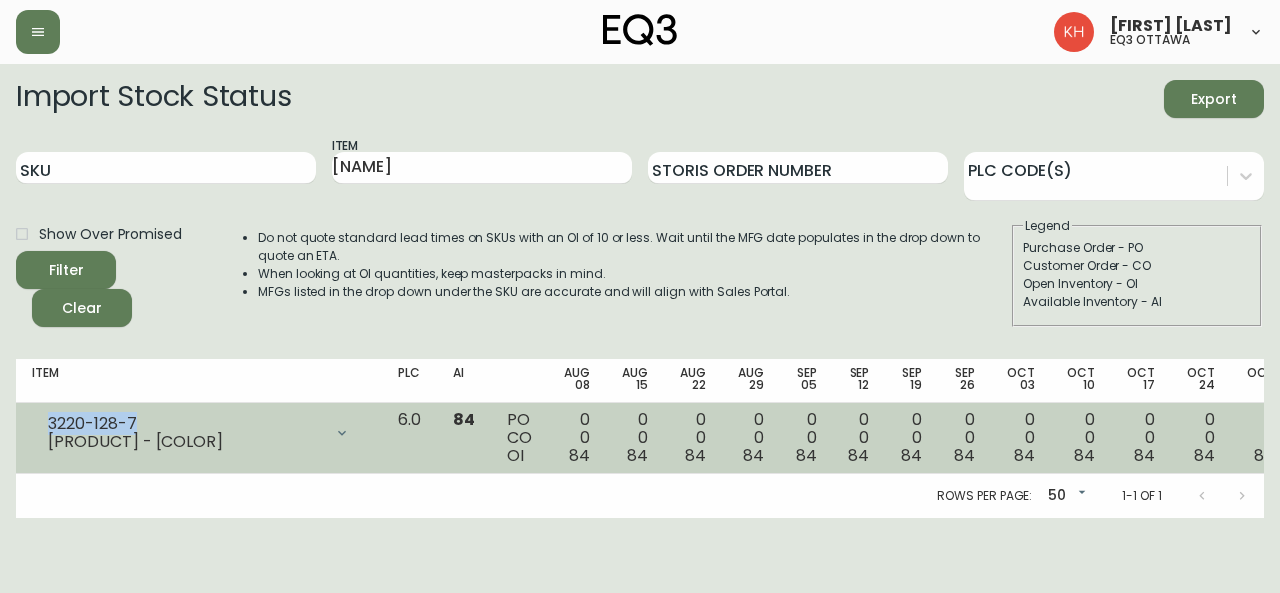 drag, startPoint x: 104, startPoint y: 421, endPoint x: 48, endPoint y: 425, distance: 56.142673 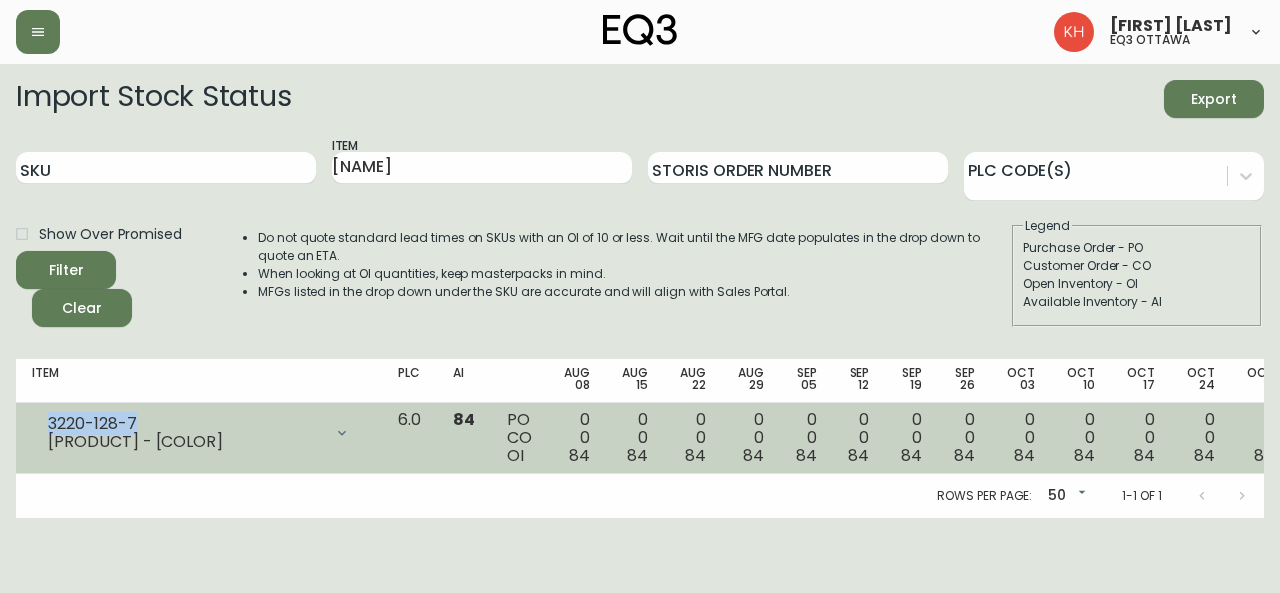 click on "[SKU] [PRODUCT] - [COLOR]" at bounding box center (199, 433) 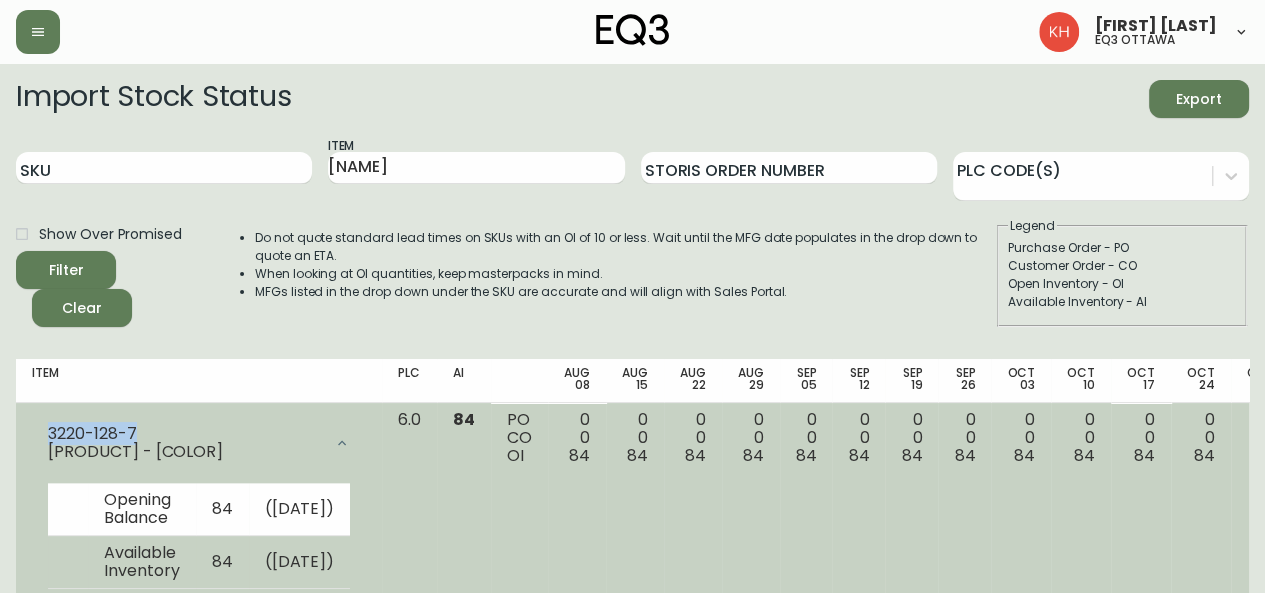 copy on "3220-128-7" 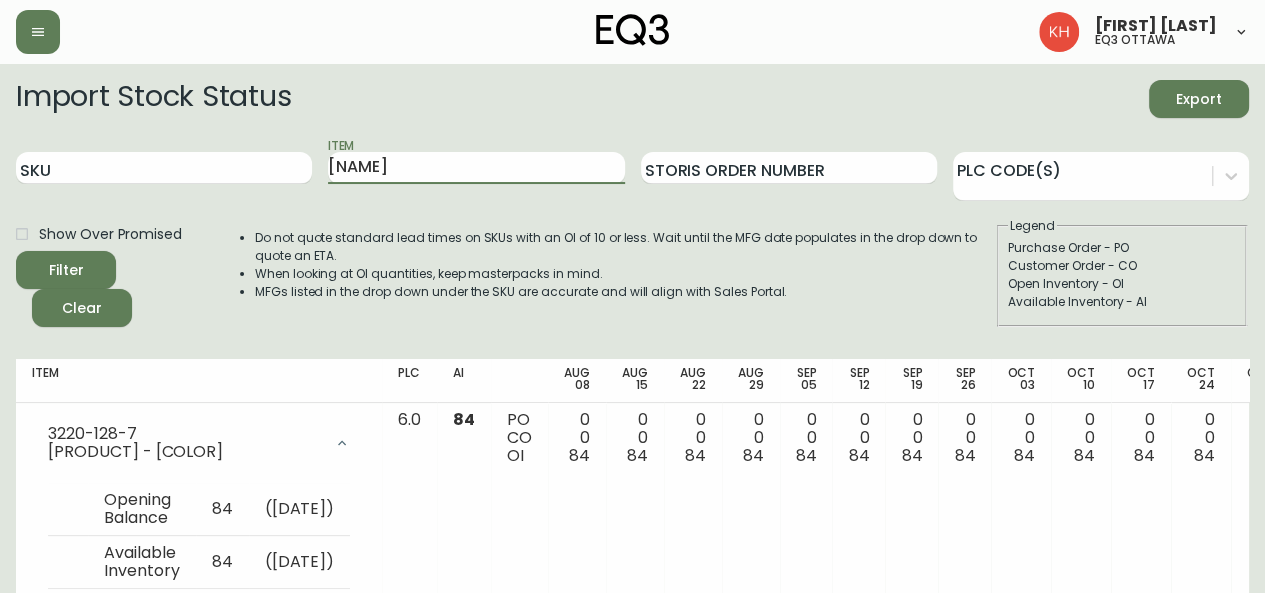 drag, startPoint x: 320, startPoint y: 179, endPoint x: 196, endPoint y: 184, distance: 124.10077 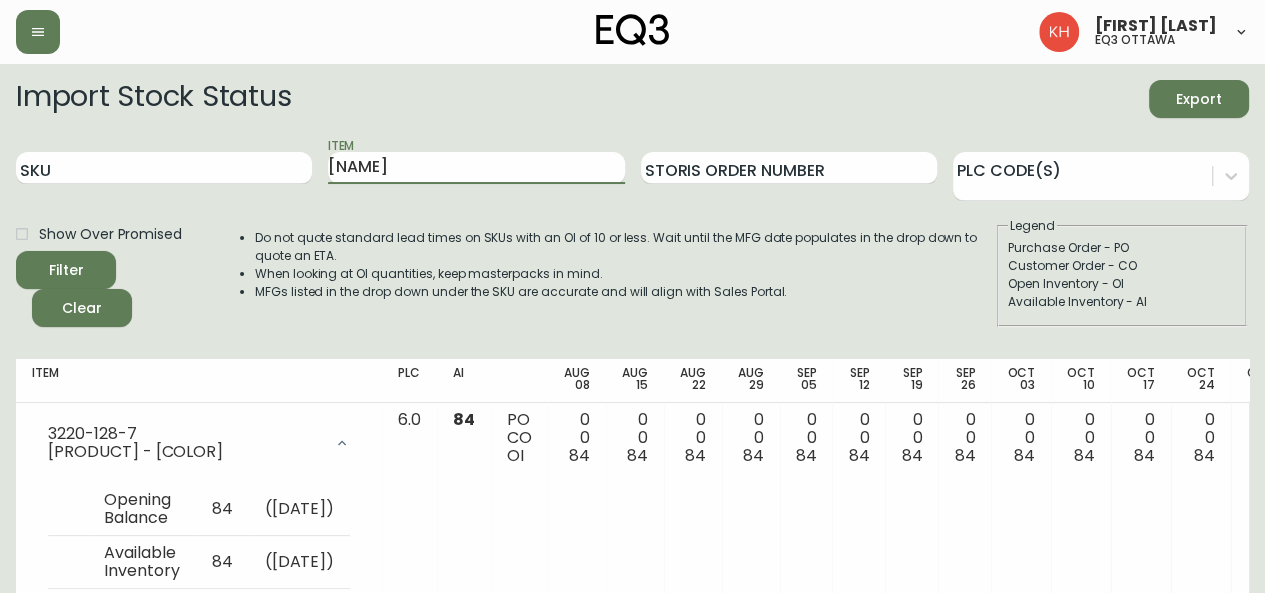 click on "SKU Item soren Storis Order Number PLC Code(s)" at bounding box center (632, 168) 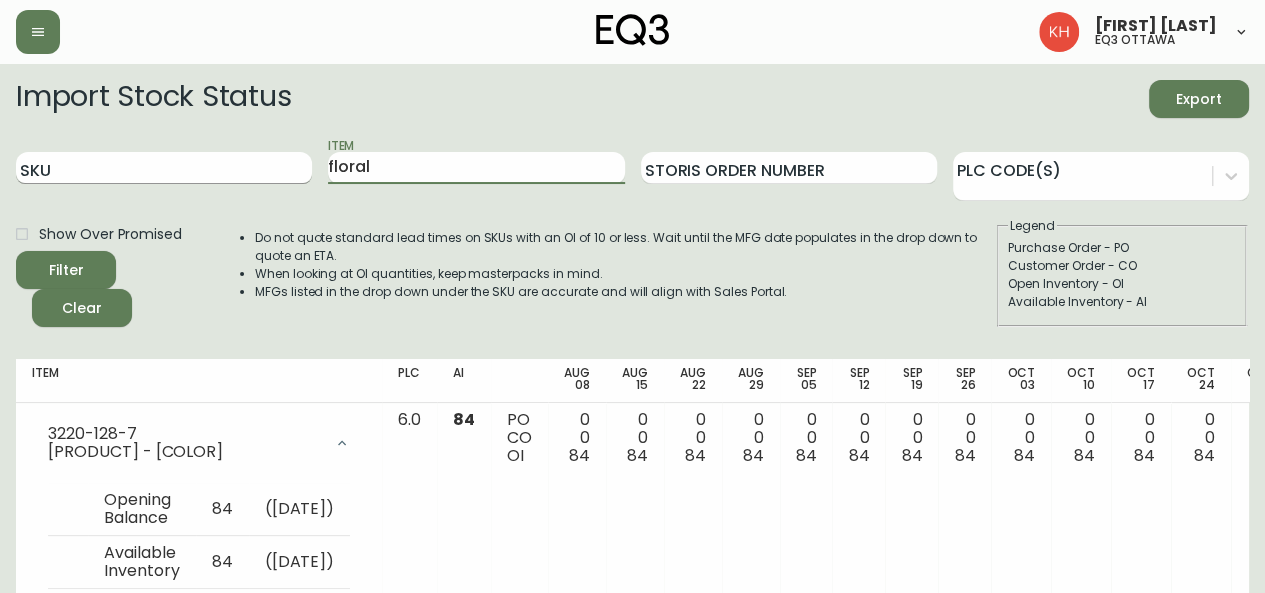 click on "Filter" at bounding box center (66, 270) 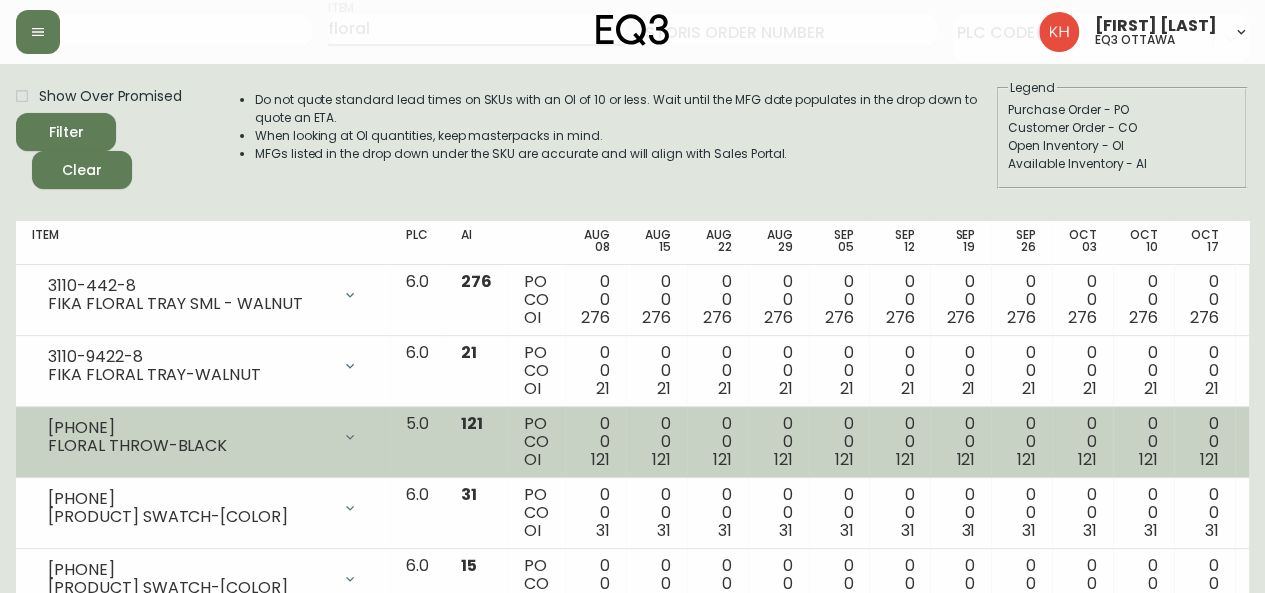 scroll, scrollTop: 200, scrollLeft: 0, axis: vertical 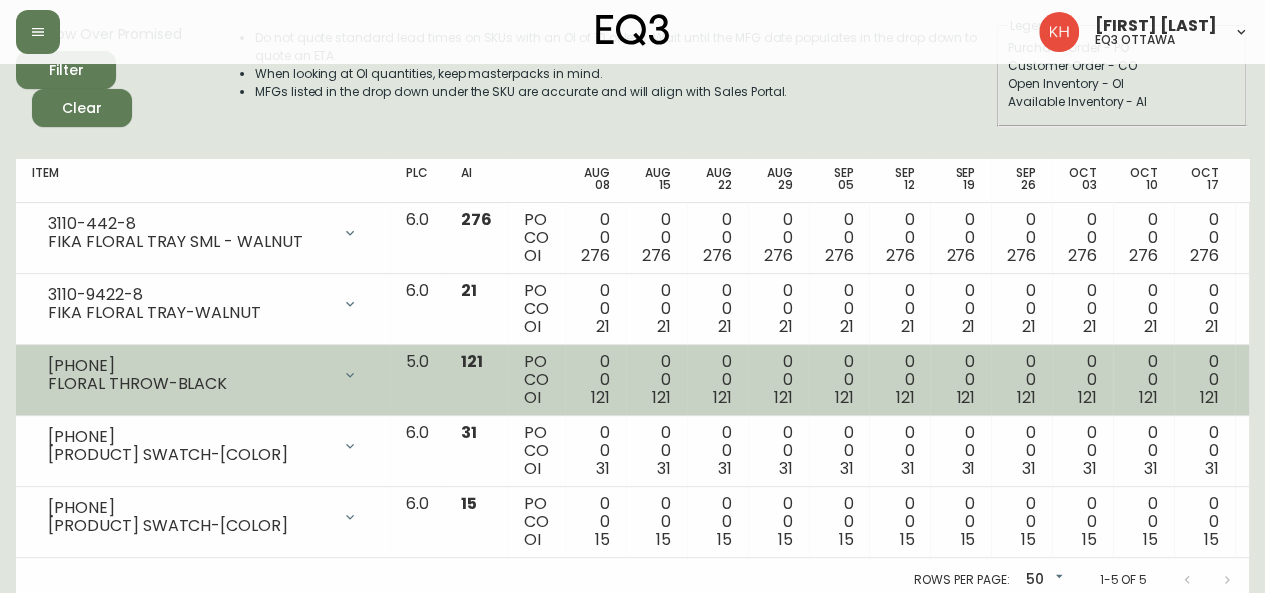 drag, startPoint x: 150, startPoint y: 362, endPoint x: 48, endPoint y: 363, distance: 102.0049 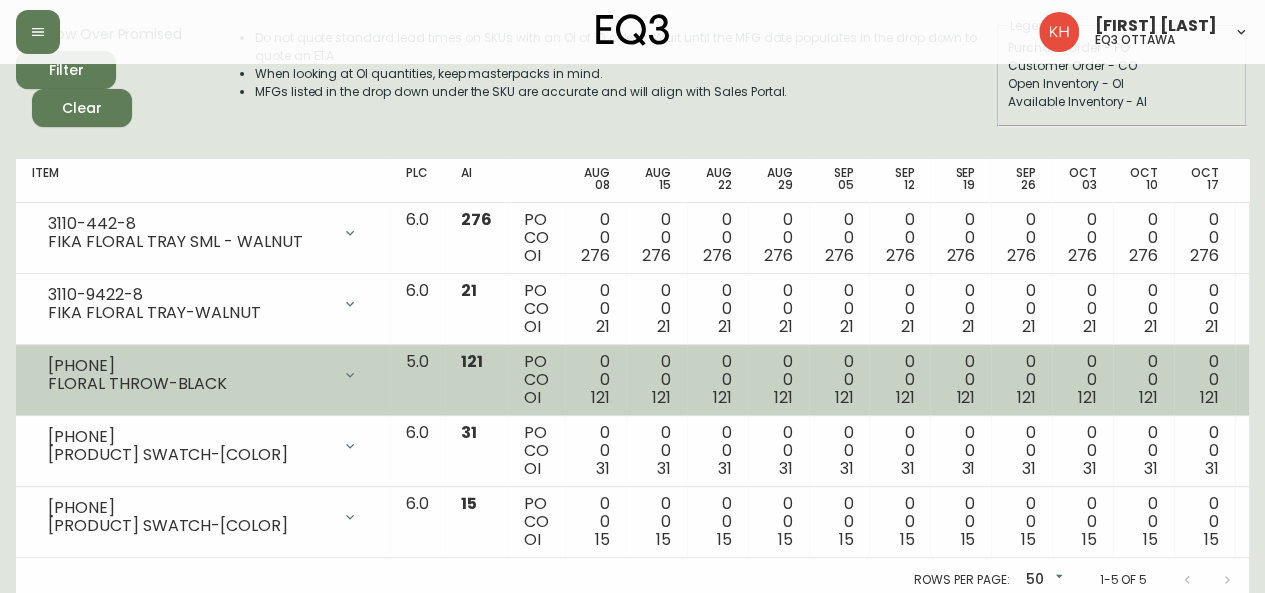 click on "[PHONE]" at bounding box center (189, 366) 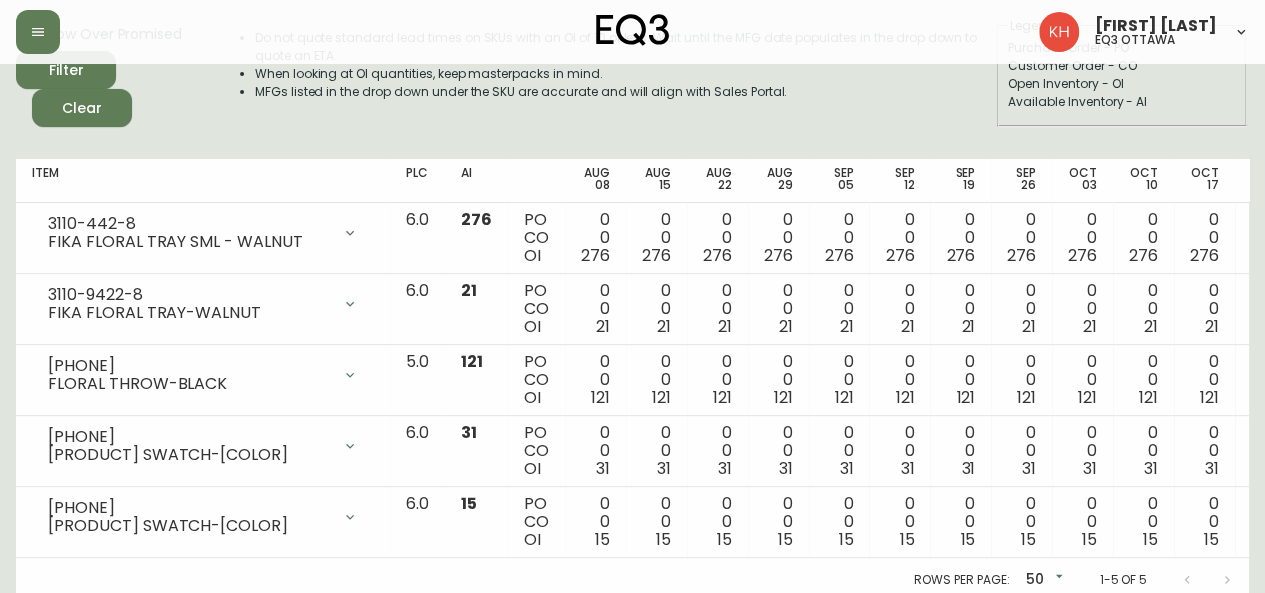 copy on "[PHONE]" 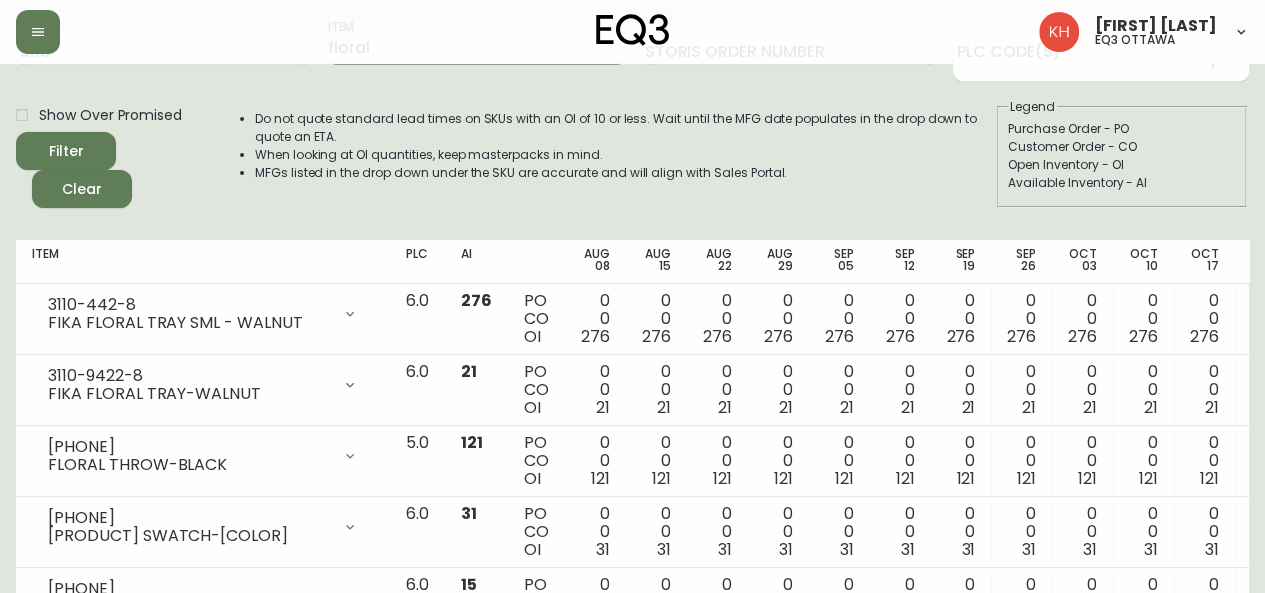 scroll, scrollTop: 0, scrollLeft: 0, axis: both 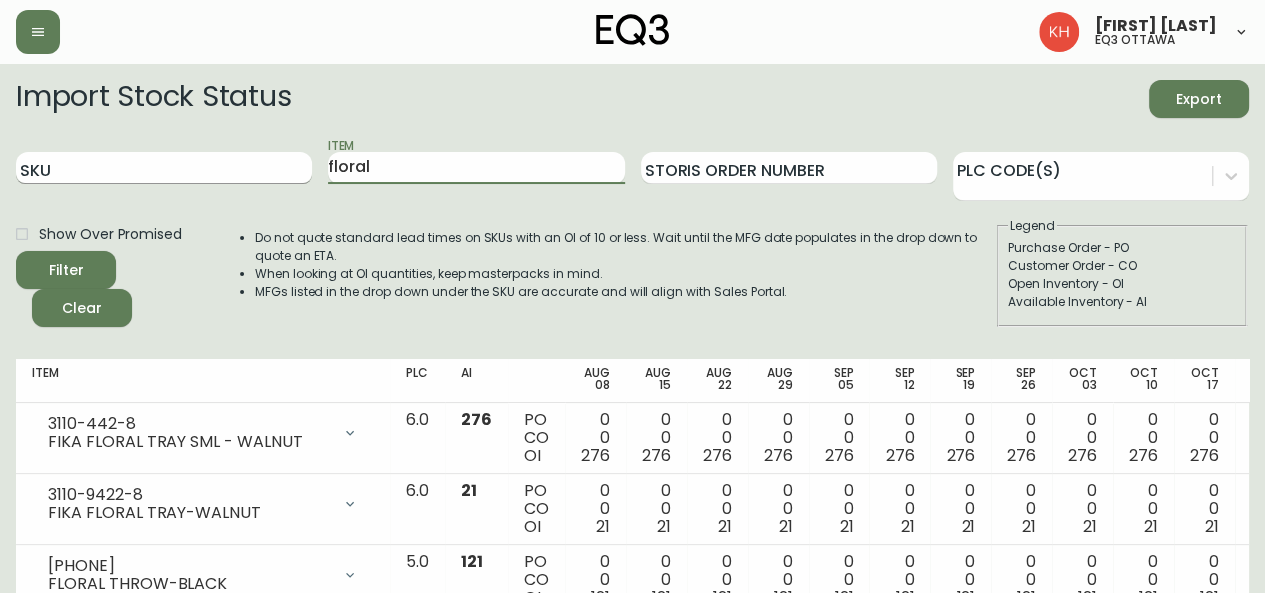 drag, startPoint x: 416, startPoint y: 165, endPoint x: 190, endPoint y: 167, distance: 226.00885 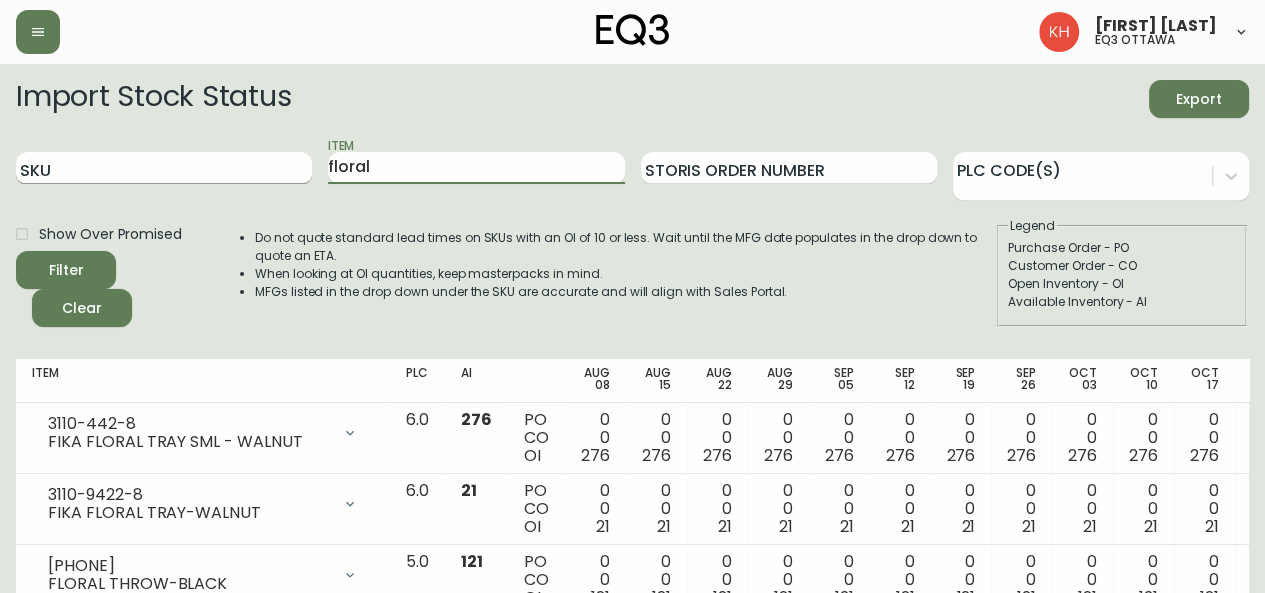 click on "SKU Item floral Storis Order Number PLC Code(s)" at bounding box center (632, 168) 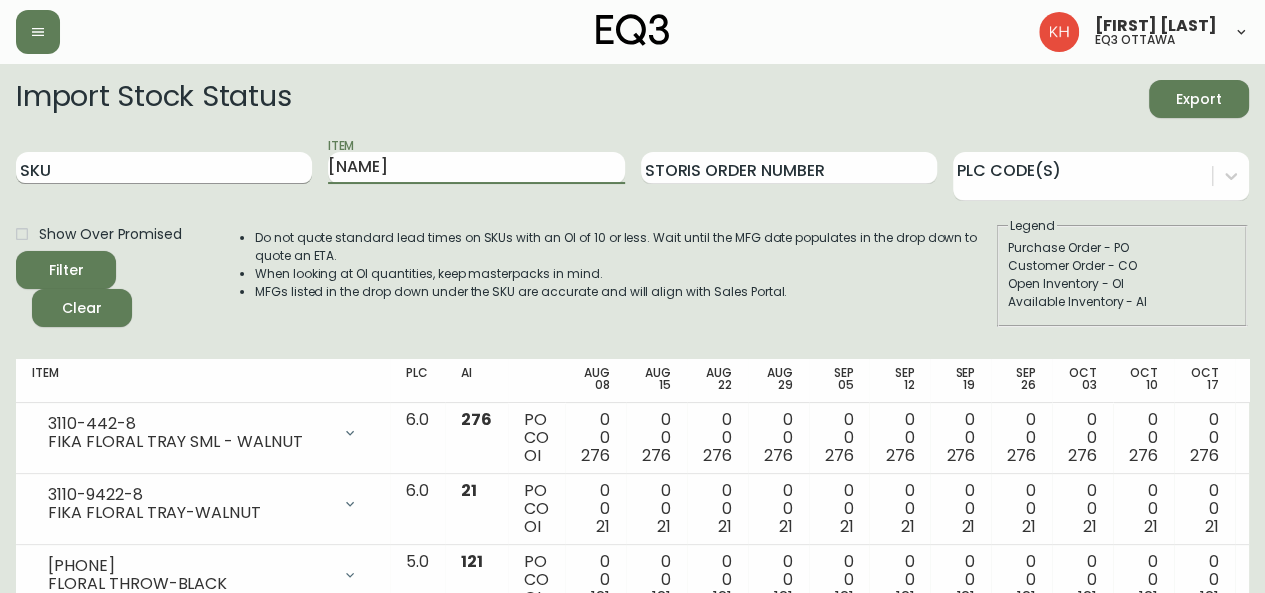 click on "Filter" at bounding box center [66, 270] 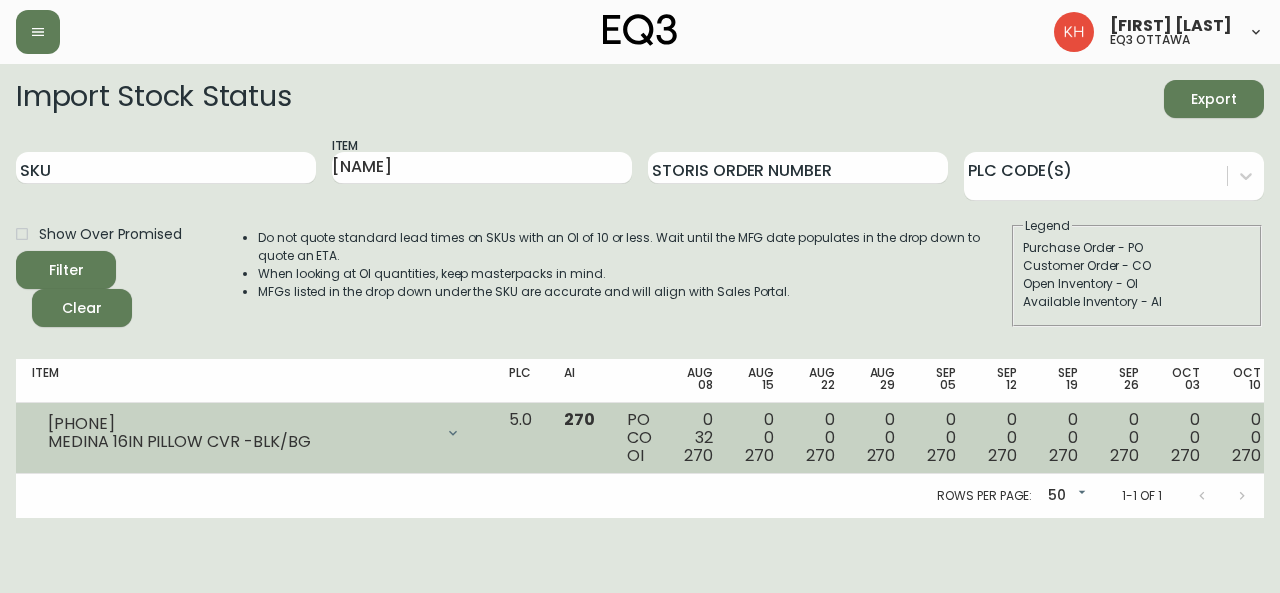 drag, startPoint x: 139, startPoint y: 422, endPoint x: 46, endPoint y: 417, distance: 93.13431 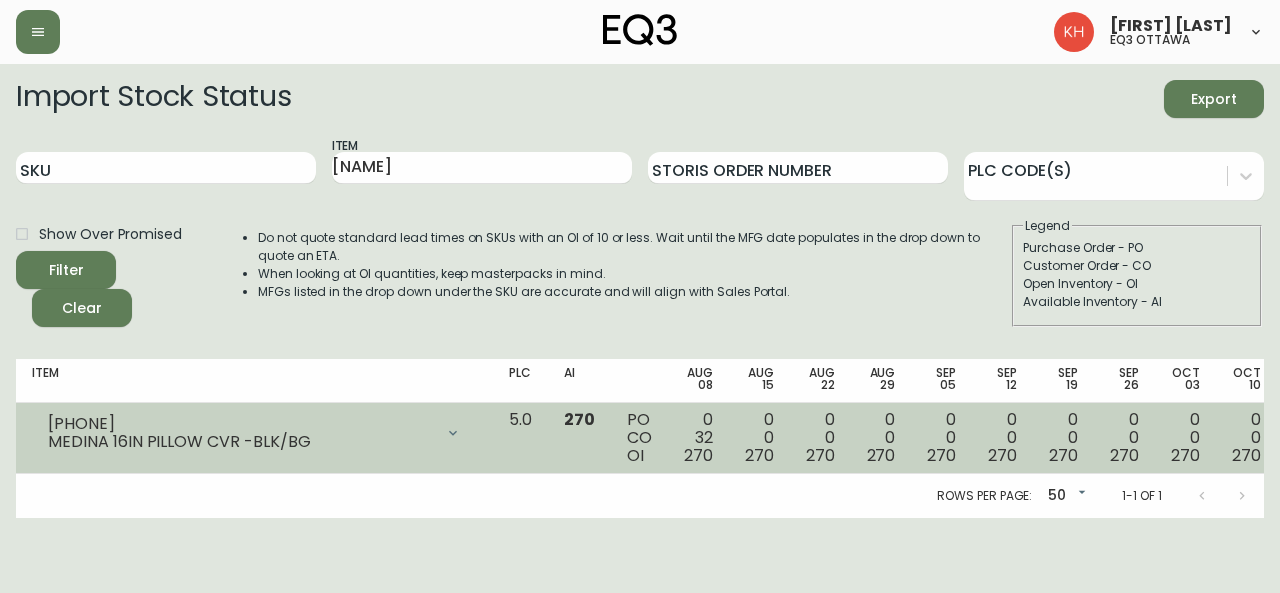 click on "MEDINA 16IN PILLOW CVR -BLK/BG" at bounding box center (254, 433) 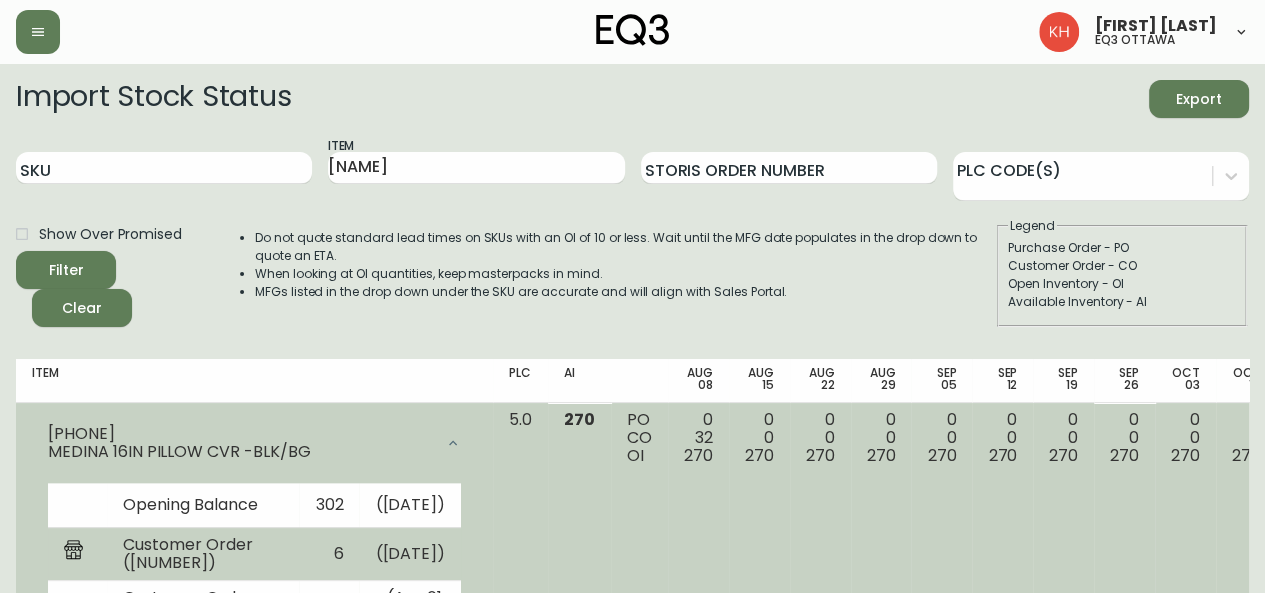 copy on "[PHONE]" 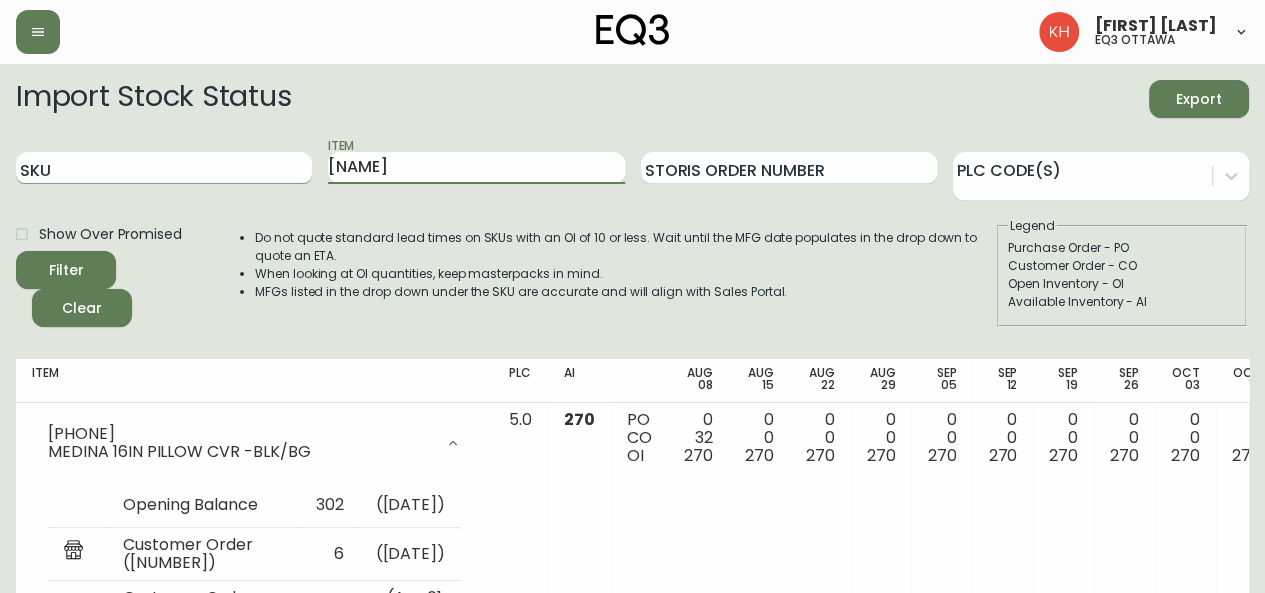 click on "SKU Item [NAME] Storis Order Number PLC Code(s)" at bounding box center [632, 168] 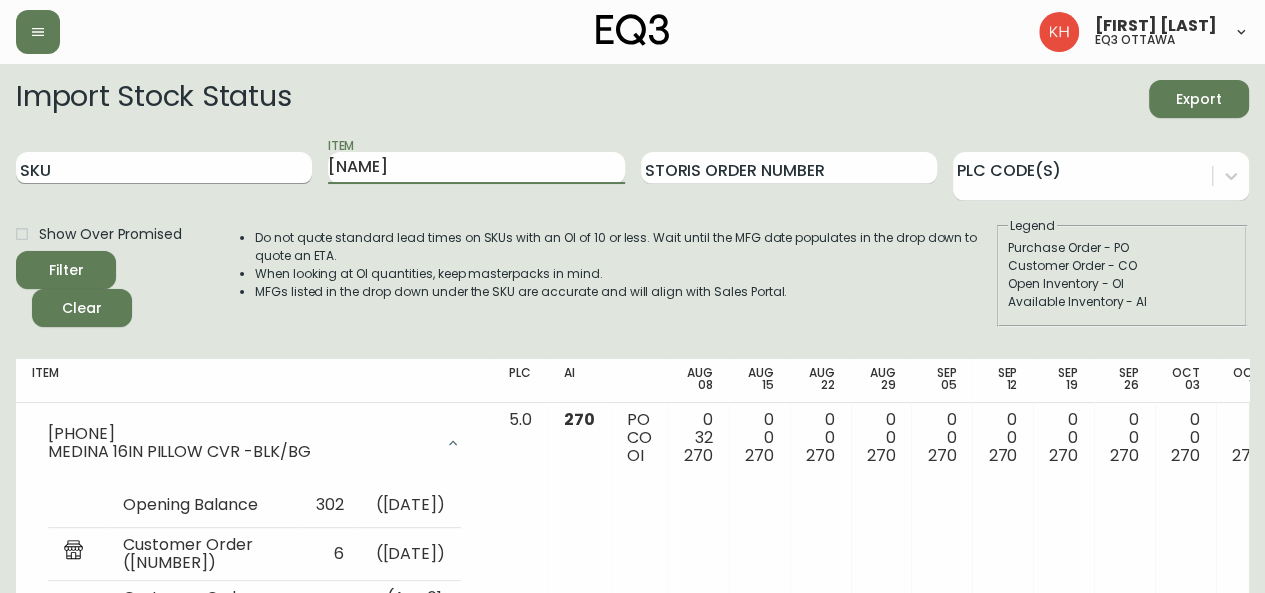 click on "Filter" at bounding box center (66, 270) 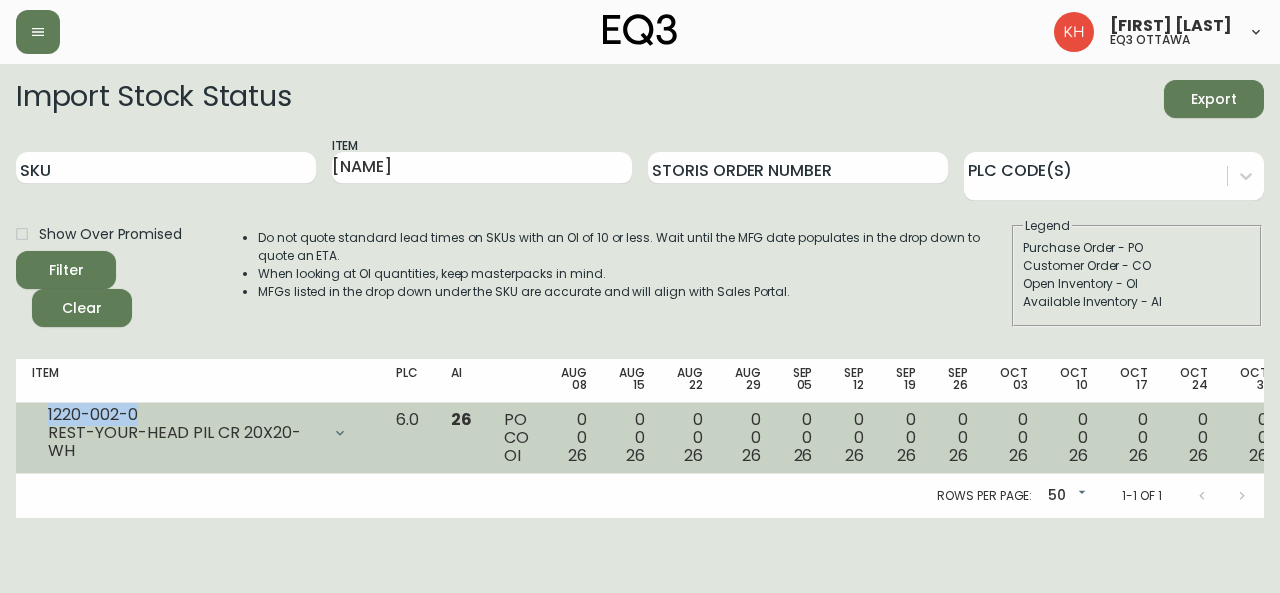 drag, startPoint x: 133, startPoint y: 412, endPoint x: 41, endPoint y: 417, distance: 92.13577 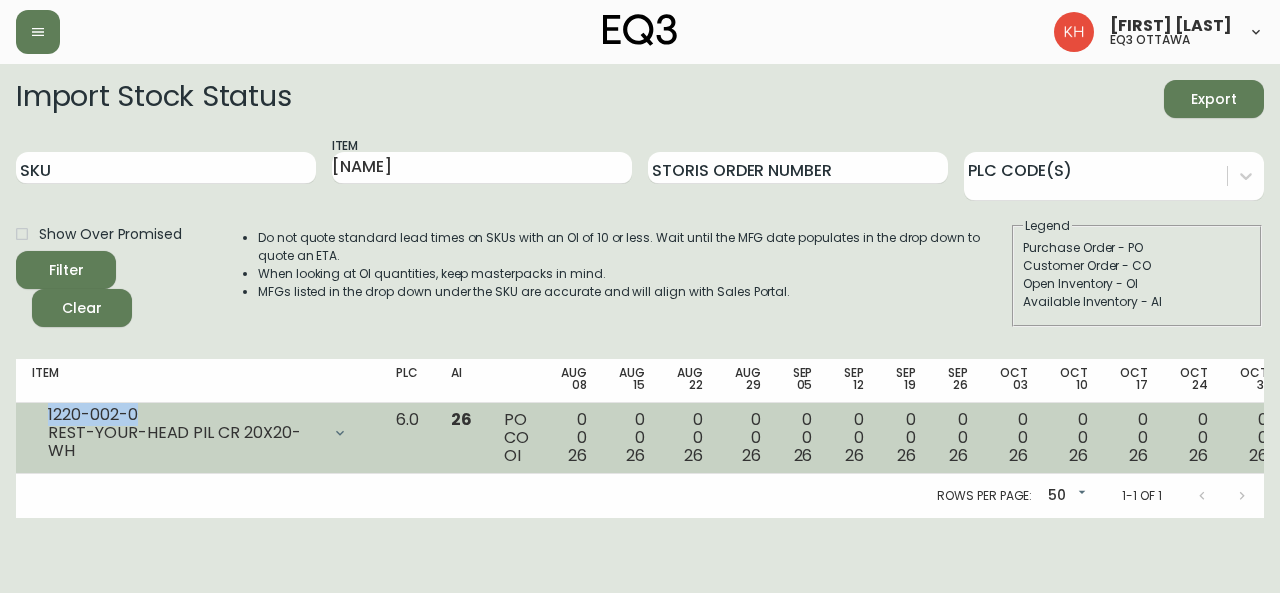 click on "1220-002-0 REST-YOUR-HEAD PIL CR 20X20-WH" at bounding box center [198, 433] 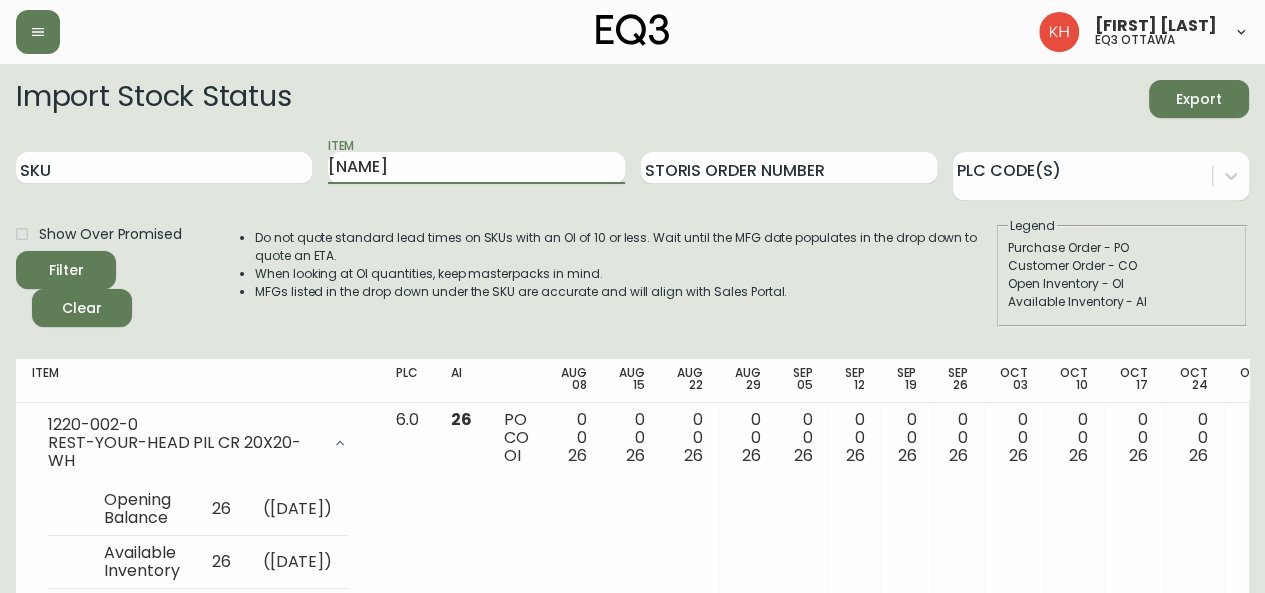drag, startPoint x: 426, startPoint y: 161, endPoint x: 114, endPoint y: 195, distance: 313.8471 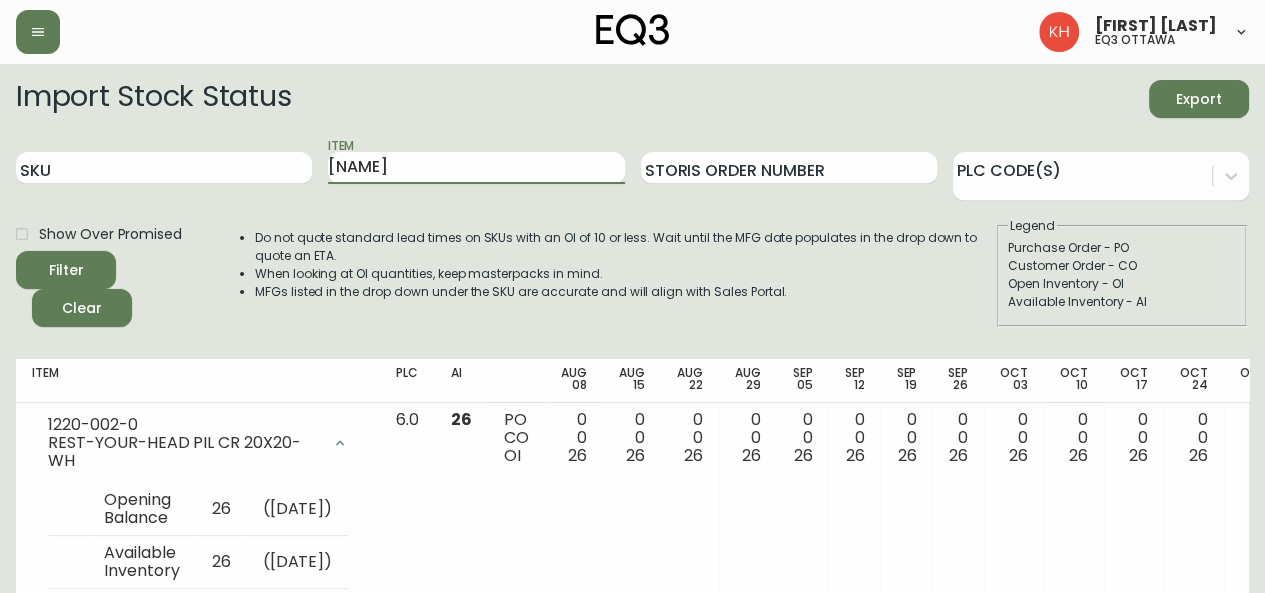 click on "SKU Item rest Storis Order Number PLC Code(s)" at bounding box center [632, 168] 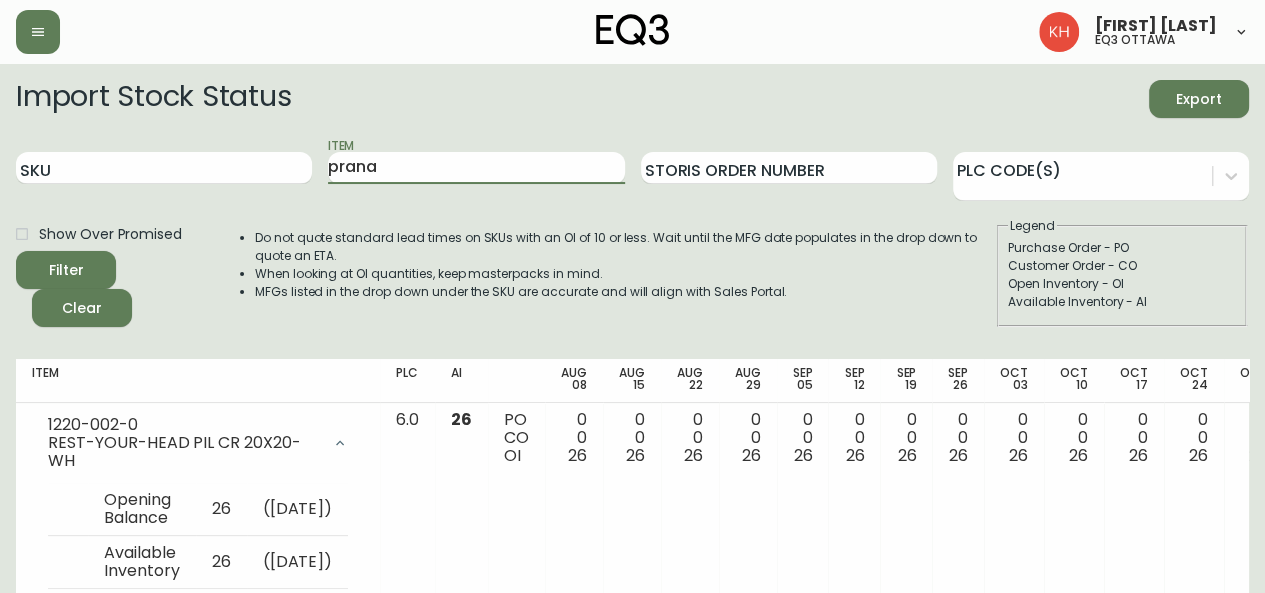 click on "Filter" at bounding box center (66, 270) 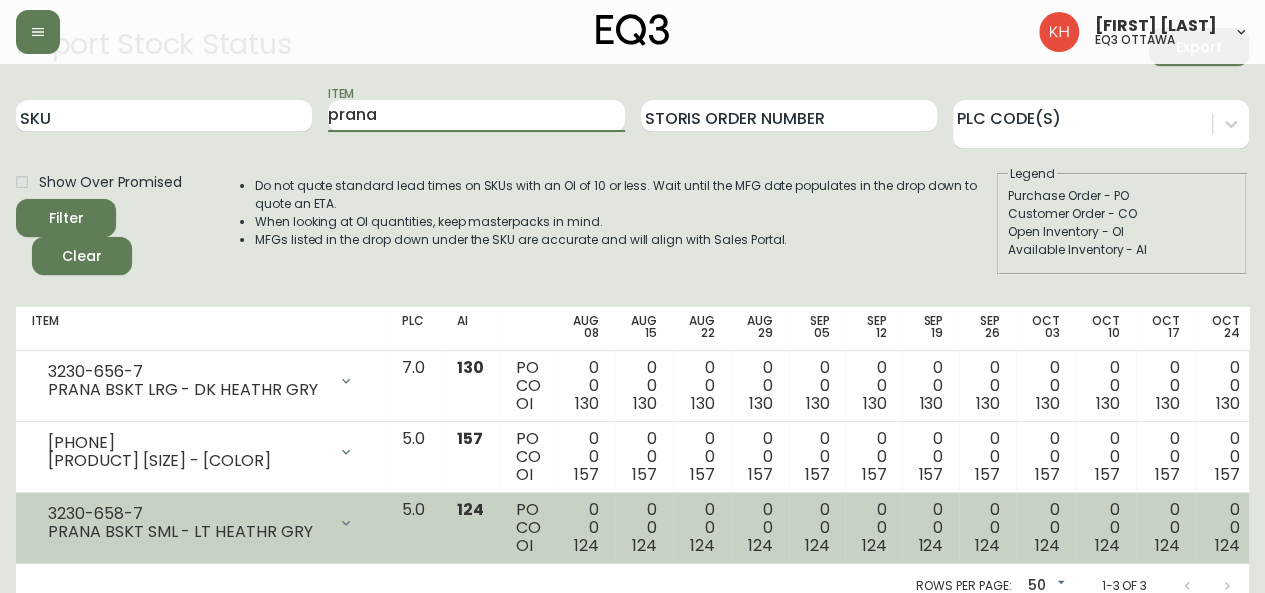 scroll, scrollTop: 81, scrollLeft: 0, axis: vertical 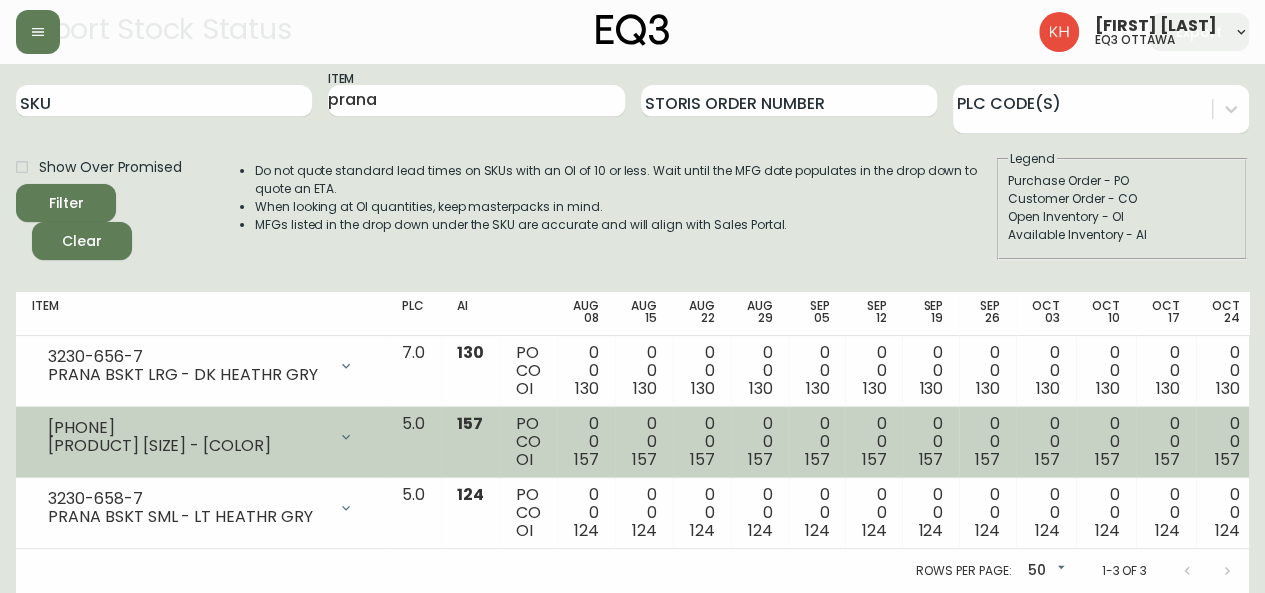 drag, startPoint x: 144, startPoint y: 400, endPoint x: 42, endPoint y: 400, distance: 102 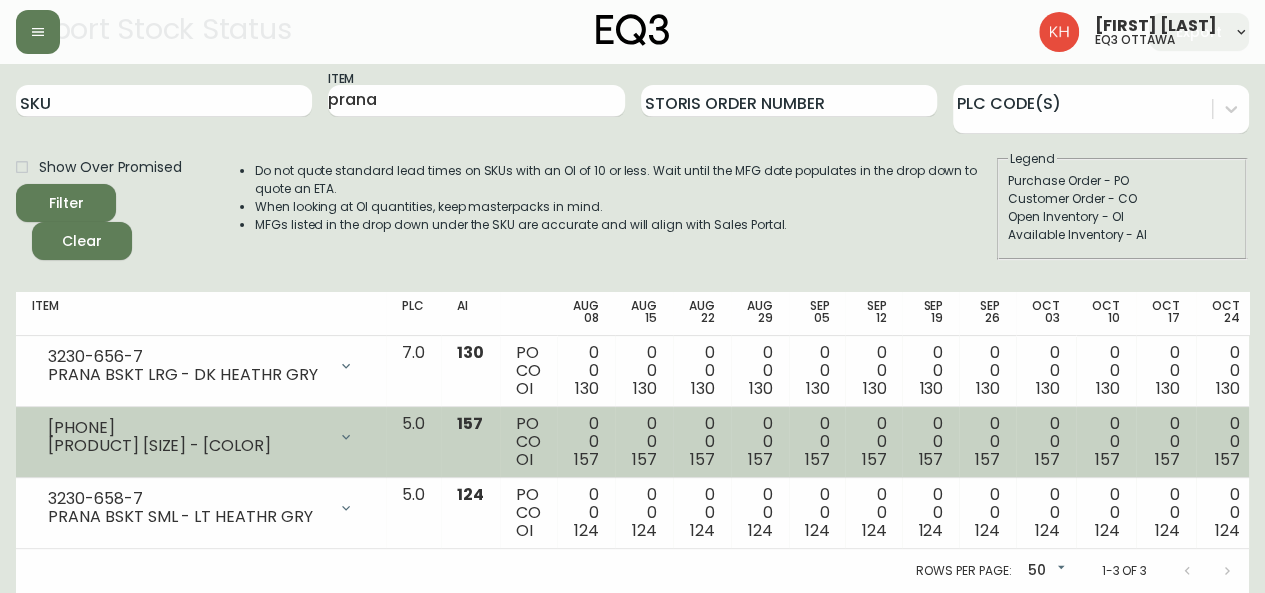 click on "3230-657-7 PRANA BSKT MED - DK HEATHR GRY" at bounding box center (201, 437) 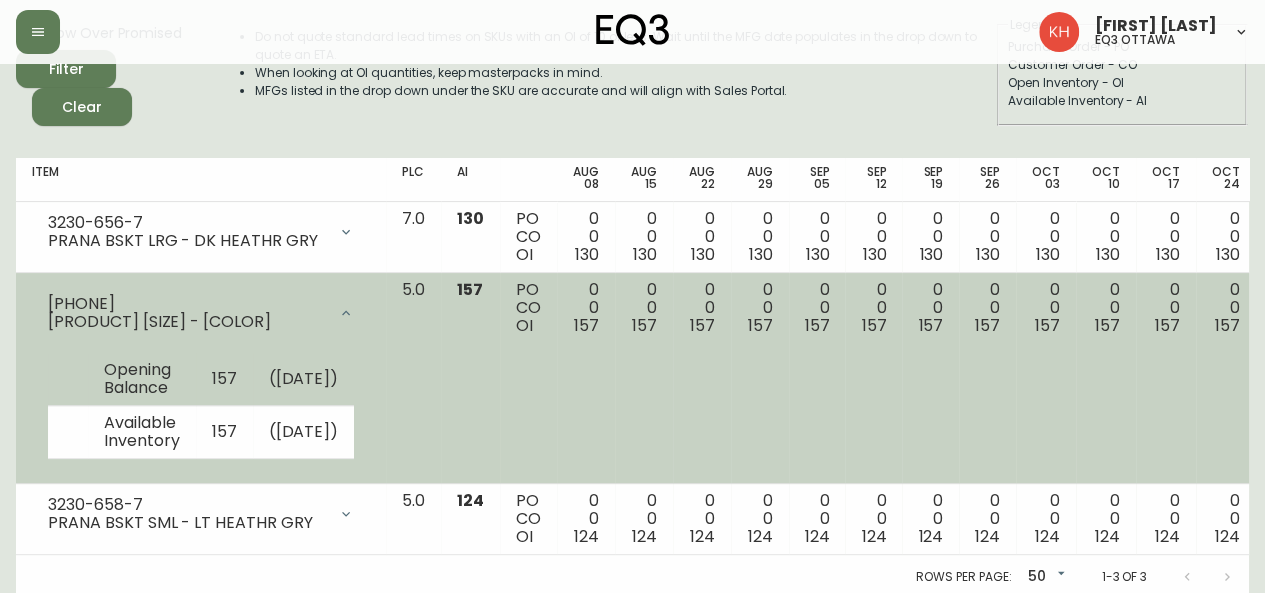 scroll, scrollTop: 156, scrollLeft: 0, axis: vertical 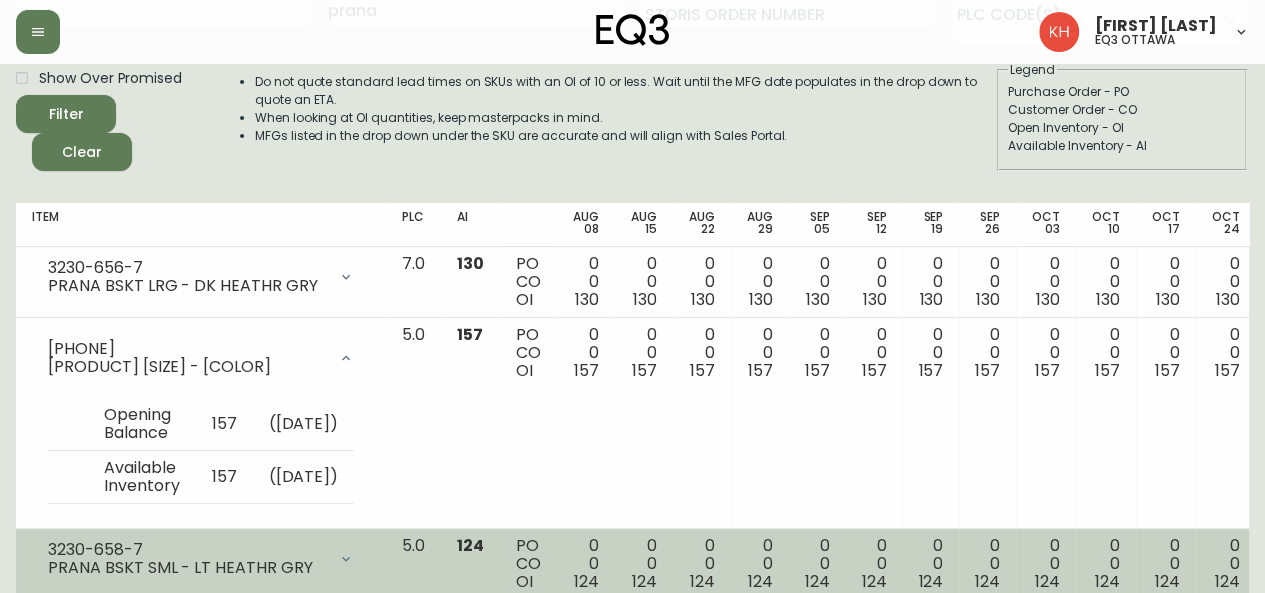 click on "3230-658-7" at bounding box center [187, 550] 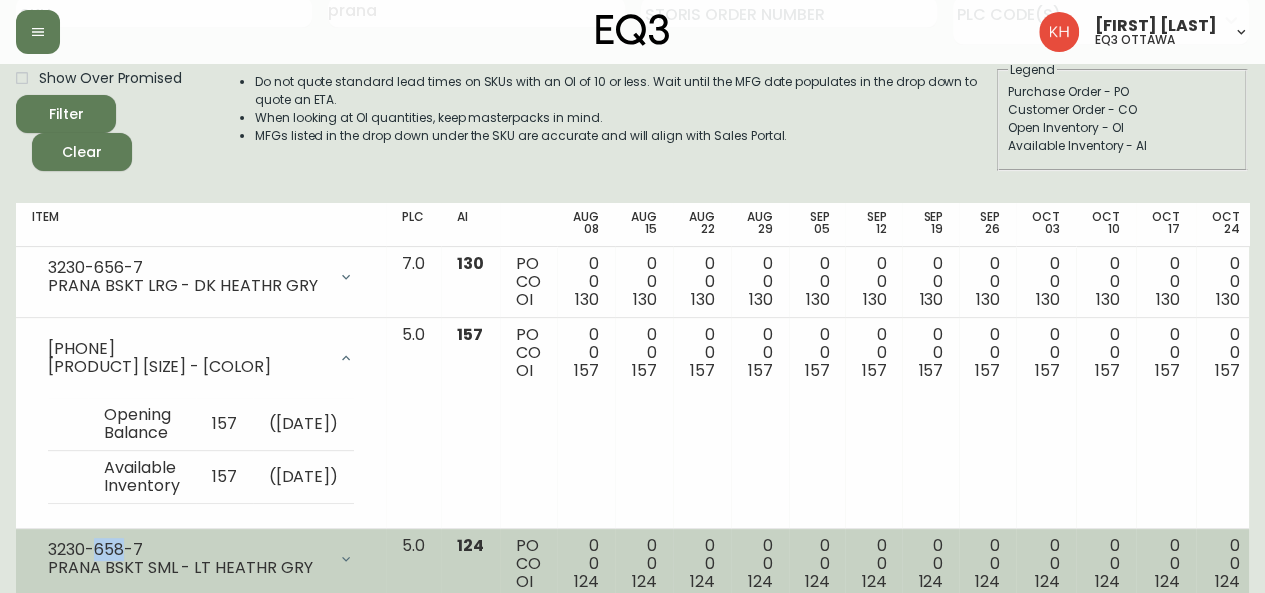 click on "3230-658-7" at bounding box center (187, 550) 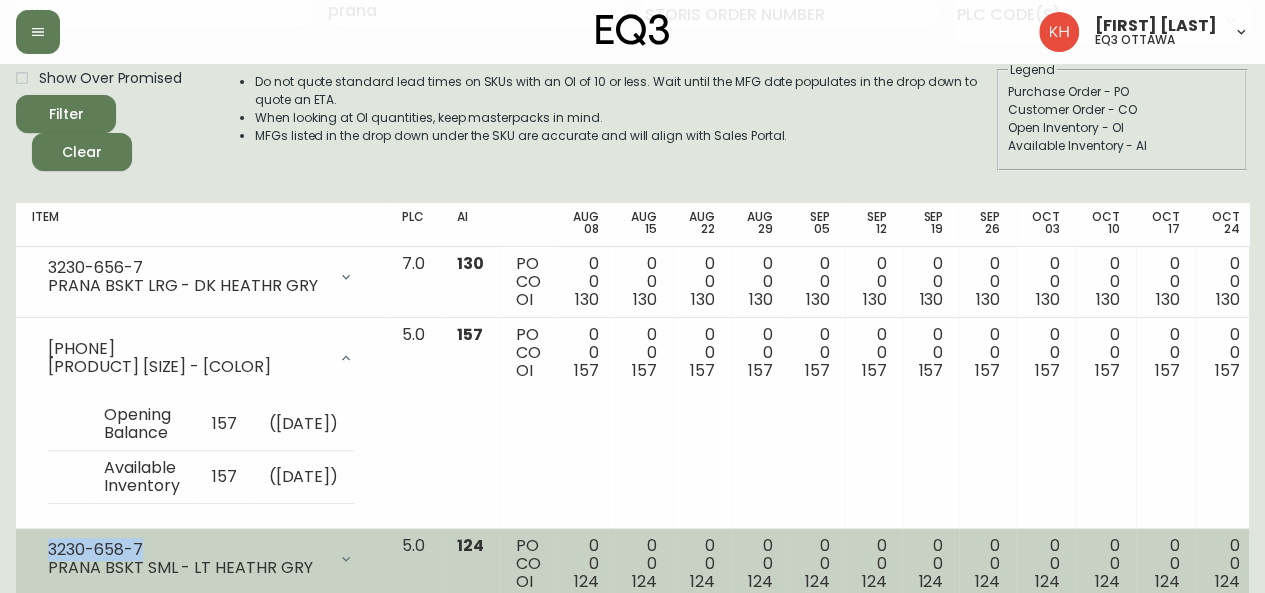 drag, startPoint x: 146, startPoint y: 575, endPoint x: 33, endPoint y: 570, distance: 113.110565 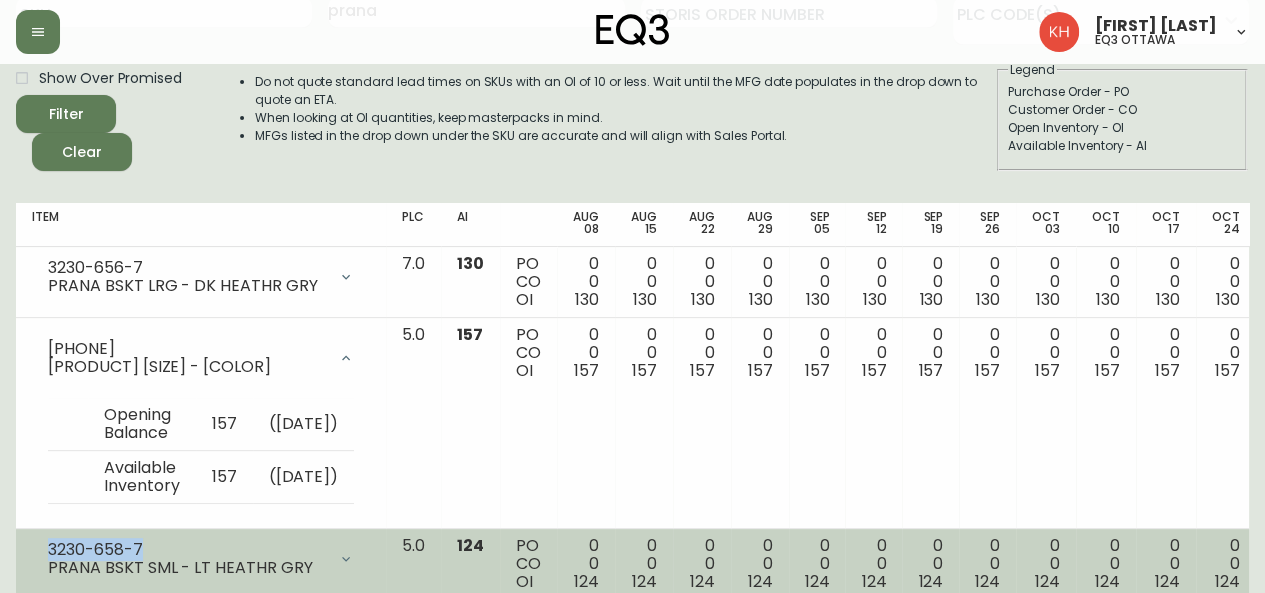 click on "[SKU] [PRODUCT] [SIZE] - [COLOR] Opening Balance [NUMBER] ( [DATE] ) Available Inventory [NUMBER] ( [DATE] )" at bounding box center (201, 564) 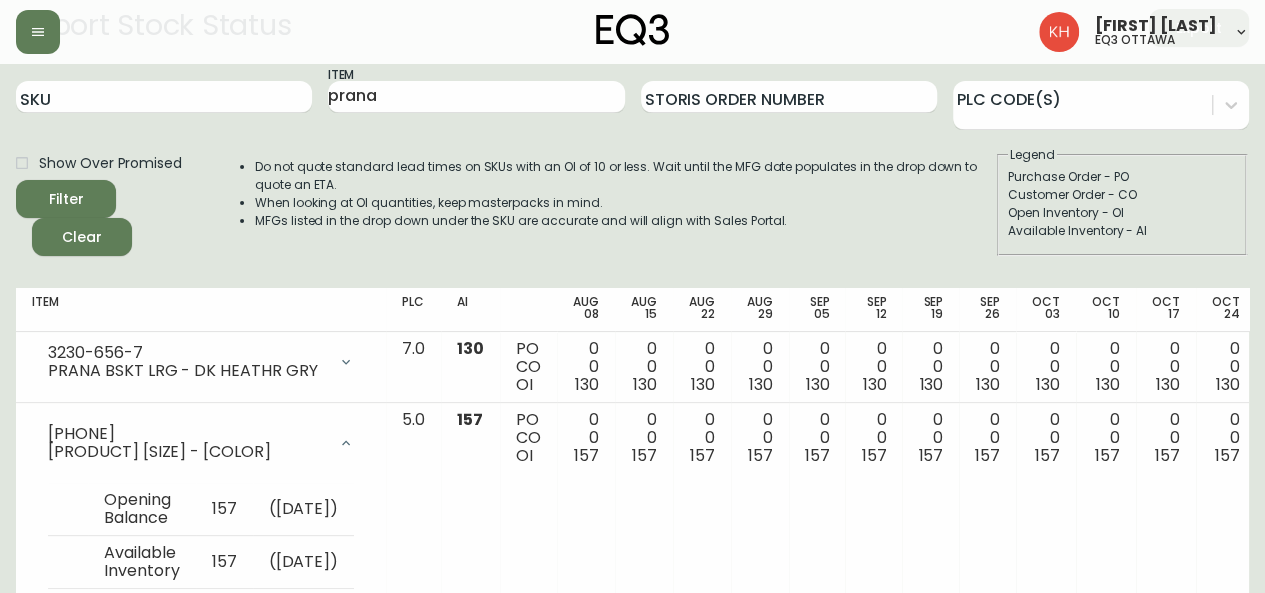 scroll, scrollTop: 0, scrollLeft: 0, axis: both 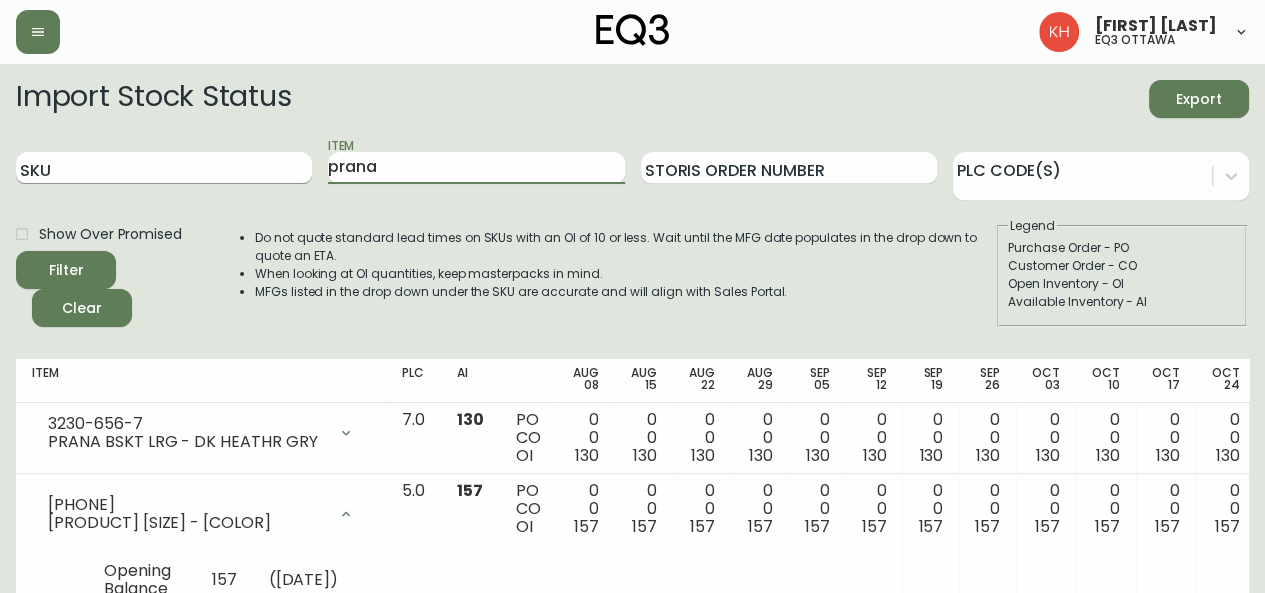 drag, startPoint x: 418, startPoint y: 165, endPoint x: 137, endPoint y: 181, distance: 281.45514 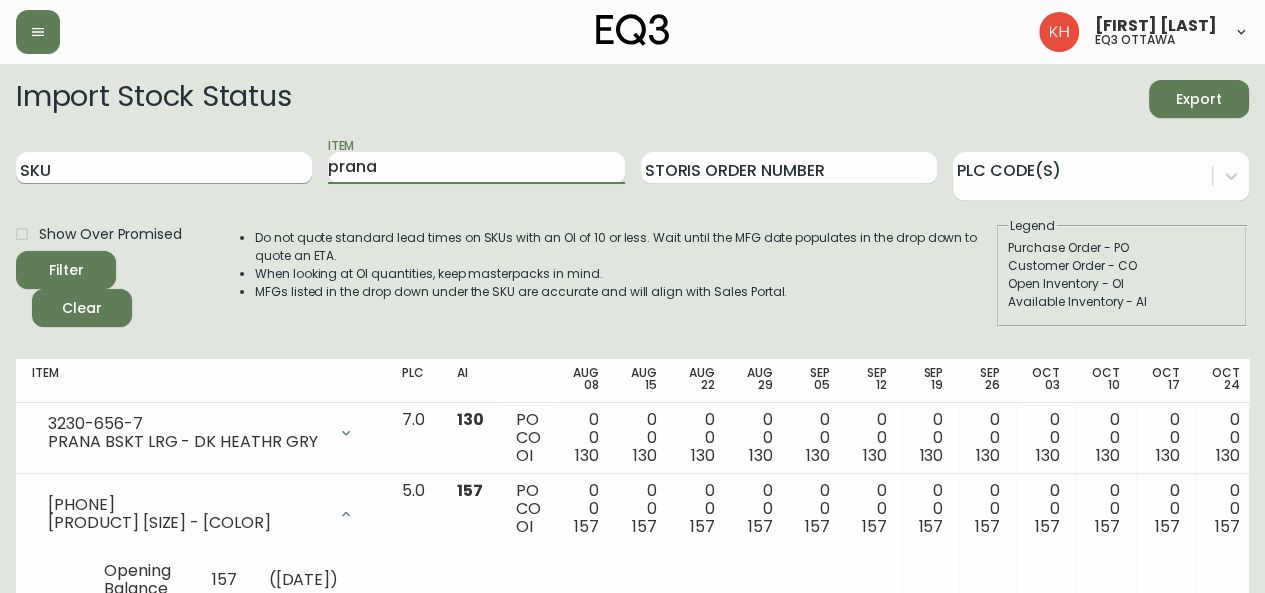 click on "SKU Item prana Storis Order Number PLC Code(s)" at bounding box center [632, 168] 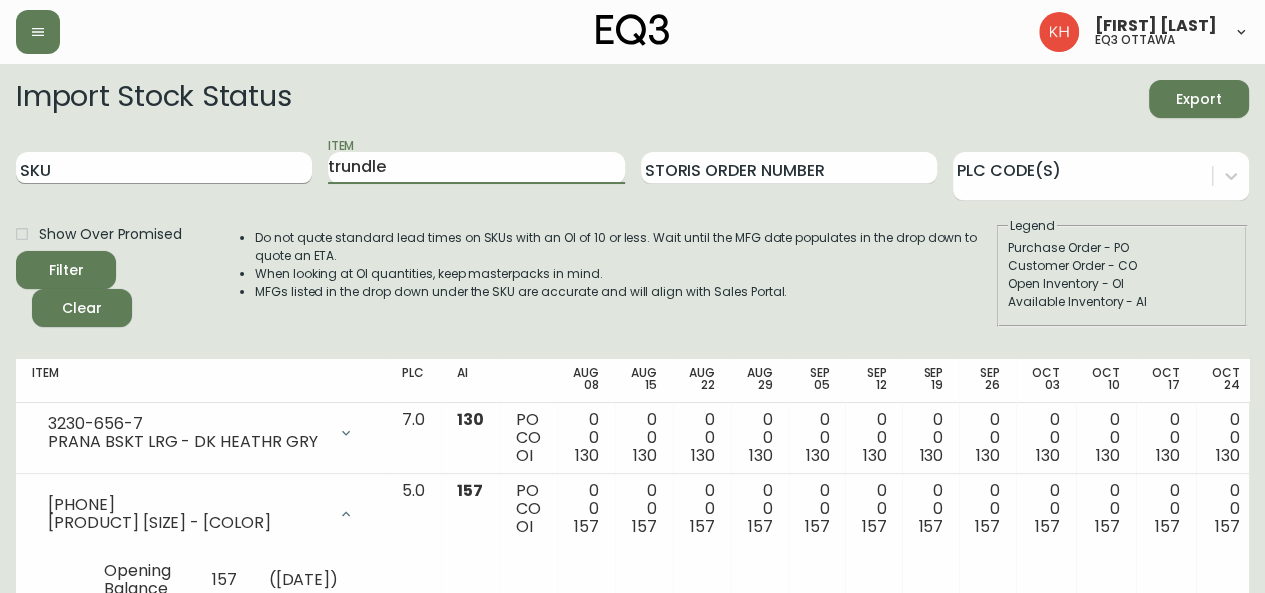 click on "Filter" at bounding box center (66, 270) 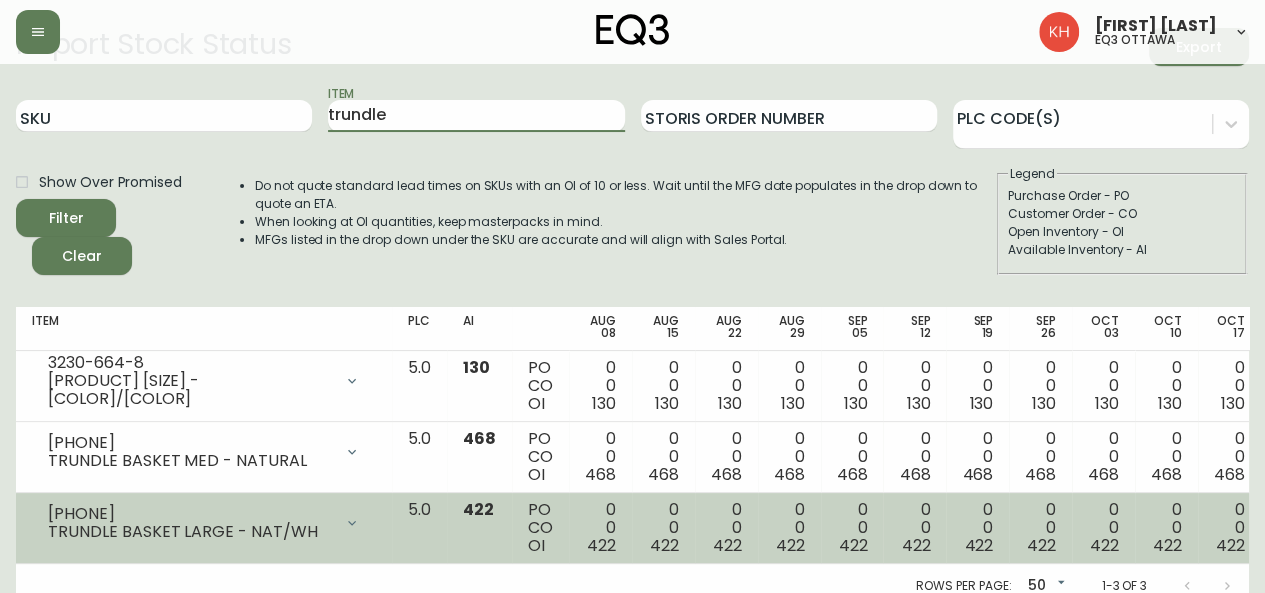 scroll, scrollTop: 81, scrollLeft: 0, axis: vertical 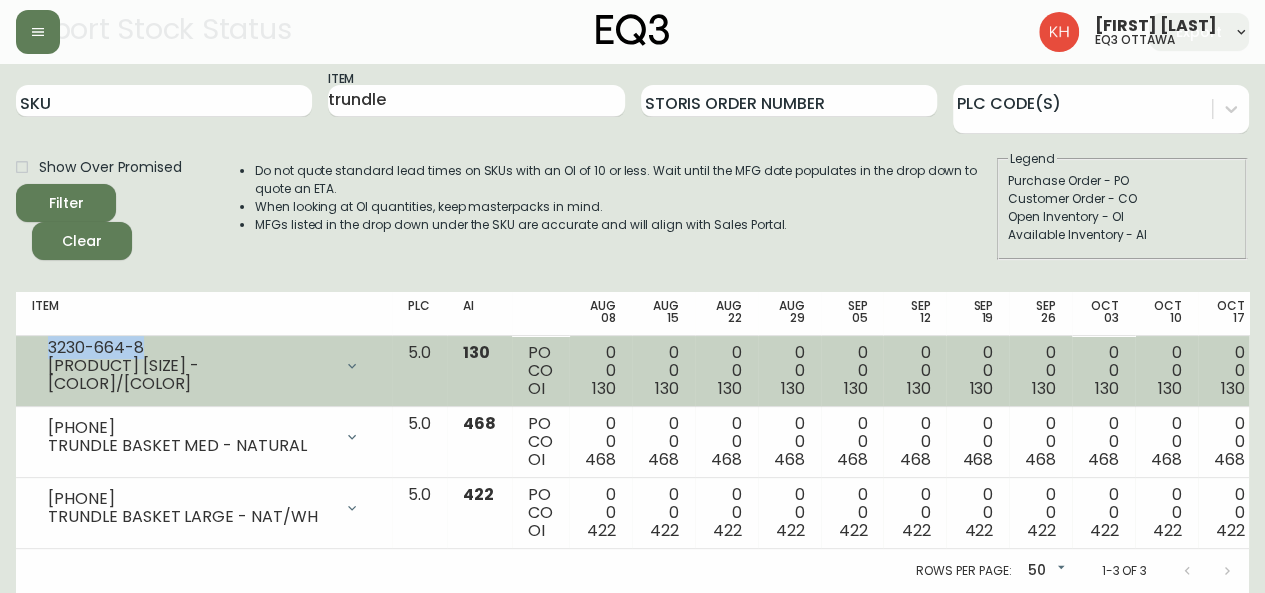 drag, startPoint x: 152, startPoint y: 332, endPoint x: 39, endPoint y: 335, distance: 113.03982 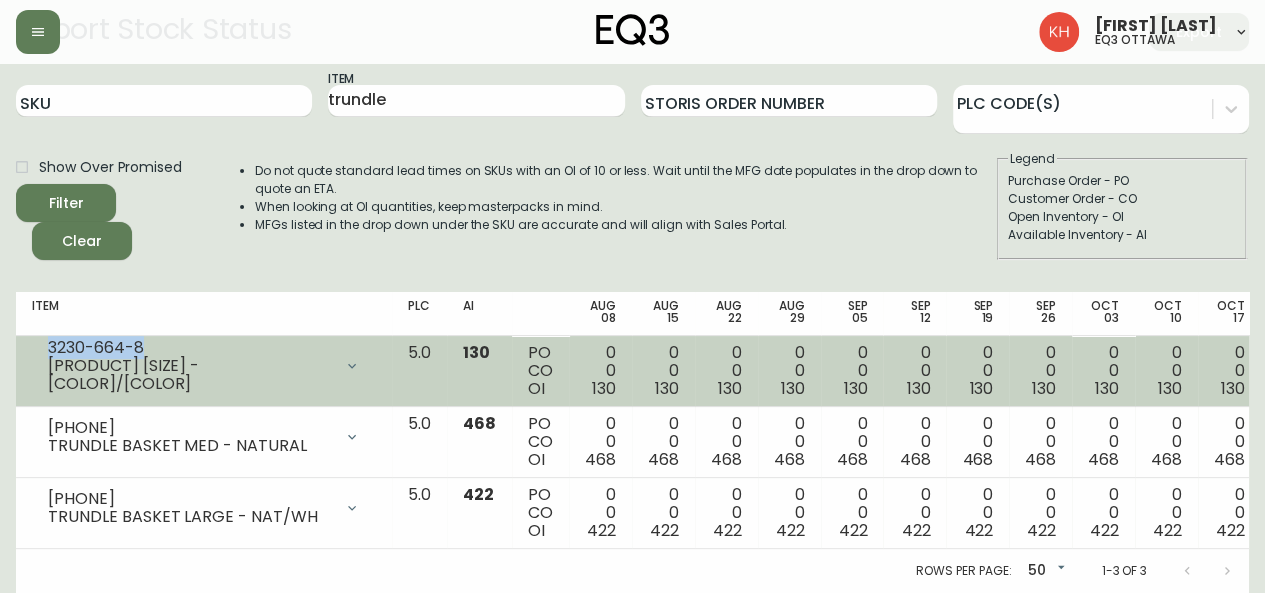 click on "[SKU] [PRODUCT] [SIZE] - [COLOR]/[COLOR]" at bounding box center (204, 366) 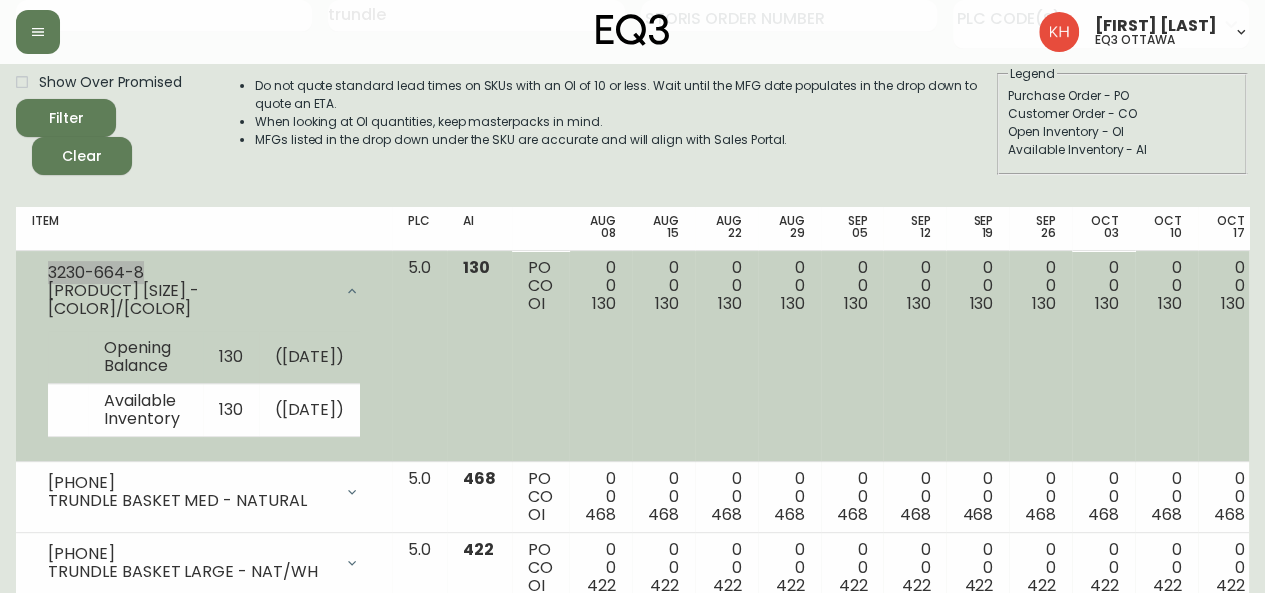 scroll, scrollTop: 256, scrollLeft: 0, axis: vertical 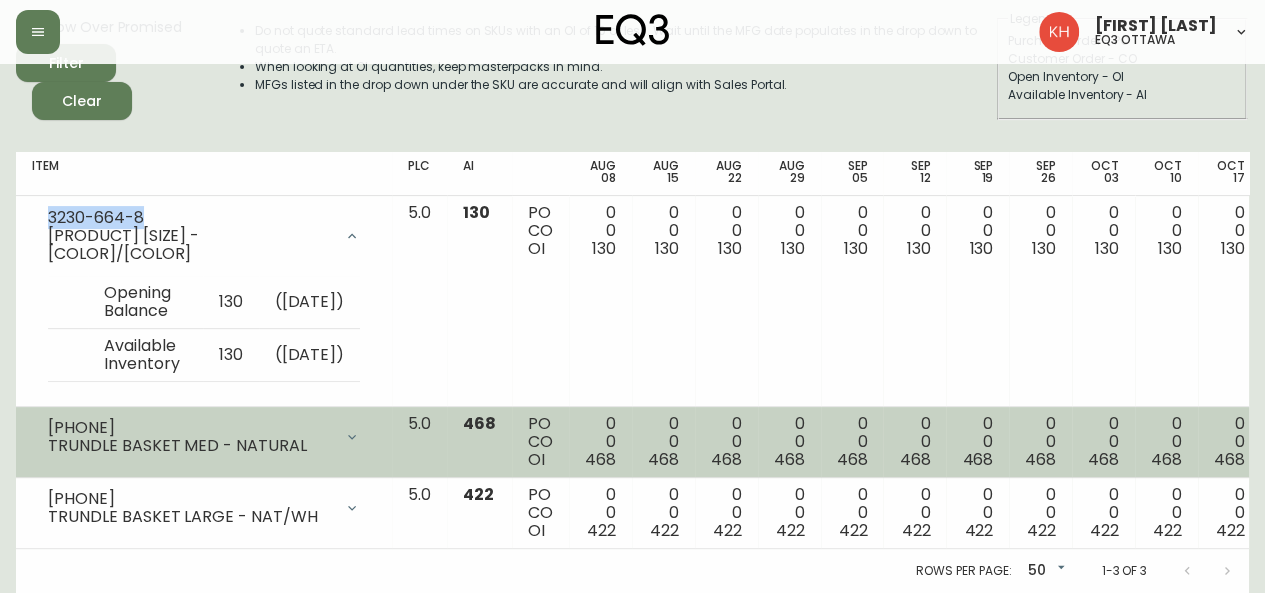 drag, startPoint x: 144, startPoint y: 411, endPoint x: 50, endPoint y: 412, distance: 94.00532 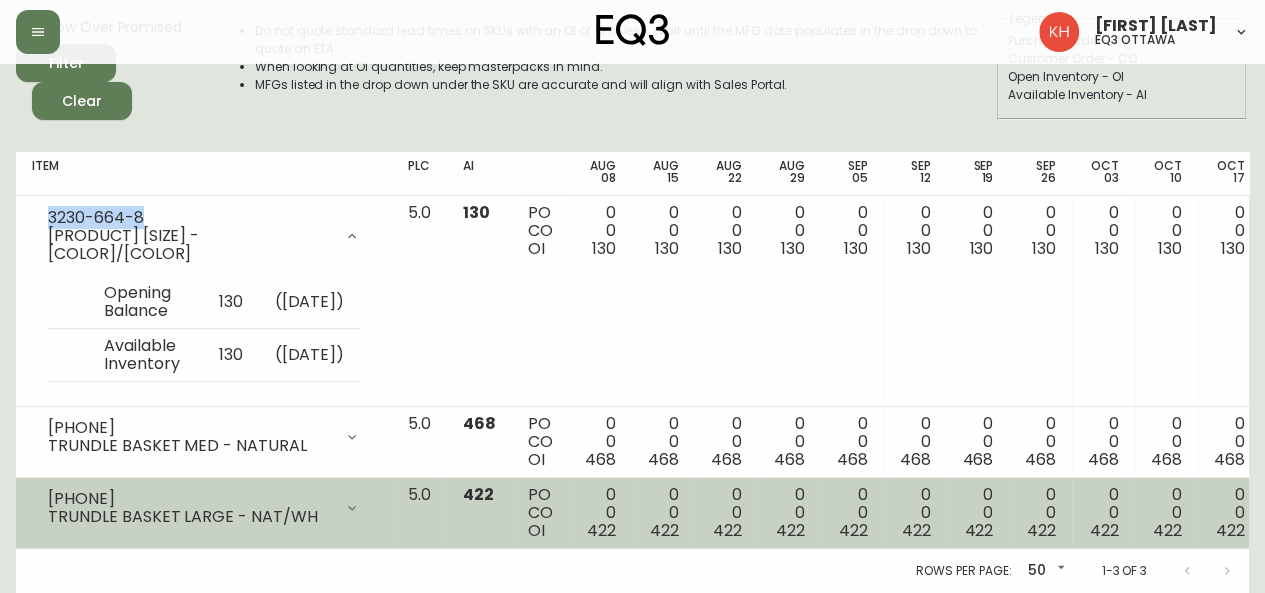 drag, startPoint x: 144, startPoint y: 471, endPoint x: 52, endPoint y: 470, distance: 92.00543 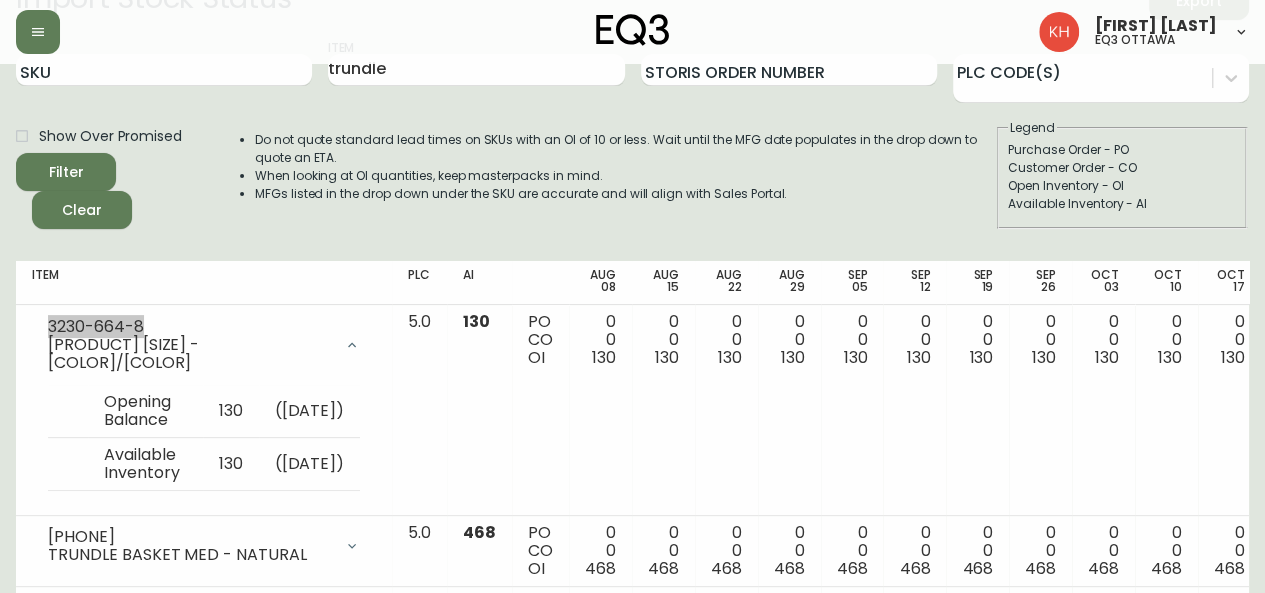 scroll, scrollTop: 0, scrollLeft: 0, axis: both 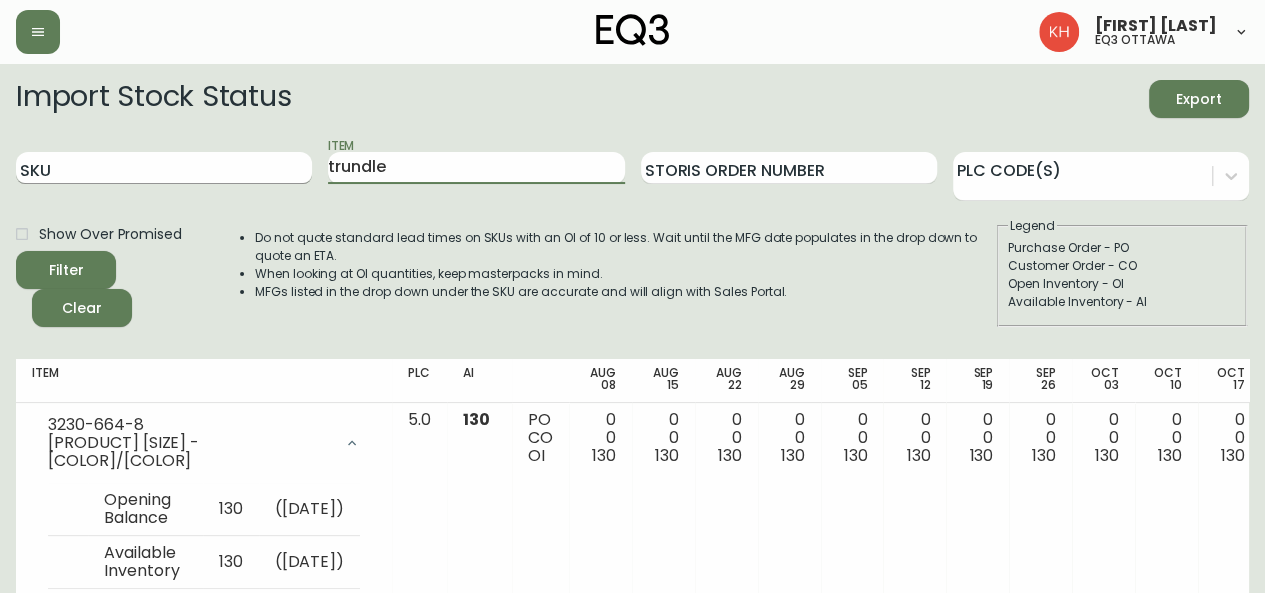 drag, startPoint x: 446, startPoint y: 167, endPoint x: 175, endPoint y: 183, distance: 271.47192 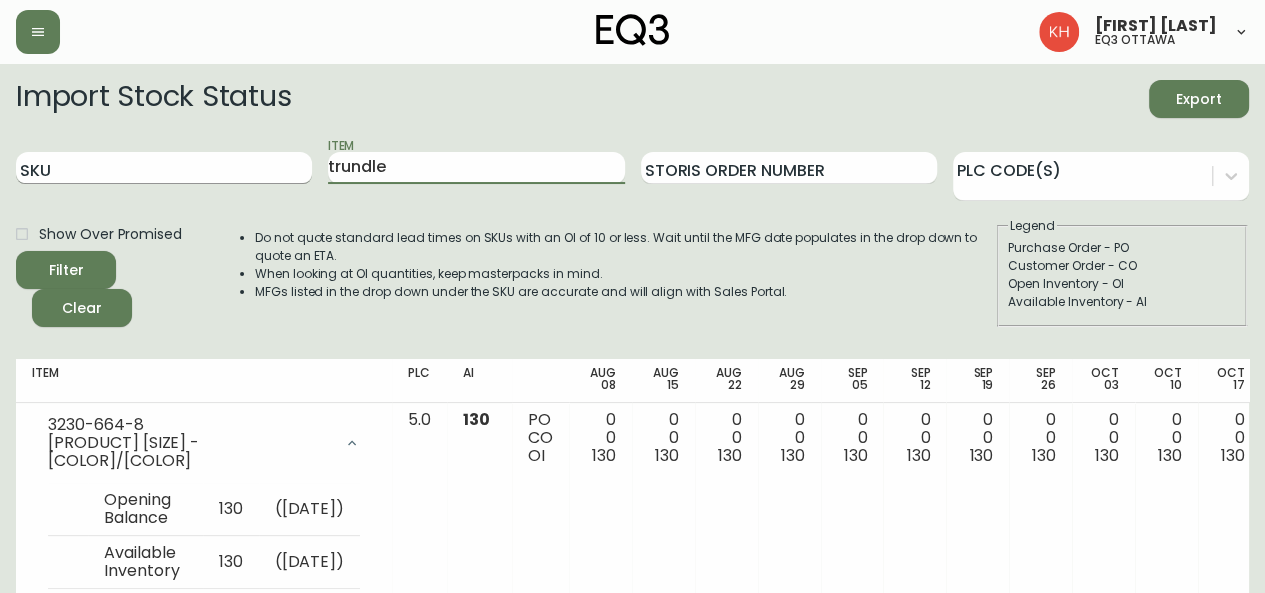 click on "SKU Item [PRODUCT] Storis Order Number PLC Code(s)" at bounding box center [632, 168] 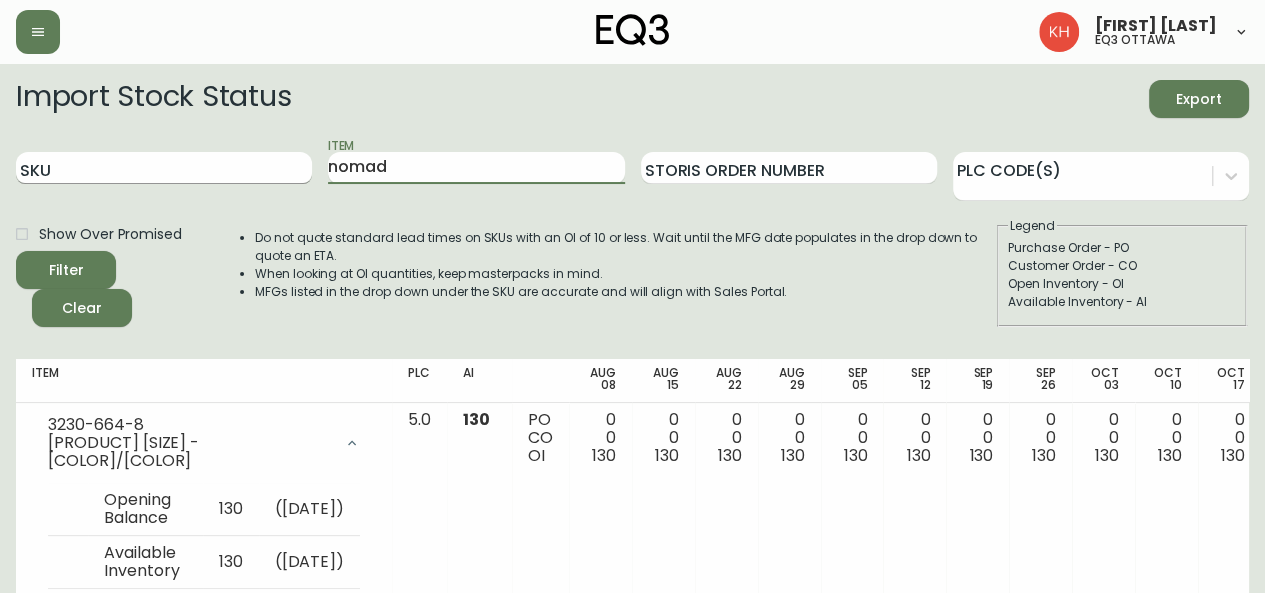 click on "Filter" at bounding box center [66, 270] 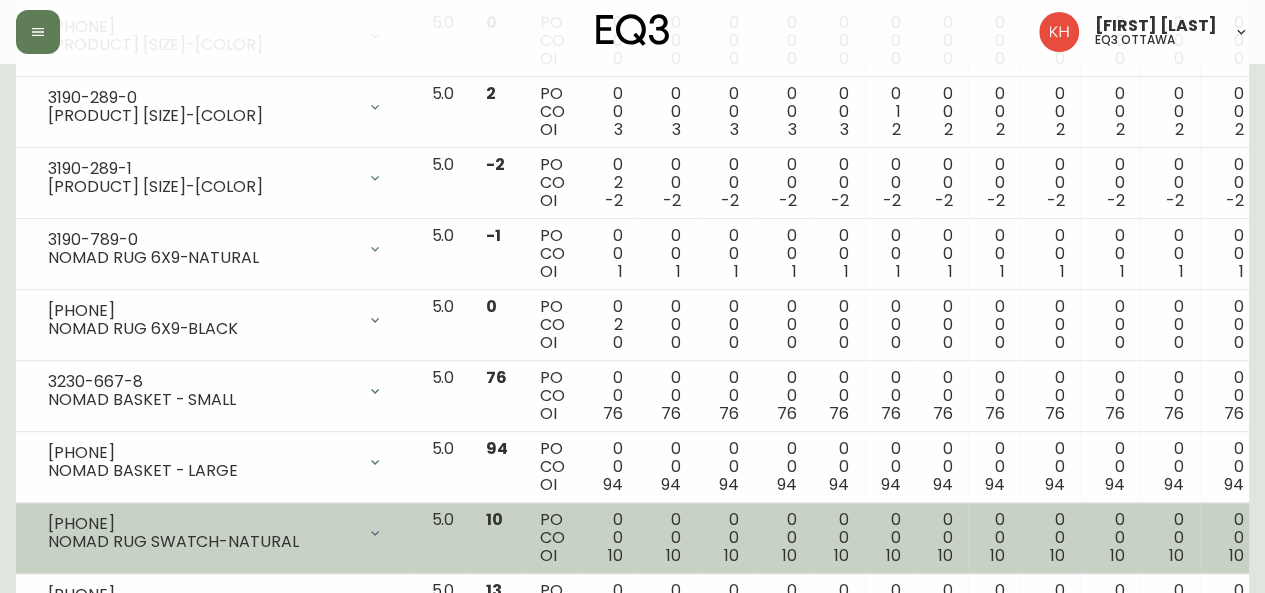 scroll, scrollTop: 500, scrollLeft: 0, axis: vertical 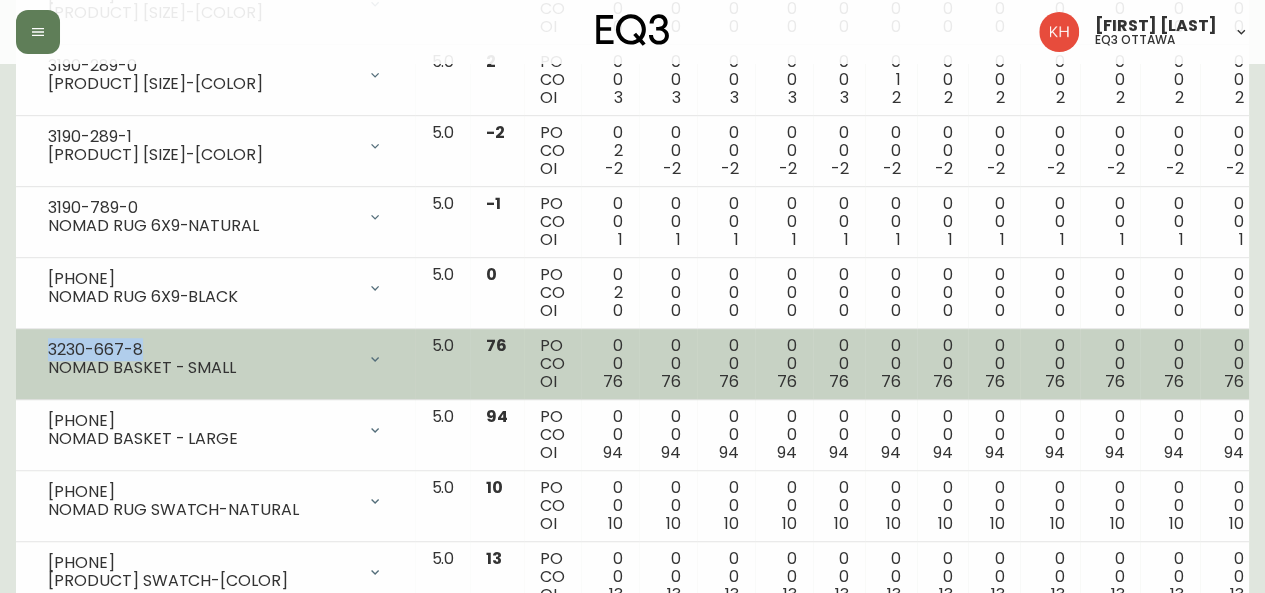 drag, startPoint x: 144, startPoint y: 345, endPoint x: 48, endPoint y: 343, distance: 96.02083 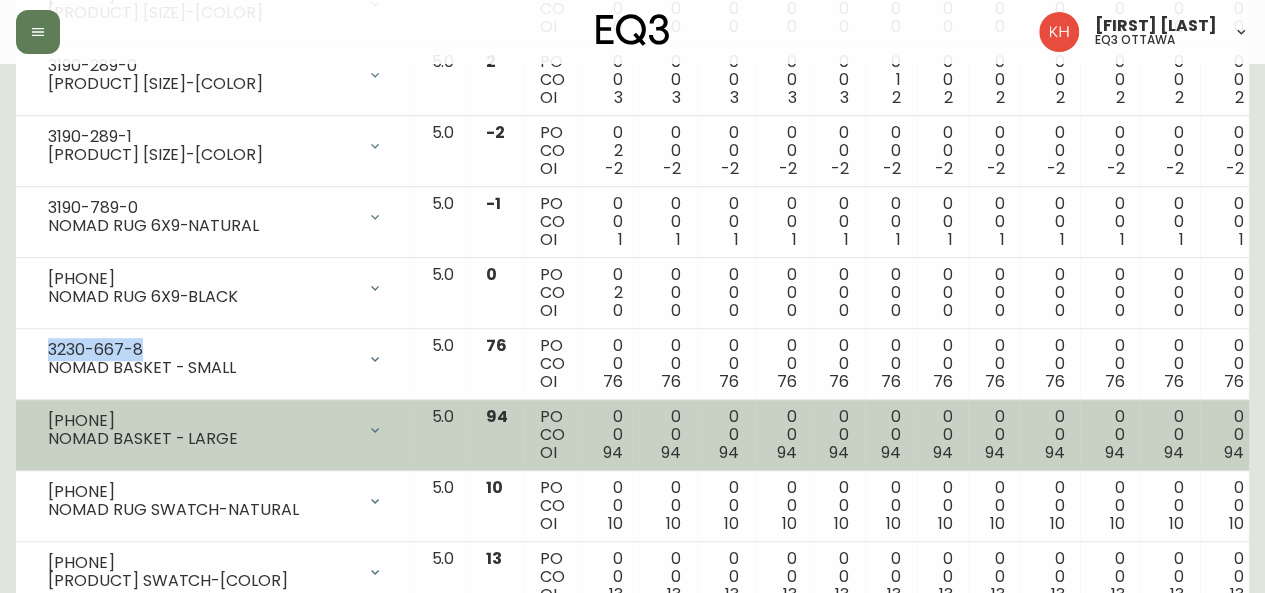 drag, startPoint x: 141, startPoint y: 420, endPoint x: 49, endPoint y: 419, distance: 92.00543 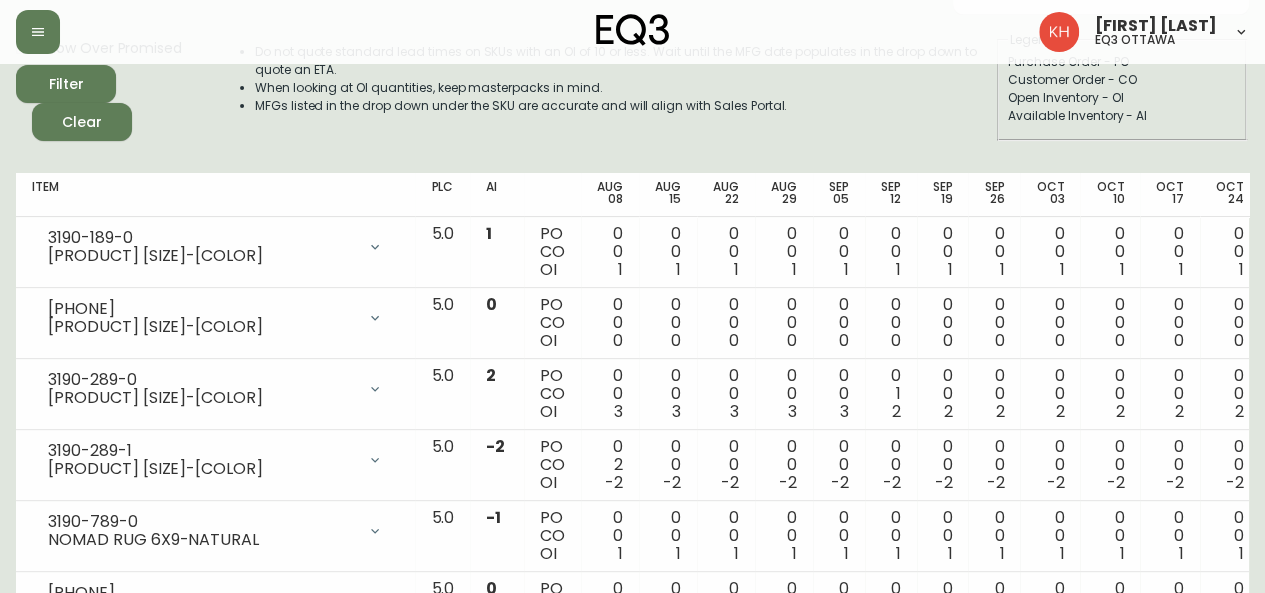 scroll, scrollTop: 0, scrollLeft: 0, axis: both 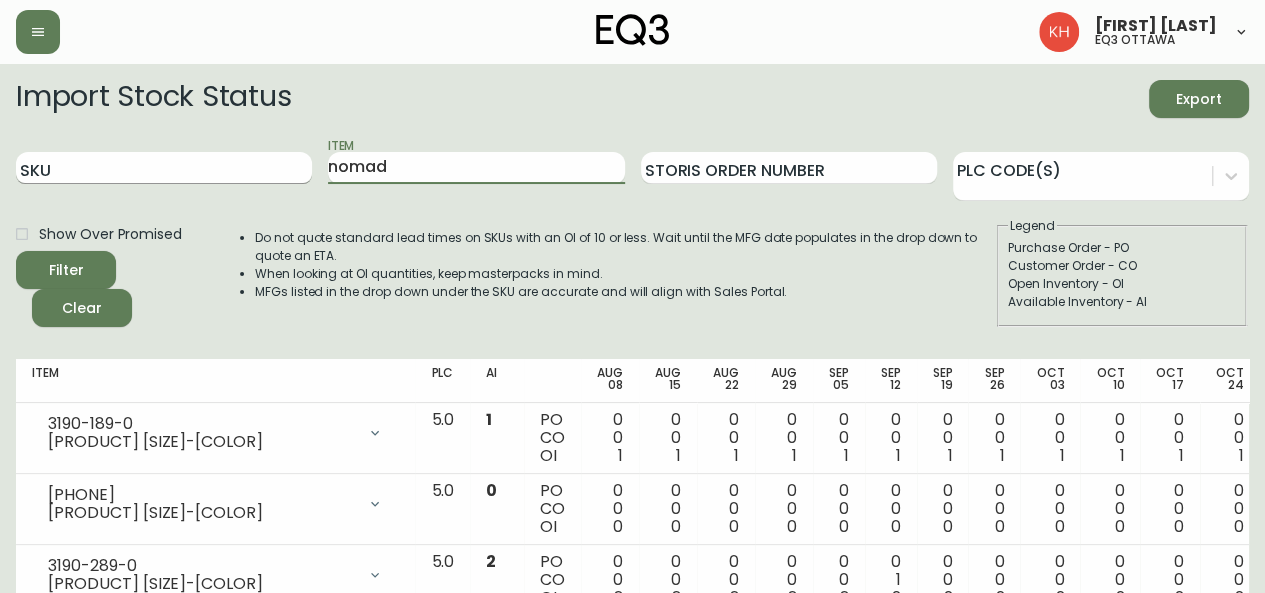 drag, startPoint x: 324, startPoint y: 167, endPoint x: 194, endPoint y: 164, distance: 130.0346 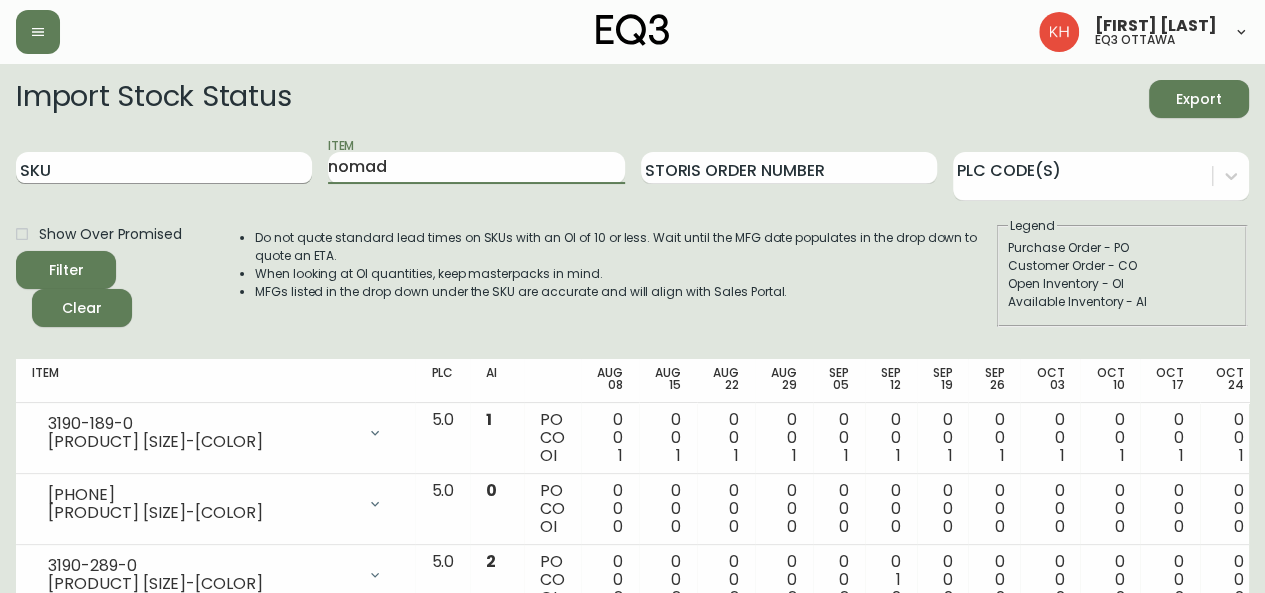 click on "SKU Item nomad Storis Order Number PLC Code(s)" at bounding box center (632, 168) 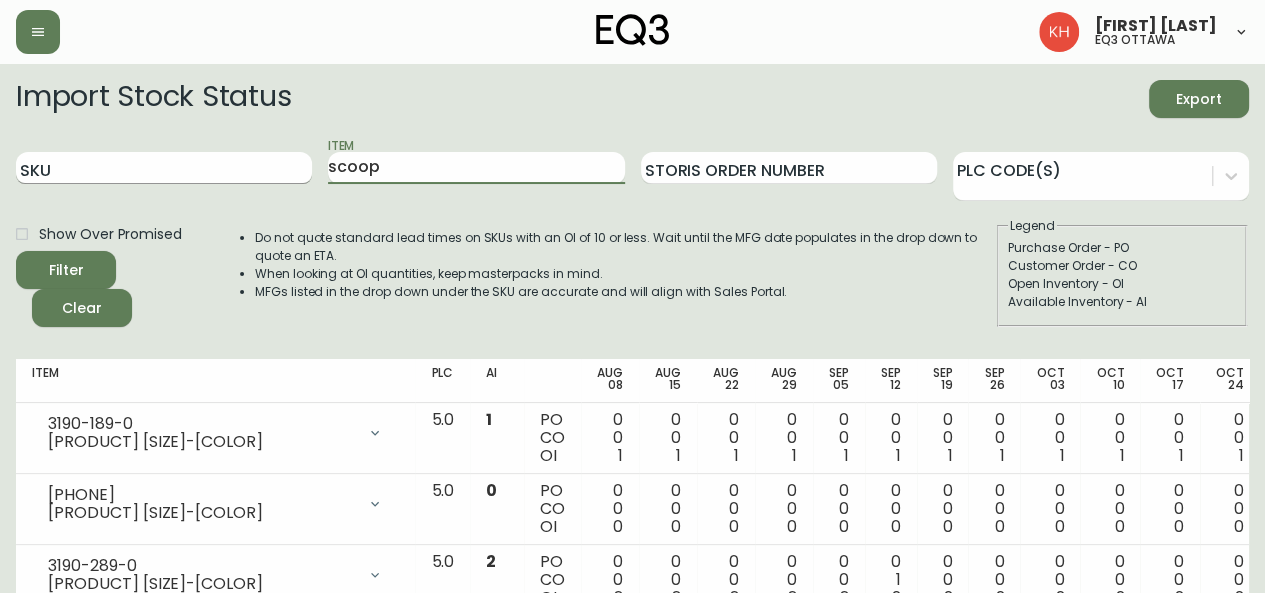 type on "scoop" 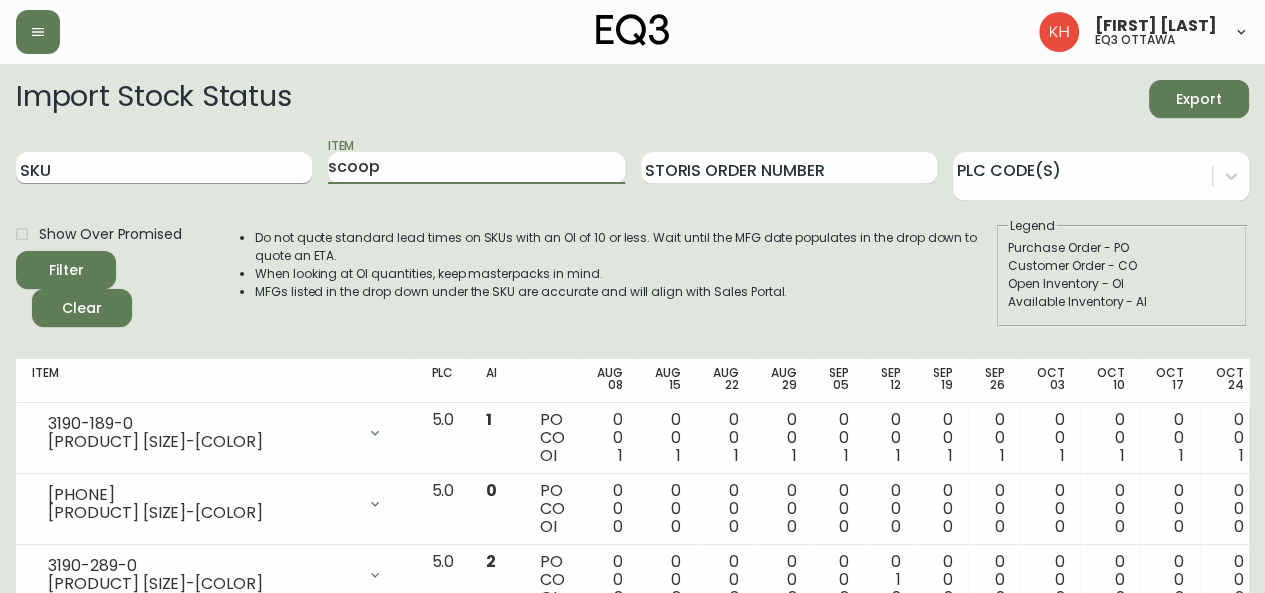 click on "Filter" at bounding box center (66, 270) 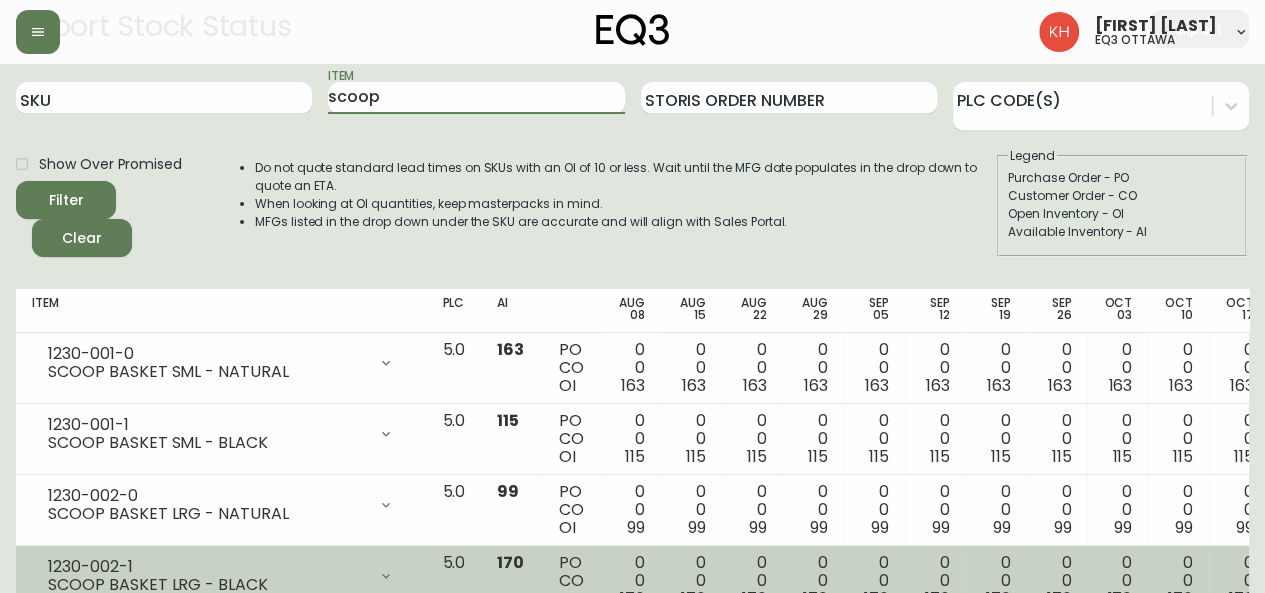 scroll, scrollTop: 200, scrollLeft: 0, axis: vertical 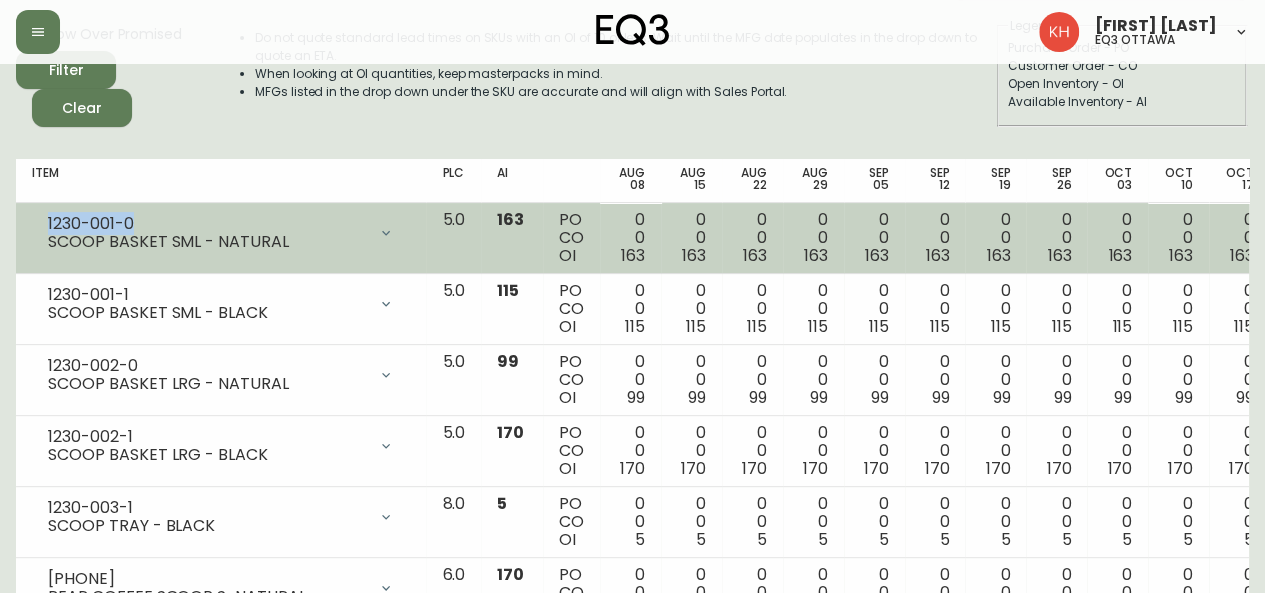 drag, startPoint x: 119, startPoint y: 223, endPoint x: 40, endPoint y: 227, distance: 79.101204 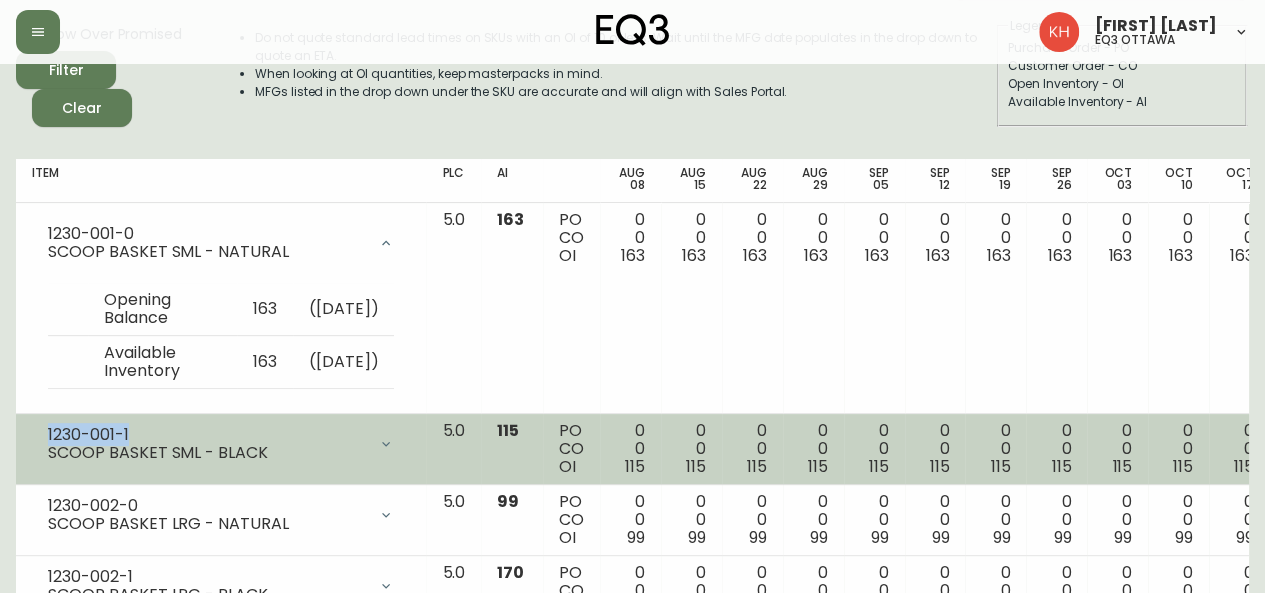 drag, startPoint x: 132, startPoint y: 466, endPoint x: 34, endPoint y: 470, distance: 98.0816 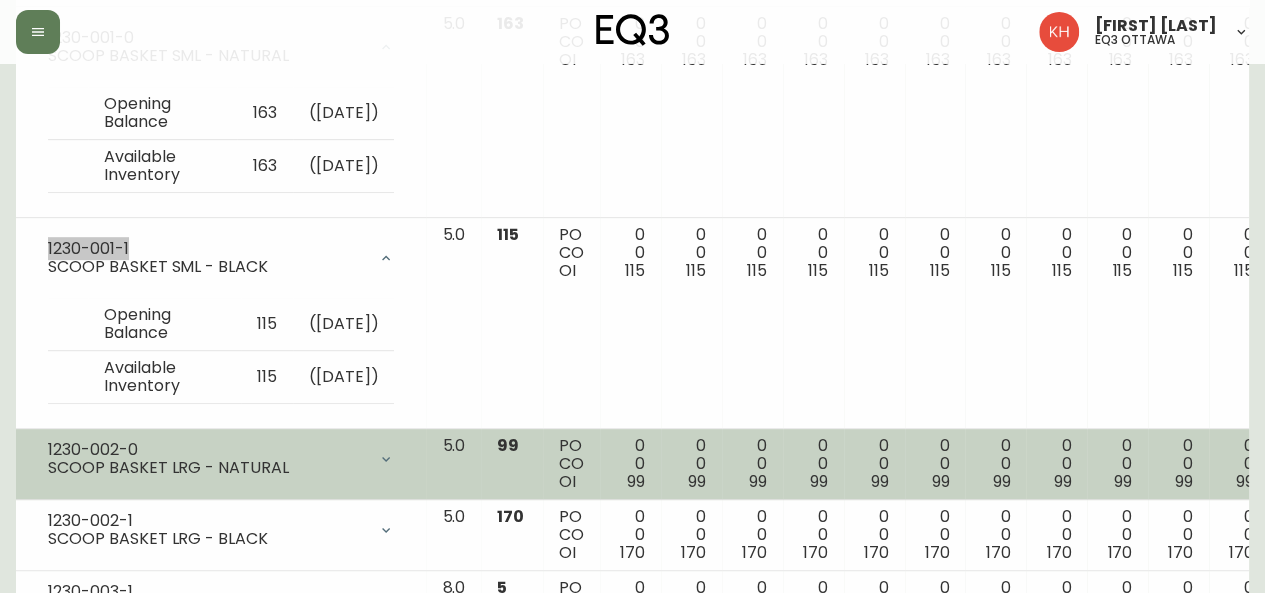 scroll, scrollTop: 500, scrollLeft: 0, axis: vertical 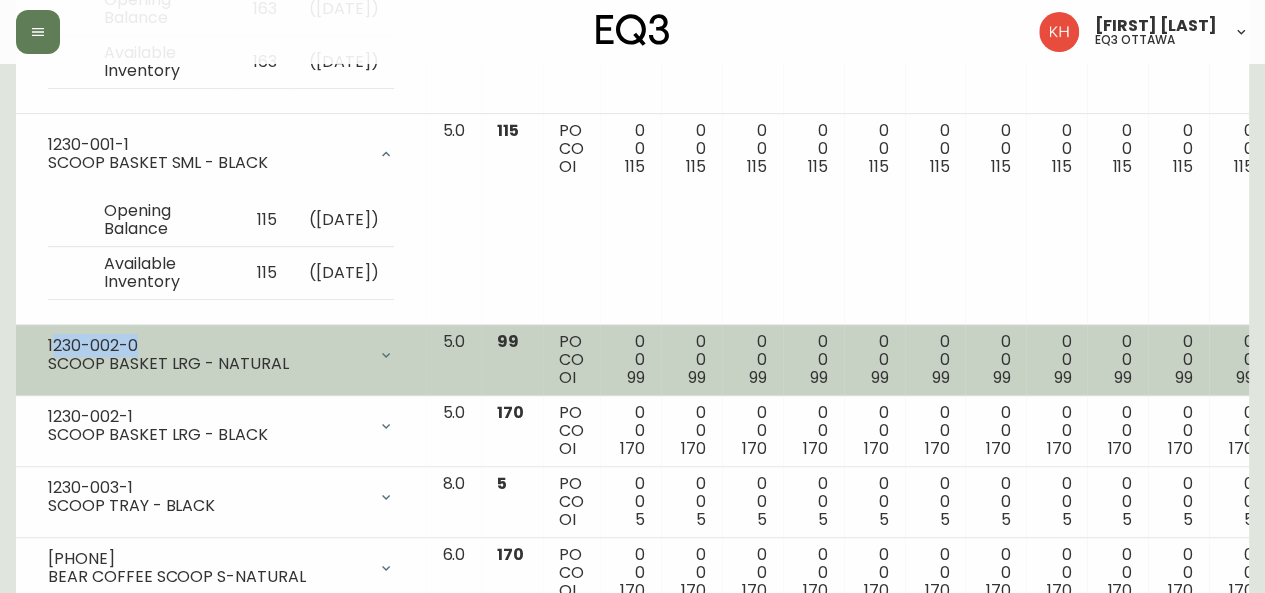drag, startPoint x: 146, startPoint y: 411, endPoint x: 50, endPoint y: 411, distance: 96 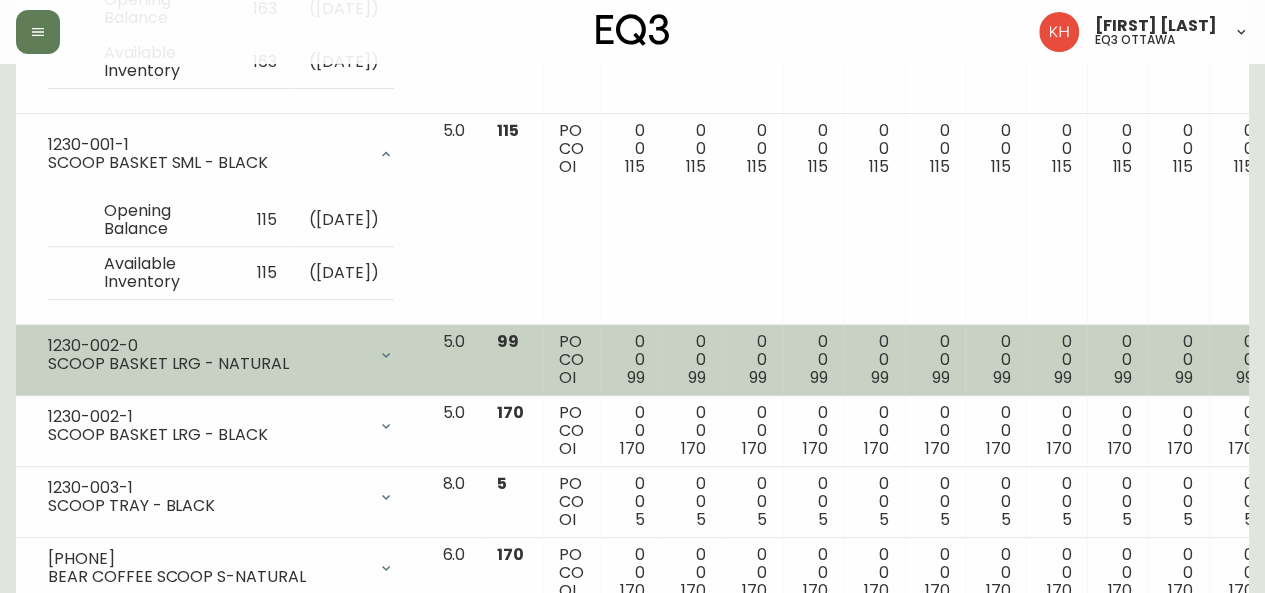 click on "SCOOP BASKET LRG - NATURAL" at bounding box center (207, 364) 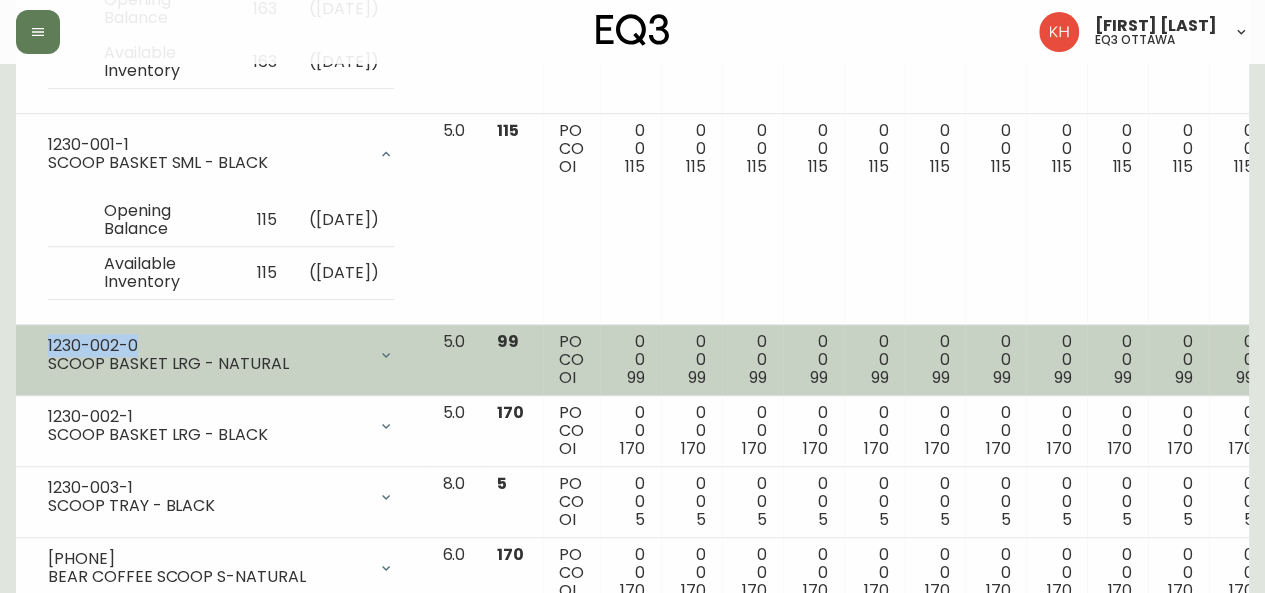 drag, startPoint x: 126, startPoint y: 417, endPoint x: 36, endPoint y: 413, distance: 90.088844 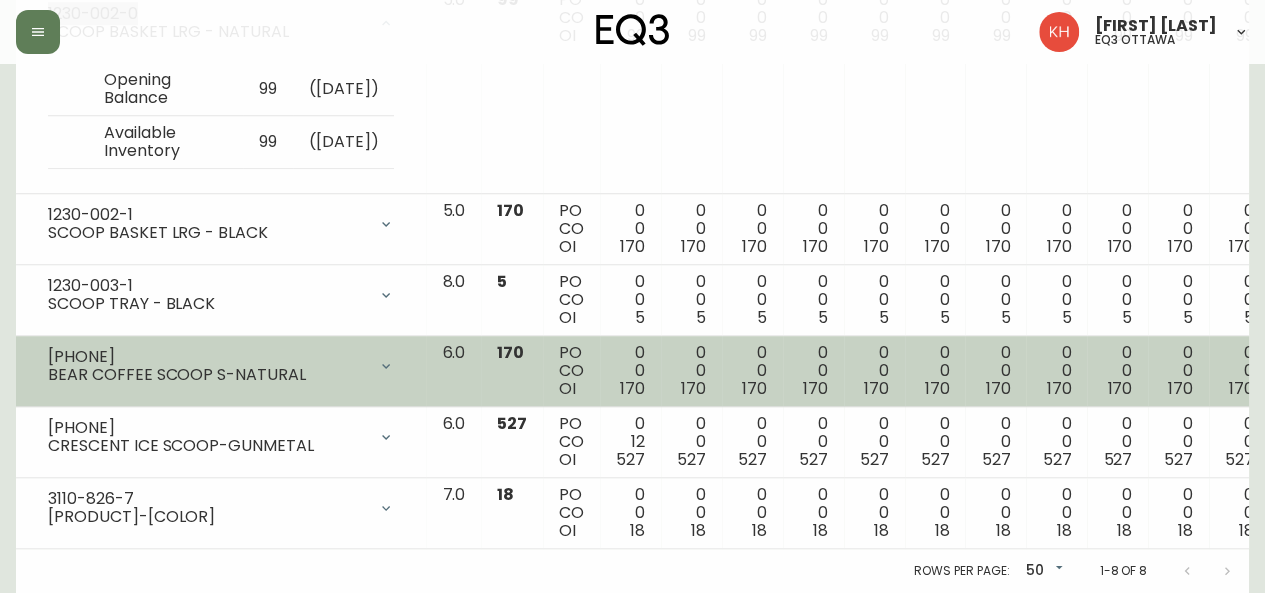 scroll, scrollTop: 900, scrollLeft: 0, axis: vertical 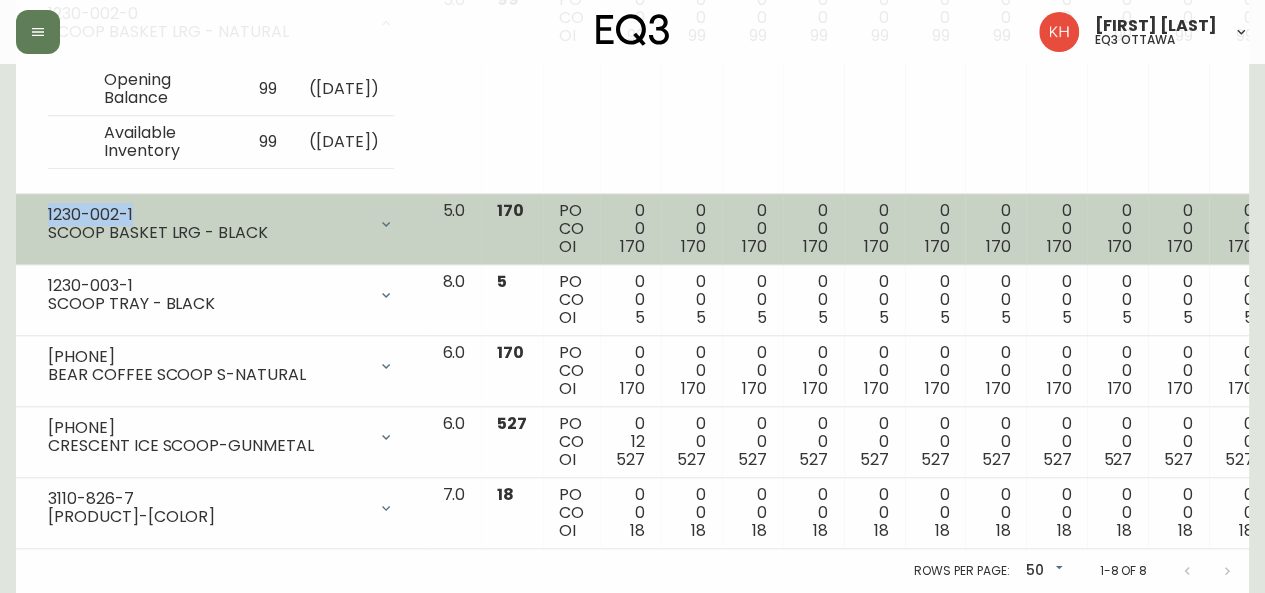 drag, startPoint x: 147, startPoint y: 260, endPoint x: 40, endPoint y: 265, distance: 107.11676 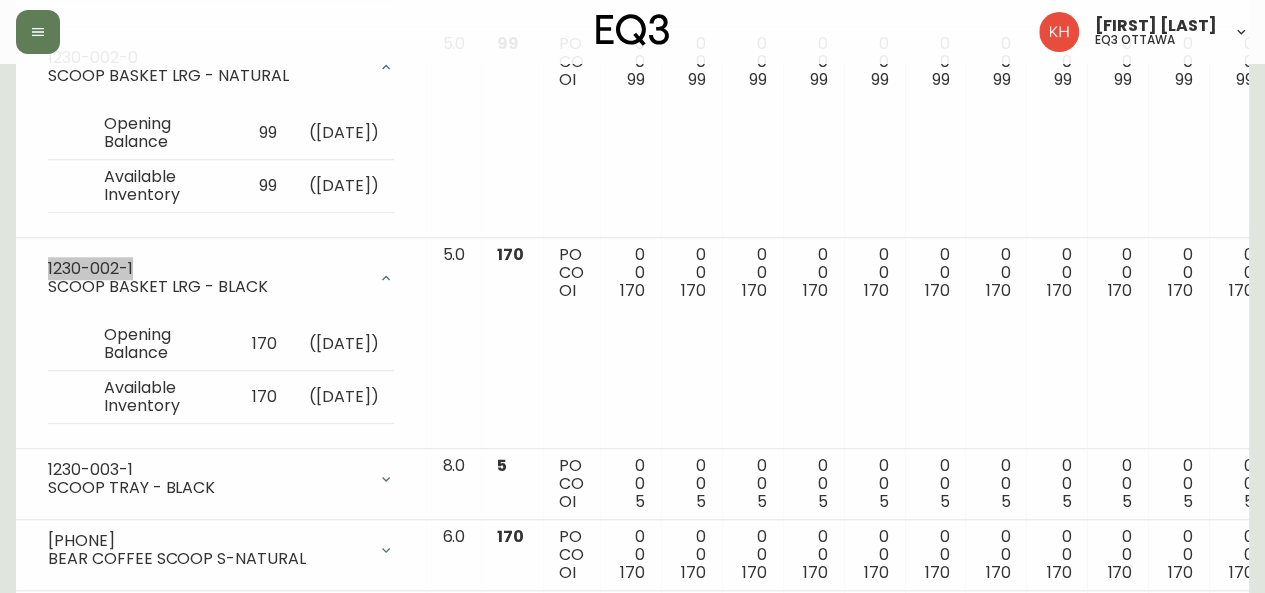 scroll, scrollTop: 700, scrollLeft: 0, axis: vertical 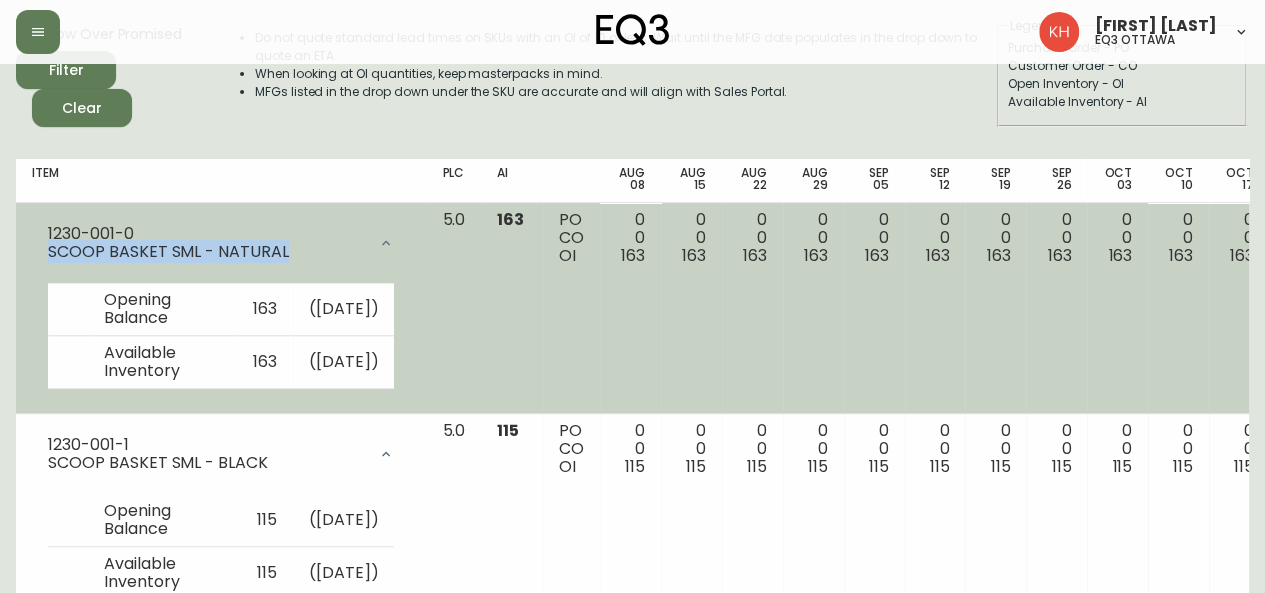 drag, startPoint x: 291, startPoint y: 250, endPoint x: 35, endPoint y: 252, distance: 256.0078 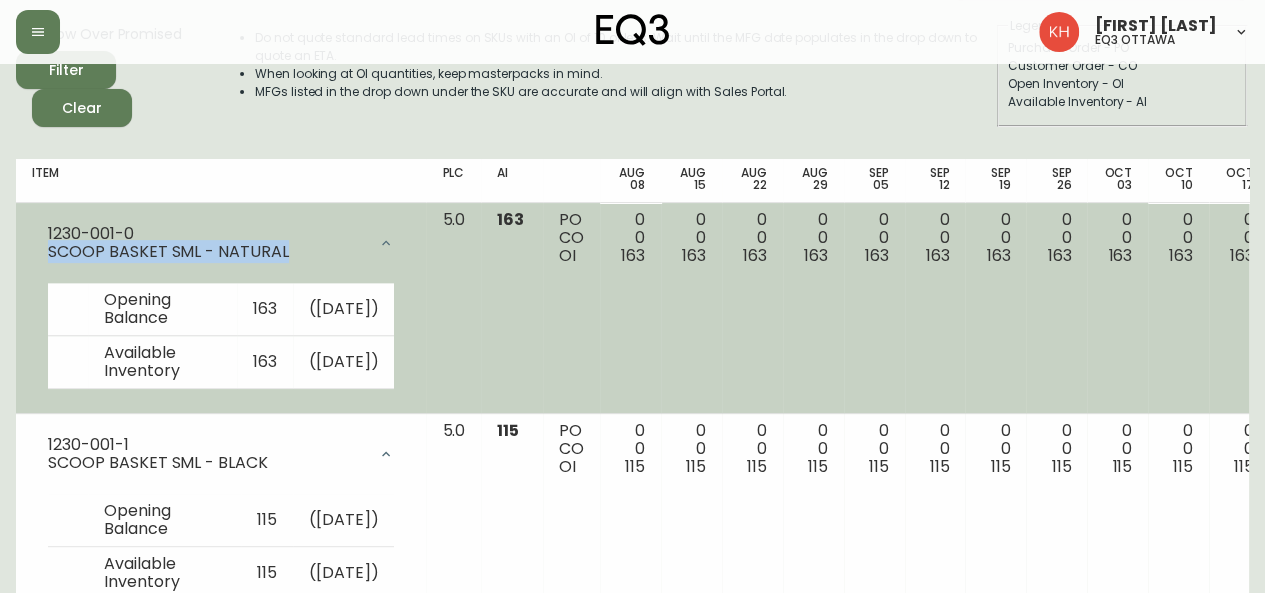 click on "[SKU] [PRODUCT] [SIZE] - [COLOR]" at bounding box center (221, 243) 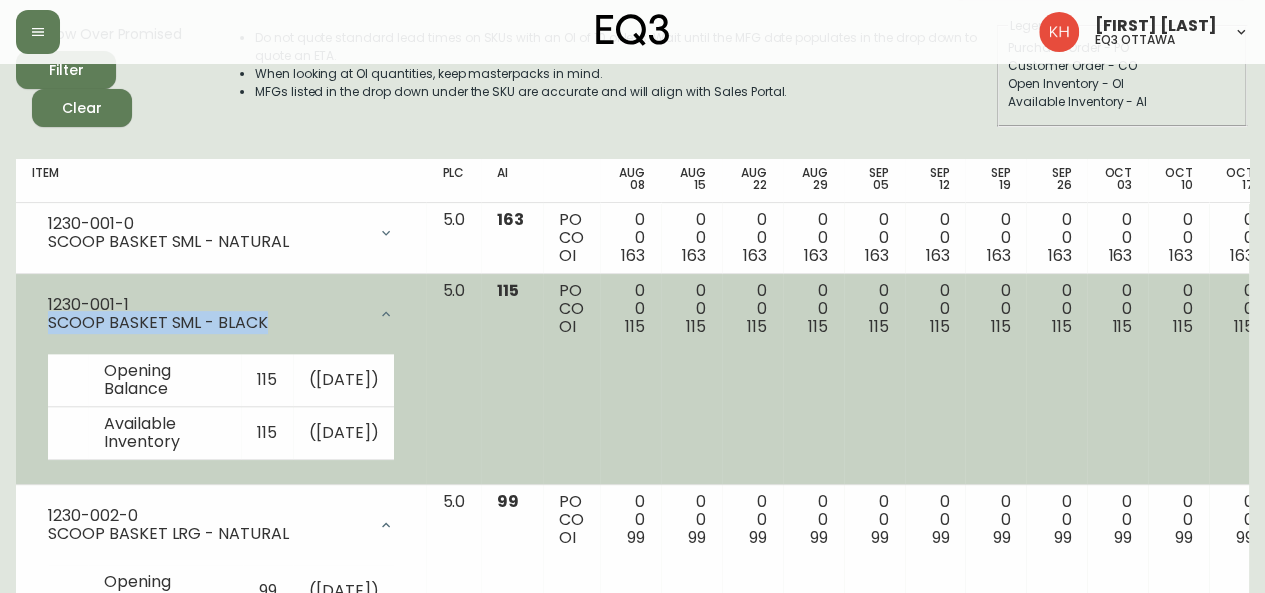 drag, startPoint x: 258, startPoint y: 321, endPoint x: 50, endPoint y: 322, distance: 208.00241 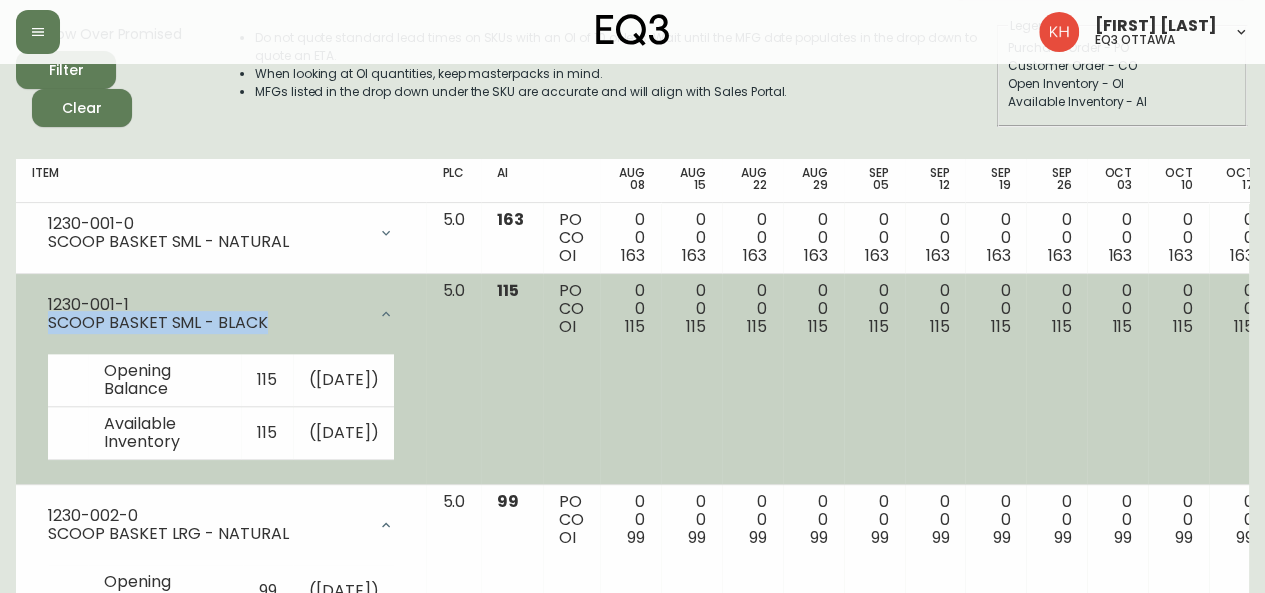 click on "SCOOP BASKET SML - BLACK" at bounding box center [207, 323] 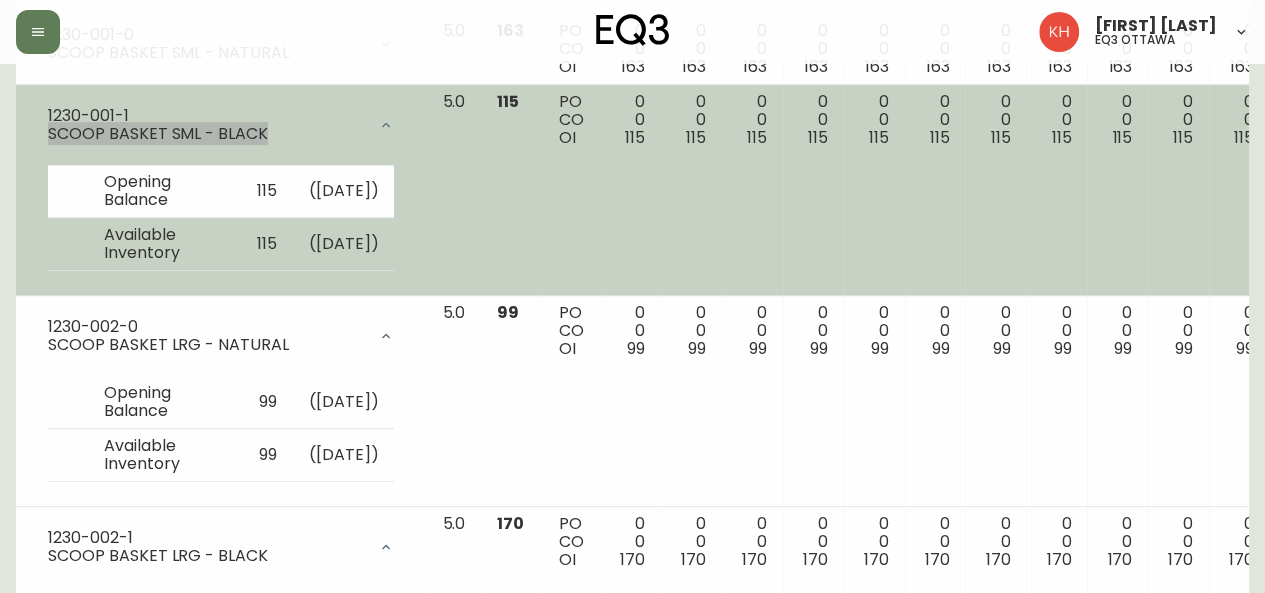 scroll, scrollTop: 400, scrollLeft: 0, axis: vertical 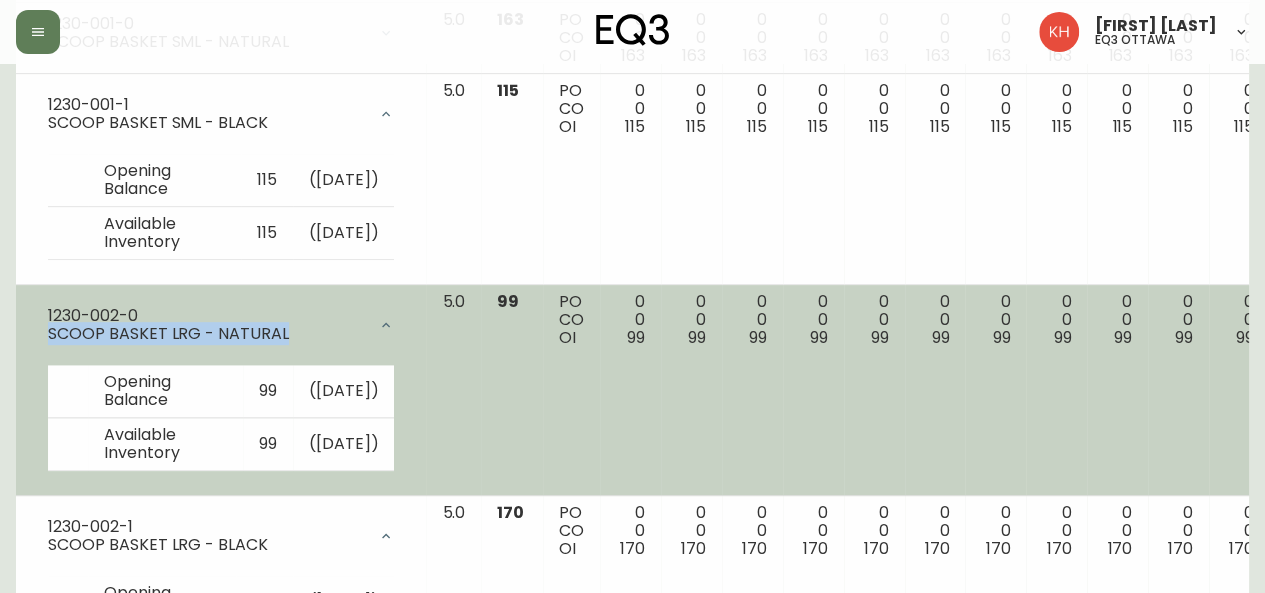 drag, startPoint x: 284, startPoint y: 365, endPoint x: 92, endPoint y: 382, distance: 192.75113 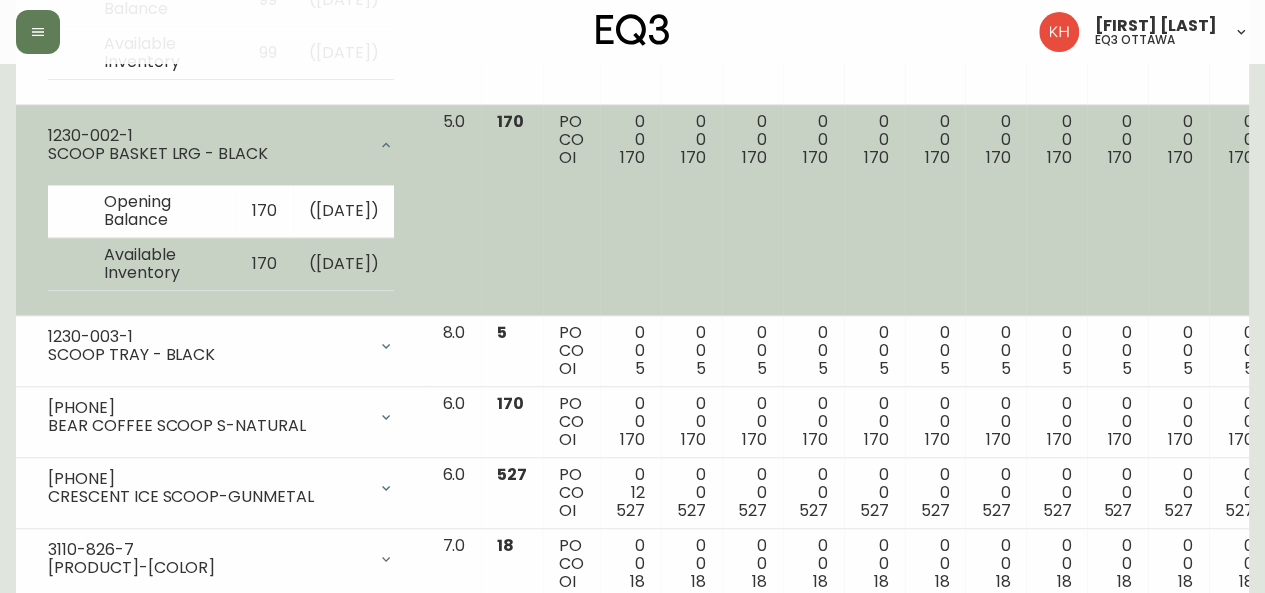 scroll, scrollTop: 800, scrollLeft: 0, axis: vertical 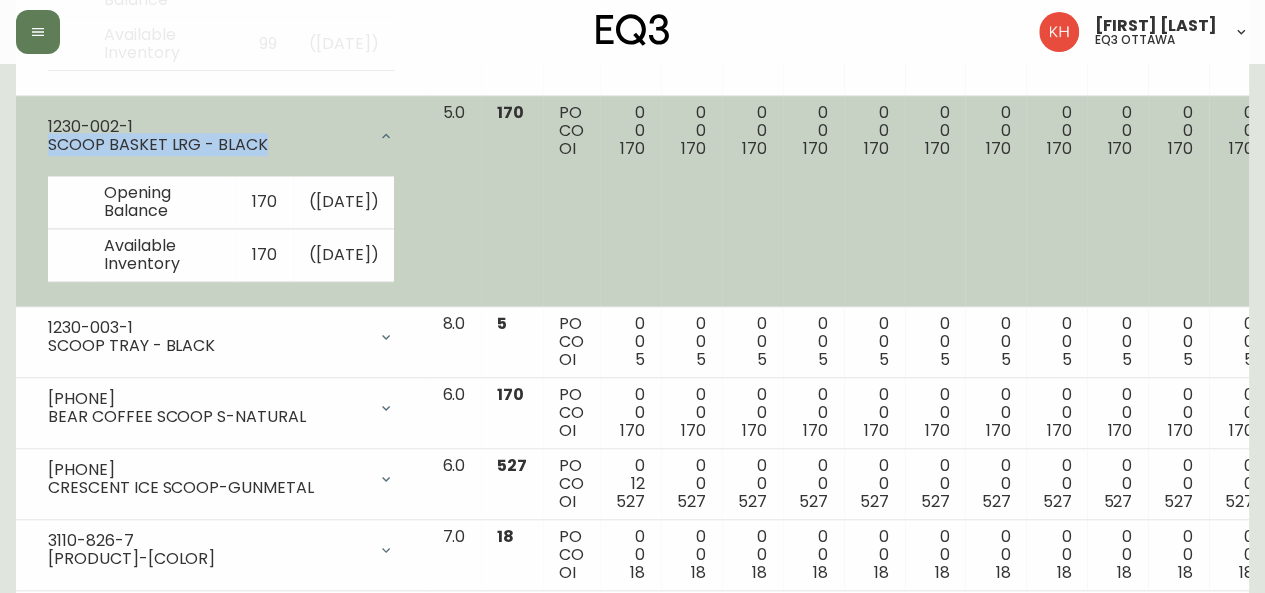 drag, startPoint x: 276, startPoint y: 214, endPoint x: 30, endPoint y: 217, distance: 246.0183 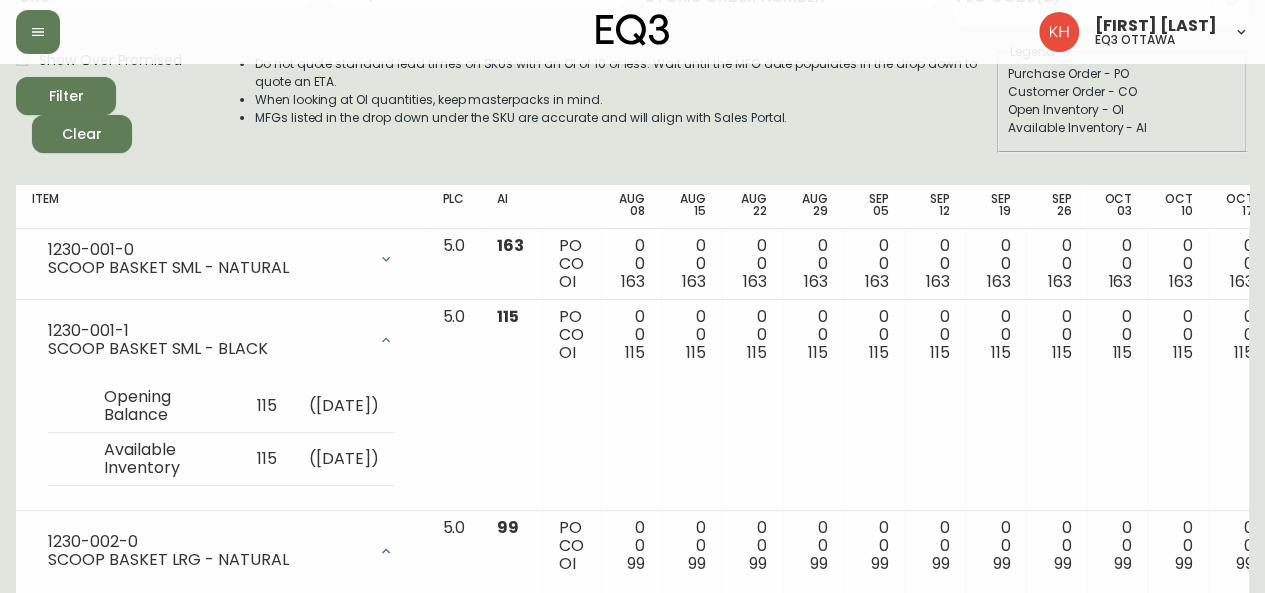 scroll, scrollTop: 100, scrollLeft: 0, axis: vertical 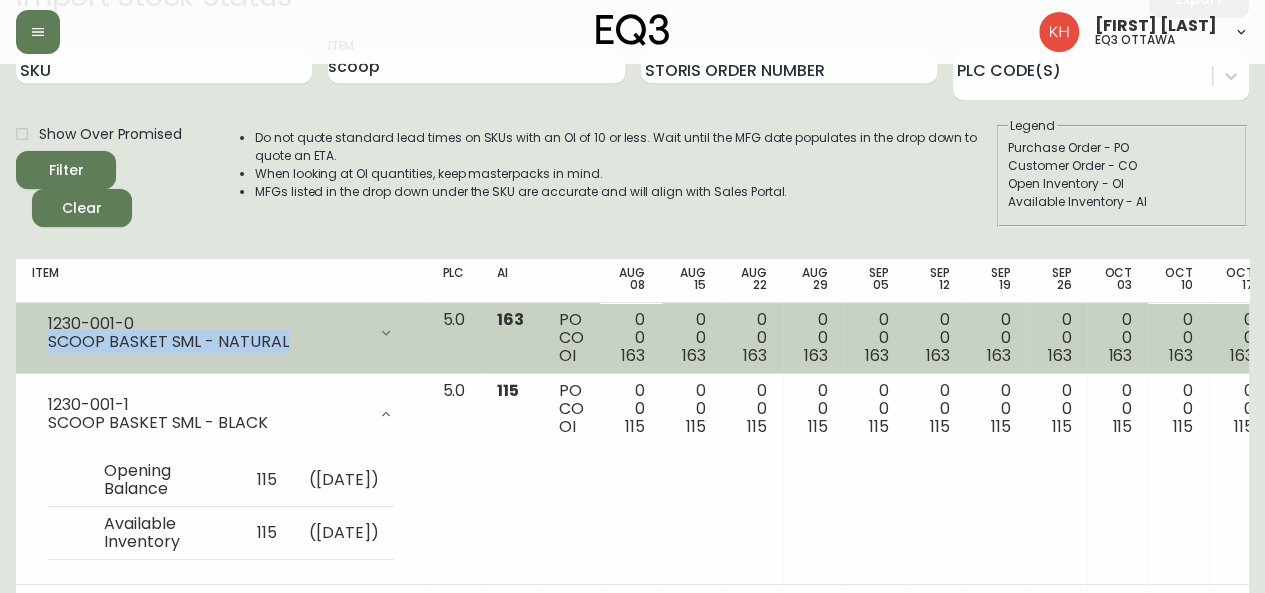 drag, startPoint x: 288, startPoint y: 343, endPoint x: 48, endPoint y: 345, distance: 240.00833 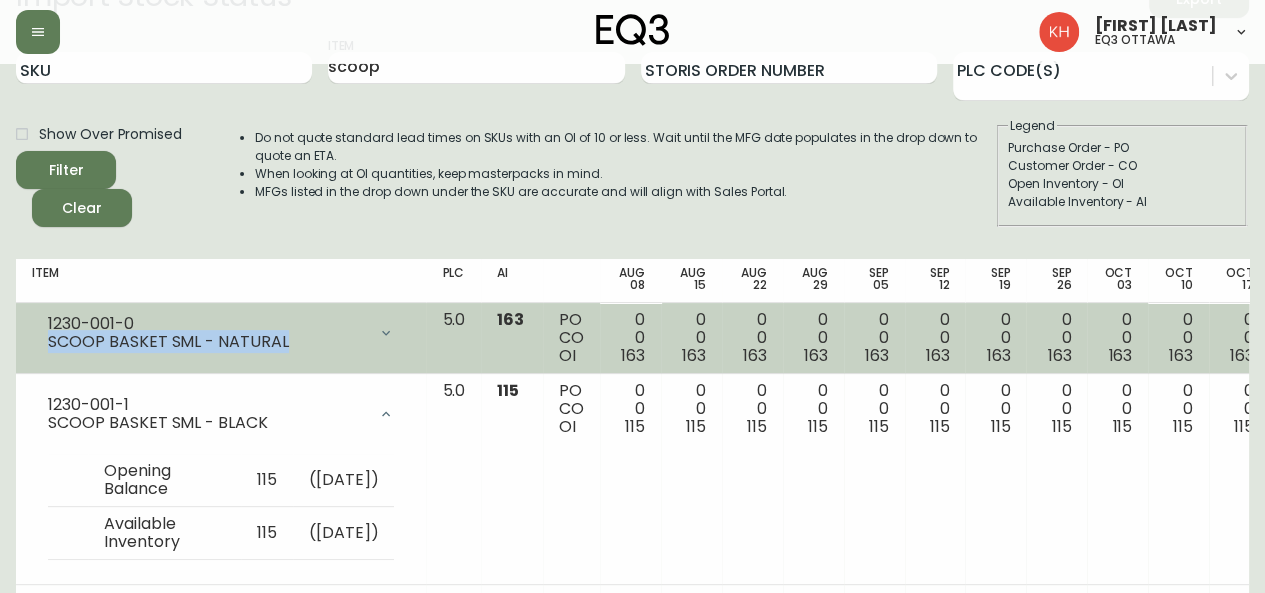click on "SCOOP BASKET SML - NATURAL" at bounding box center (207, 342) 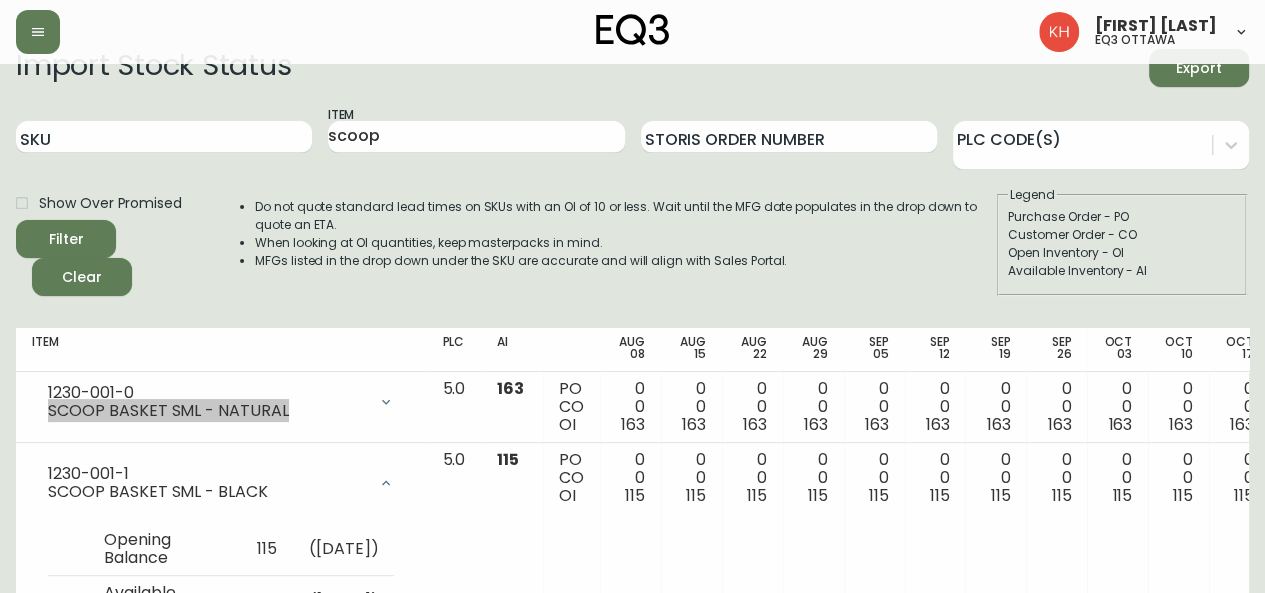 scroll, scrollTop: 0, scrollLeft: 0, axis: both 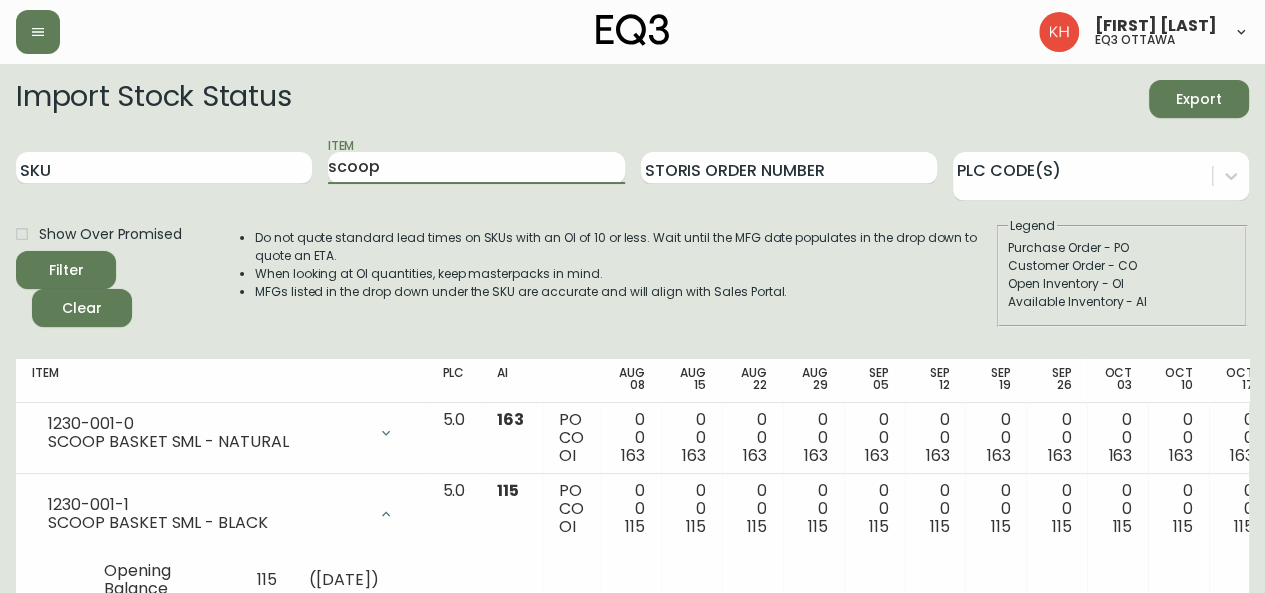 click on "SKU Item scoop Storis Order Number PLC Code(s)" at bounding box center (632, 168) 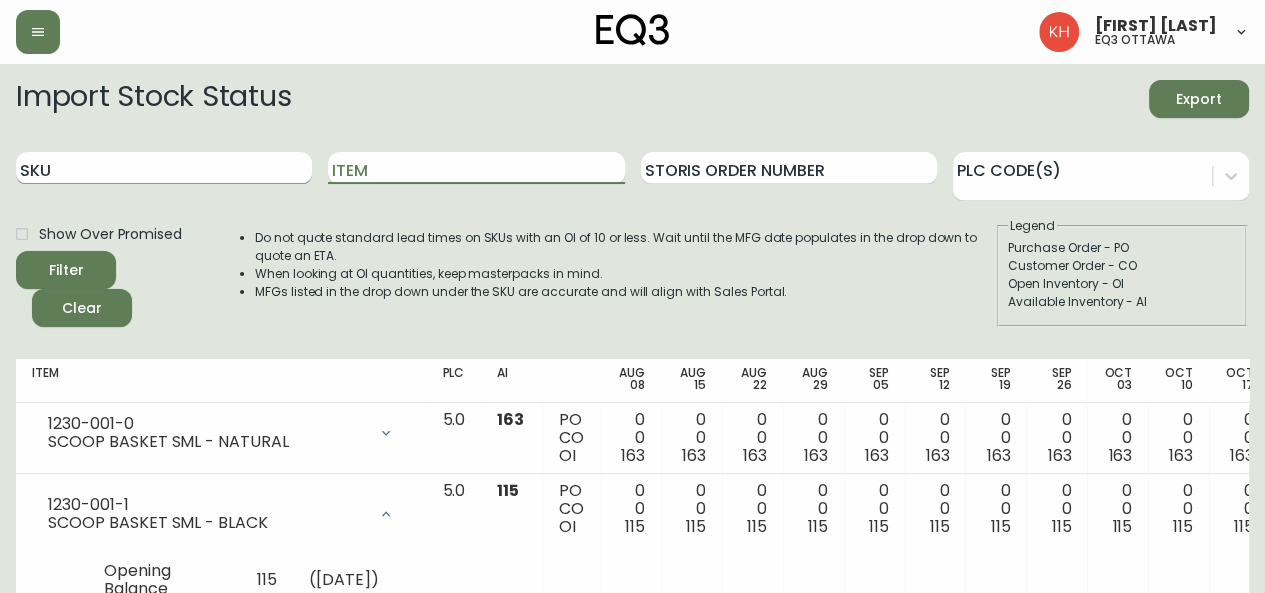 type 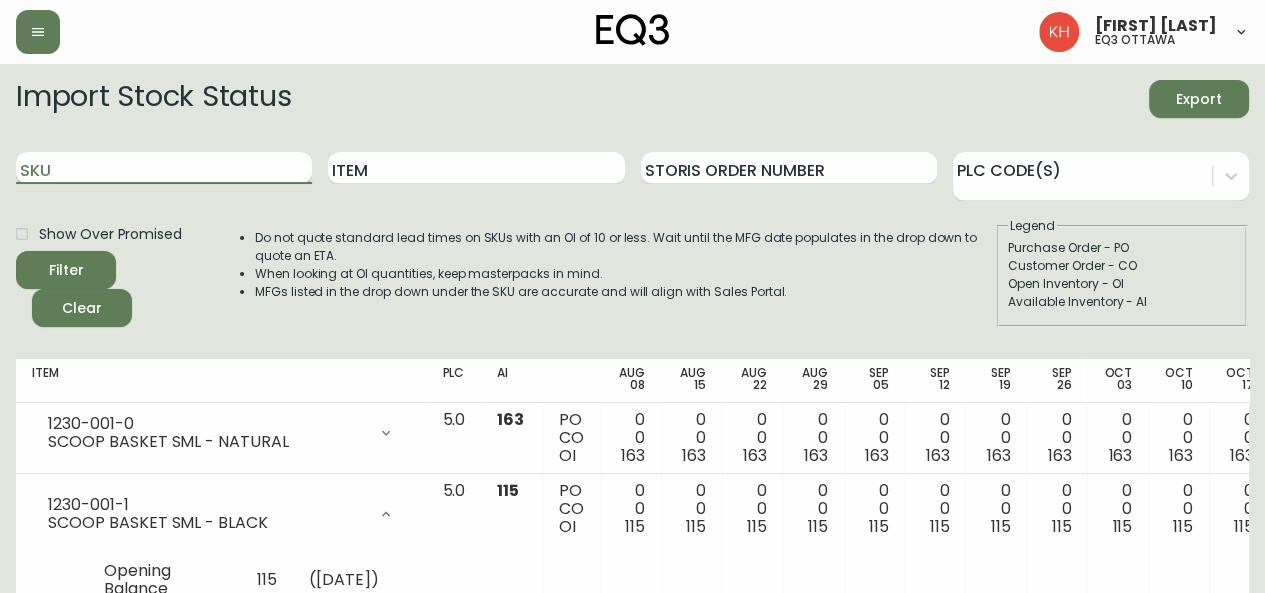 paste on "[PHONE]" 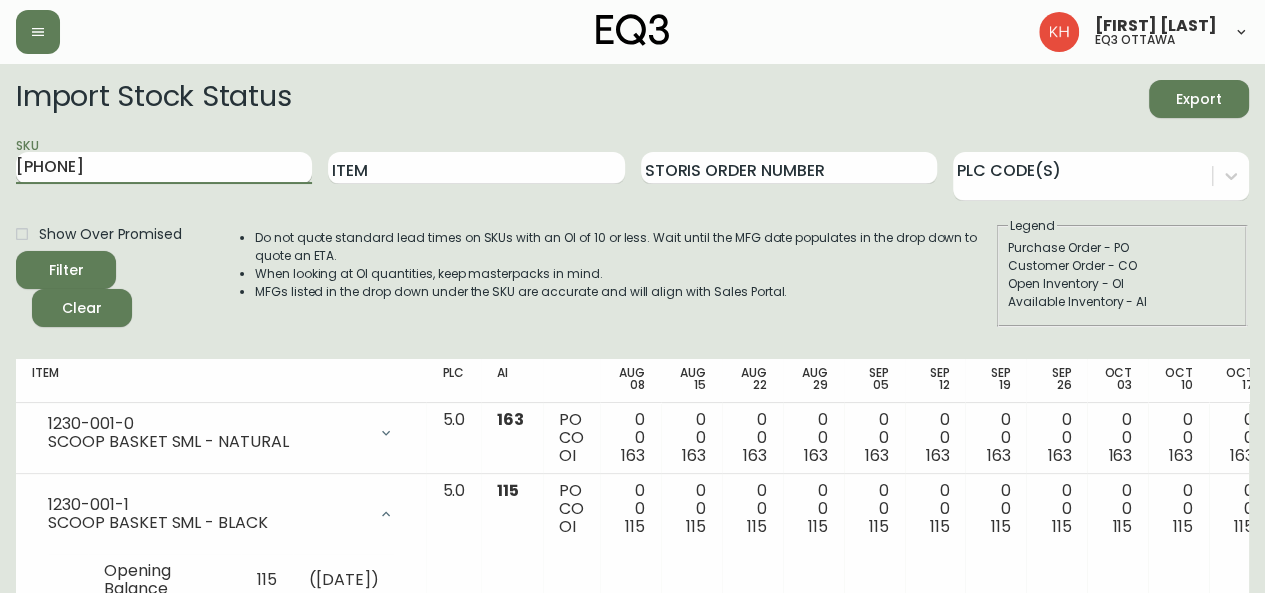 click on "Filter" at bounding box center (66, 270) 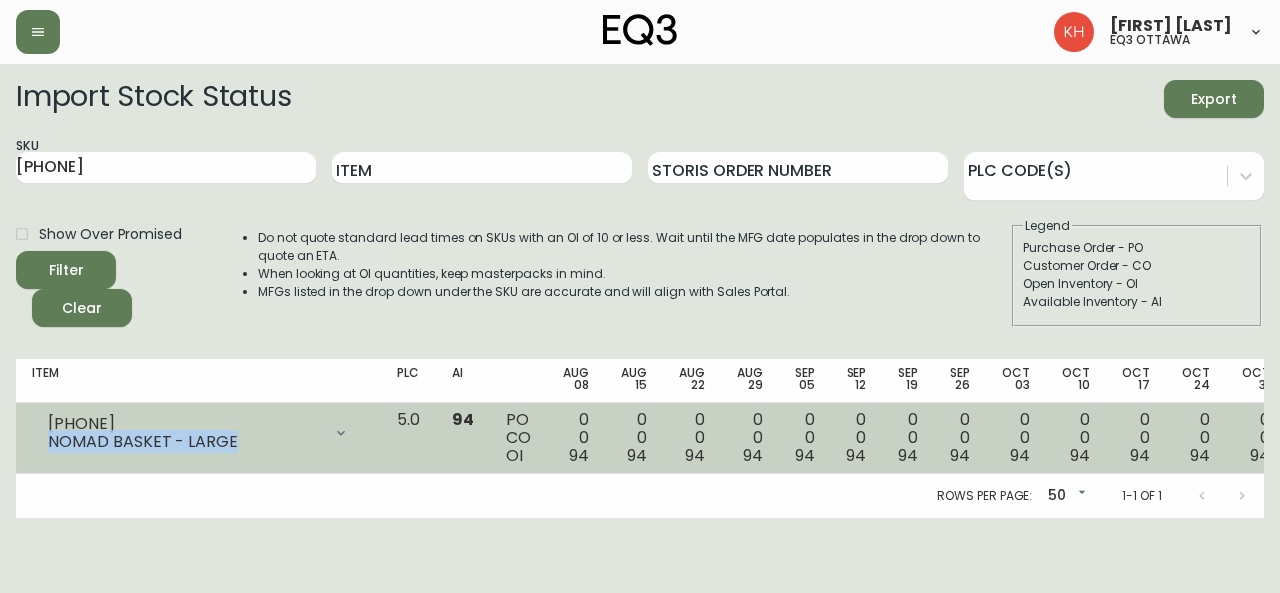 drag, startPoint x: 234, startPoint y: 446, endPoint x: 36, endPoint y: 444, distance: 198.0101 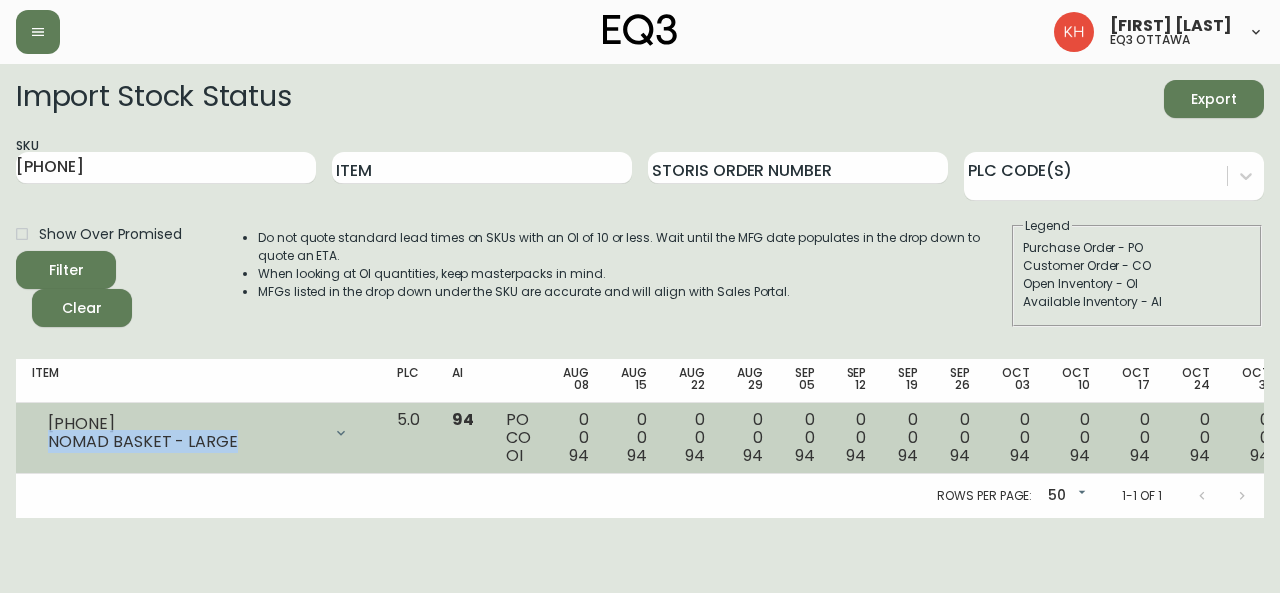click on "[SKU] [PRODUCT] - [SIZE]" at bounding box center [198, 433] 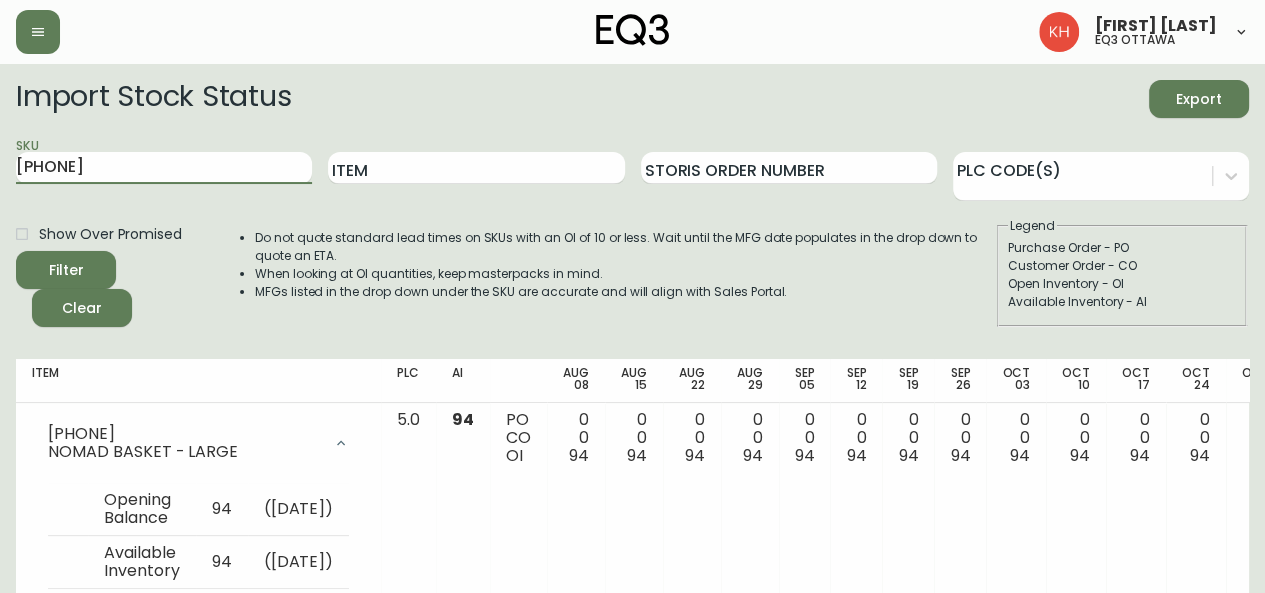 drag, startPoint x: 124, startPoint y: 163, endPoint x: 0, endPoint y: 163, distance: 124 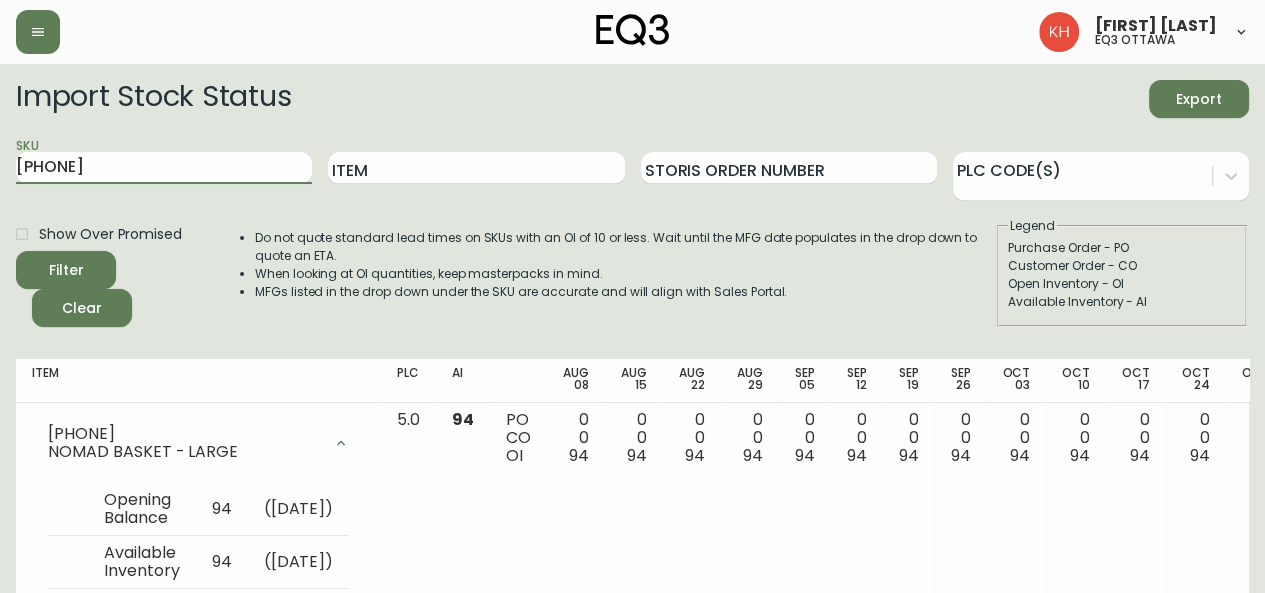 click on "NOMAD BASKET - LARGE Opening Balance 94 ( [DATE] ) Available Inventory 94 ( [DATE] ) 5.0 94 PO CO OI 0 0 94 0 0 94 0 0 94 0 0 94 0 0 94 0 0 94 0 0 94 0 0 94 0 0 94 0 0 94 0 0 94 0 0 94 0 0 94 0 0 94 Rows per page: 50 50 1-1 of 1" at bounding box center [632, 361] 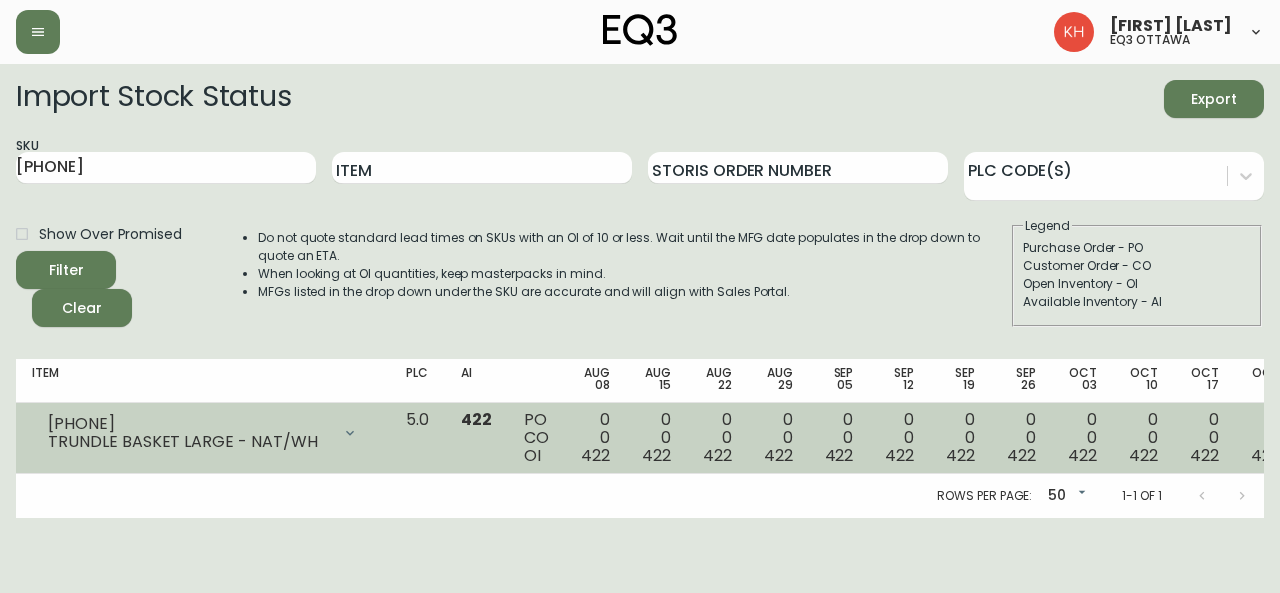 click on "[PHONE]" at bounding box center (189, 424) 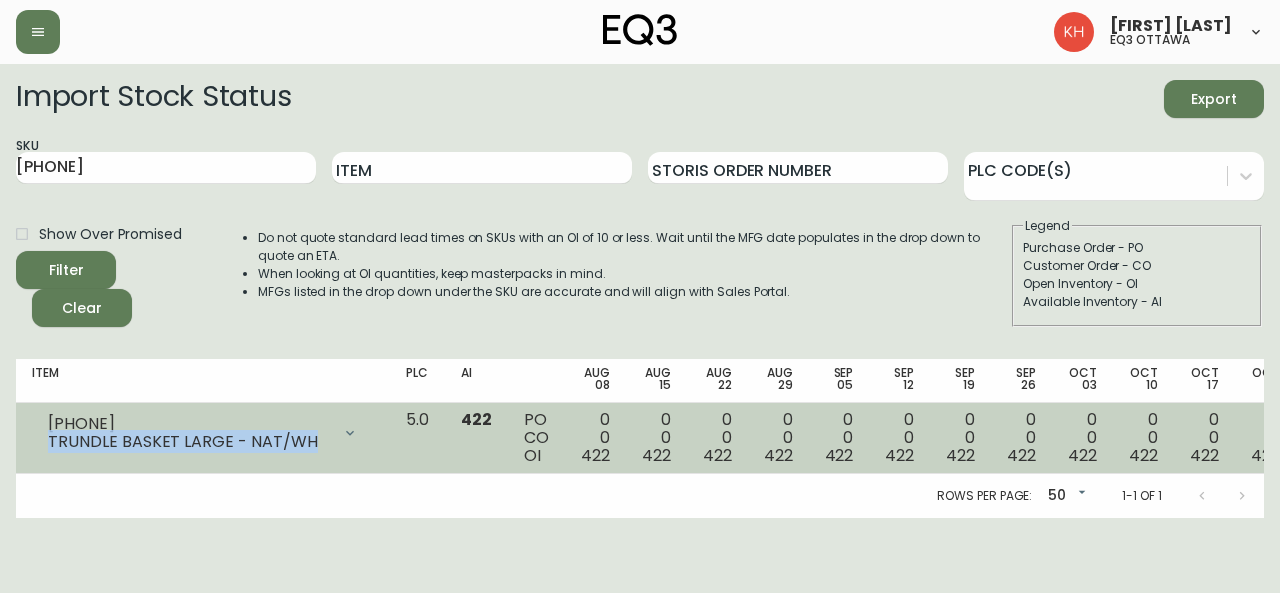 drag, startPoint x: 116, startPoint y: 447, endPoint x: 142, endPoint y: 457, distance: 27.856777 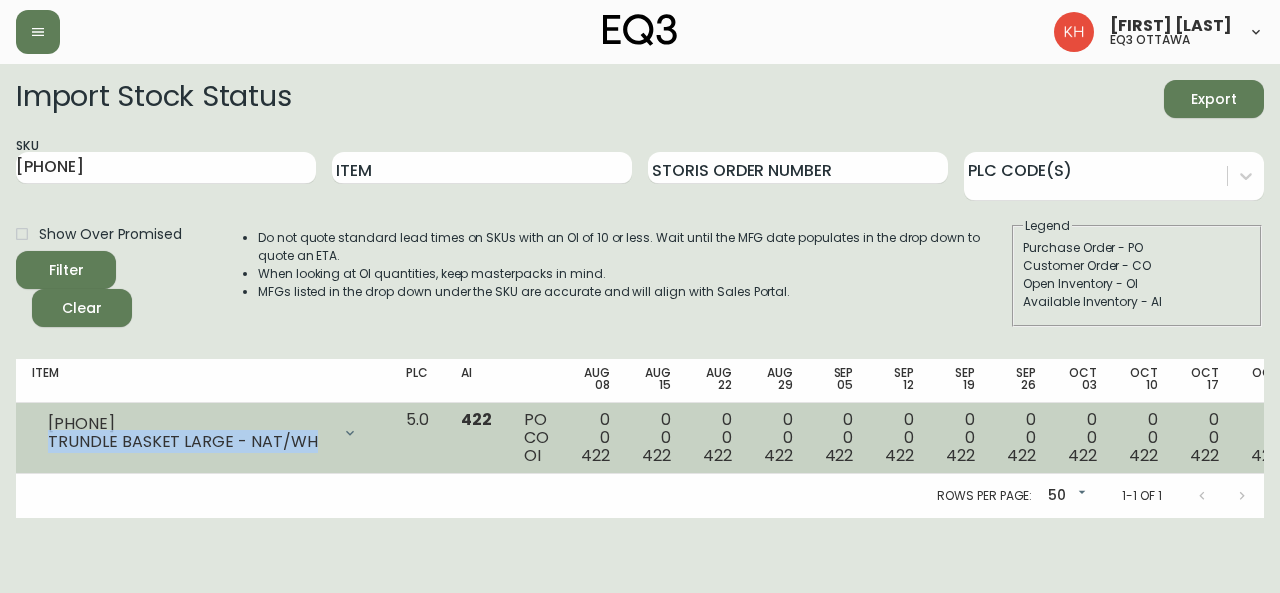 click on "TRUNDLE BASKET LARGE - NAT/WH" at bounding box center [203, 433] 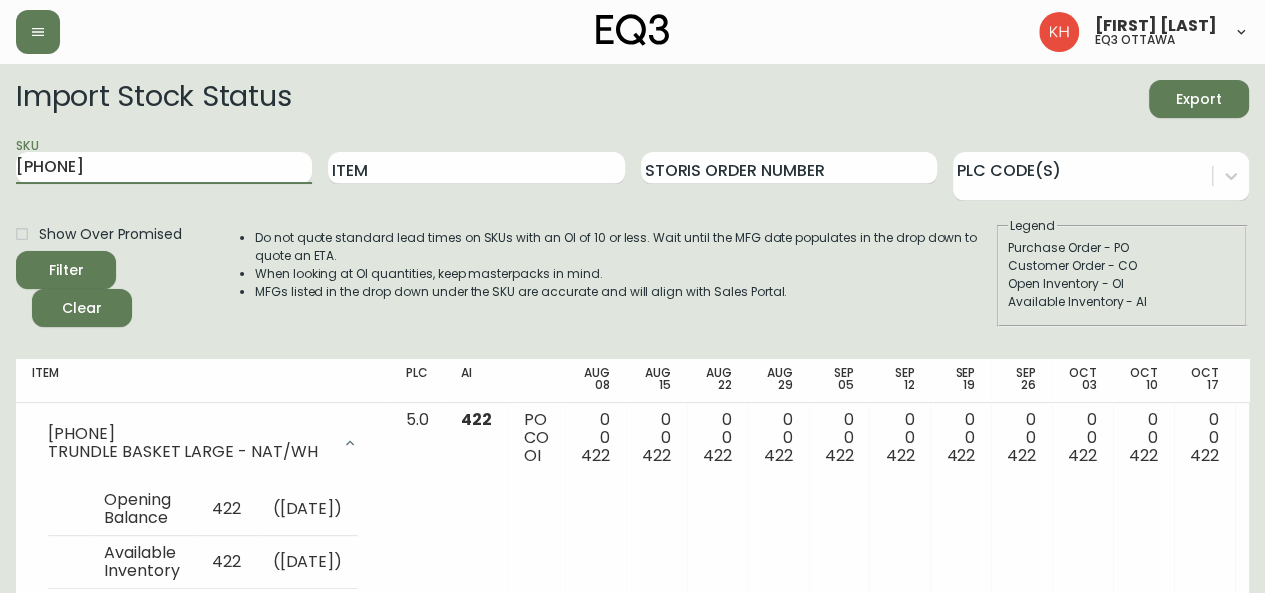 drag, startPoint x: 163, startPoint y: 169, endPoint x: 0, endPoint y: 187, distance: 163.99086 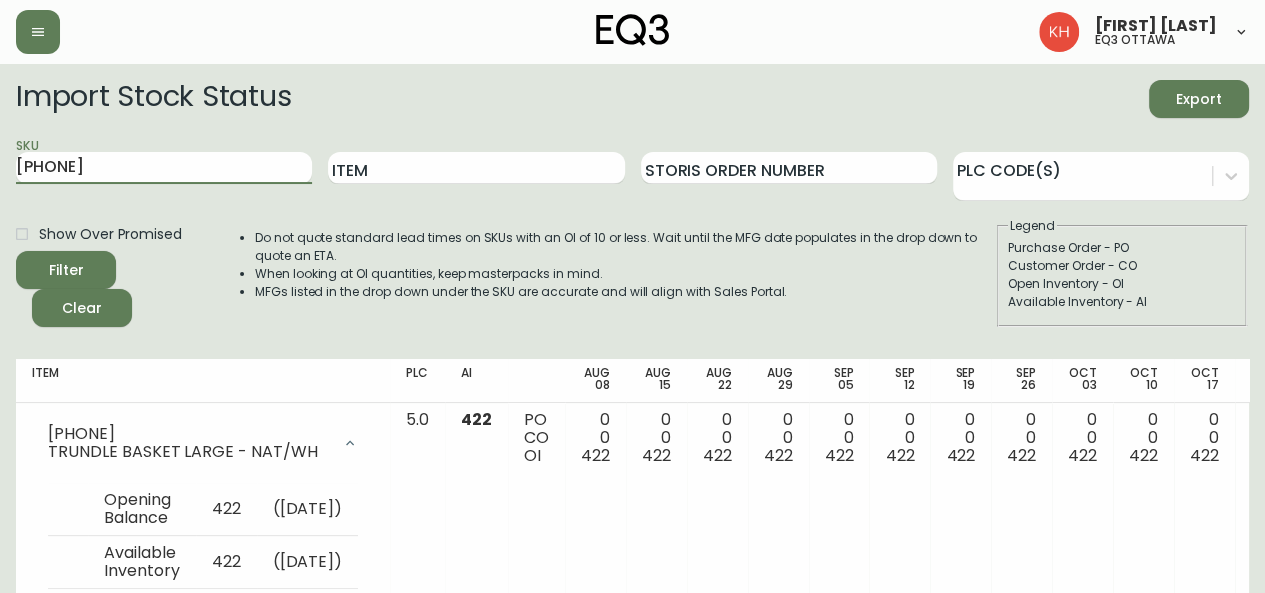click on "Import Stock Status Export SKU [SKU] Item Storis Order Number PLC Code(s) Show Over Promised Filter Clear Do not quote standard lead times on SKUs with an OI of 10 or less. Wait until the MFG date populates in the drop down to quote an ETA. When looking at OI quantities, keep masterpacks in mind. MFGs listed in the drop down under the SKU are accurate and will align with Sales Portal. Legend Purchase Order - PO Customer Order - CO Open Inventory - OI Available Inventory - AI Item PLC AI [DATE] [DATE] [DATE] [DATE] [DATE] [DATE] [DATE] [DATE] [DATE] [DATE] [DATE] [DATE] [DATE] [DATE] Future [SKU] [PRODUCT] Opening Balance [NUMBER] ( [DATE] ) Available Inventory [NUMBER] ( [DATE] ) [NUMBER] [NUMBER] [NUMBER] [NUMBER] [NUMBER] [NUMBER] [NUMBER] [NUMBER] [NUMBER] [NUMBER] [NUMBER] [NUMBER] [NUMBER] [NUMBER] [NUMBER] [NUMBER] [NUMBER] [NUMBER] [NUMBER] [NUMBER] [NUMBER] [NUMBER] [NUMBER] [NUMBER] Rows per page: 50 50 1-1 of 1" at bounding box center [632, 361] 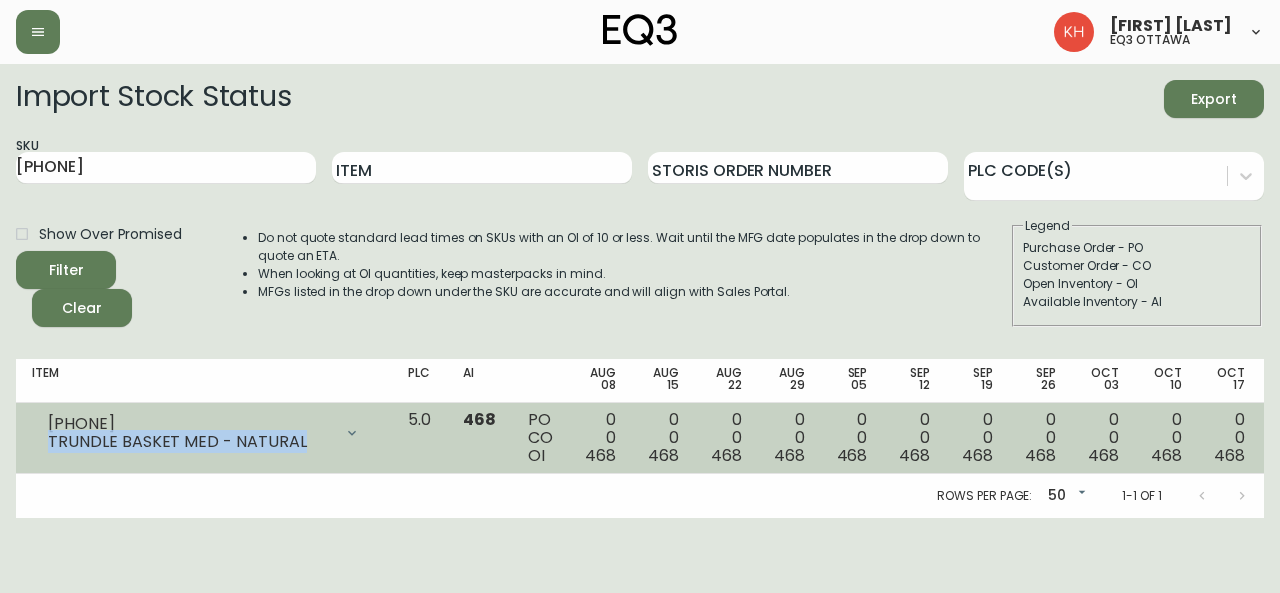 drag, startPoint x: 300, startPoint y: 436, endPoint x: 130, endPoint y: 444, distance: 170.18813 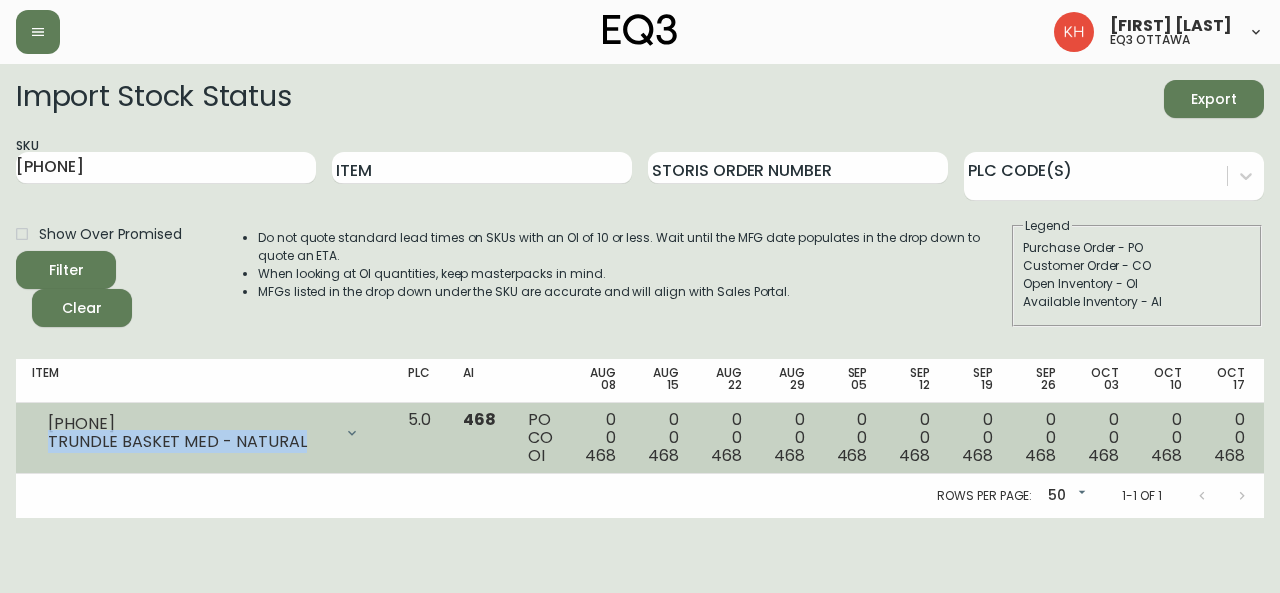 click on "[SKU] [PRODUCT] [SIZE] - [COLOR]" at bounding box center (204, 433) 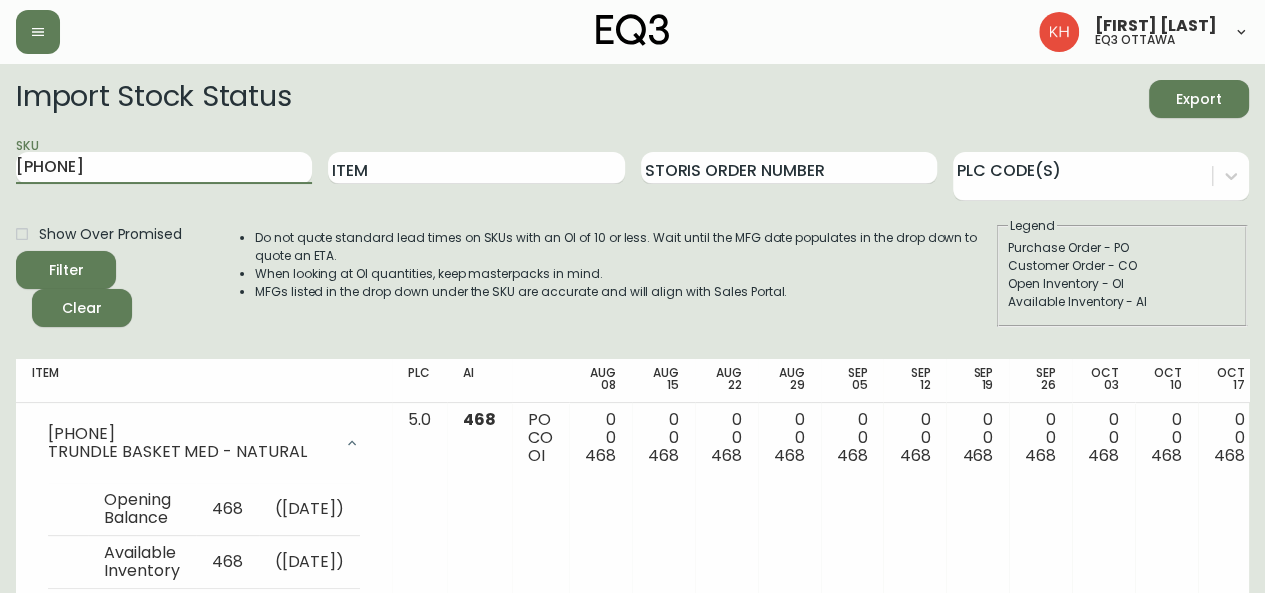 drag, startPoint x: 133, startPoint y: 175, endPoint x: 0, endPoint y: 168, distance: 133.18408 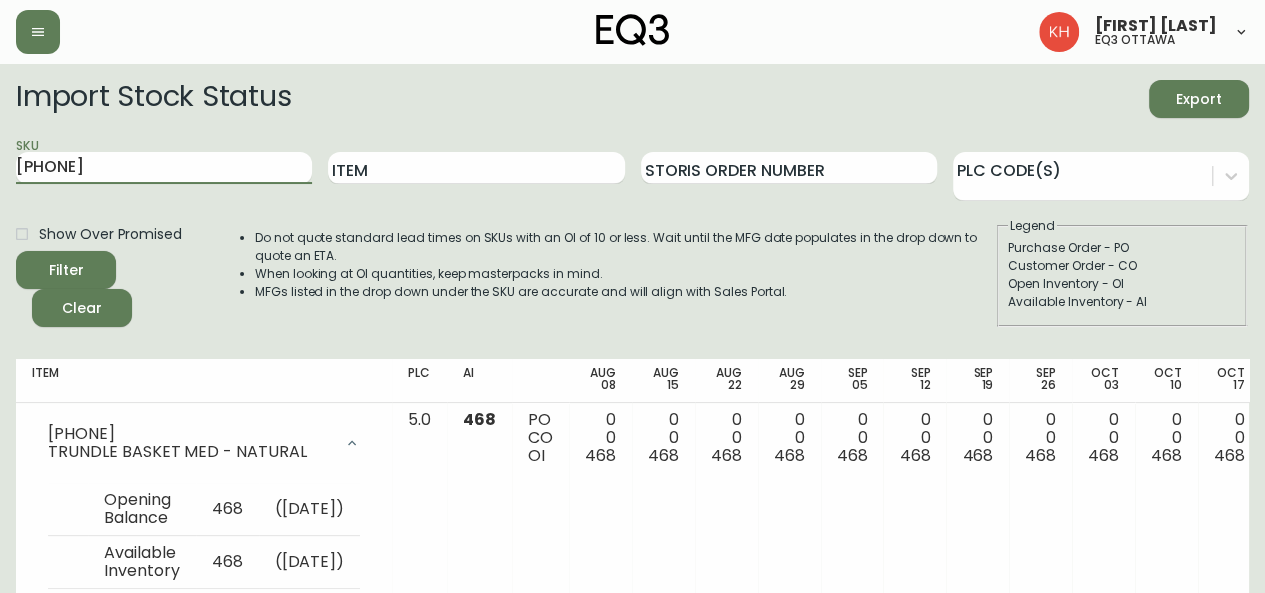 click on "Import Stock Status Export SKU 3230-665-8 Item Storis Order Number PLC Code(s) Show Over Promised Filter Clear Do not quote standard lead times on SKUs with an OI of 10 or less. Wait until the MFG date populates in the drop down to quote an ETA. When looking at OI quantities, keep masterpacks in mind. MFGs listed in the drop down under the SKU are accurate and will align with Sales Portal. Legend Purchase Order - PO Customer Order - CO Open Inventory - OI Available Inventory - AI Item PLC AI Aug 08 Aug 15 Aug 22 Aug 29 Sep 05 Sep 12 Sep 19 Sep 26 Oct 03 Oct 10 Oct 17 Oct 24 Oct 31 Future 3230-665-8 TRUNDLE BASKET MED - NATURAL Opening Balance 468 ( Aug 05, [YEAR] ) Available Inventory 468 ( Aug 05, [YEAR] ) 5.0 468 PO CO OI 0 0 468 0 0 468 0 0 468 0 0 468 0 0 468 0 0 468 0 0 468 0 0 468 0 0 468 0 0 468 0 0 468 0 0 468 0 0 468 0 0 468 Rows per page: 50 50 1-1 of 1" at bounding box center [632, 361] 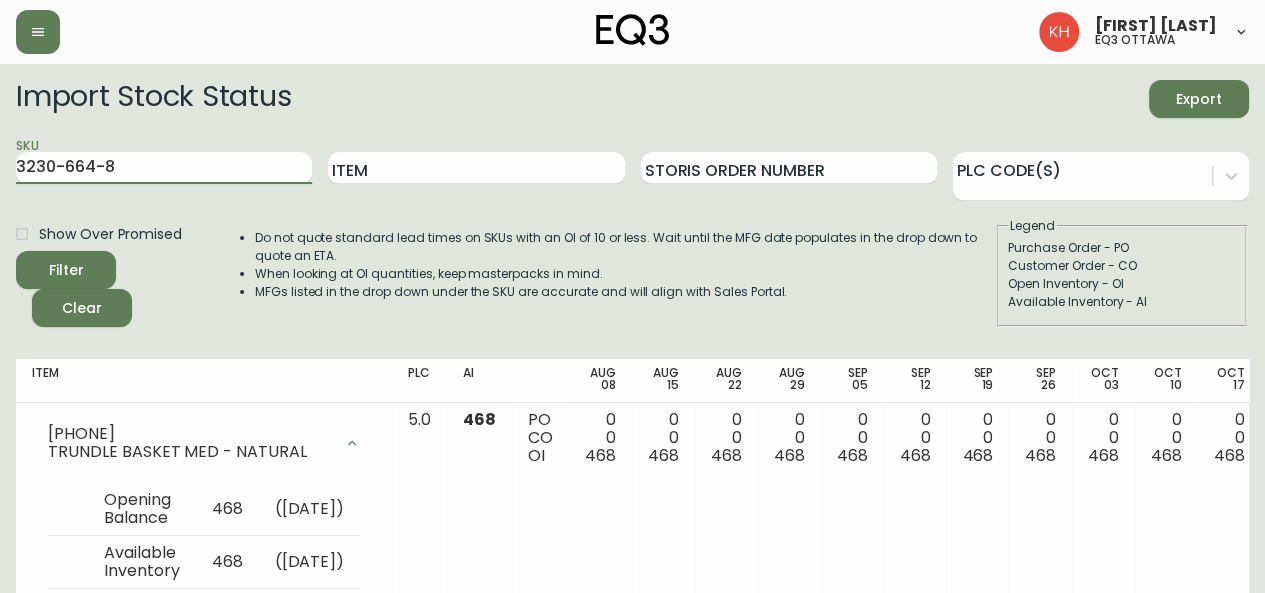 click on "Filter" at bounding box center (66, 270) 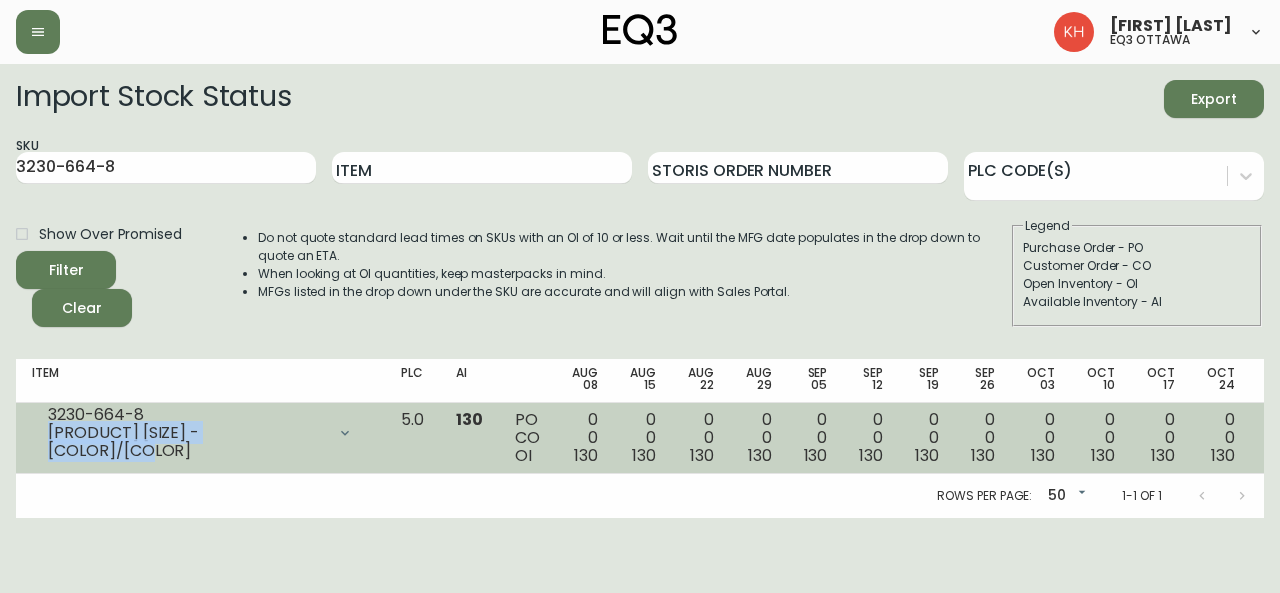 drag, startPoint x: 78, startPoint y: 437, endPoint x: 49, endPoint y: 428, distance: 30.364452 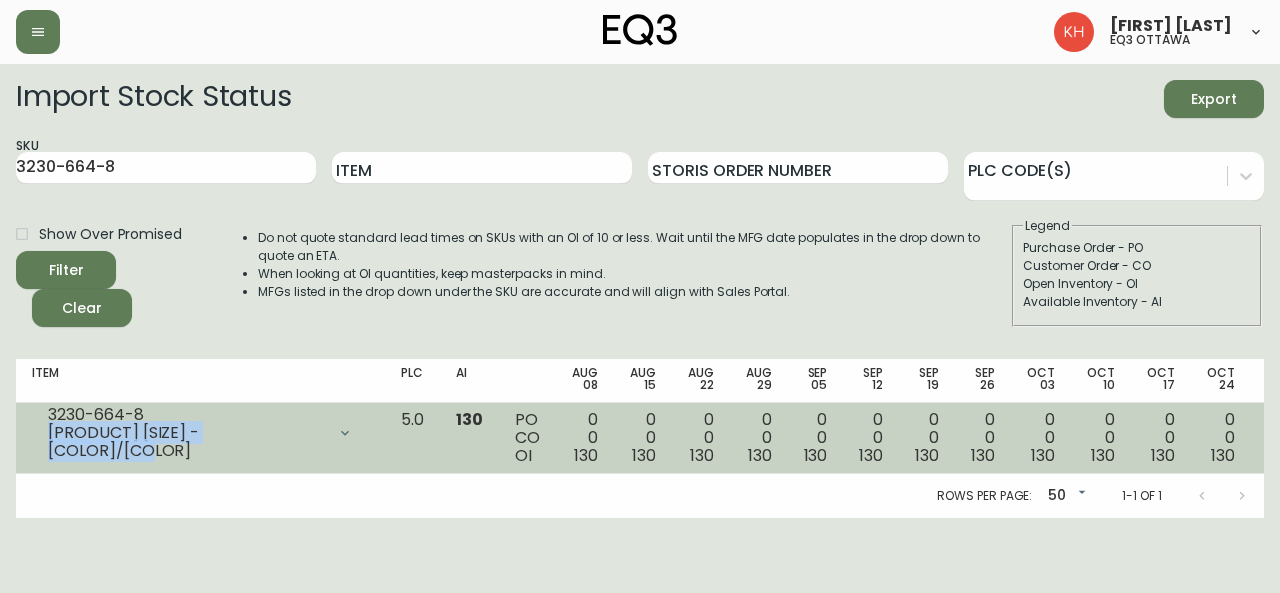 click on "[PRODUCT] [SIZE] - [COLOR]/[COLOR]" at bounding box center (186, 442) 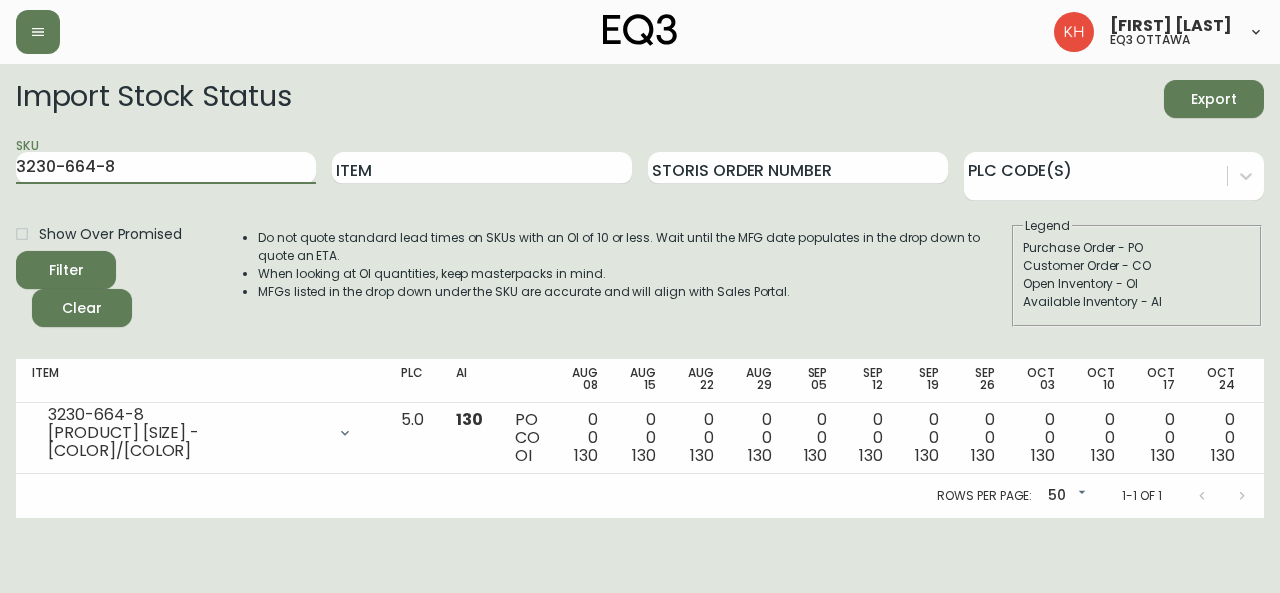 drag, startPoint x: 138, startPoint y: 161, endPoint x: 0, endPoint y: 179, distance: 139.16896 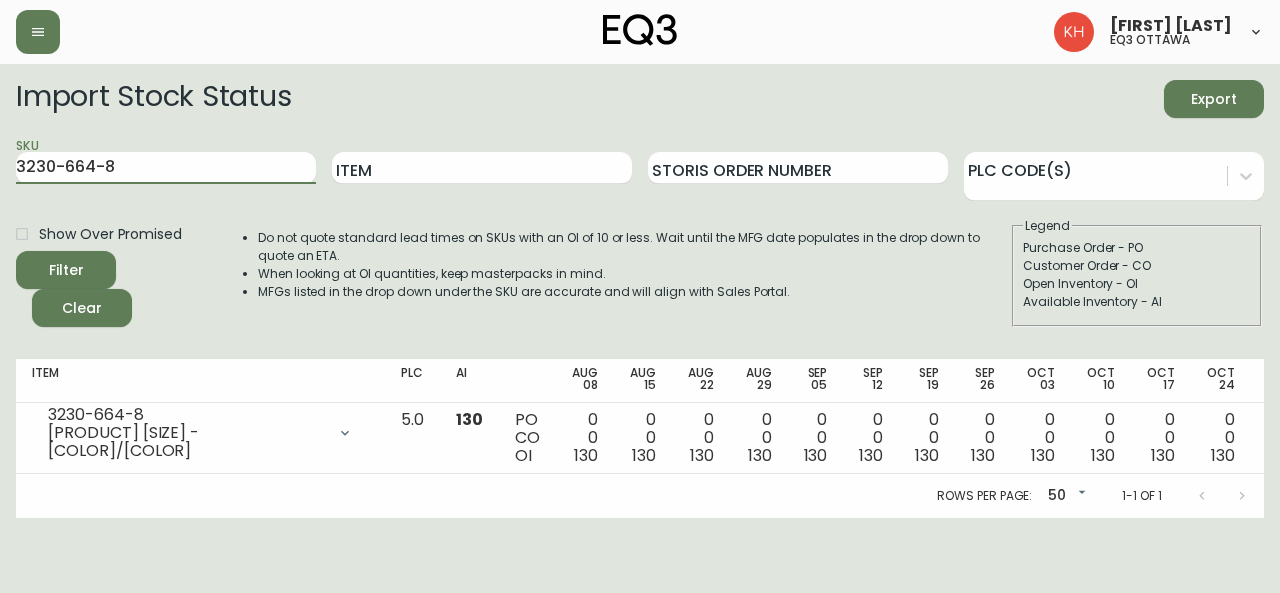 click on "TRUNDLE BASKET SMALL - NAT/BLK Opening Balance 130 ( [DATE] ) Available Inventory 130 ( [DATE] ) 5.0 130 PO CO OI 0 0 130 0 0 130 0 0 130 0 0 130 0 0 130 0 0 130 0 0 130 0 0 130 0 0 130 0 0 130 0 0 130 0 0 130 0 0 130 Rows per page: 50 50 1-1 of 1" at bounding box center (640, 291) 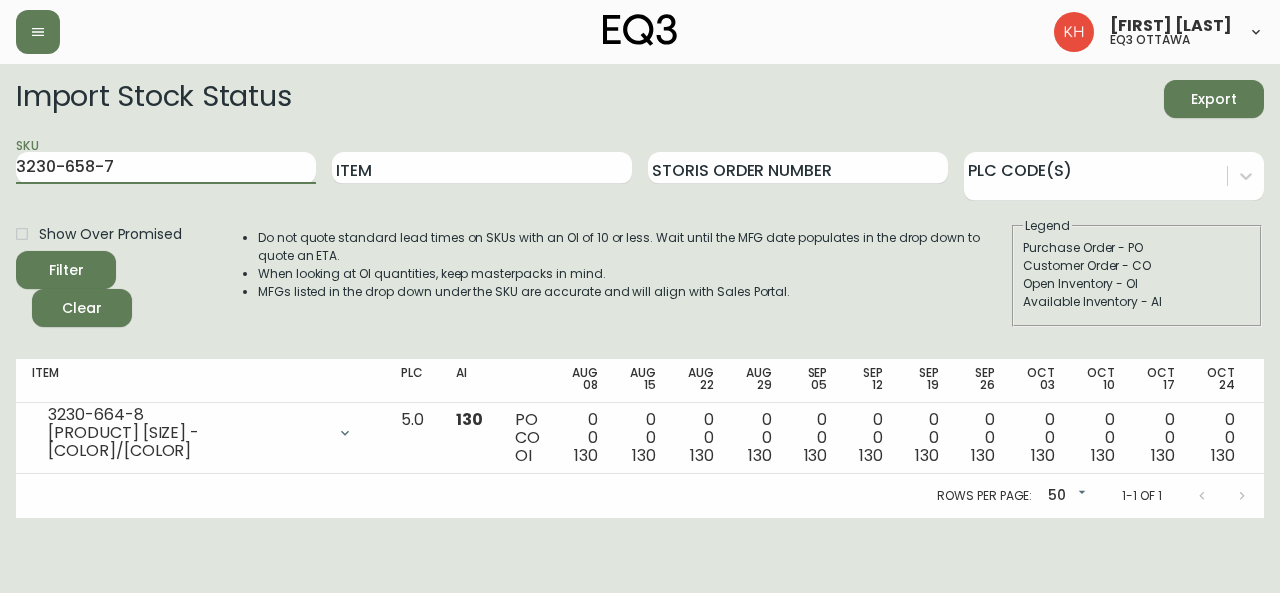 click on "Filter" at bounding box center [66, 270] 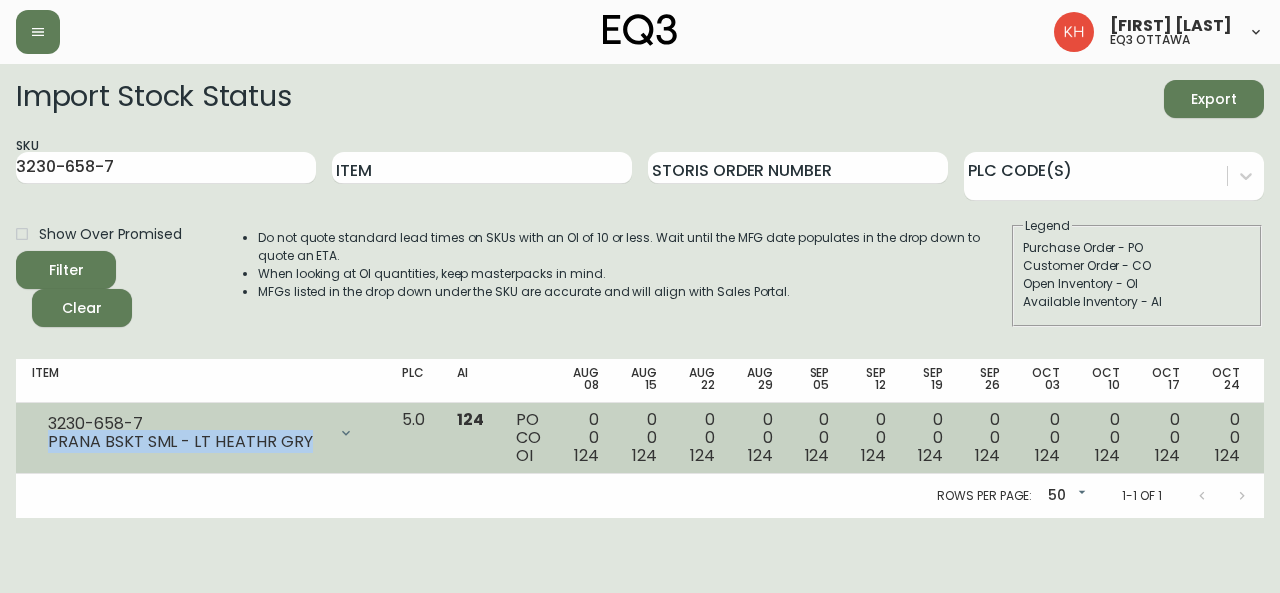 drag, startPoint x: 80, startPoint y: 452, endPoint x: 34, endPoint y: 434, distance: 49.396355 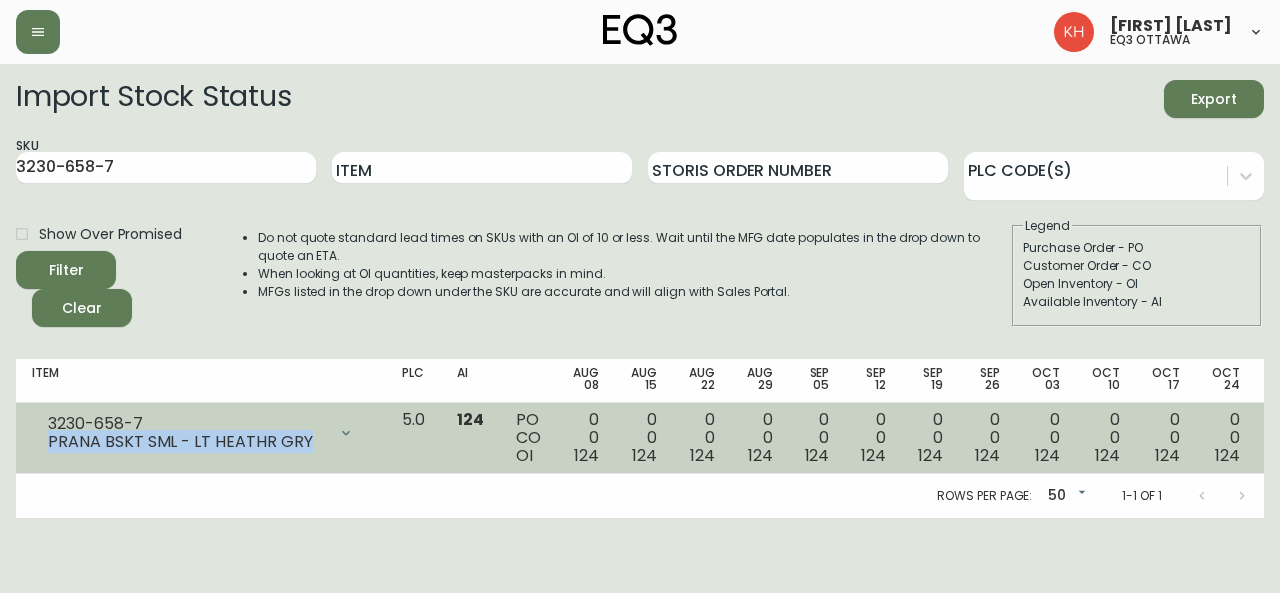 click on "[SKU] [PRODUCT] [SIZE] - [COLOR]" at bounding box center (201, 433) 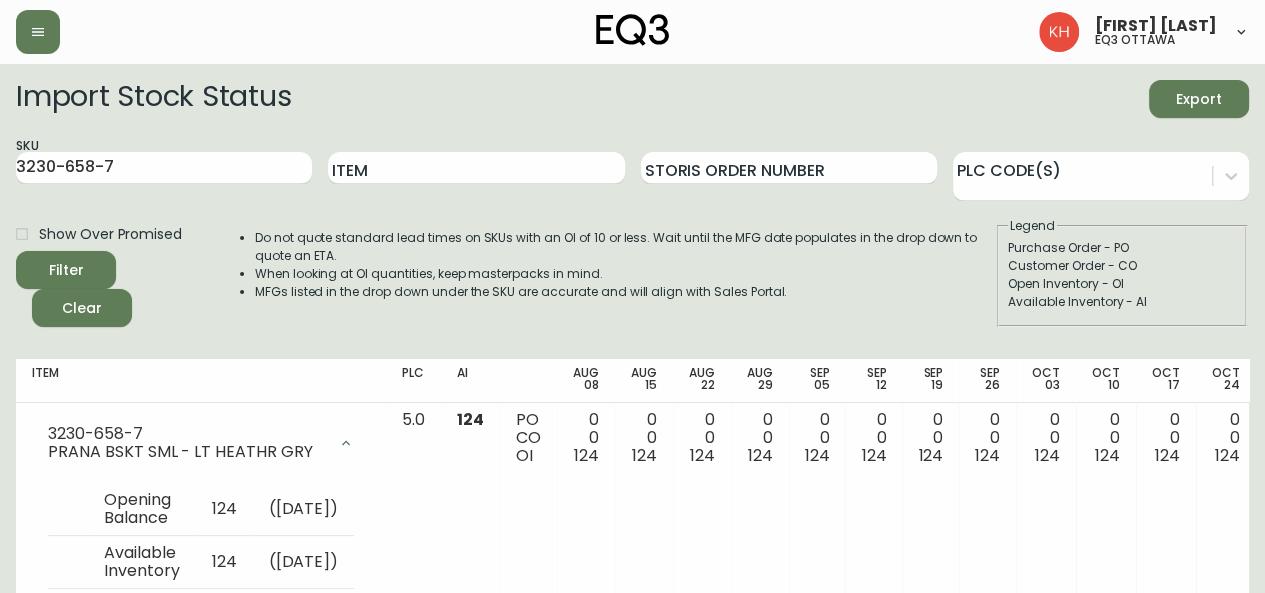 drag, startPoint x: 127, startPoint y: 168, endPoint x: 0, endPoint y: 167, distance: 127.00394 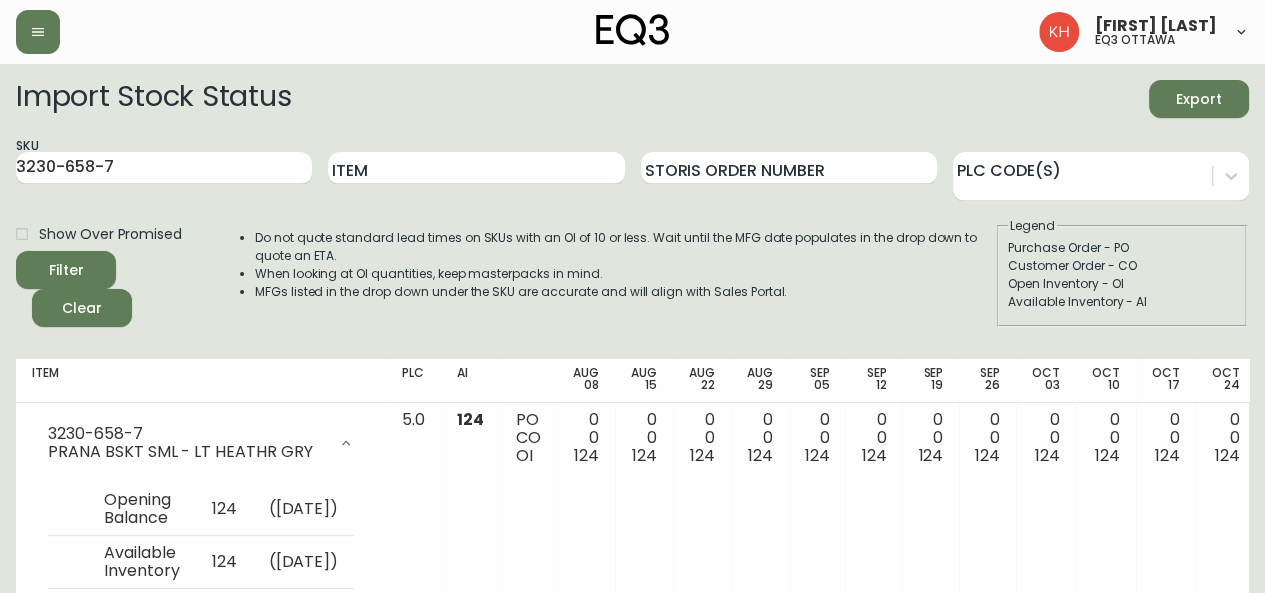 click on "PRANA BSKT SML - LT HEATHR GRY Opening Balance 124 ( [DATE] ) Available Inventory 124 ( [DATE] ) 5.0 124 PO CO OI 0 0 124 0 0 124 0 0 124 0 0 124 0 0 124 0 0 124 0 0 124 0 0 124 0 0 124 0 0 124 0 0 124 0 0 124 0 0 124 Rows per page: 50 50 1-1 of 1" at bounding box center (632, 361) 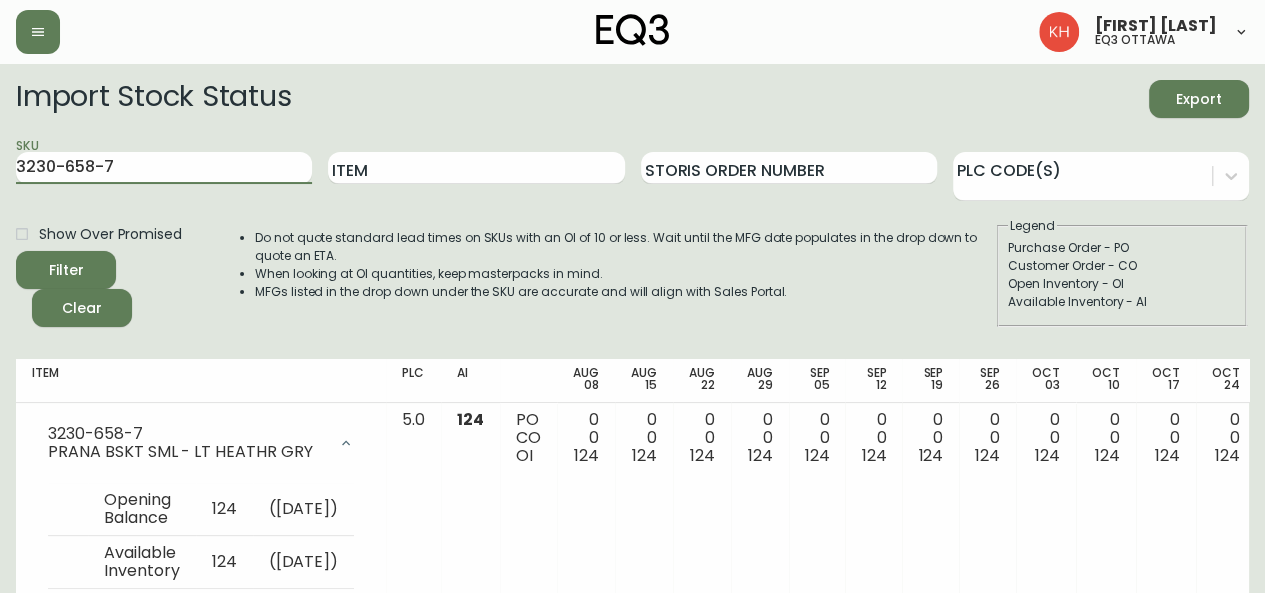 paste on "7" 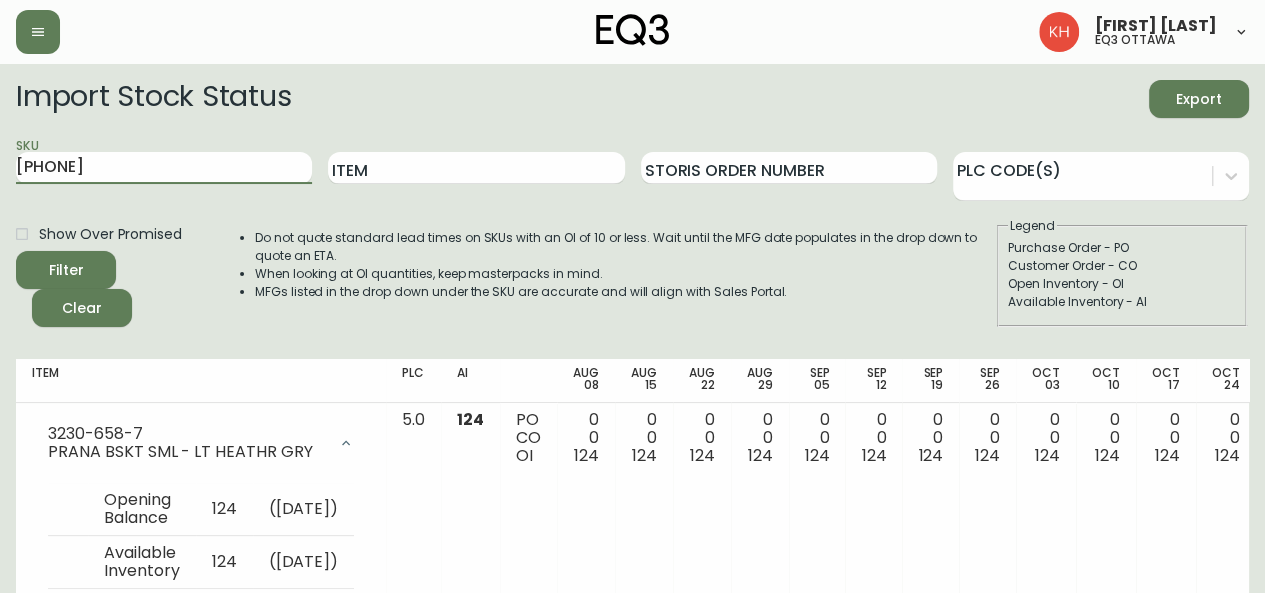 click on "Filter" at bounding box center (66, 270) 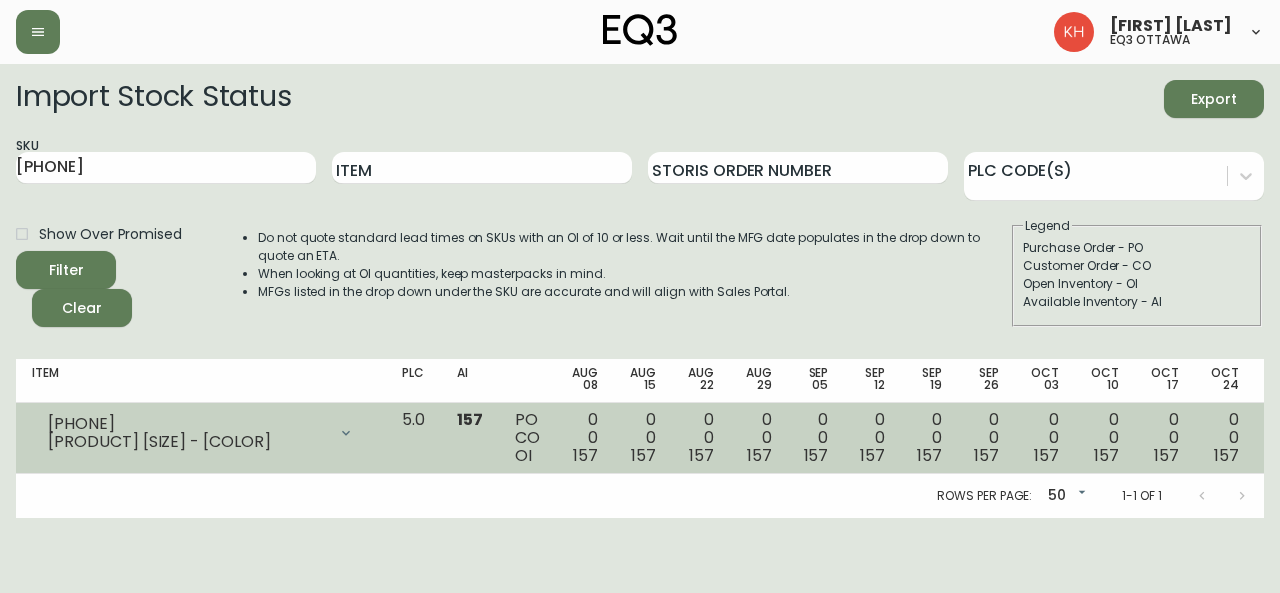 drag, startPoint x: 92, startPoint y: 453, endPoint x: 43, endPoint y: 432, distance: 53.310413 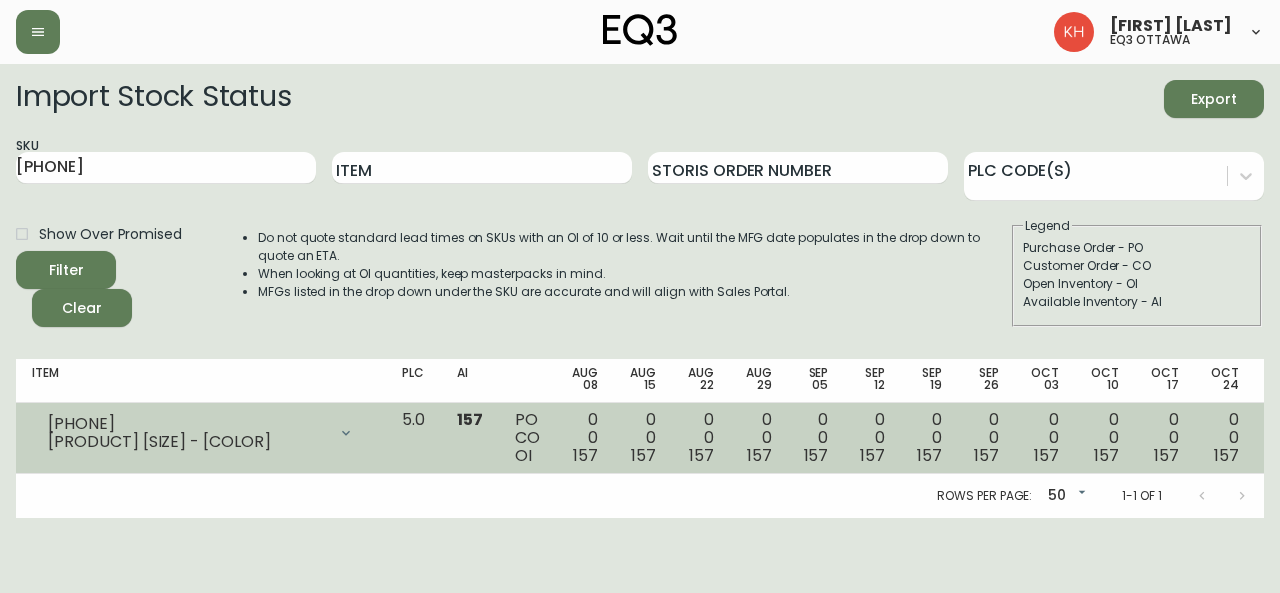 click on "3230-657-7 PRANA BSKT MED - DK HEATHR GRY" at bounding box center (201, 433) 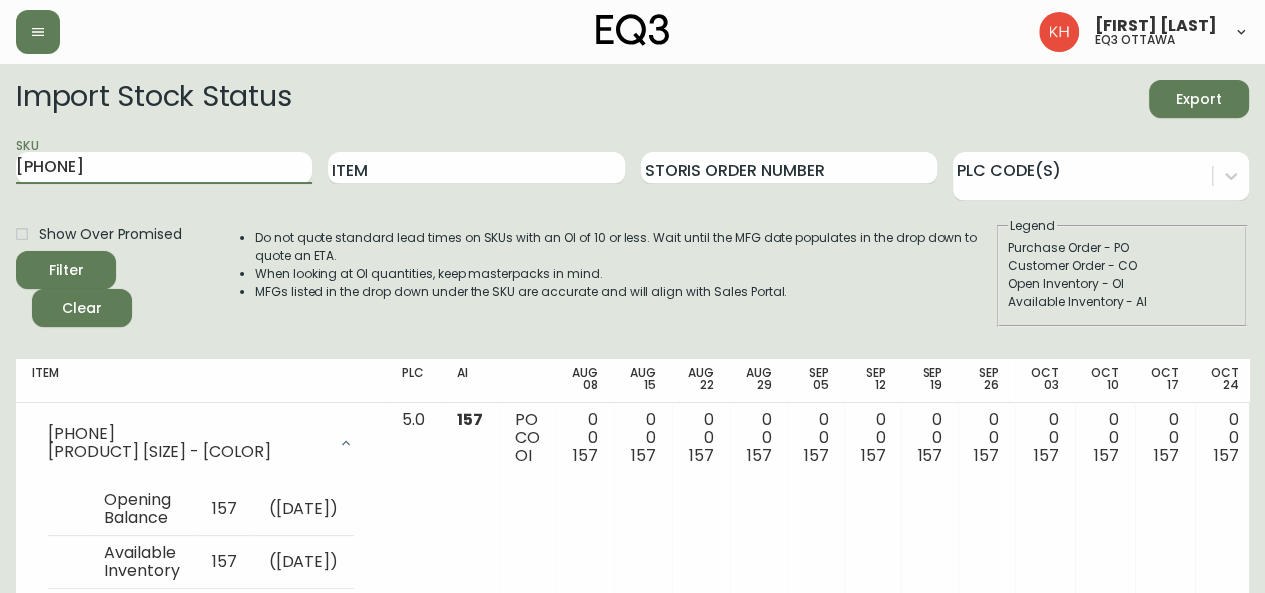 drag, startPoint x: 230, startPoint y: 172, endPoint x: 0, endPoint y: 179, distance: 230.10649 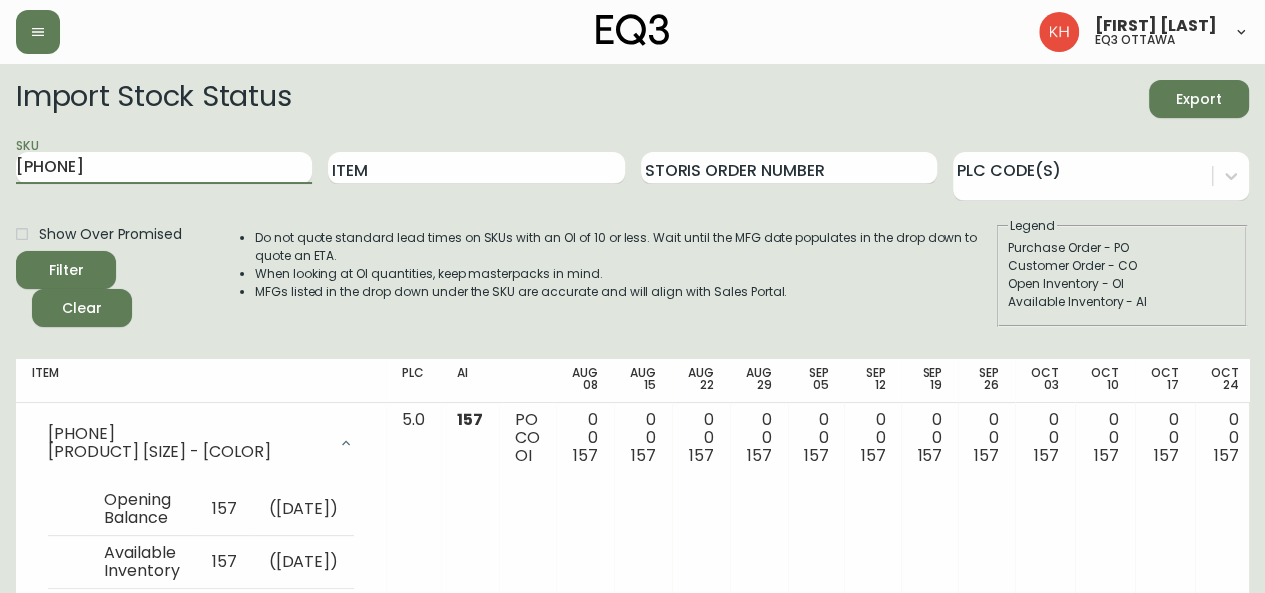 click on "Import Stock Status Export SKU [SKU] Item Storis Order Number PLC Code(s) Show Over Promised Filter Clear Do not quote standard lead times on SKUs with an OI of 10 or less. Wait until the MFG date populates in the drop down to quote an ETA. When looking at OI quantities, keep masterpacks in mind. MFGs listed in the drop down under the SKU are accurate and will align with Sales Portal. Legend Purchase Order - PO Customer Order - CO Open Inventory - OI Available Inventory - AI Item PLC AI [DATE] [DATE] [DATE] [DATE] [DATE] [DATE] [DATE] [DATE] [DATE] [DATE] [DATE] [DATE] [DATE] [DATE] Future [SKU] [PRODUCT] Opening Balance [NUMBER] ( [DATE] ) Available Inventory [NUMBER] ( [DATE] ) [NUMBER] [NUMBER] [NUMBER] [NUMBER] [NUMBER] [NUMBER] [NUMBER] [NUMBER] [NUMBER] [NUMBER] [NUMBER] [NUMBER] [NUMBER] [NUMBER] [NUMBER] [NUMBER] [NUMBER] [NUMBER] [NUMBER] [NUMBER] [NUMBER] [NUMBER] [NUMBER] [NUMBER] Rows per page: 50 50 1-1 of 1" at bounding box center [632, 361] 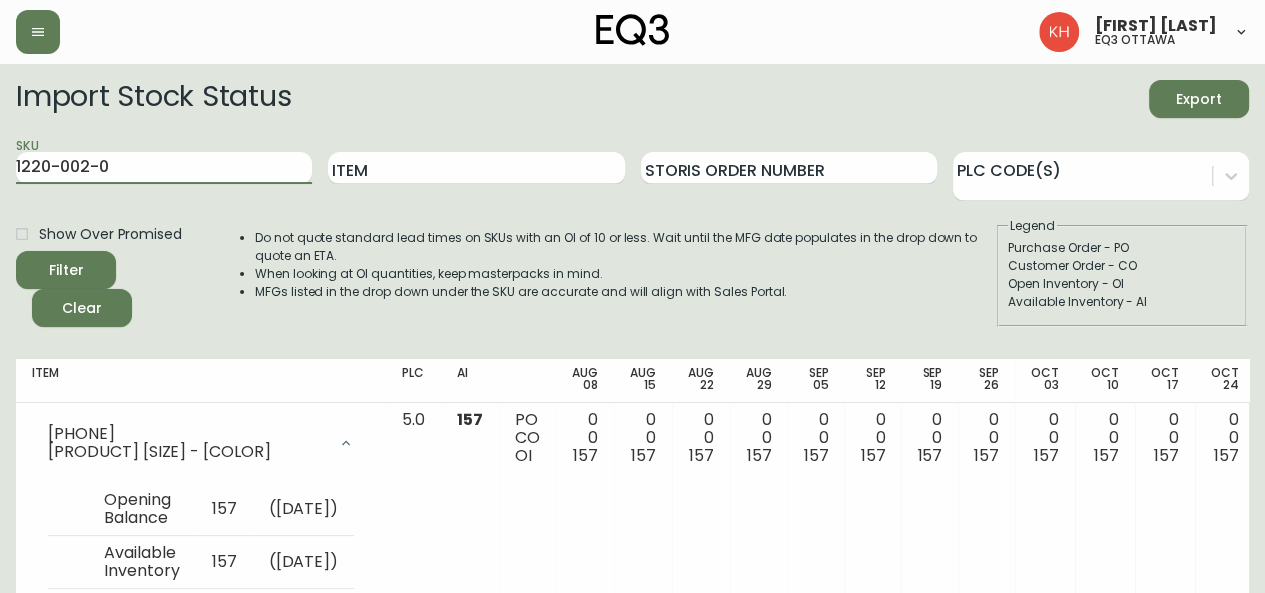 click on "Filter" at bounding box center (66, 270) 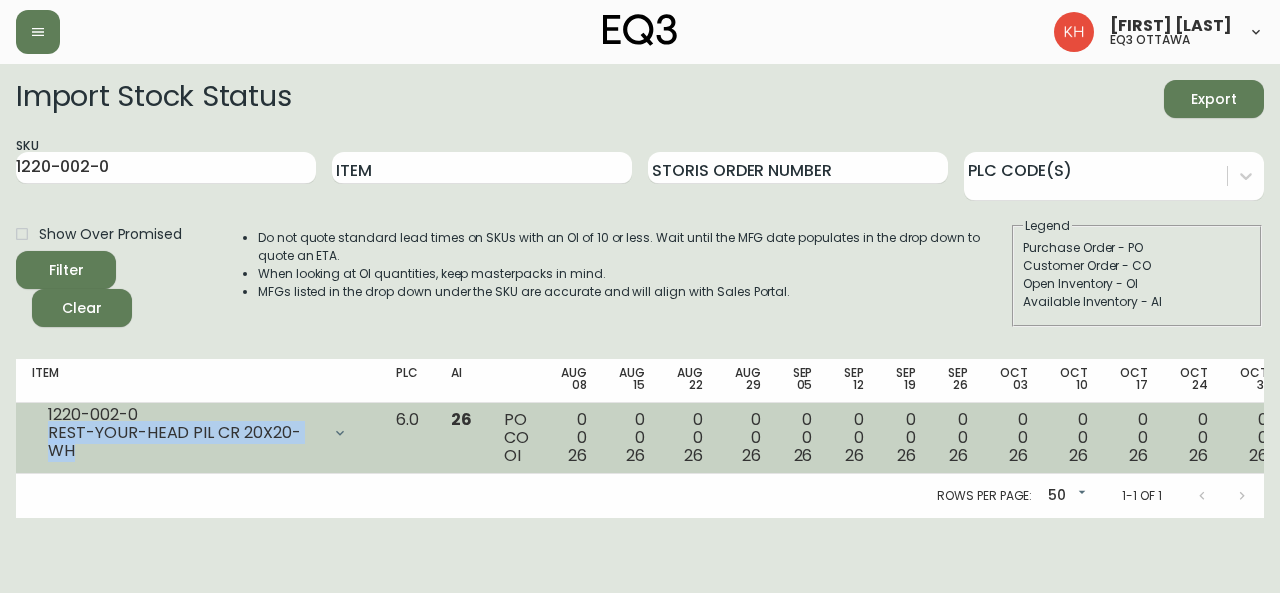 drag, startPoint x: 130, startPoint y: 454, endPoint x: 39, endPoint y: 438, distance: 92.39589 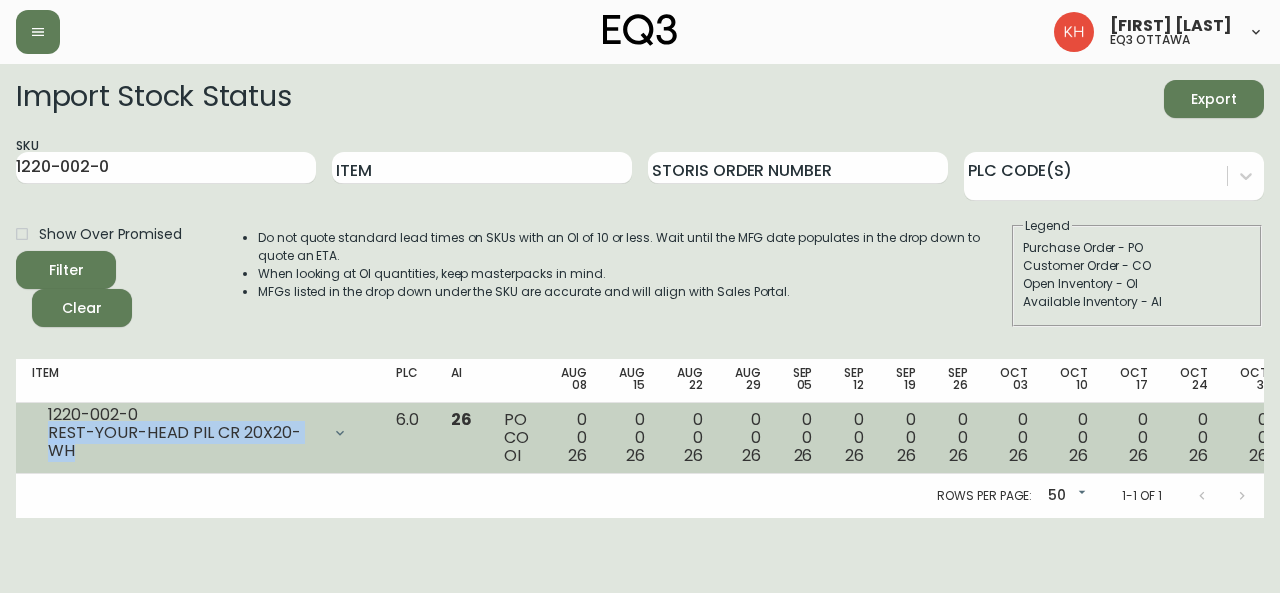 click on "1220-002-0 REST-YOUR-HEAD PIL CR 20X20-WH" at bounding box center (198, 433) 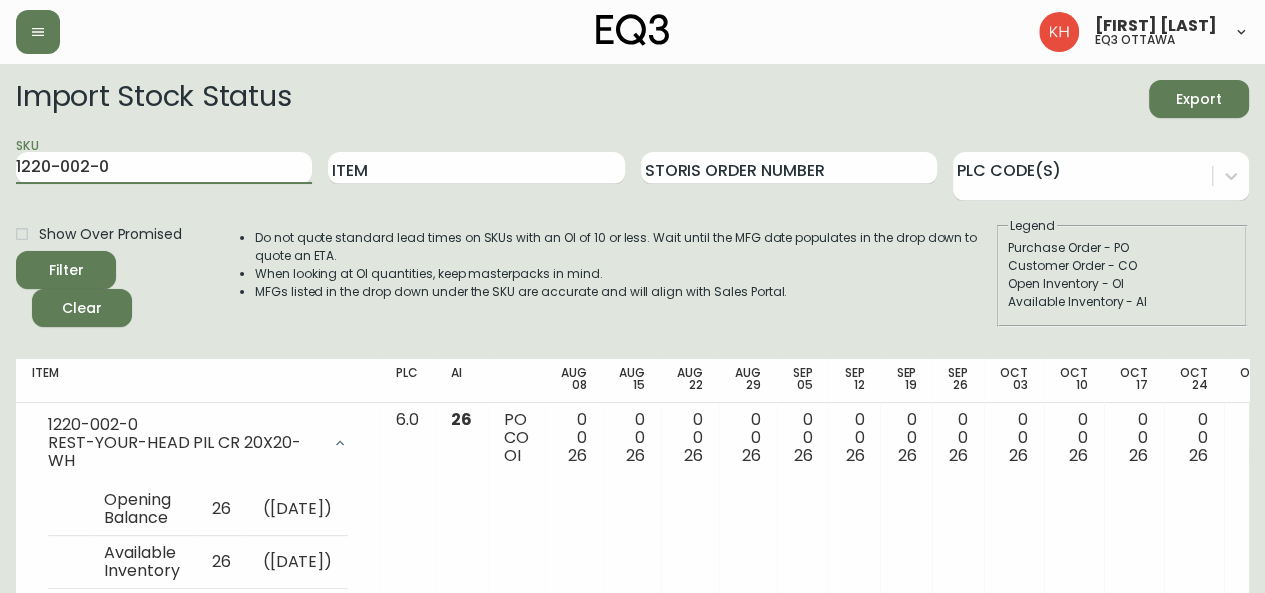 drag, startPoint x: 86, startPoint y: 163, endPoint x: 0, endPoint y: 161, distance: 86.023254 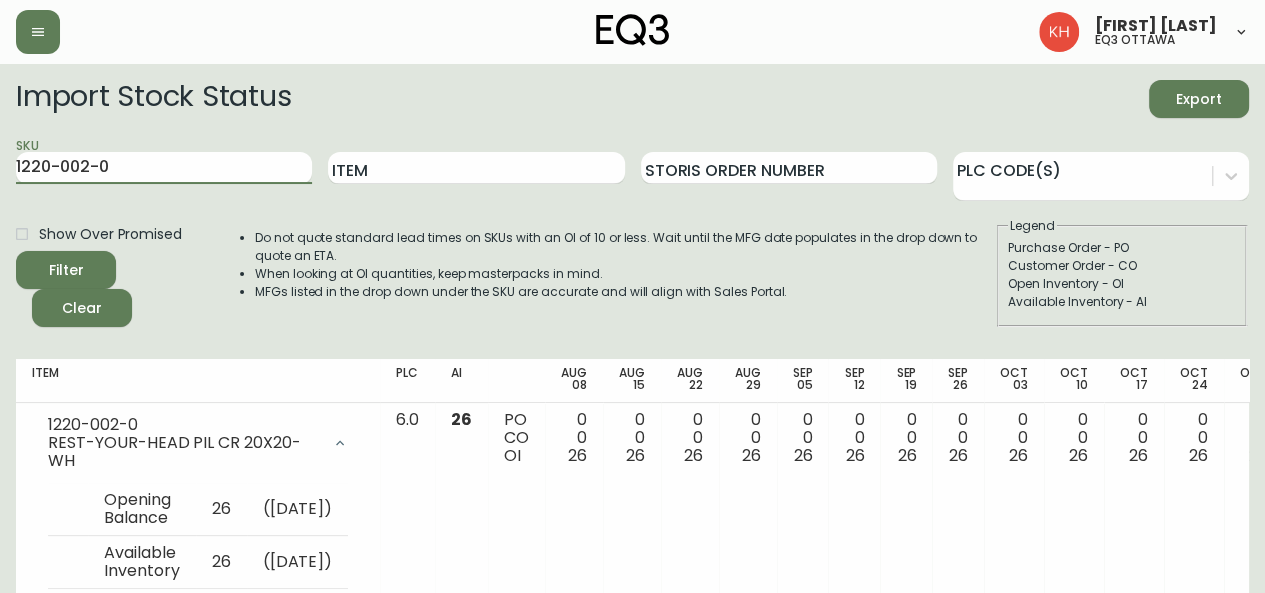 click on "Import Stock Status Export SKU [SKU] Item Storis Order Number PLC Code(s) Show Over Promised Filter Clear Do not quote standard lead times on SKUs with an OI of 10 or less. Wait until the MFG date populates in the drop down to quote an ETA. When looking at OI quantities, keep masterpacks in mind. MFGs listed in the drop down under the SKU are accurate and will align with Sales Portal. Legend Purchase Order - PO Customer Order - CO Open Inventory - OI Available Inventory - AI Item PLC AI [DATE] [DATE] [DATE] [DATE] [DATE] [DATE] [DATE] [DATE] [DATE] [DATE] [DATE] [DATE] [DATE] [DATE] Future [SKU] [PRODUCT] Opening Balance [NUMBER] ( [DATE] ) Available Inventory [NUMBER] ( [DATE] ) [NUMBER] [NUMBER] [NUMBER] [NUMBER] [NUMBER] [NUMBER] [NUMBER] [NUMBER] [NUMBER] [NUMBER] [NUMBER] [NUMBER] [NUMBER] [NUMBER] [NUMBER] [NUMBER] [NUMBER] [NUMBER] [NUMBER] [NUMBER] [NUMBER] [NUMBER] [NUMBER] [NUMBER] Rows per page: 50 50 1-1 of 1" at bounding box center [632, 361] 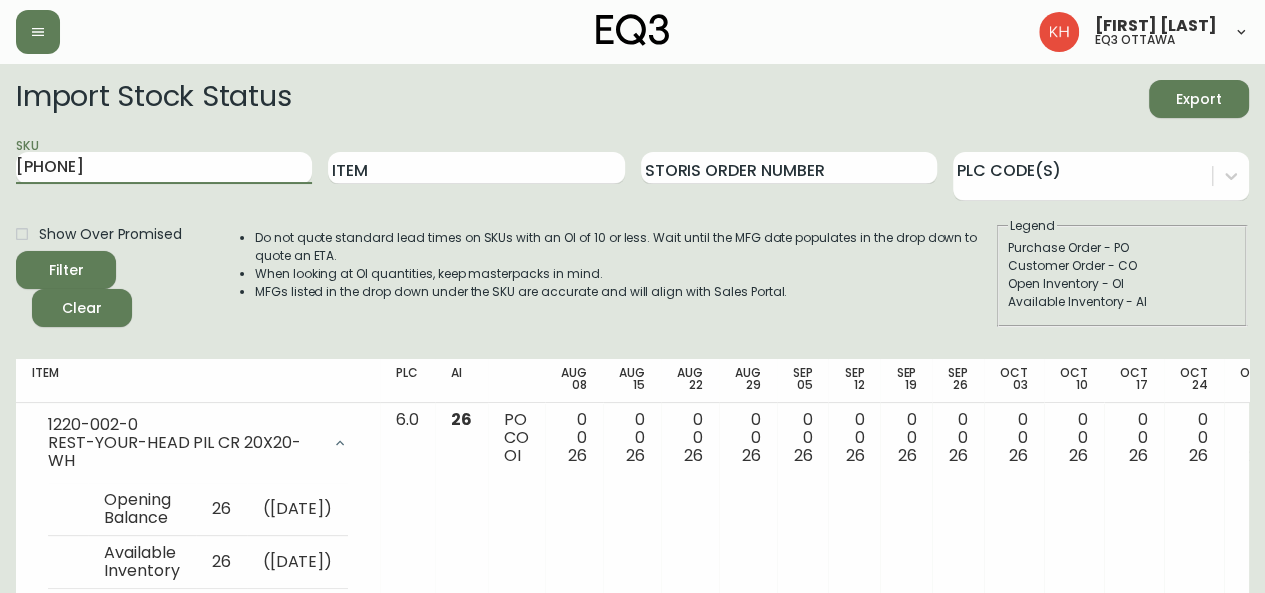 click on "Filter" at bounding box center [66, 270] 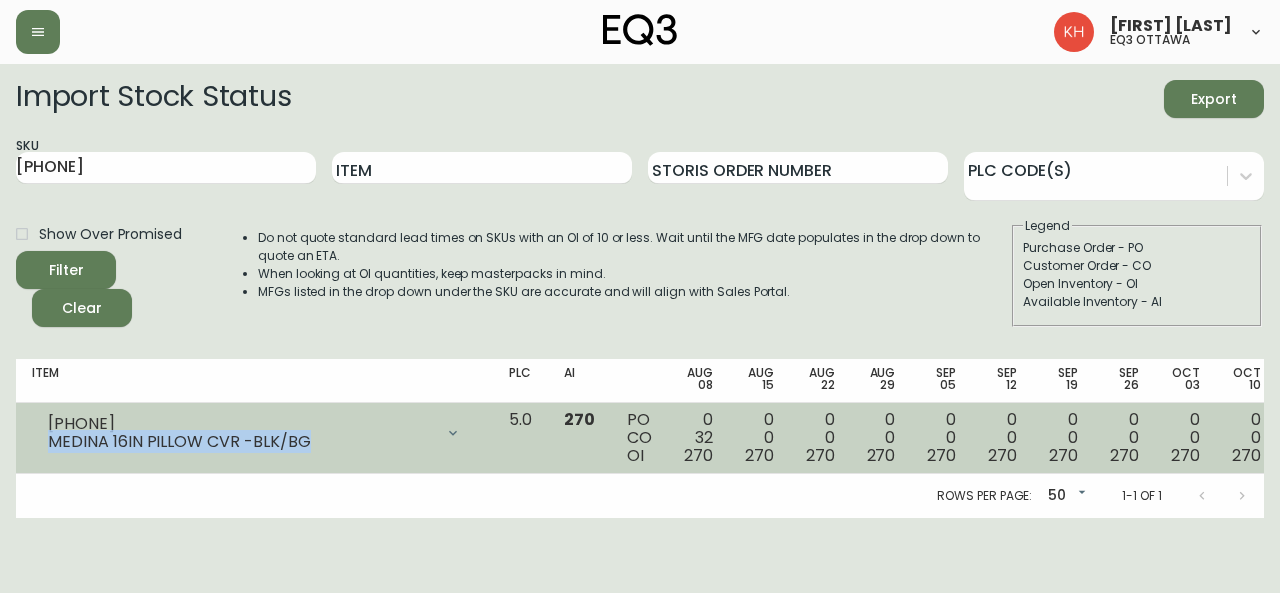 drag, startPoint x: 307, startPoint y: 439, endPoint x: 46, endPoint y: 443, distance: 261.03064 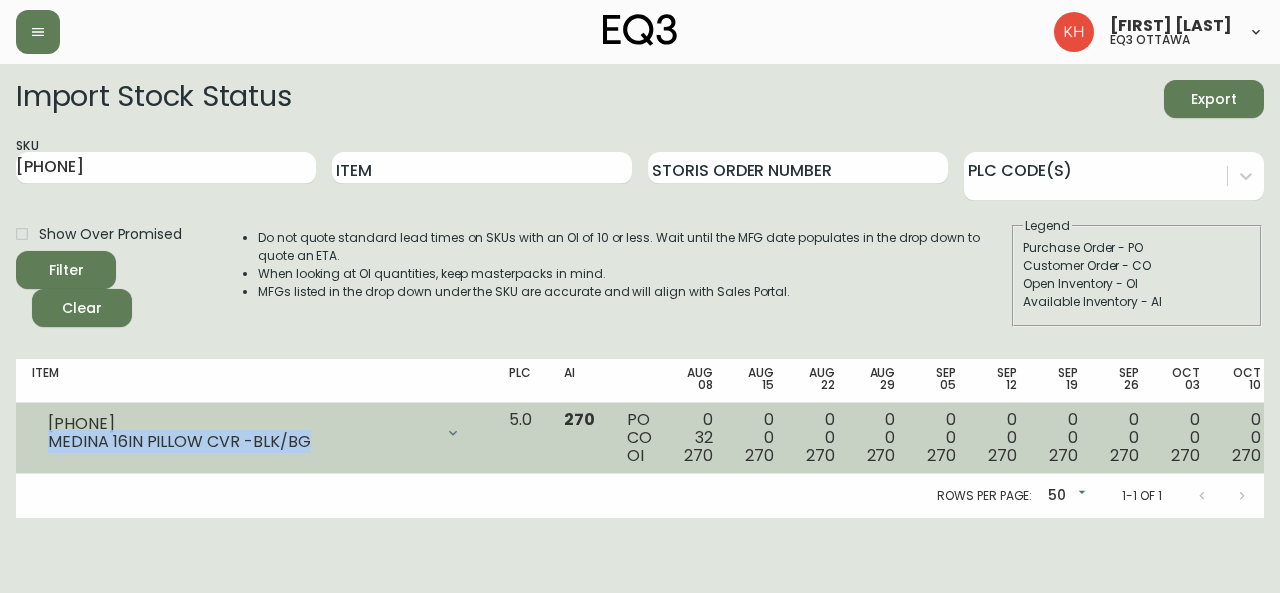 click on "MEDINA 16IN PILLOW CVR -BLK/BG" at bounding box center [254, 433] 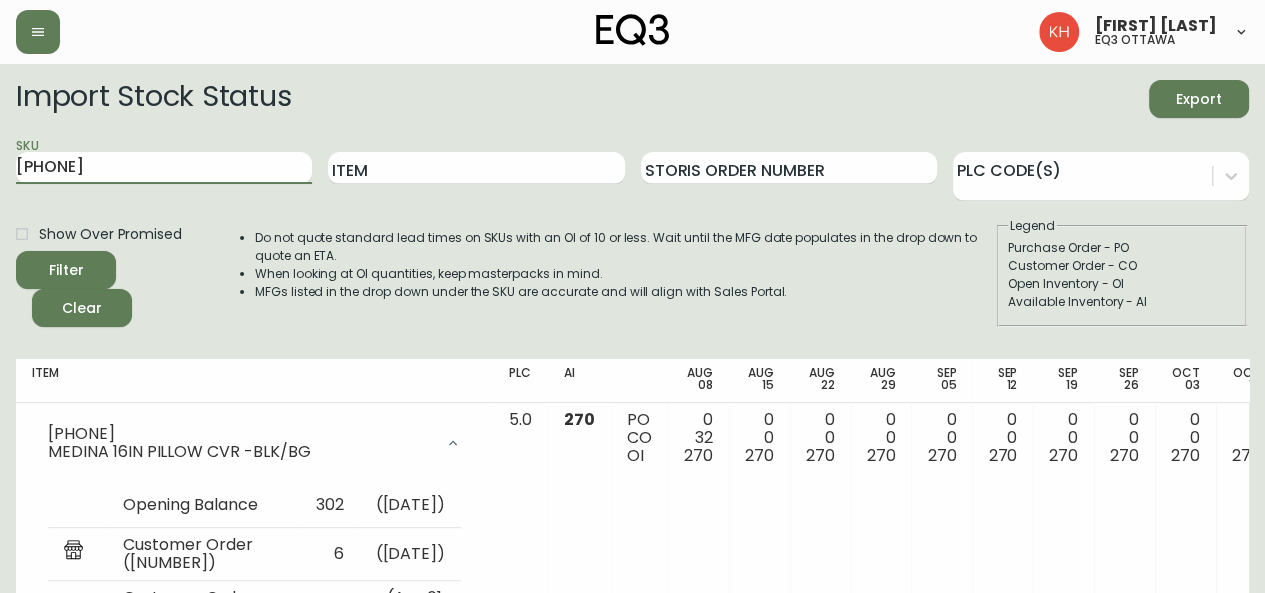 drag, startPoint x: 72, startPoint y: 165, endPoint x: 0, endPoint y: 164, distance: 72.00694 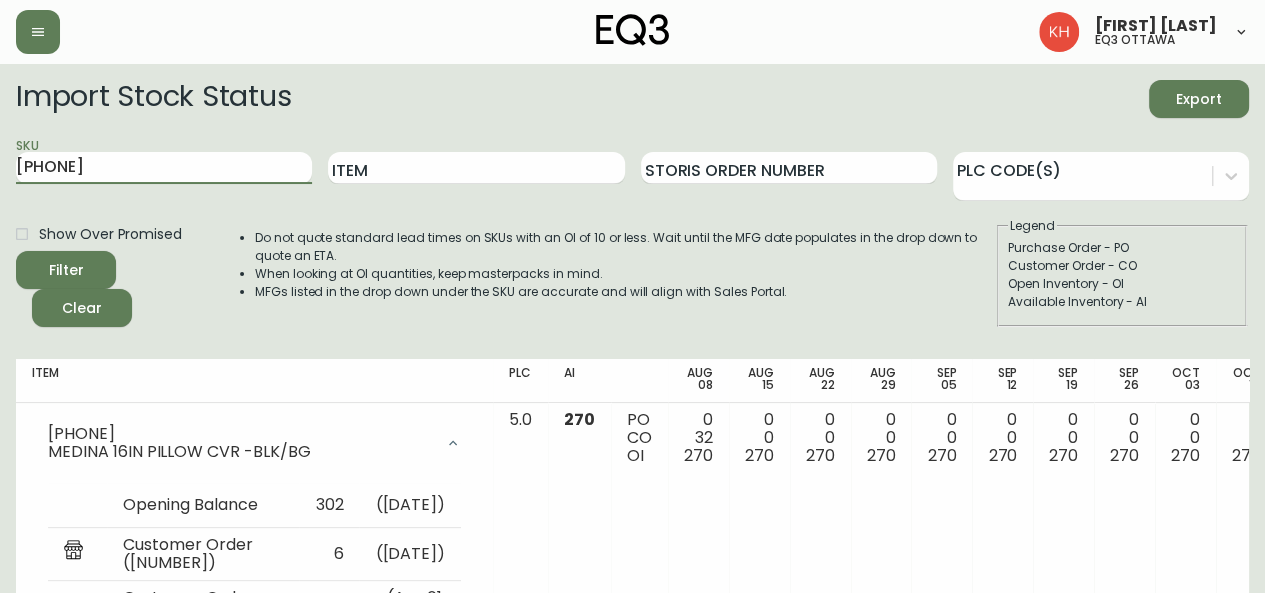 click on "Import Stock Status Export SKU [SKU] Item Storis Order Number PLC Code(s) Show Over Promised Filter Clear Do not quote standard lead times on SKUs with an OI of 10 or less. Wait until the MFG date populates in the drop down to quote an ETA. When looking at OI quantities, keep masterpacks in mind. MFGs listed in the drop down under the SKU are accurate and will align with Sales Portal. Legend Purchase Order - PO Customer Order - CO Open Inventory - OI Available Inventory - AI Item PLC AI [DATE] [DATE] [DATE] [DATE] [DATE] [DATE] [DATE] [DATE] [DATE] [DATE] [DATE] [DATE] [DATE] [DATE] Future [SKU] [PRODUCT] Opening Balance [NUMBER] ( [DATE] ) Customer Order ([NUMBER]) [NUMBER] ( [DATE] ) Customer Order ([NUMBER]) [NUMBER] ( [DATE] ) Customer Order ([NUMBER]) [NUMBER] ( [DATE] ) Available Inventory [NUMBER] ( [DATE] ) [NUMBER] [NUMBER] [NUMBER] [NUMBER] [NUMBER] [NUMBER] [NUMBER] [NUMBER] [NUMBER] [NUMBER] [NUMBER] [NUMBER] [NUMBER] [NUMBER] [NUMBER] [NUMBER] [NUMBER] [NUMBER] [NUMBER] [NUMBER] [NUMBER] [NUMBER] [NUMBER] [NUMBER] Rows per page: 50 50 1-1 of 1" at bounding box center (632, 432) 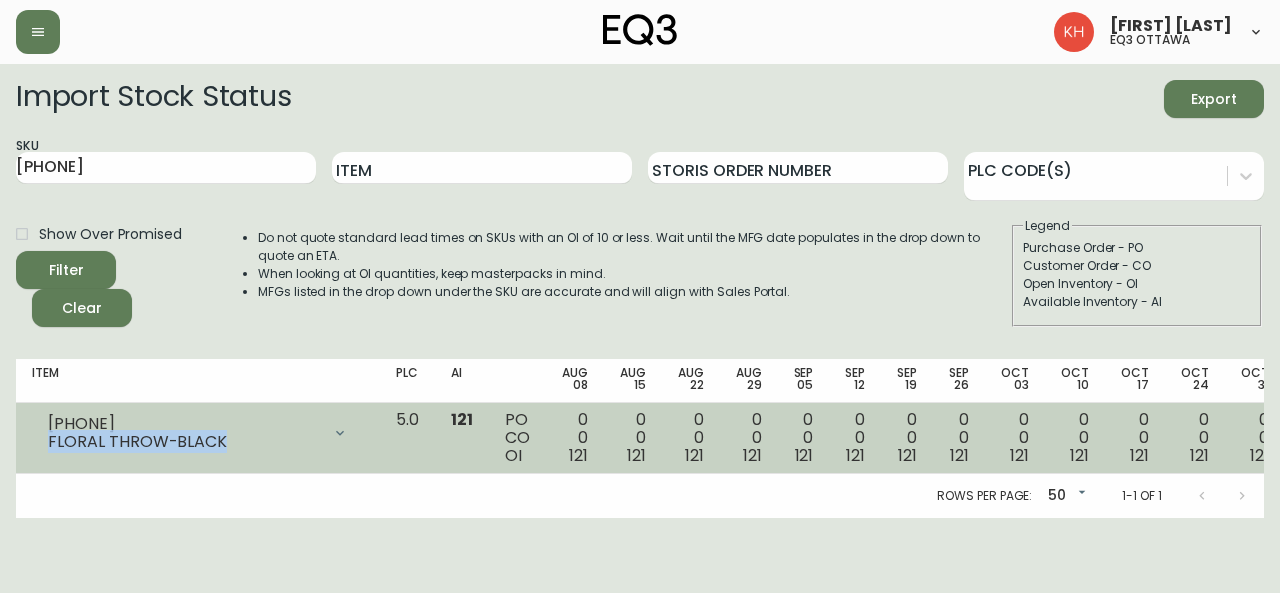 drag, startPoint x: 228, startPoint y: 446, endPoint x: 43, endPoint y: 447, distance: 185.0027 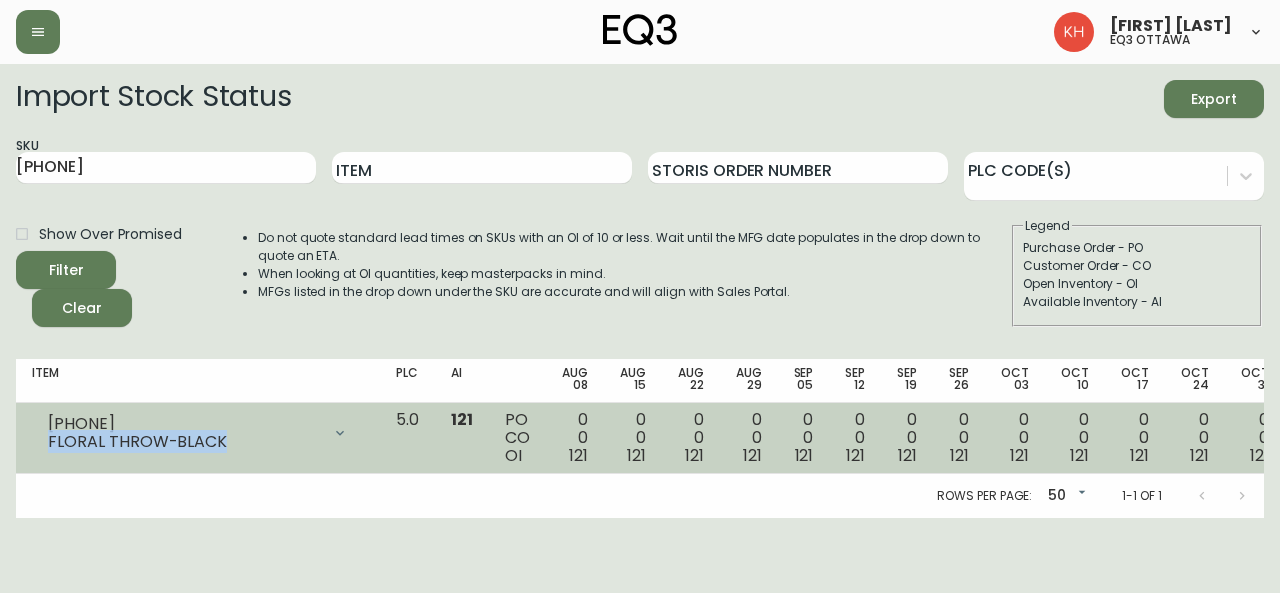 click on "FLORAL THROW-BLACK" at bounding box center (198, 433) 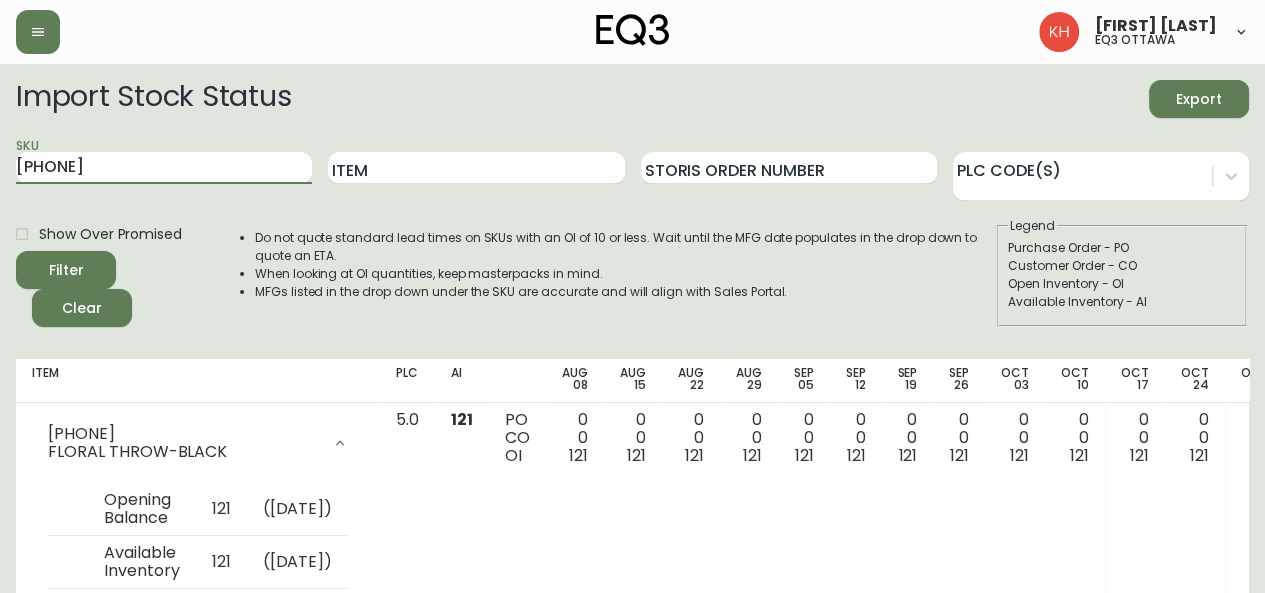 drag, startPoint x: 102, startPoint y: 172, endPoint x: 5, endPoint y: 186, distance: 98.005104 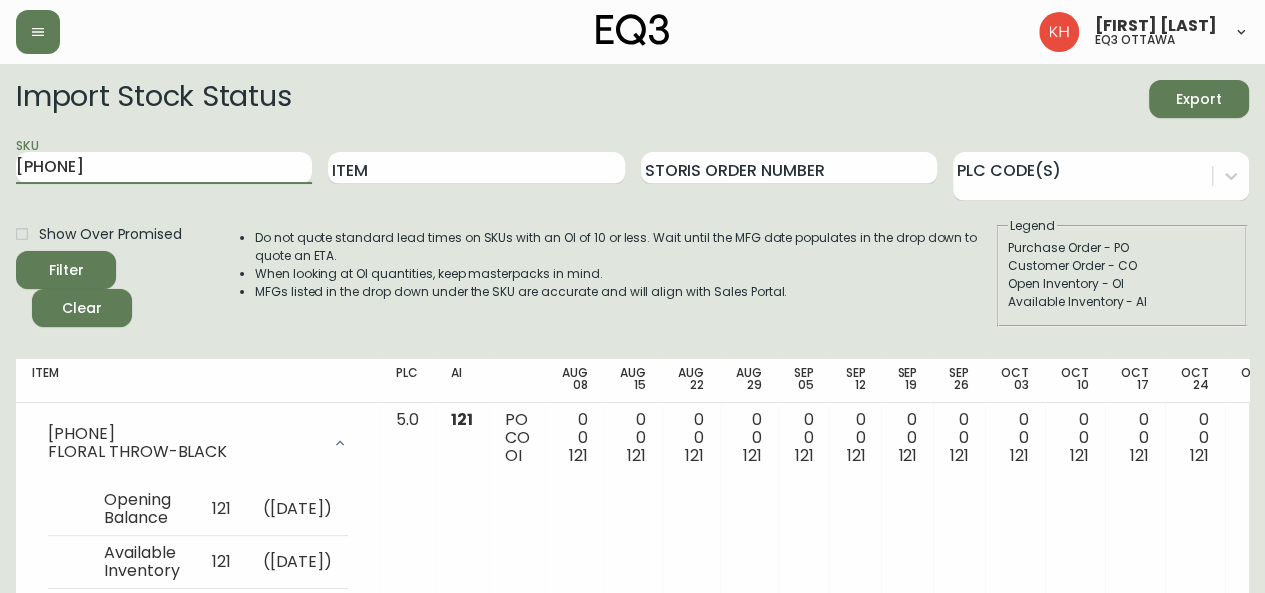 click on "Import Stock Status Export SKU [SKU] Item Storis Order Number PLC Code(s) Show Over Promised Filter Clear Do not quote standard lead times on SKUs with an OI of 10 or less. Wait until the MFG date populates in the drop down to quote an ETA. When looking at OI quantities, keep masterpacks in mind. MFGs listed in the drop down under the SKU are accurate and will align with Sales Portal. Legend Purchase Order - PO Customer Order - CO Open Inventory - OI Available Inventory - AI Item PLC AI [DATE] [DATE] [DATE] [DATE] [DATE] [DATE] [DATE] [DATE] [DATE] [DATE] [DATE] [DATE] [DATE] [DATE] Future [SKU] [PRODUCT] Opening Balance [NUMBER] ( [DATE] ) Available Inventory [NUMBER] ( [DATE] ) [NUMBER] [NUMBER] [NUMBER] [NUMBER] [NUMBER] [NUMBER] [NUMBER] [NUMBER] [NUMBER] [NUMBER] [NUMBER] [NUMBER] [NUMBER] [NUMBER] [NUMBER] [NUMBER] [NUMBER] [NUMBER] [NUMBER] [NUMBER] [NUMBER] [NUMBER] [NUMBER] [NUMBER] Rows per page: 50 50 1-1 of 1" at bounding box center [632, 361] 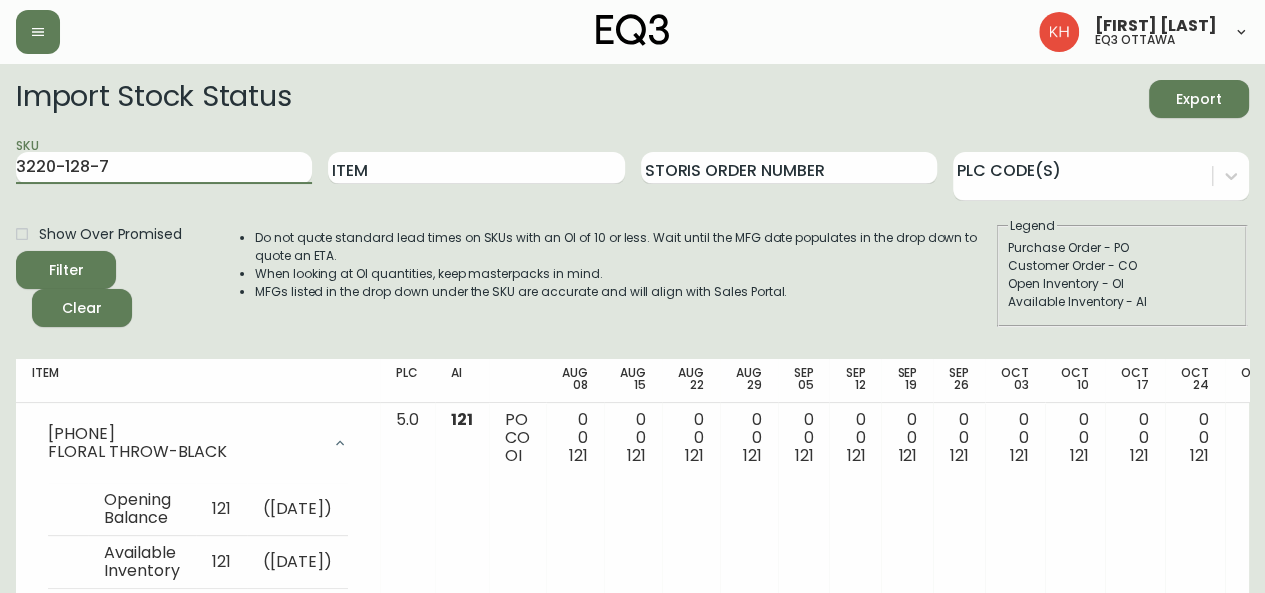 click on "Filter" at bounding box center (66, 270) 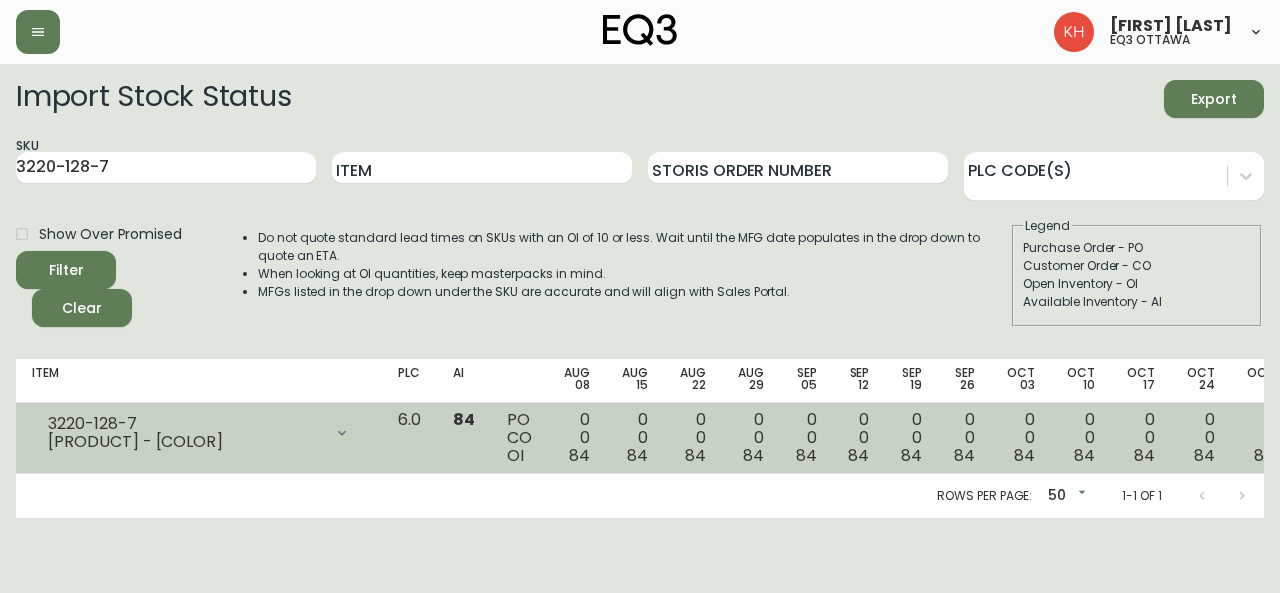 drag, startPoint x: 255, startPoint y: 443, endPoint x: 48, endPoint y: 449, distance: 207.08694 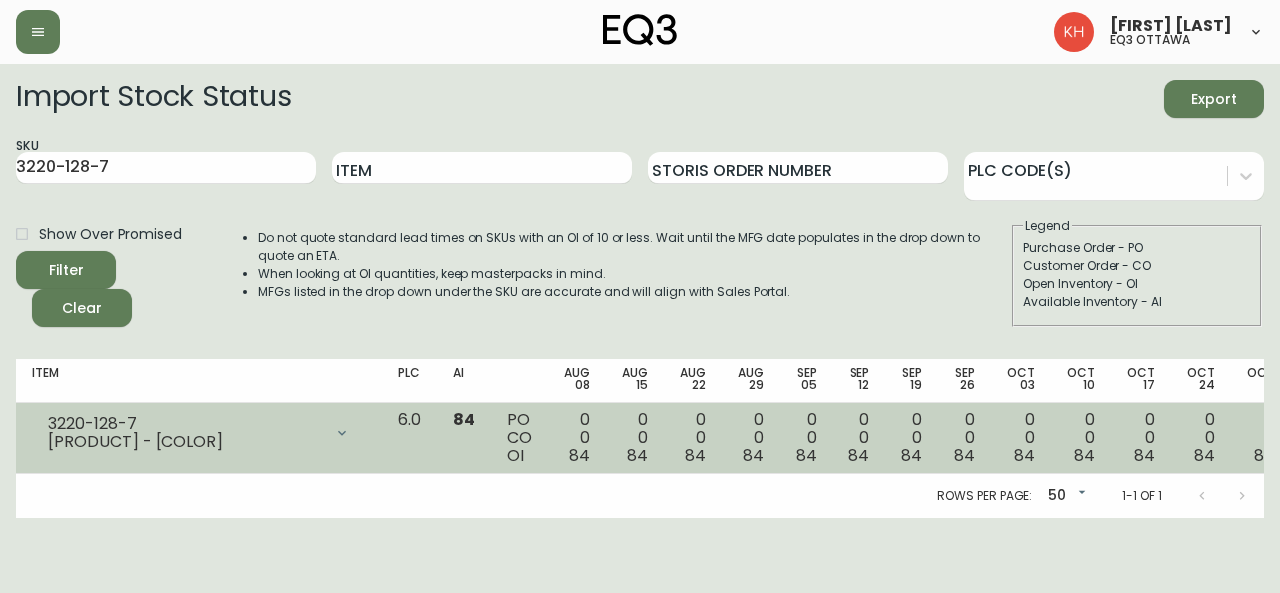 click on "[PRODUCT] - [COLOR]" at bounding box center [185, 442] 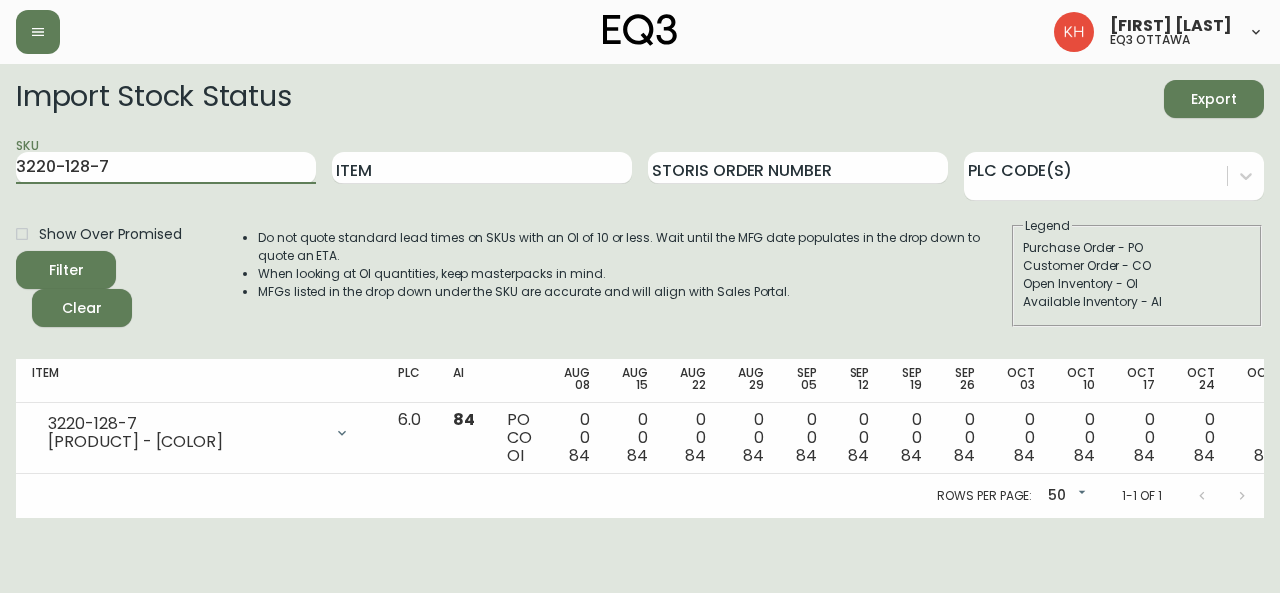 drag, startPoint x: 118, startPoint y: 167, endPoint x: 0, endPoint y: 162, distance: 118.10589 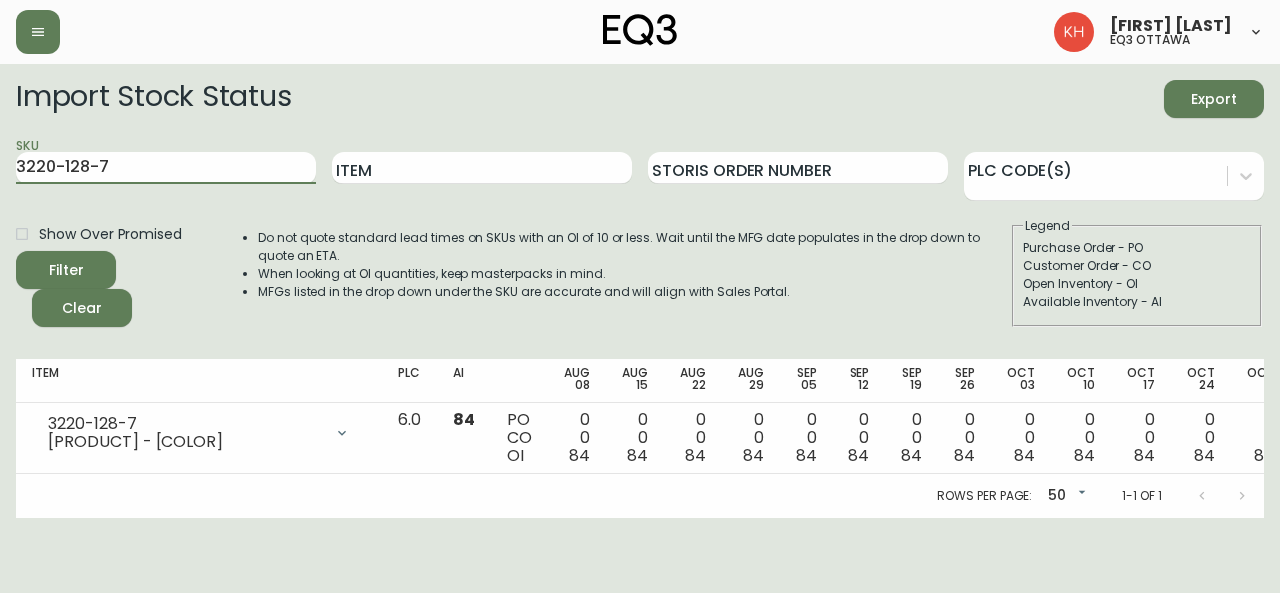 click on "SOREN KNIT THROW - GREY Opening Balance 84 ( [DATE] ) Available Inventory 84 ( [DATE] ) 6.0 84 PO CO OI 0 0 84 0 0 84 0 0 84 0 0 84 0 0 84 0 0 84 0 0 84 0 0 84 0 0 84 0 0 84 0 0 84 0 0 84 0 0 84 0 0 84 0 0 84 0 0 84 0 0 84 0 0 84 Rows per page: 50 50 1-1 of 1" at bounding box center (640, 291) 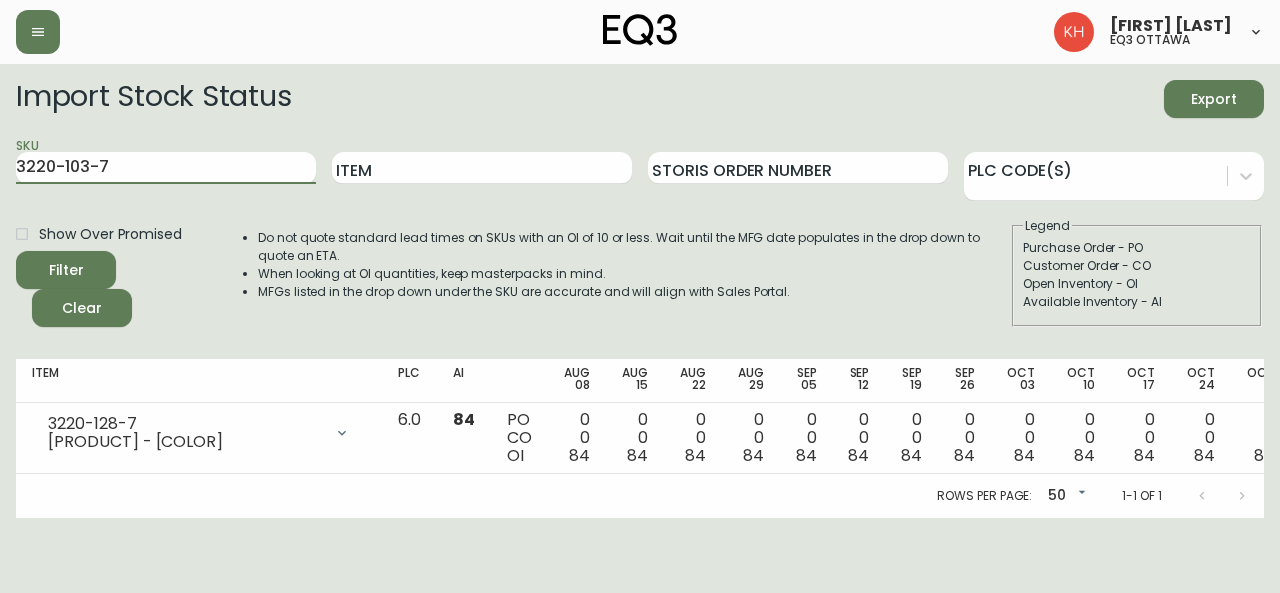click on "Filter" at bounding box center [66, 270] 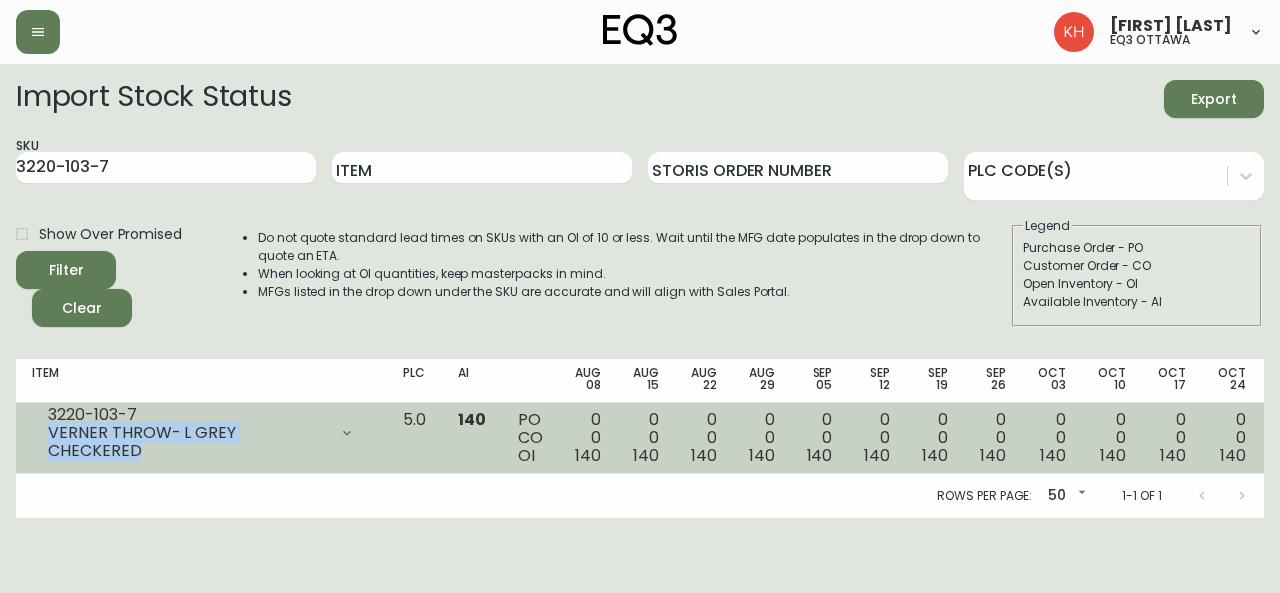 drag, startPoint x: 142, startPoint y: 453, endPoint x: 24, endPoint y: 440, distance: 118.71394 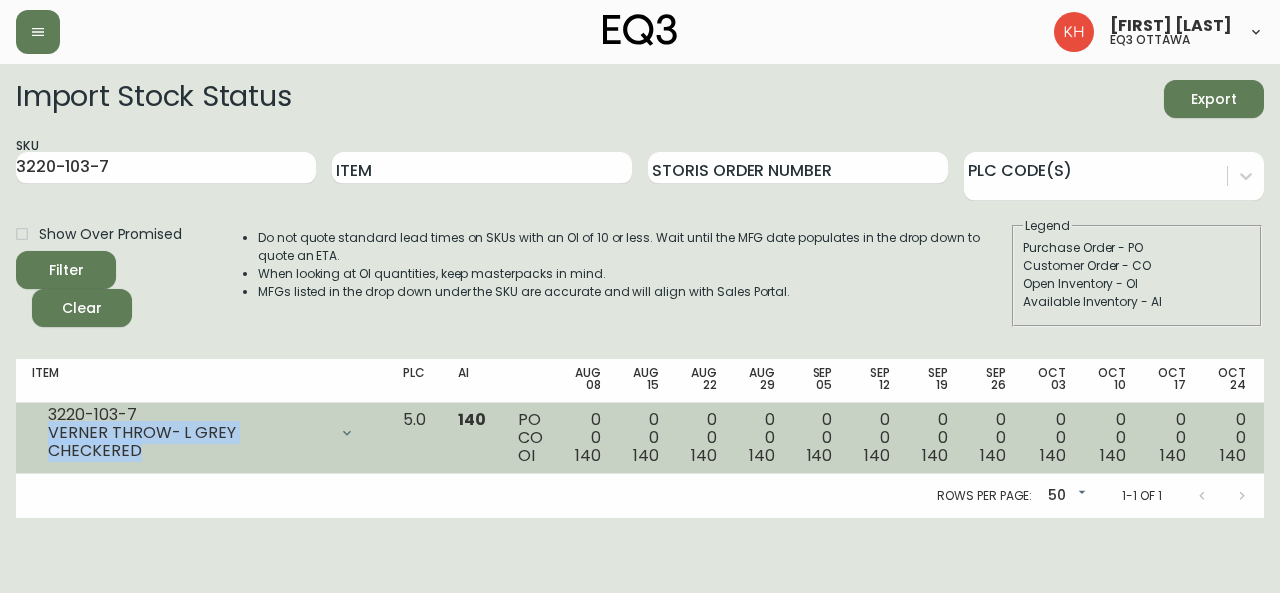 click on "3220-103-7 VERNER THROW- L GREY CHECKERED Opening Balance 140 ( Aug 05, [YEAR] ) Available Inventory 140 ( Aug 05, [YEAR] )" at bounding box center (201, 438) 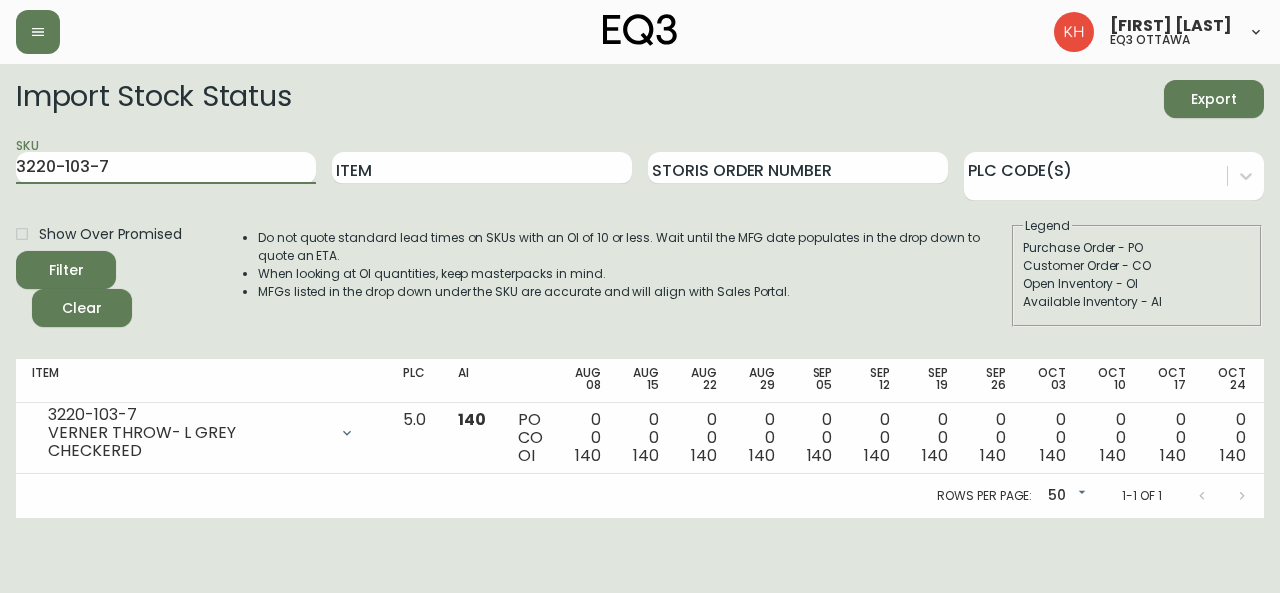 drag, startPoint x: 120, startPoint y: 175, endPoint x: 0, endPoint y: 170, distance: 120.10412 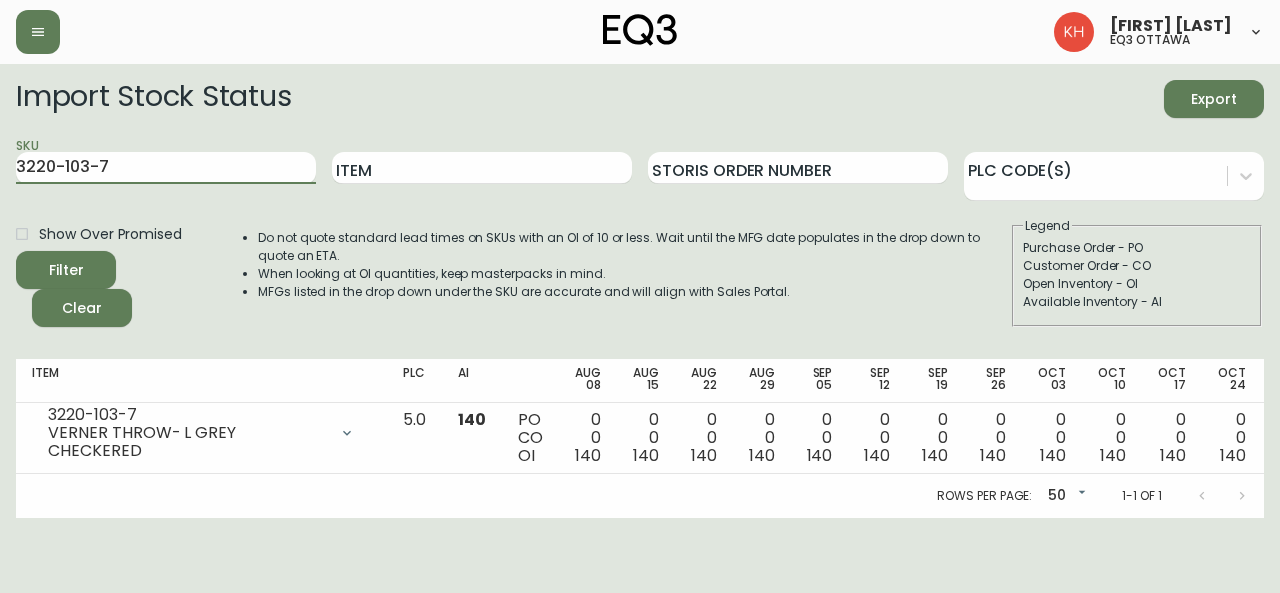 click on "Import Stock Status Export SKU 3220-103-7 Item [NAME] Storis Order Number PLC Code(s) Show Over Promised Filter Clear Do not quote standard lead times on SKUs with an OI of 10 or less. Wait until the MFG date populates in the drop down to quote an ETA. When looking at OI quantities, keep masterpacks in mind. MFGs listed in the drop down under the SKU are accurate and will align with Sales Portal. Legend Purchase Order - PO Customer Order - CO Open Inventory - OI Available Inventory - AI Item PLC AI Aug 08 Aug 15 Aug 22 Aug 29 Sep 05 Sep 12 Sep 19 Sep 26 Oct 03 Oct 10 Oct 17 Oct 24 Oct 31 Future 3220-103-7 VERNER THROW- L GREY CHECKERED Opening Balance 140 ( Aug 05, [YEAR] ) Available Inventory 140 ( Aug 05, [YEAR] ) 5.0 140 PO CO OI 0 0 140 0 0 140 0 0 140 0 0 140 0 0 140 0 0 140 0 0 140 0 0 140 0 0 140 0 0 140 0 0 140 0 0 140 0 0 140 Rows per page: 50 50 1-1 of 1" at bounding box center [640, 291] 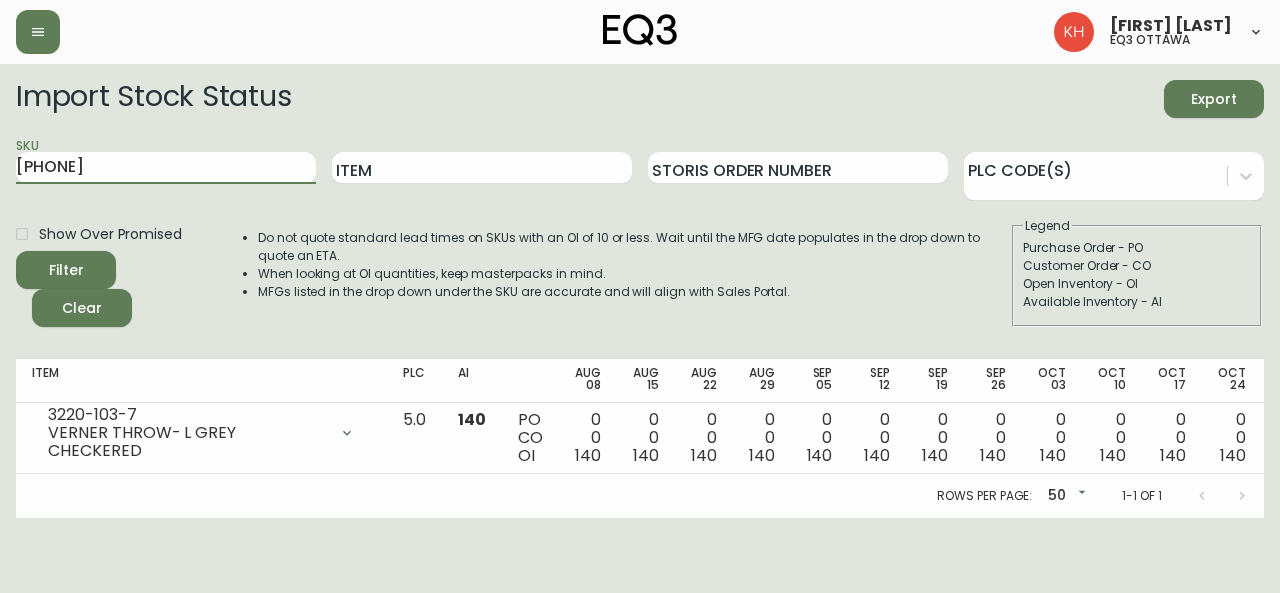 click on "Filter" at bounding box center [66, 270] 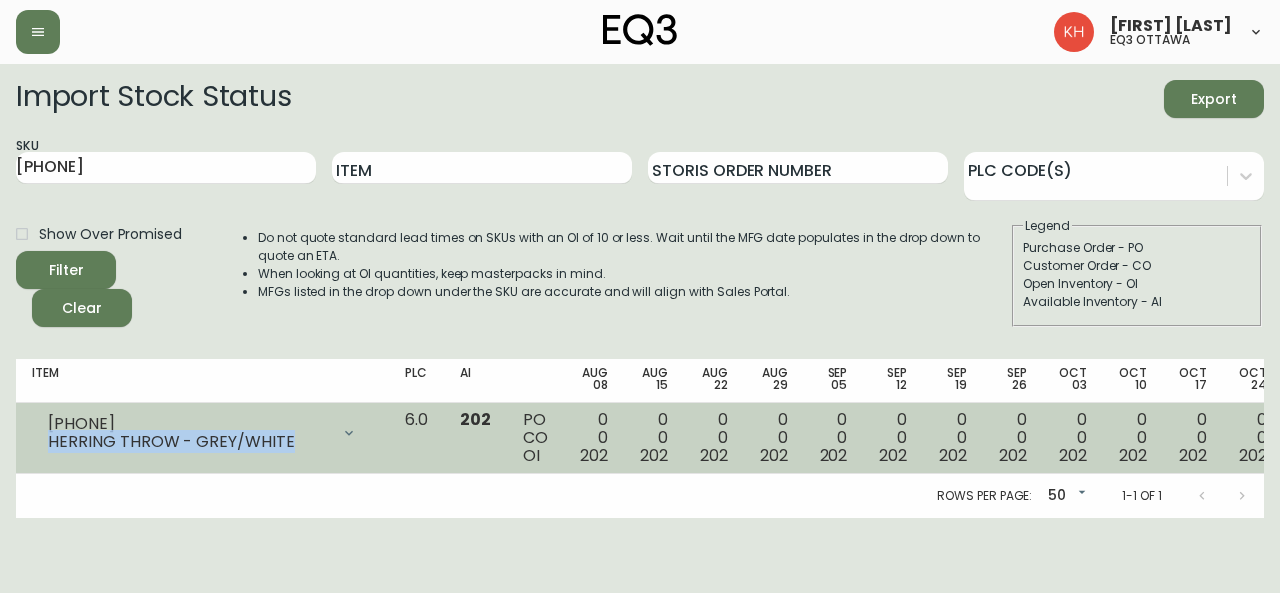 drag, startPoint x: 289, startPoint y: 444, endPoint x: 42, endPoint y: 440, distance: 247.03238 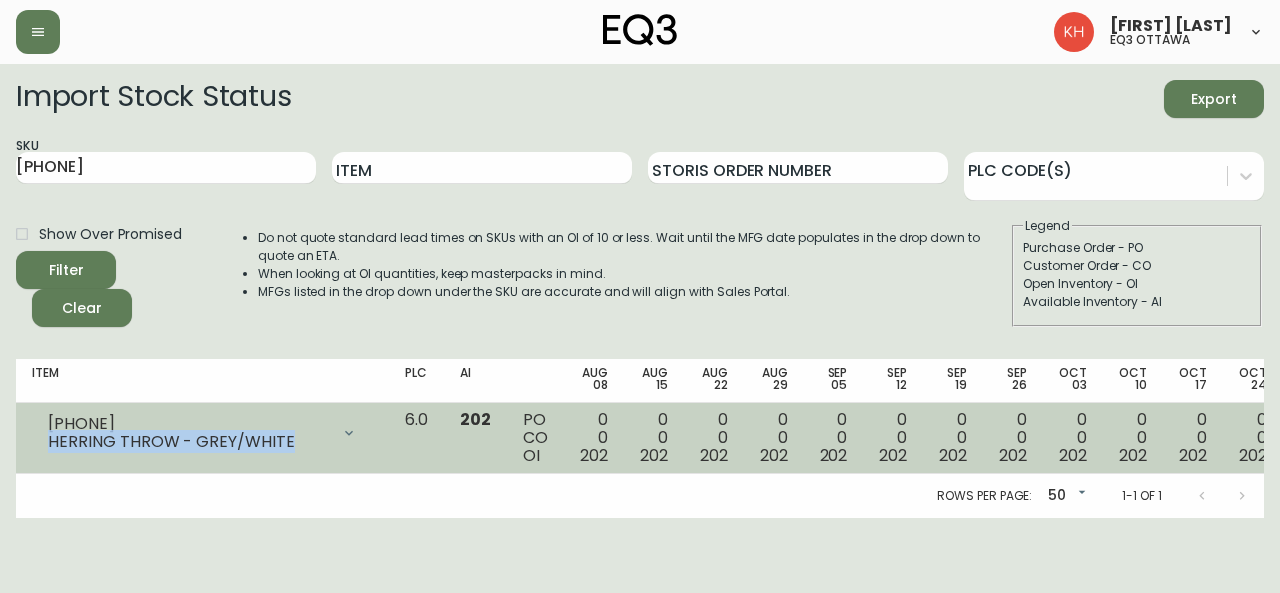click on "HERRING THROW - GREY/WHITE" at bounding box center (202, 433) 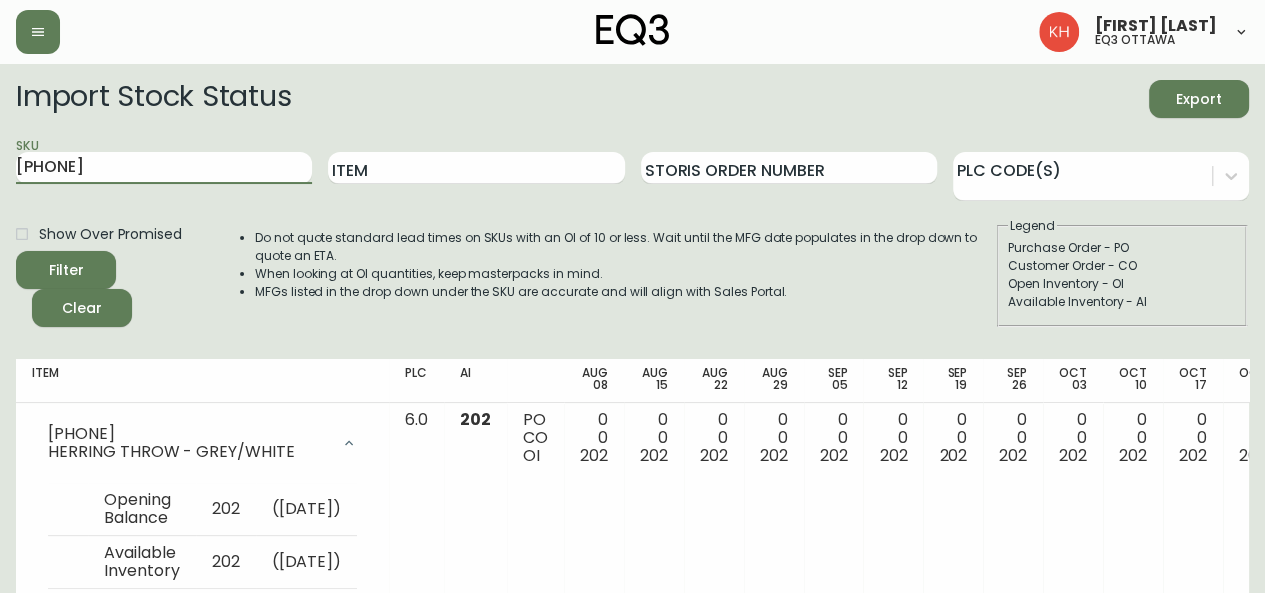 drag, startPoint x: 166, startPoint y: 163, endPoint x: 0, endPoint y: 161, distance: 166.01205 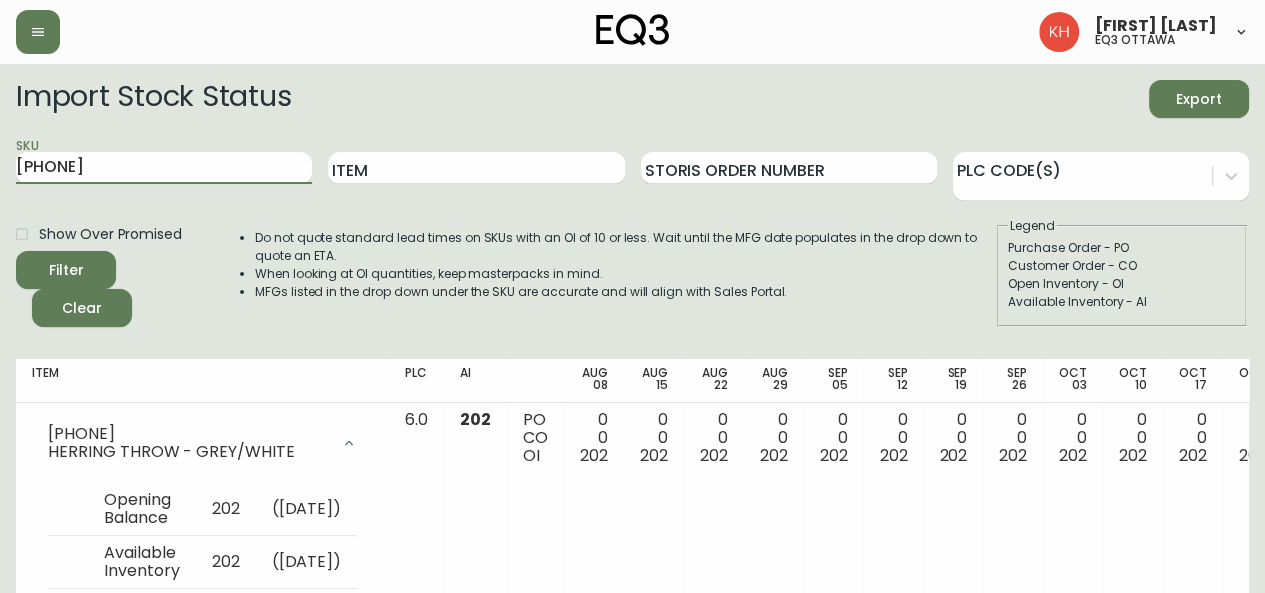 click on "HERRING THROW - GREY/WHITE Opening Balance 202 ( [DATE] ) Available Inventory 202 ( [DATE] ) 6.0 202 PO CO OI 0 0 202 0 0 202 0 0 202 0 0 202 0 0 202 0 0 202 0 0 202 0 0 202 0 0 202 0 0 202 0 0 202 0 0 202 Rows per page: 50 50 1-1 of 1" at bounding box center (632, 361) 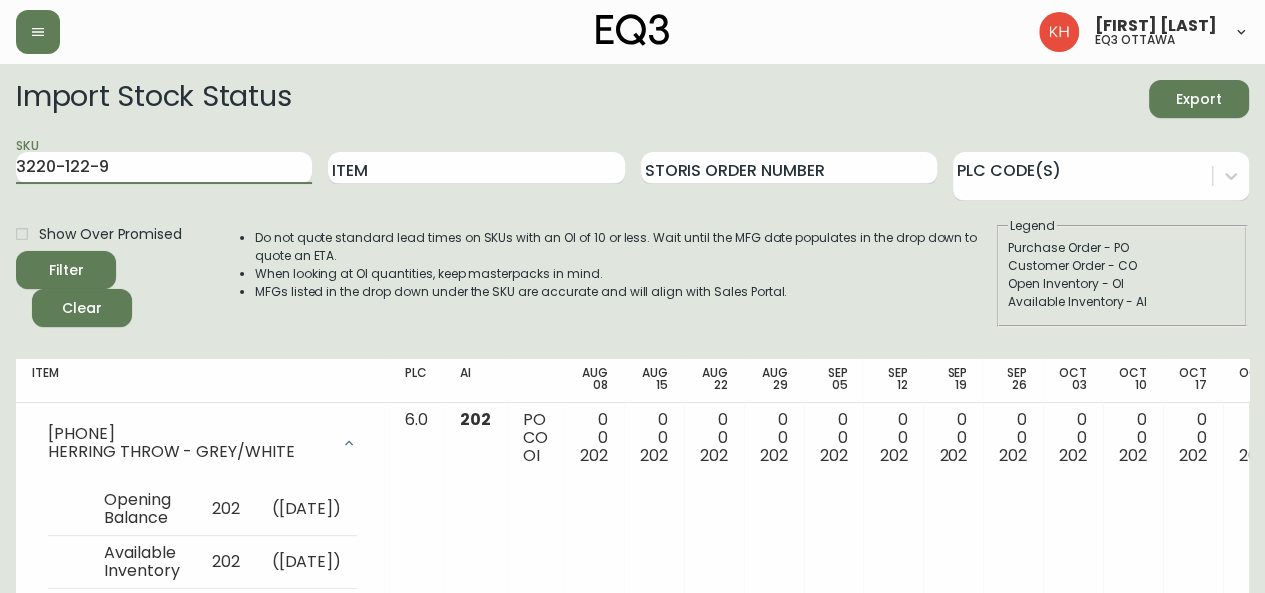 click on "Filter" at bounding box center [66, 270] 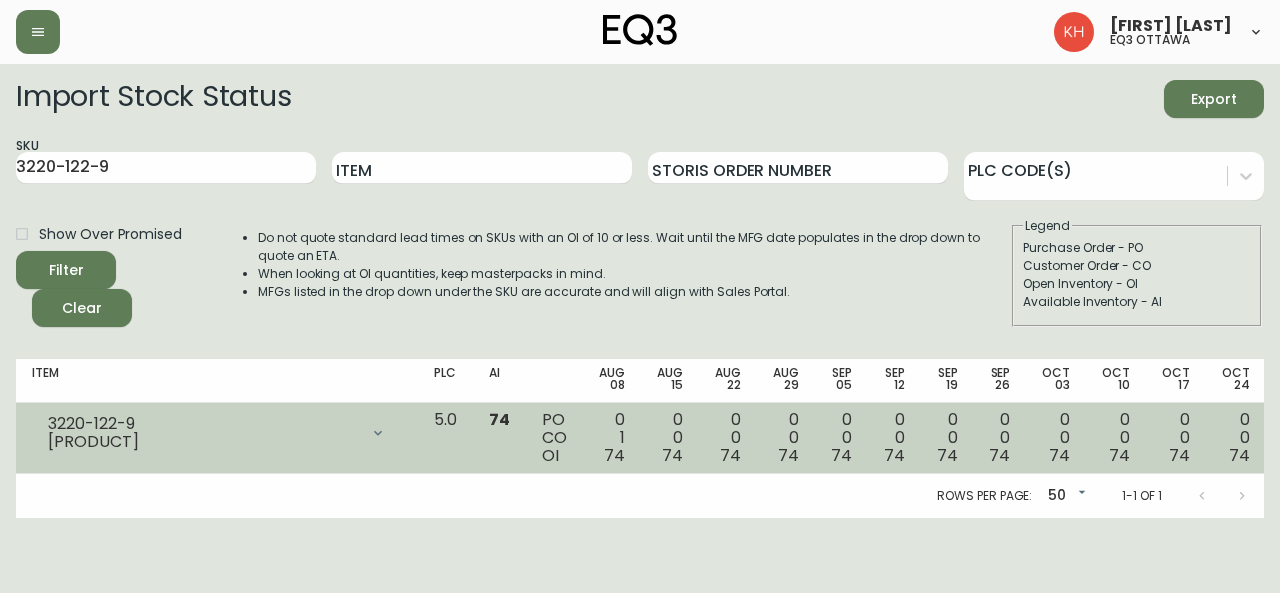 drag, startPoint x: 152, startPoint y: 439, endPoint x: 28, endPoint y: 452, distance: 124.67959 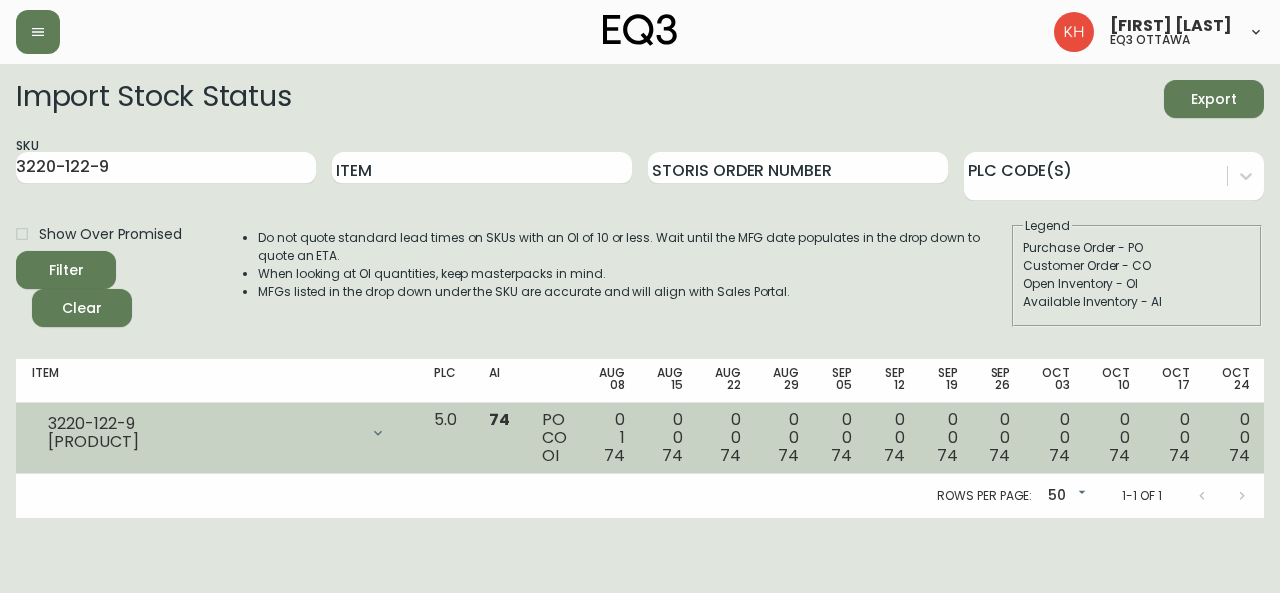 click on "3220-122-9 EBON THROW Opening Balance 75 ( Aug 05, [YEAR] ) Available Inventory 74 ( Aug 05, [YEAR] ) Customer Order ([ORDER_NUMBER]) 1 ( Aug 08, [YEAR] )" at bounding box center [217, 438] 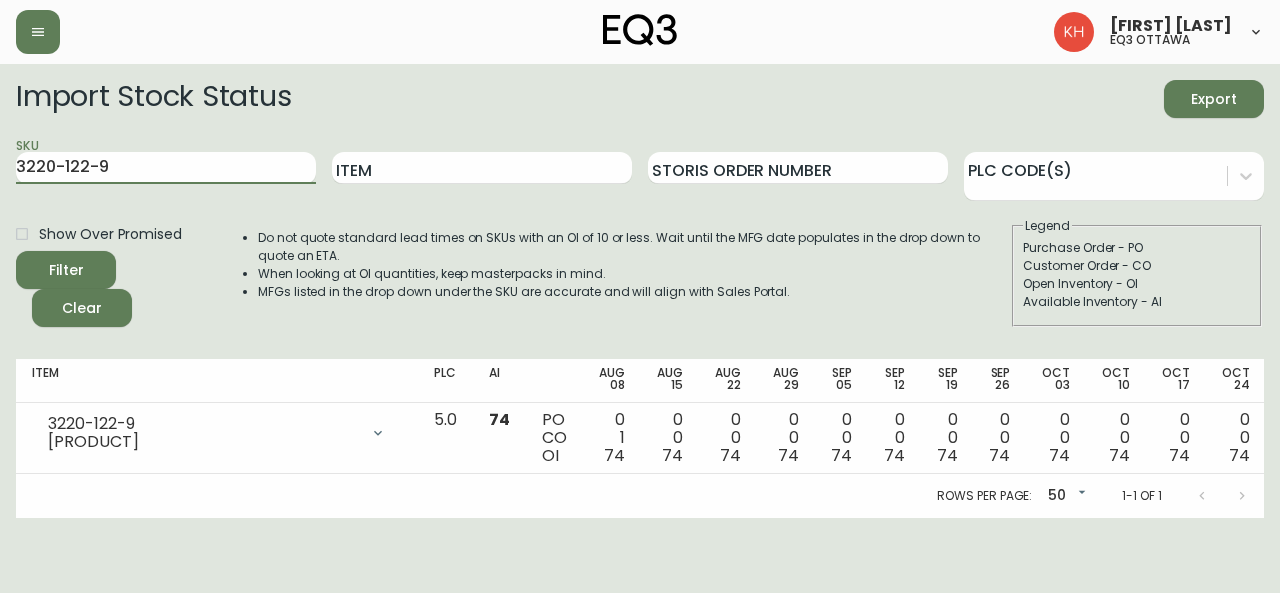 drag, startPoint x: 169, startPoint y: 167, endPoint x: 0, endPoint y: 169, distance: 169.01184 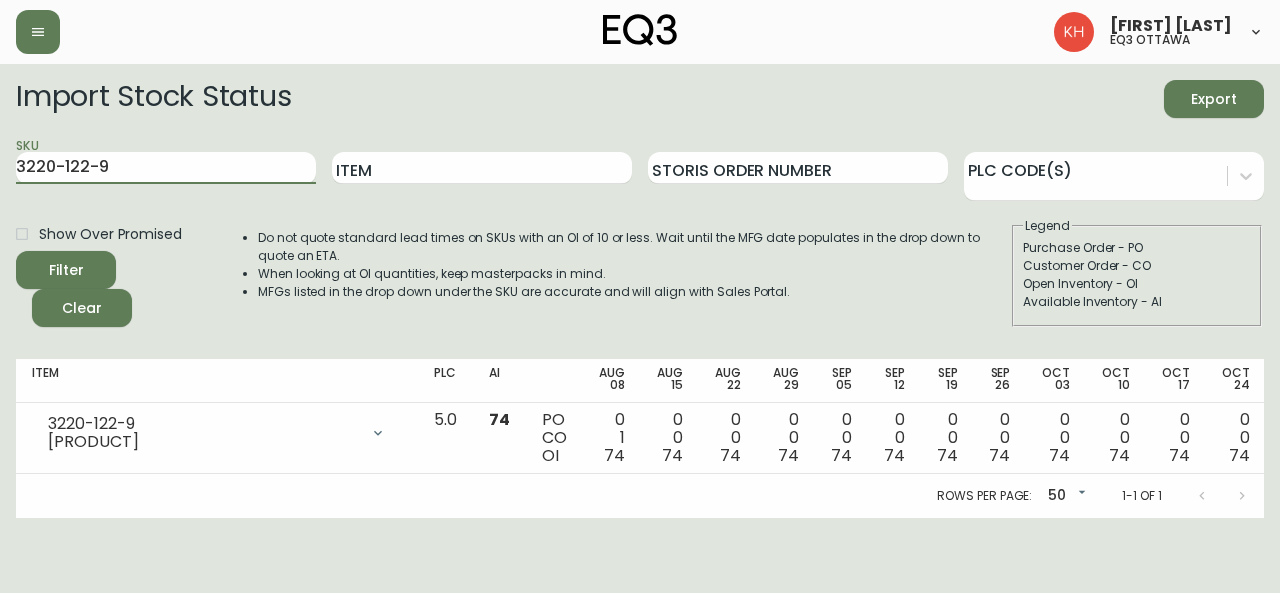 click on "Import Stock Status Export SKU [SKU] Item Storis Order Number PLC Code(s) Show Over Promised Filter Clear Do not quote standard lead times on SKUs with an OI of 10 or less. Wait until the MFG date populates in the drop down to quote an ETA. When looking at OI quantities, keep masterpacks in mind. MFGs listed in the drop down under the SKU are accurate and will align with Sales Portal. Legend Purchase Order - PO Customer Order - CO Open Inventory - OI Available Inventory - AI Item PLC AI [DATE] [DATE] [DATE] [DATE] [DATE] [DATE] [DATE] [DATE] [DATE] [DATE] [DATE] [DATE] [DATE] [DATE] Future [SKU] [PRODUCT] Opening Balance [NUMBER] ( [DATE] ) Available Inventory [NUMBER] ( [DATE] ) Customer Order ([NUMBER]) [NUMBER] ( [DATE] ) [NUMBER] [NUMBER] [NUMBER] [NUMBER] [NUMBER] [NUMBER] [NUMBER] [NUMBER] [NUMBER] [NUMBER] [NUMBER] [NUMBER] [NUMBER] [NUMBER] [NUMBER] [NUMBER] [NUMBER] [NUMBER] [NUMBER] [NUMBER] [NUMBER] [NUMBER] [NUMBER] [NUMBER] Rows per page: 50 50 1-1 of 1" at bounding box center (640, 291) 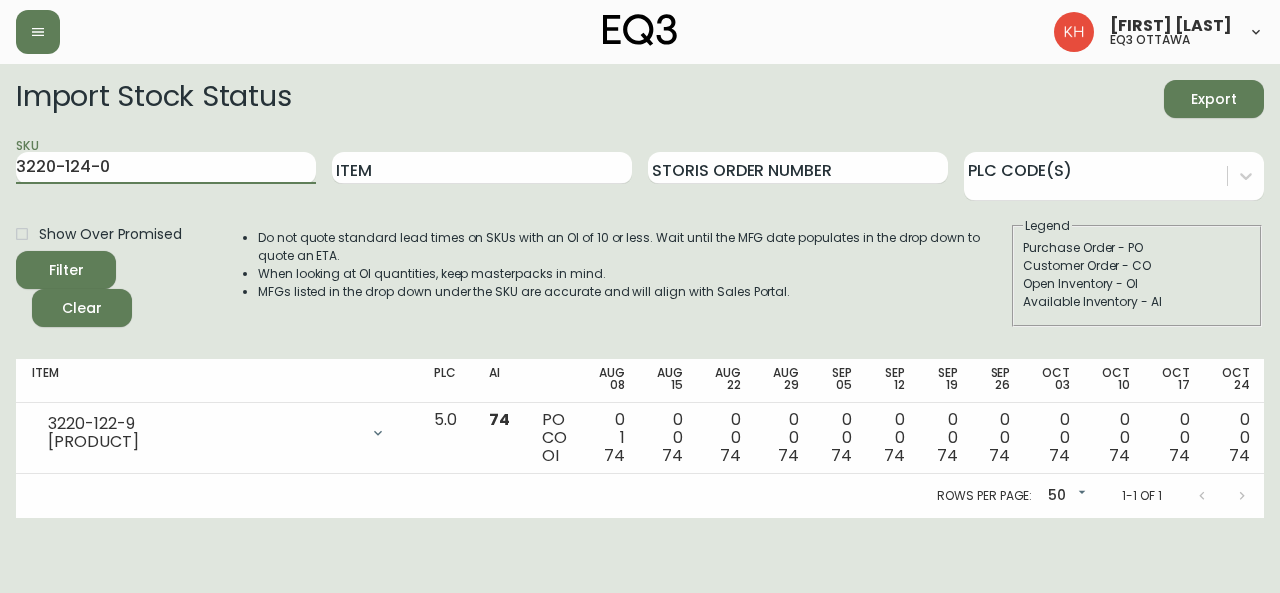 click on "Filter" at bounding box center (66, 270) 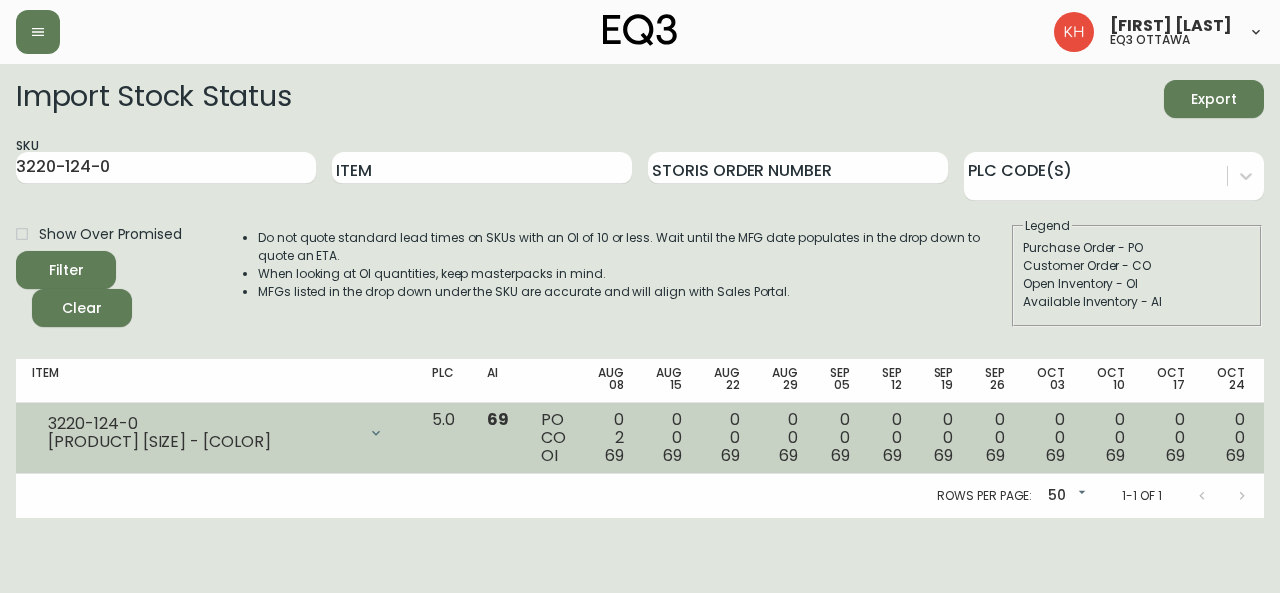 drag, startPoint x: 288, startPoint y: 441, endPoint x: 44, endPoint y: 449, distance: 244.13112 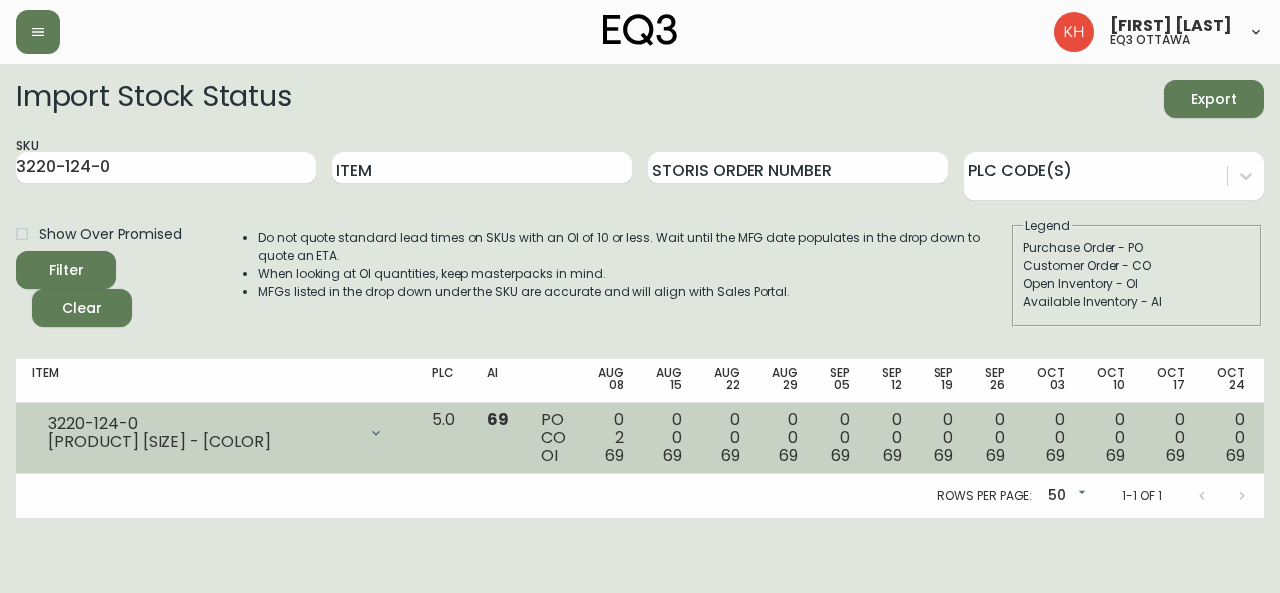click on "NZ SHEEP PILLOW 20X20 - IVORY" at bounding box center [216, 433] 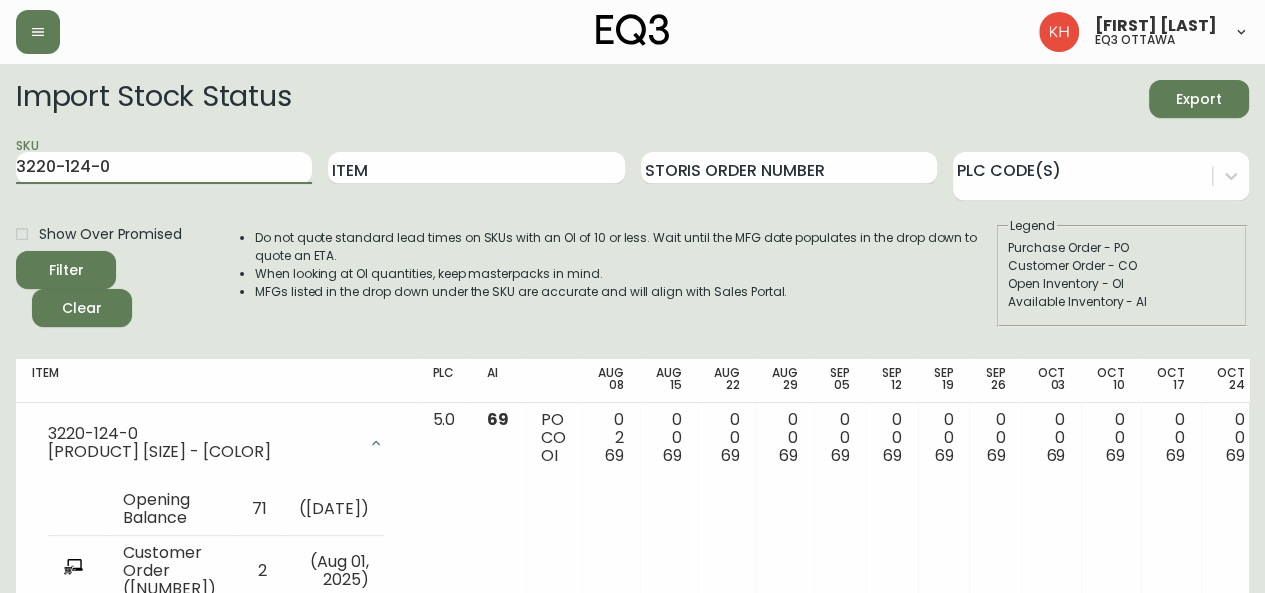 drag, startPoint x: 46, startPoint y: 165, endPoint x: 0, endPoint y: 159, distance: 46.389652 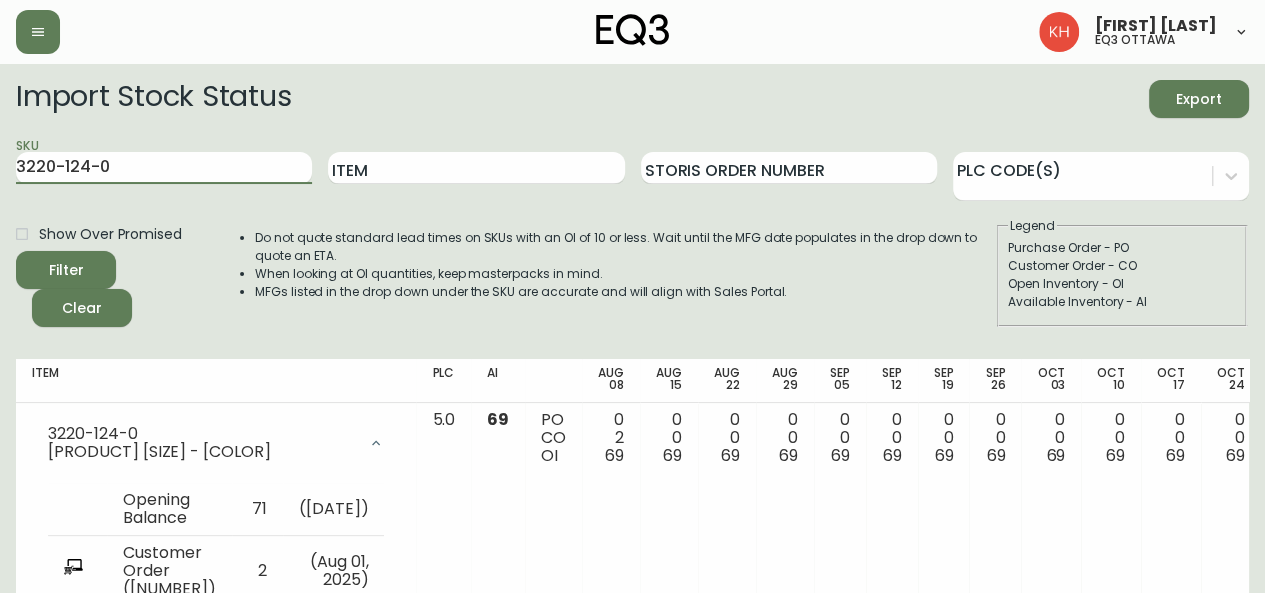 click on "NZ SHEEP PILLOW 20X20 - IVORY Opening Balance 71 ( [DATE] ) Customer Order ([NUMBER]) 2 ( [DATE] ) Available Inventory 69 ( [DATE] ) 5.0 69 PO CO OI 0 2 69 0 0 69 0 0 69 0 0 69 0 0 69 0 0 69 0 0 69 0 0 69 0 0 69 0 0 69 0 0 69 0 0 69 0 0 69 0 0 69 Rows per page: 50 50 1-1 of 1" at bounding box center (632, 396) 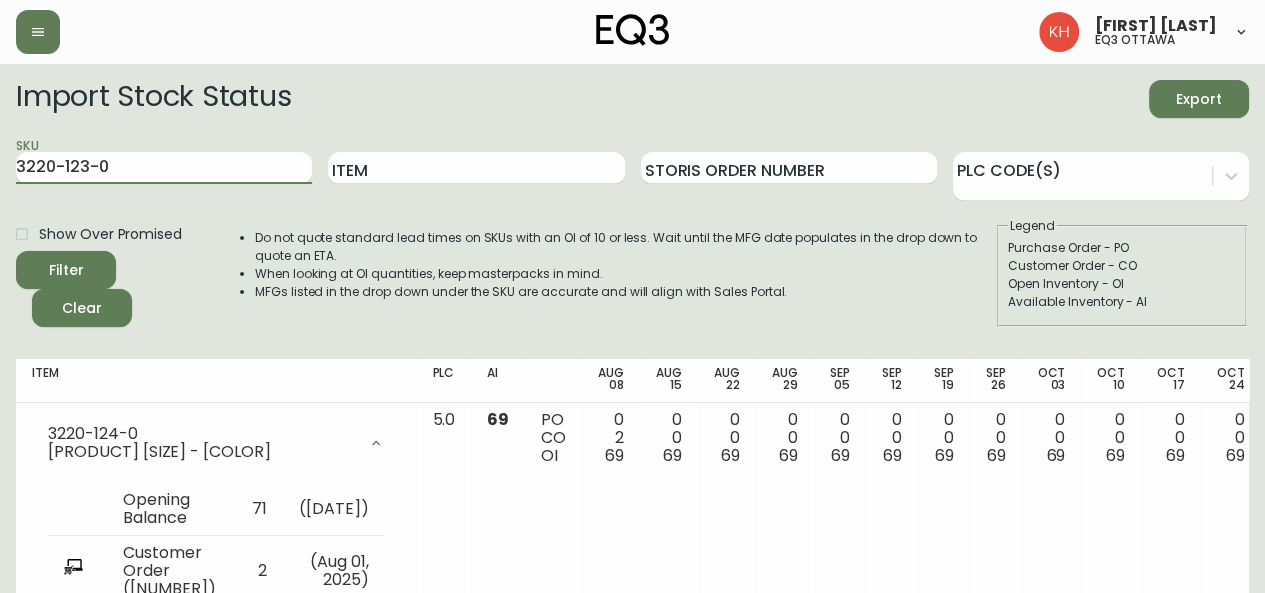 click on "Filter" at bounding box center [66, 270] 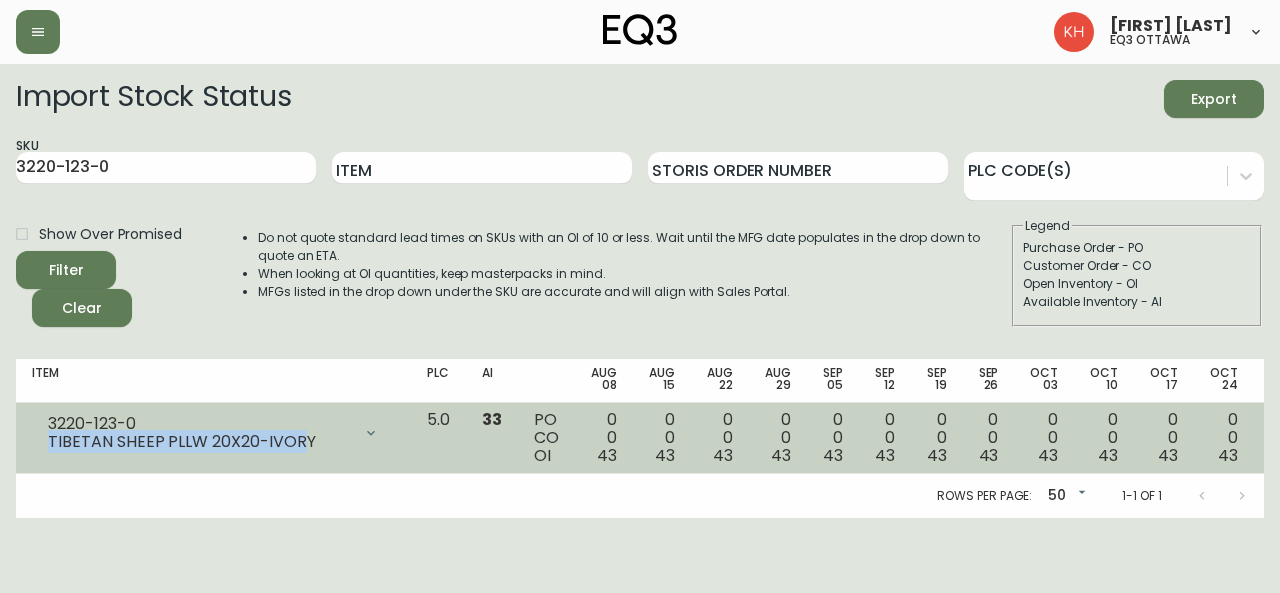 drag, startPoint x: 246, startPoint y: 445, endPoint x: 27, endPoint y: 445, distance: 219 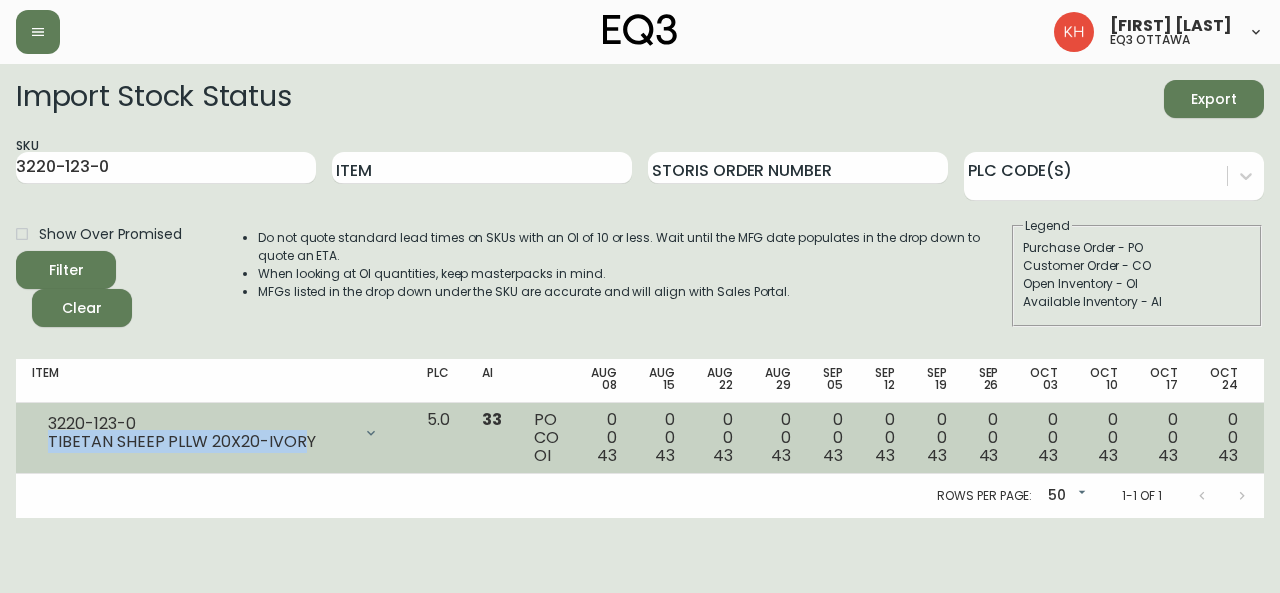 click on "TIBETAN SHEEP PLLW 20X20-IVORY Opening Balance 43 ( [DATE] ) Available Inventory 33 ( [DATE] ) Customer Order ([NUMBER]) 10 ( [DATE] )" at bounding box center (213, 438) 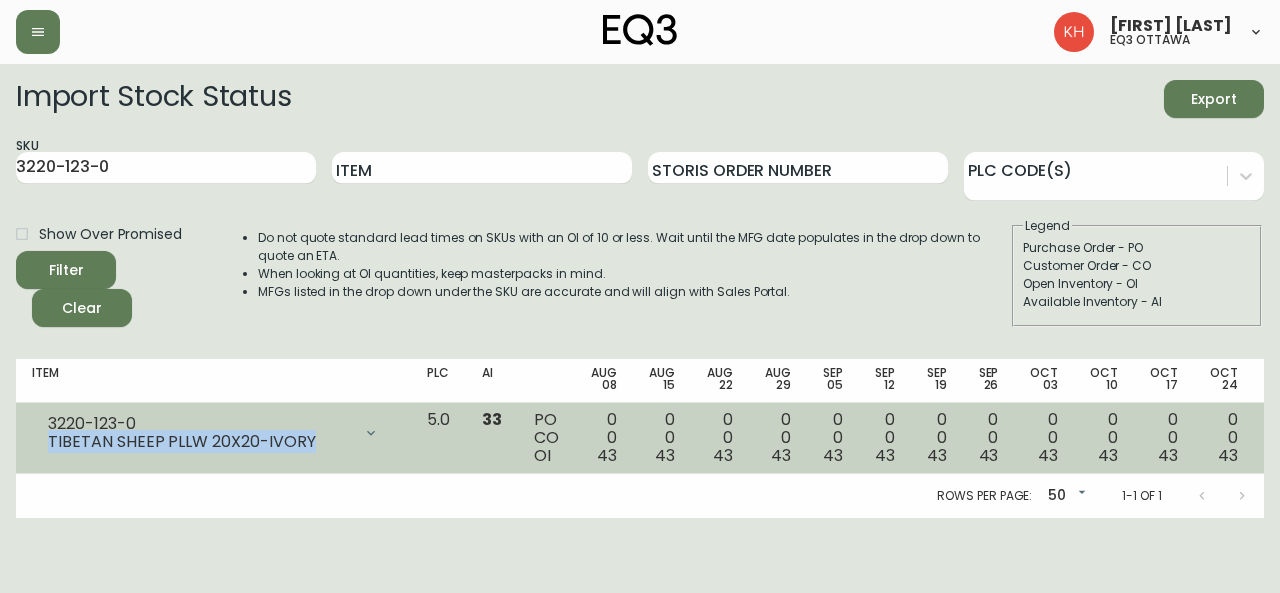 drag, startPoint x: 314, startPoint y: 440, endPoint x: 18, endPoint y: 443, distance: 296.0152 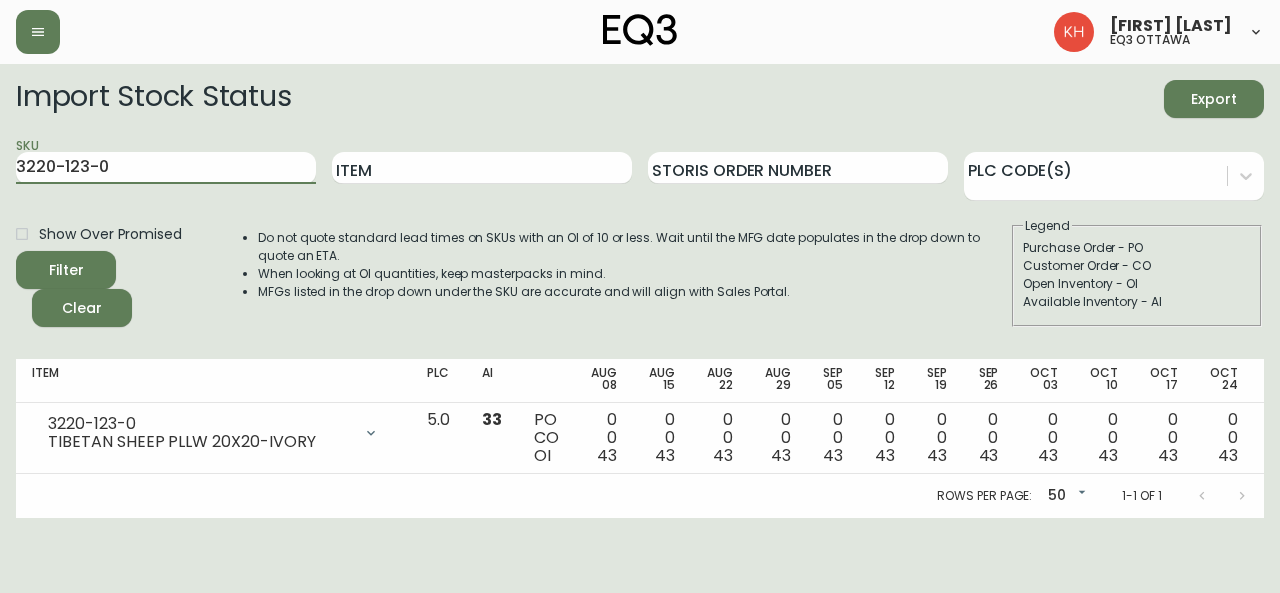 drag, startPoint x: 114, startPoint y: 169, endPoint x: 0, endPoint y: 159, distance: 114.43776 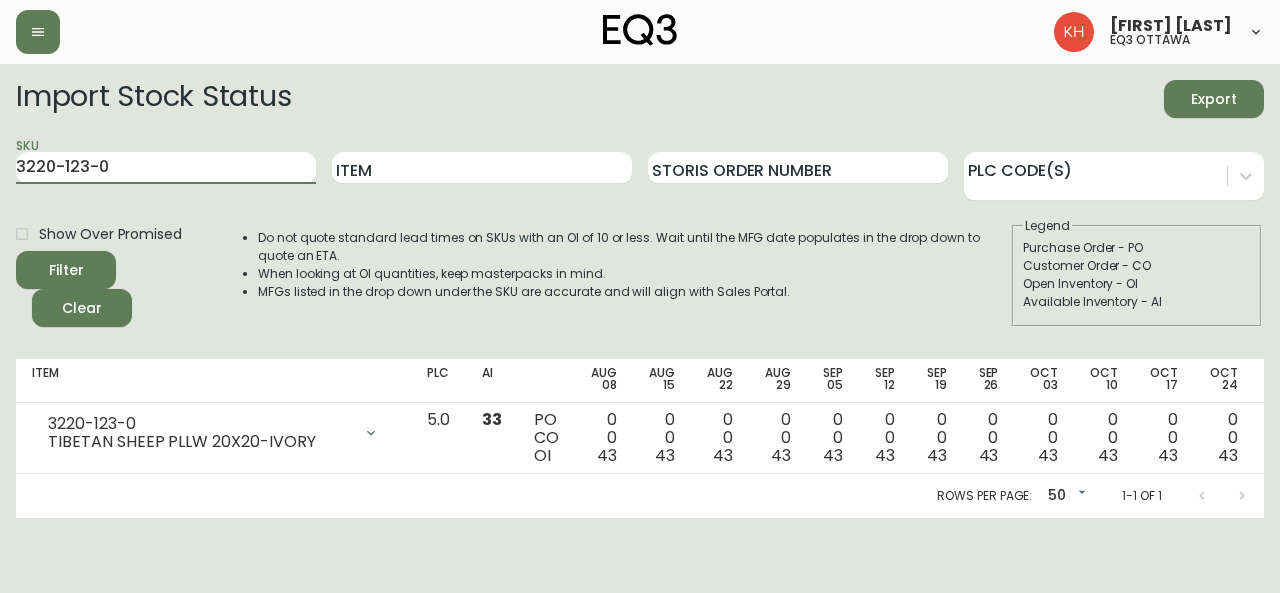 click on "TIBETAN SHEEP PLLW 20X20-IVORY Opening Balance 43 ( [DATE] ) Available Inventory 33 ( [DATE] ) Customer Order ([NUMBER]) 10 ( [DATE] ) 5.0 33 PO CO OI 0 0 43 0 0 43 0 0 43 0 0 43 0 0 43 0 0 43 0 0 43 0 0 43 0 0 43 0 0 43 0 0 43 0 0 43 0 0 43 0 0 43 0 10 33 Rows per page: 50 50 1-1 of 1" at bounding box center (640, 291) 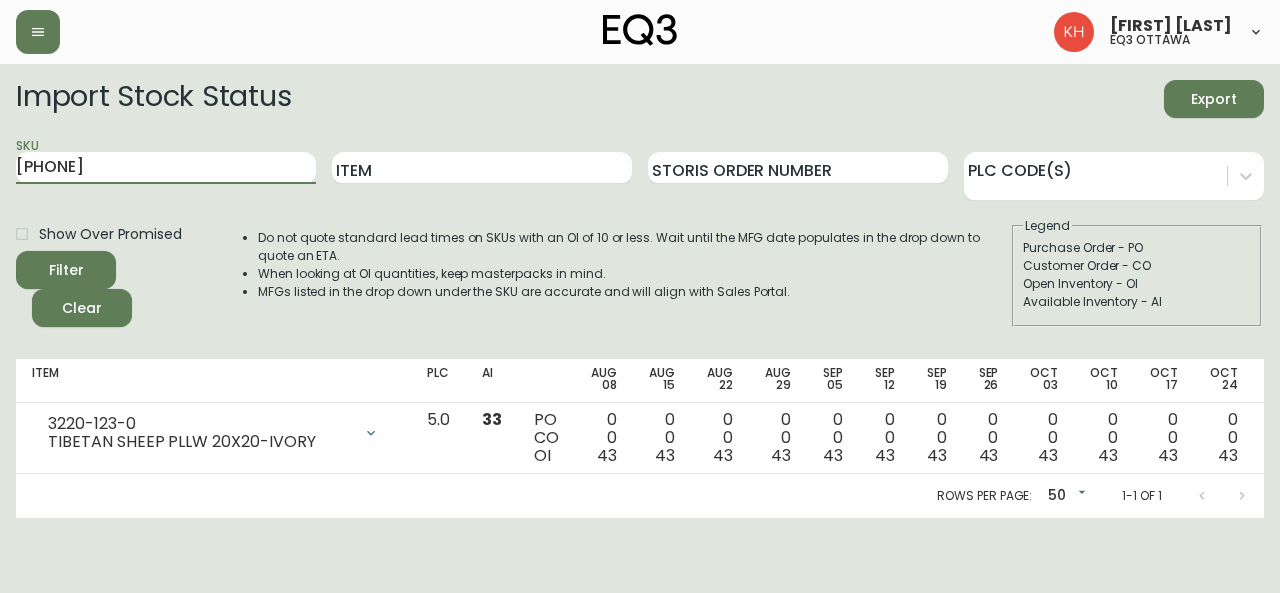 click on "Filter" at bounding box center [66, 270] 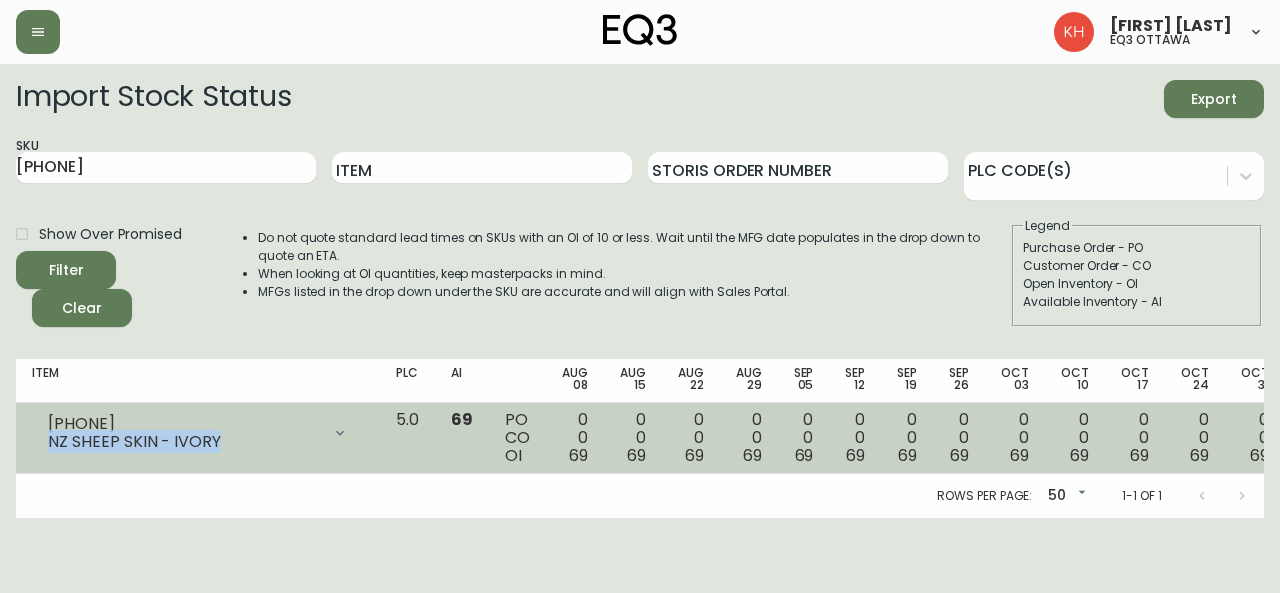 drag, startPoint x: 220, startPoint y: 445, endPoint x: 48, endPoint y: 457, distance: 172.41809 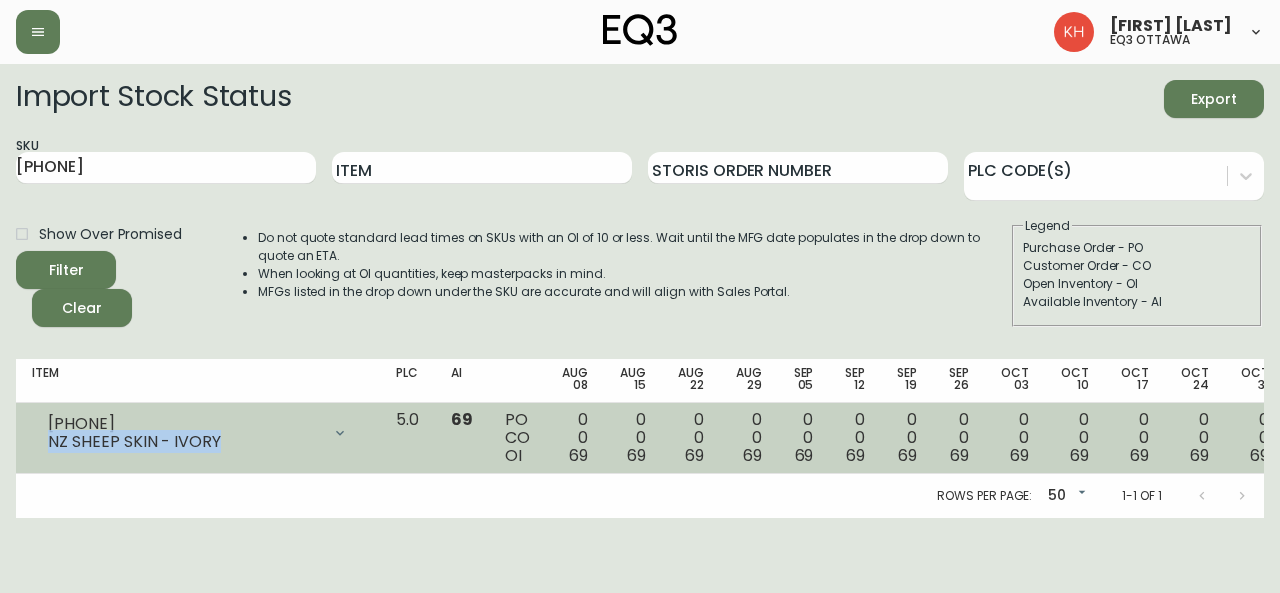 click on "NZ SHEEP SKIN - IVORY Opening Balance 69 ( [DATE] ) Available Inventory 69 ( [DATE] )" at bounding box center (198, 438) 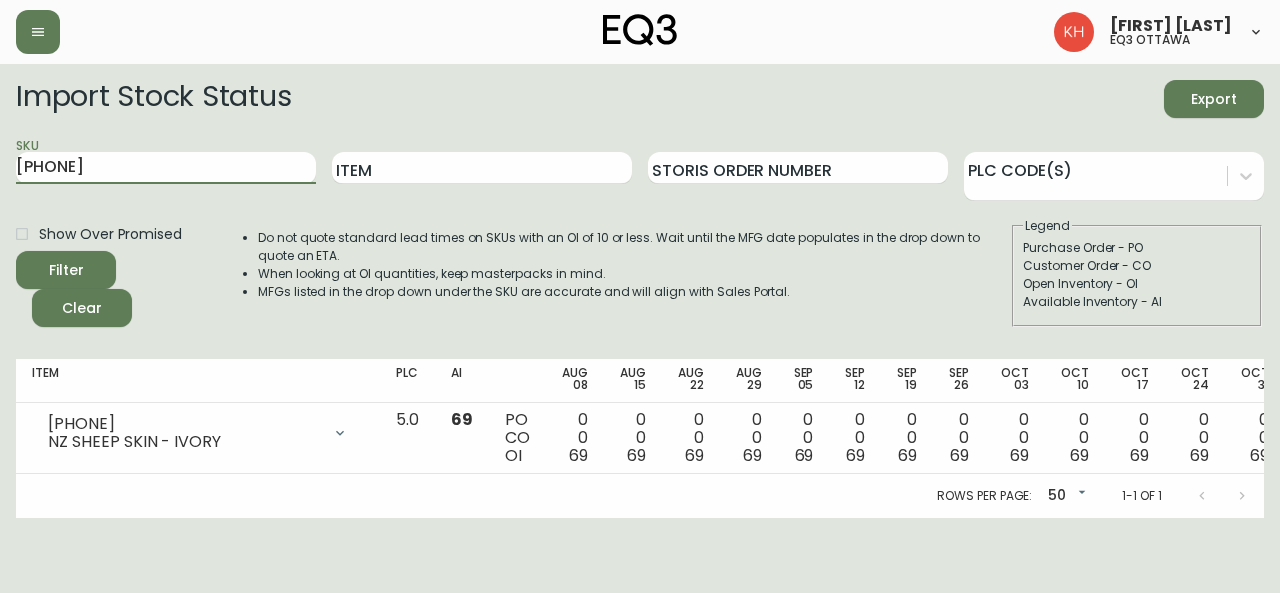 drag, startPoint x: 154, startPoint y: 165, endPoint x: 0, endPoint y: 155, distance: 154.32434 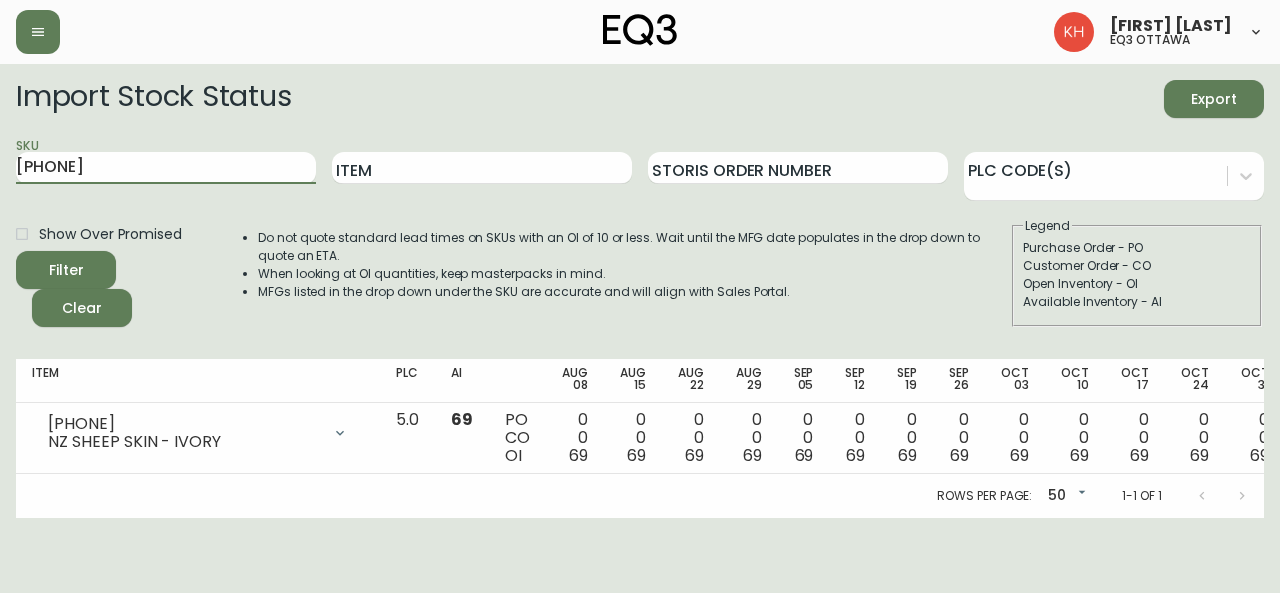 click on "Import Stock Status Export SKU [SKU] Item Storis Order Number PLC Code(s) Show Over Promised Filter Clear Do not quote standard lead times on SKUs with an OI of 10 or less. Wait until the MFG date populates in the drop down to quote an ETA. When looking at OI quantities, keep masterpacks in mind. MFGs listed in the drop down under the SKU are accurate and will align with Sales Portal. Legend Purchase Order - PO Customer Order - CO Open Inventory - OI Available Inventory - AI Item PLC AI [DATE] [DATE] [DATE] [DATE] [DATE] [DATE] [DATE] [DATE] [DATE] [DATE] [DATE] [DATE] [DATE] [DATE] Future [SKU] [PRODUCT] Opening Balance [NUMBER] ( [DATE] ) Available Inventory [NUMBER] ( [DATE] ) [NUMBER] [NUMBER] [NUMBER] [NUMBER] [NUMBER] [NUMBER] [NUMBER] [NUMBER] [NUMBER] [NUMBER] [NUMBER] [NUMBER] [NUMBER] [NUMBER] [NUMBER] [NUMBER] [NUMBER] [NUMBER] [NUMBER] [NUMBER] [NUMBER] [NUMBER] [NUMBER] [NUMBER] Rows per page: 50 50 1-1 of 1" at bounding box center (640, 291) 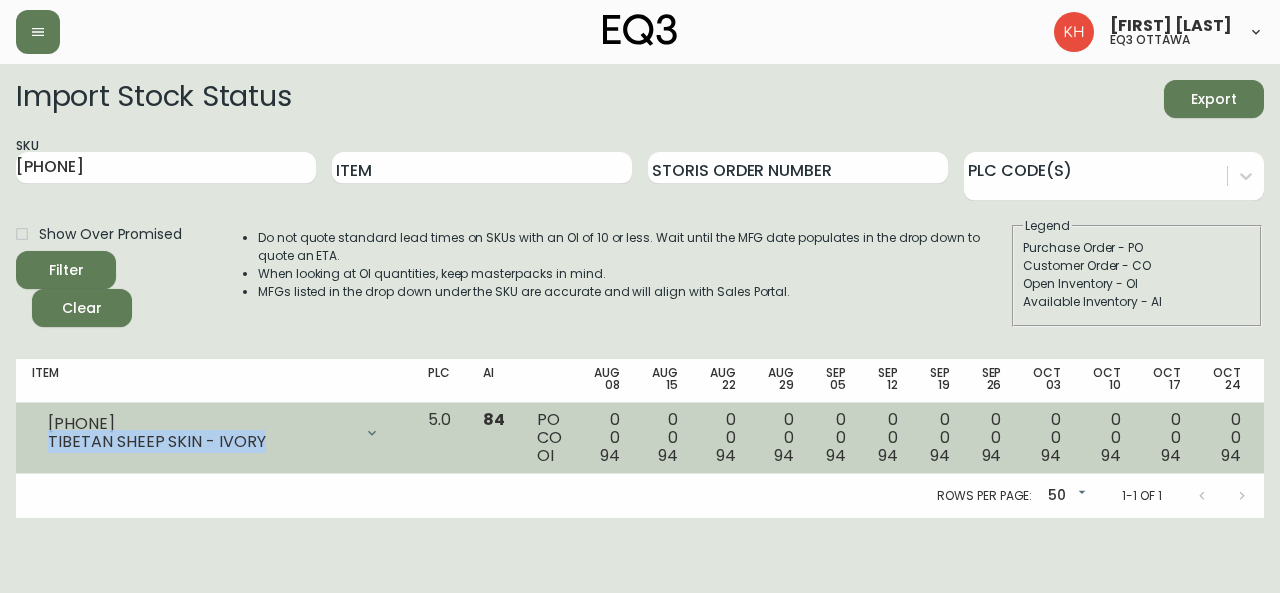 drag, startPoint x: 258, startPoint y: 439, endPoint x: 52, endPoint y: 447, distance: 206.15529 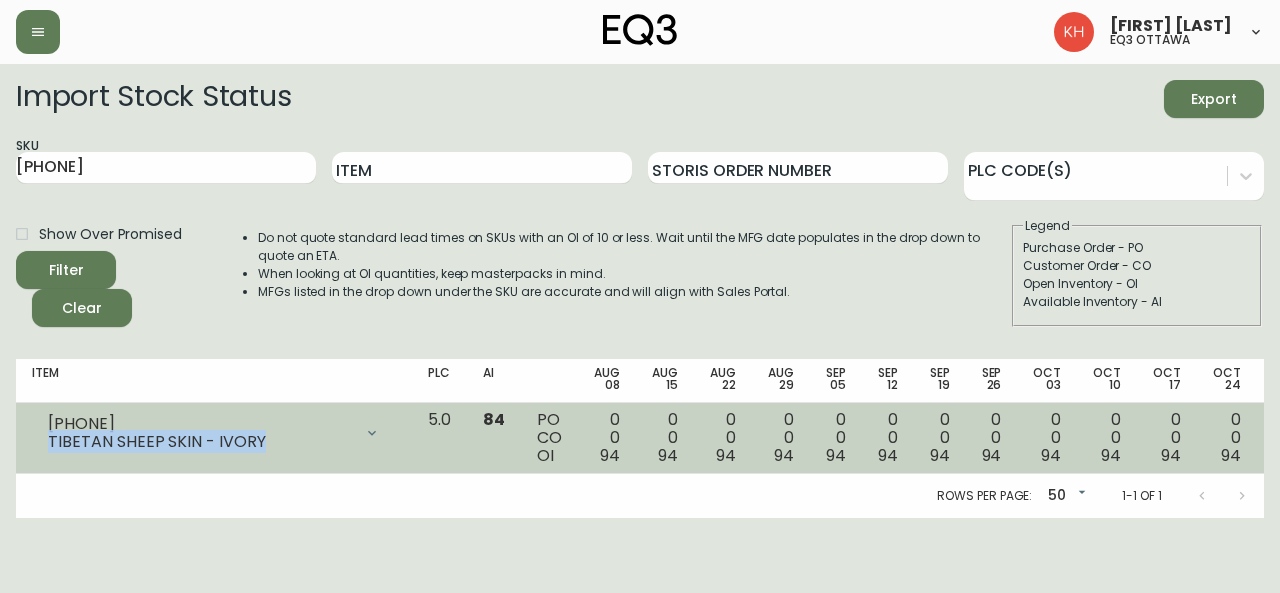click on "TIBETAN SHEEP SKIN - IVORY" at bounding box center [200, 442] 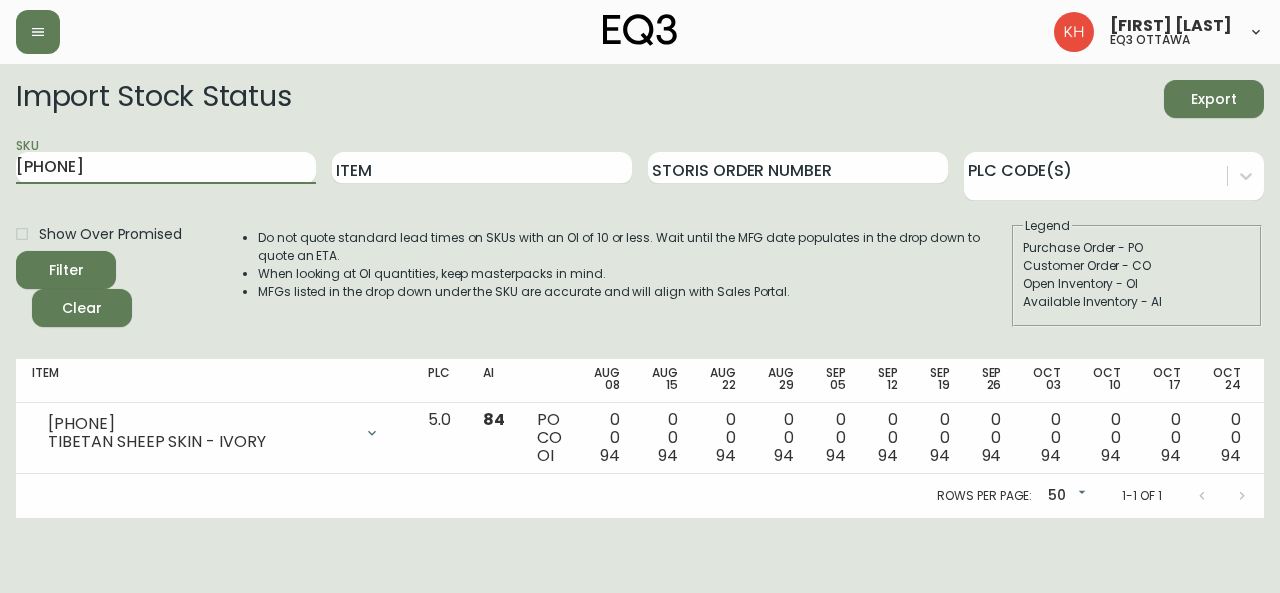 drag, startPoint x: 193, startPoint y: 167, endPoint x: 0, endPoint y: 161, distance: 193.09325 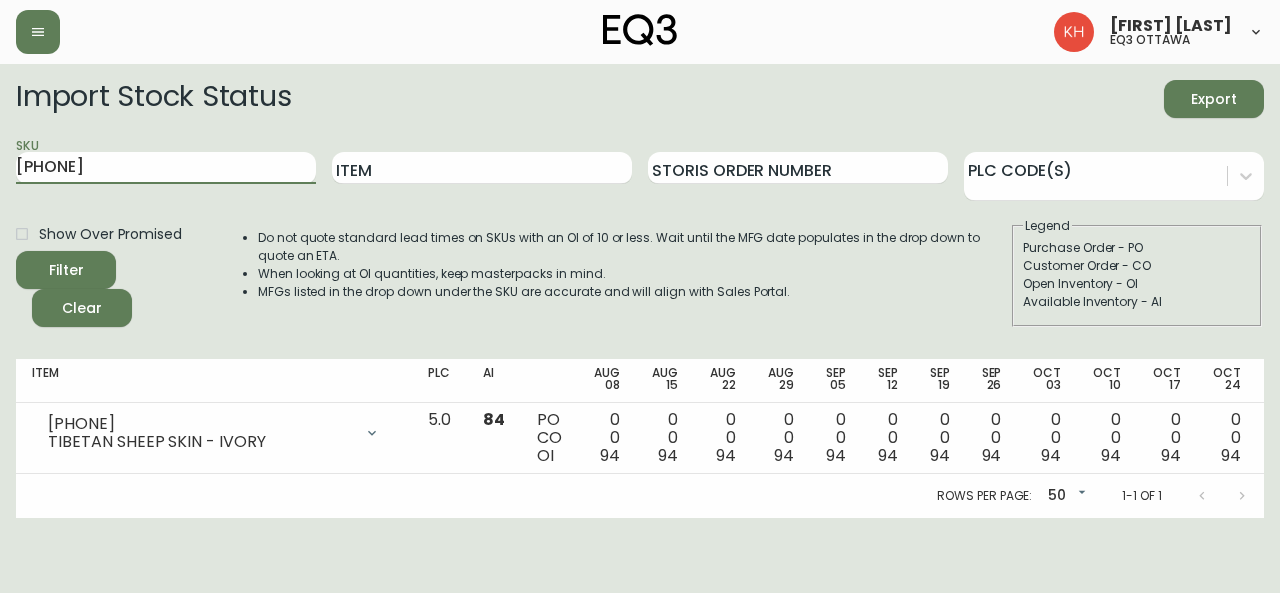 click on "Import Stock Status Export SKU [SKU] Item Storis Order Number PLC Code(s) Show Over Promised Filter Clear Do not quote standard lead times on SKUs with an OI of 10 or less. Wait until the MFG date populates in the drop down to quote an ETA. When looking at OI quantities, keep masterpacks in mind. MFGs listed in the drop down under the SKU are accurate and will align with Sales Portal. Legend Purchase Order - PO Customer Order - CO Open Inventory - OI Available Inventory - AI Item PLC AI [DATE] [DATE] [DATE] [DATE] [DATE] [DATE] [DATE] [DATE] [DATE] [DATE] [DATE] [DATE] [DATE] [DATE] Future [SKU] [PRODUCT] Opening Balance [NUMBER] ( [DATE] ) Available Inventory [NUMBER] ( [DATE] ) Customer Order ([NUMBER]) [NUMBER] ( [DATE] ) [NUMBER] [NUMBER] [NUMBER] [NUMBER] [NUMBER] [NUMBER] [NUMBER] [NUMBER] [NUMBER] [NUMBER] [NUMBER] [NUMBER] [NUMBER] [NUMBER] [NUMBER] [NUMBER] [NUMBER] [NUMBER] [NUMBER] [NUMBER] [NUMBER] [NUMBER] [NUMBER] [NUMBER] Rows per page: 50 50 1-1 of 1" at bounding box center (640, 291) 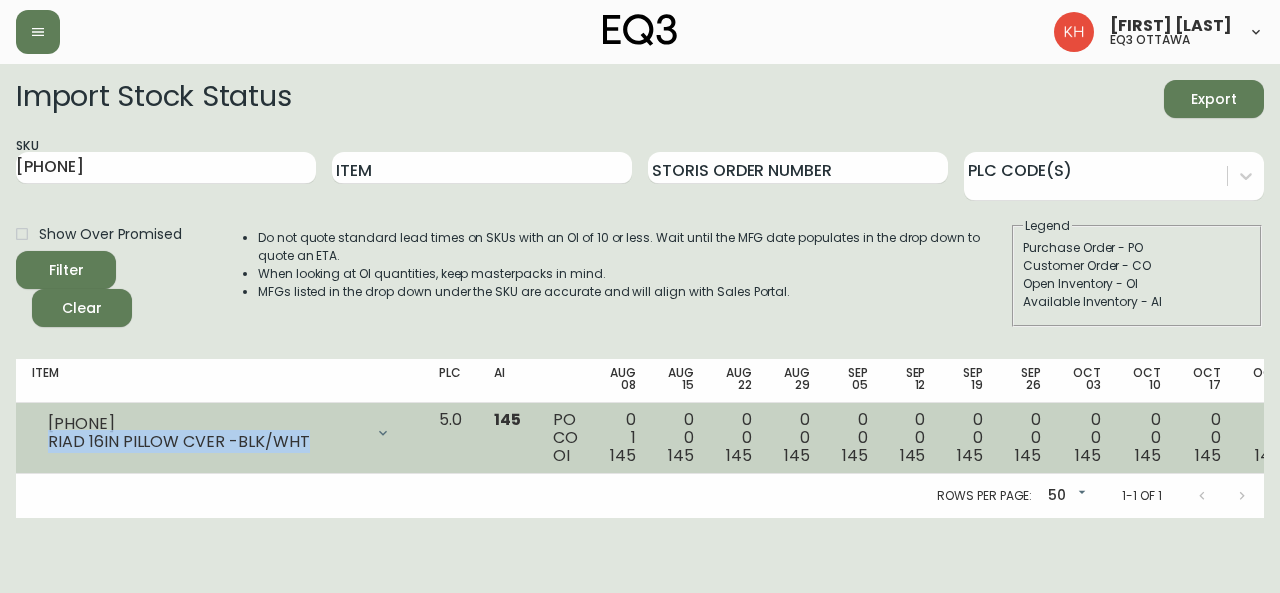 drag, startPoint x: 305, startPoint y: 441, endPoint x: 47, endPoint y: 447, distance: 258.06976 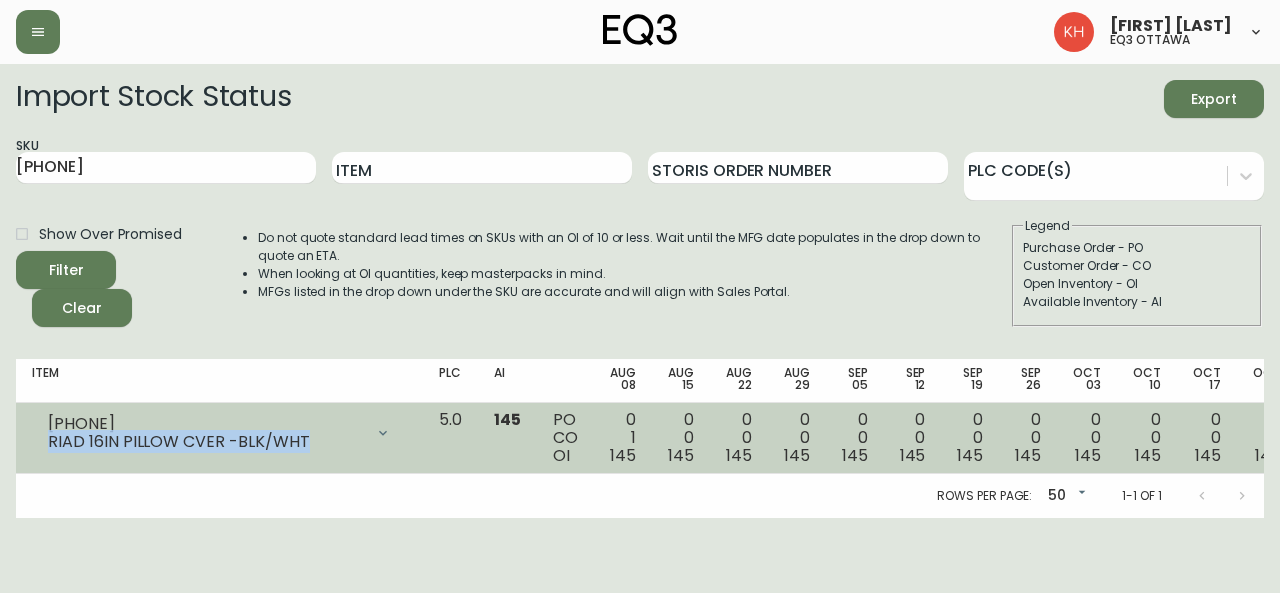 click on "RIAD 16IN PILLOW CVER -BLK/WHT" at bounding box center (219, 433) 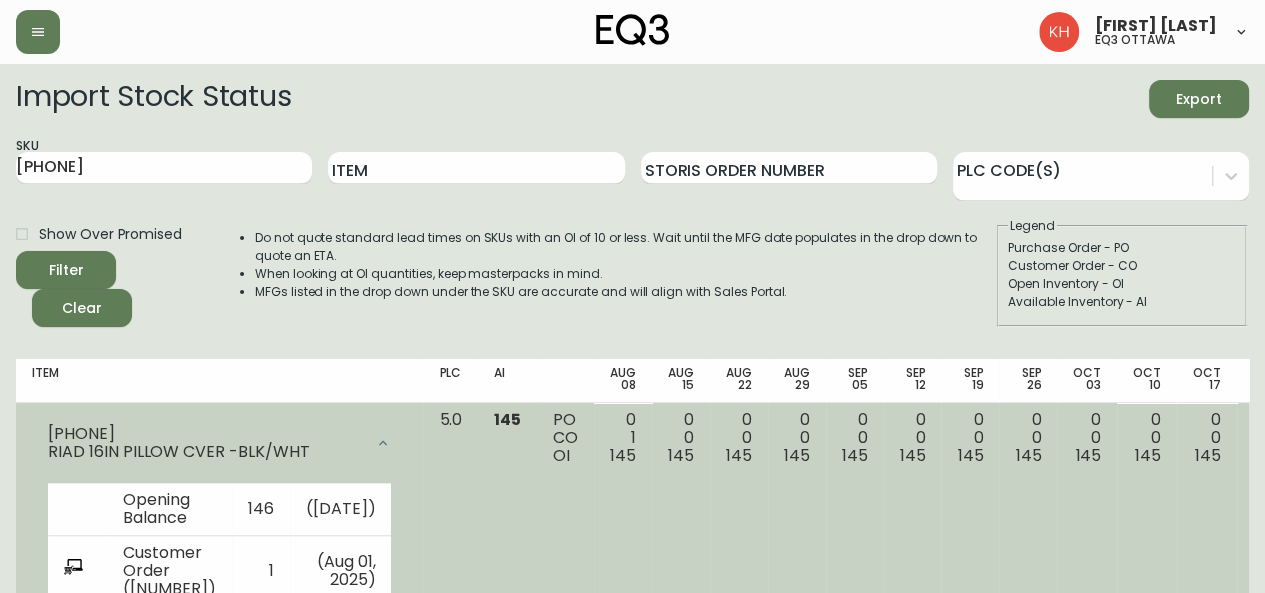 click on "0 0 145" at bounding box center [797, 544] 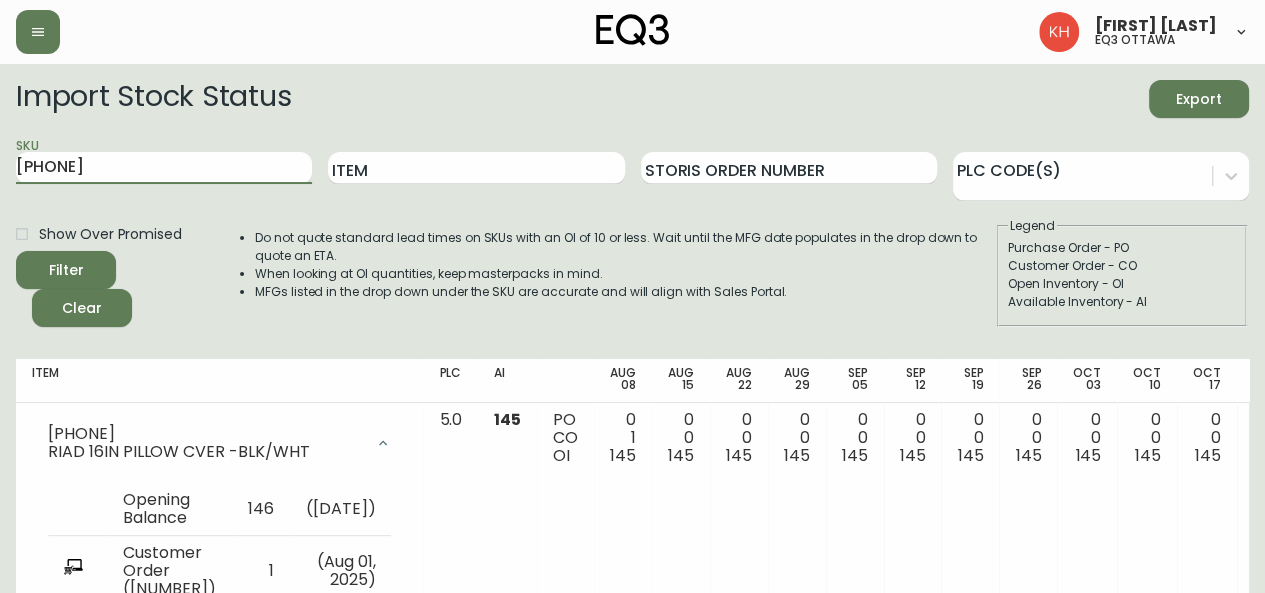 drag, startPoint x: 0, startPoint y: 127, endPoint x: 0, endPoint y: 113, distance: 14 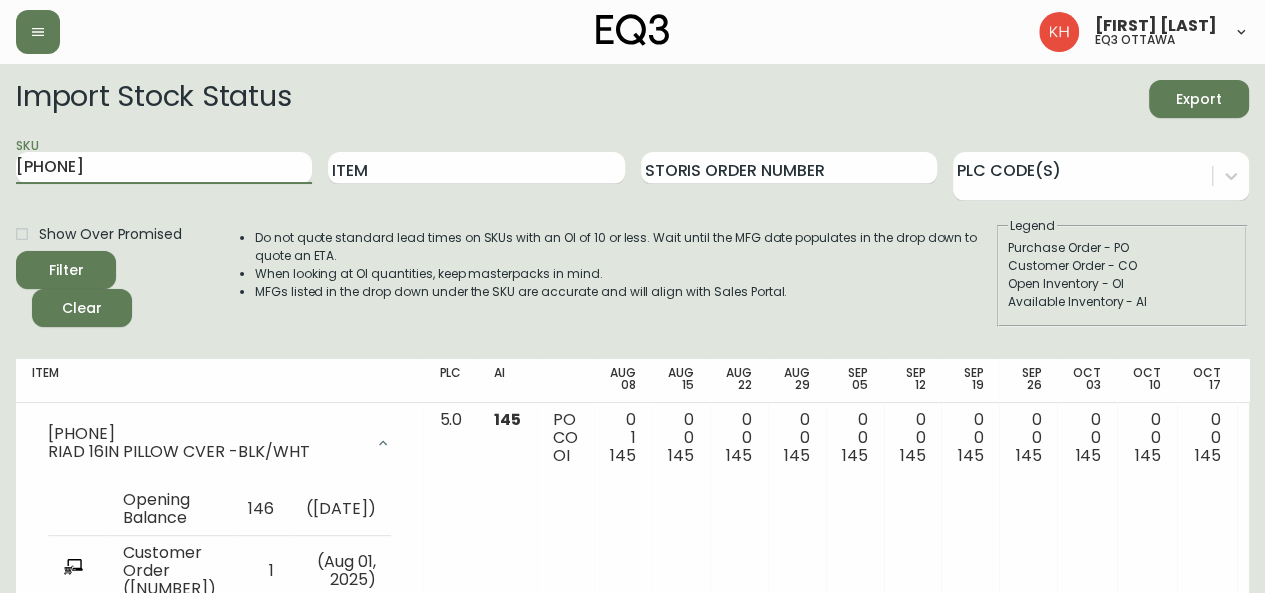 click on "RIAD 16IN PILLOW CVER -BLK/WHT Opening Balance 146 ( [DATE] ) Customer Order ([NUMBER]) 1 ( [DATE] ) Available Inventory 145 ( [DATE] ) 5.0 145 PO CO OI 0 1 145 0 0 145 0 0 145 0 0 145 0 0 145 0 0 145 0 0 145 0 0 145 0 0 145 0 0 145 0 0 145 0 0 145 0 0 145 Rows per page: 50 50 1-1 of 1" at bounding box center (632, 396) 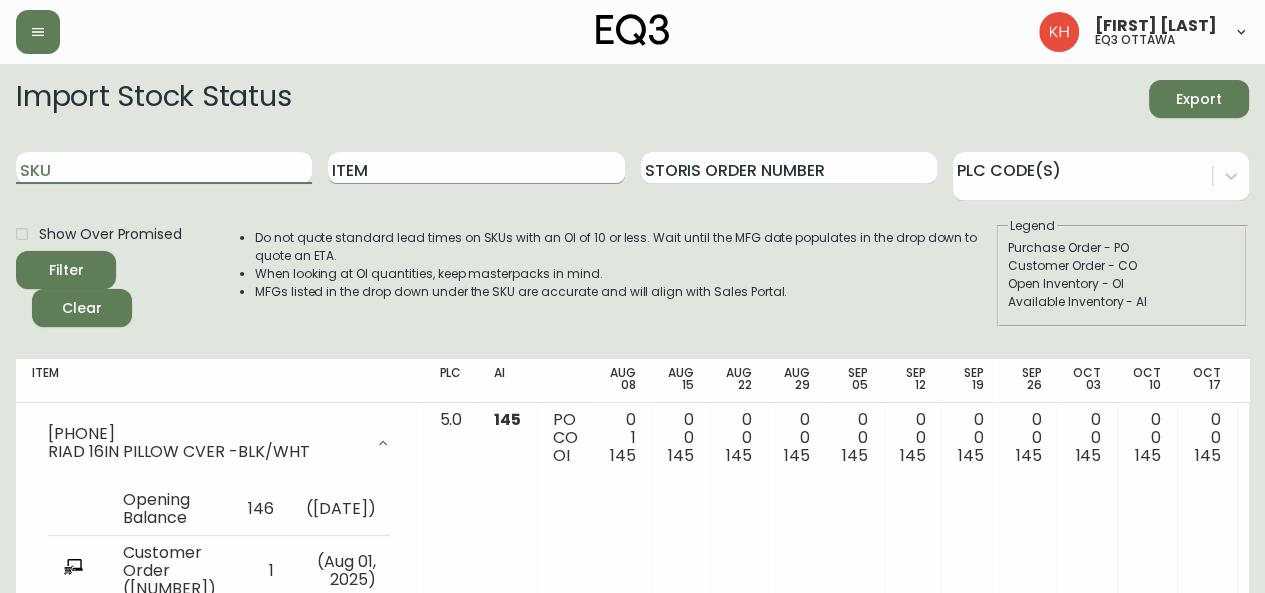 type 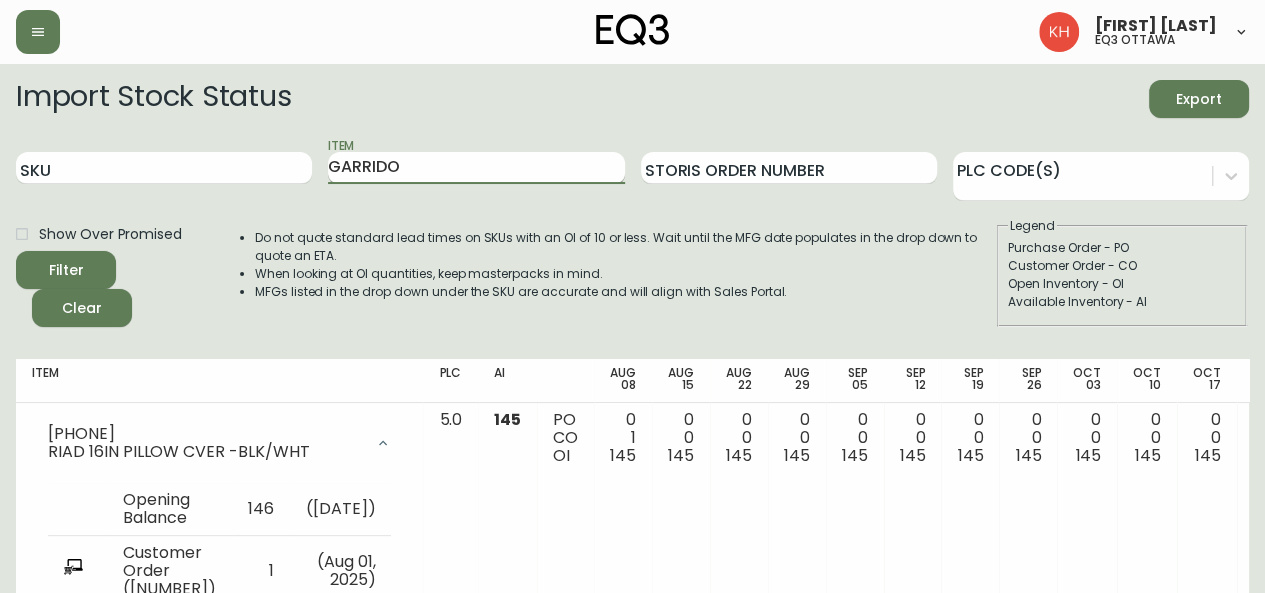 type on "GARRIDO" 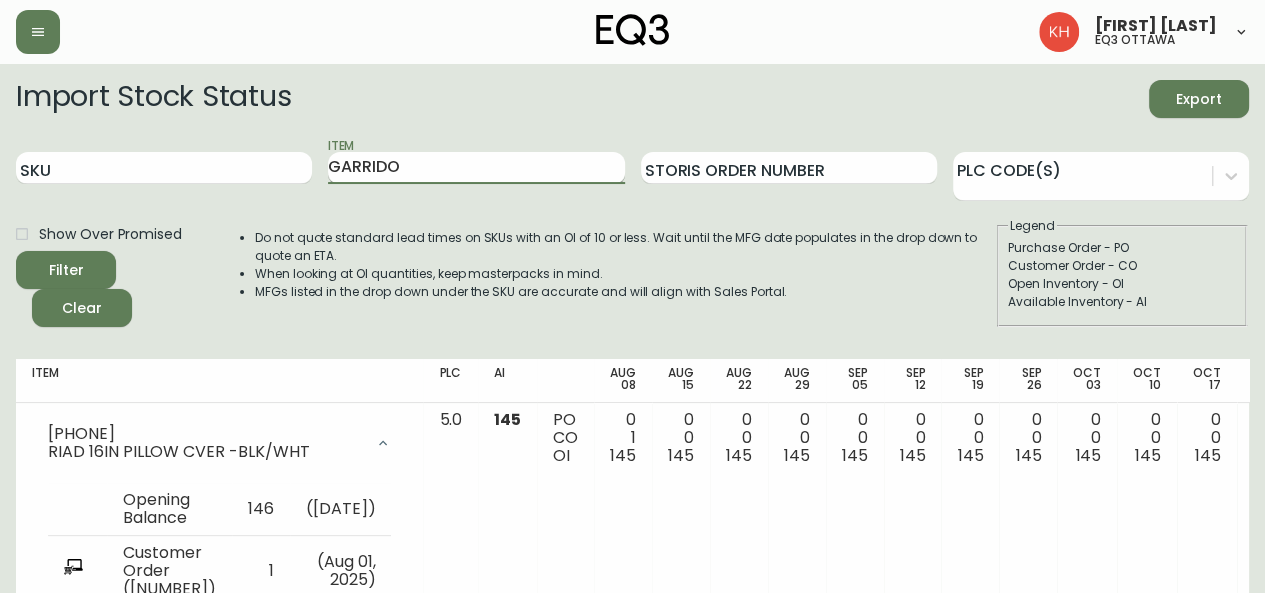 click on "Filter" at bounding box center (66, 270) 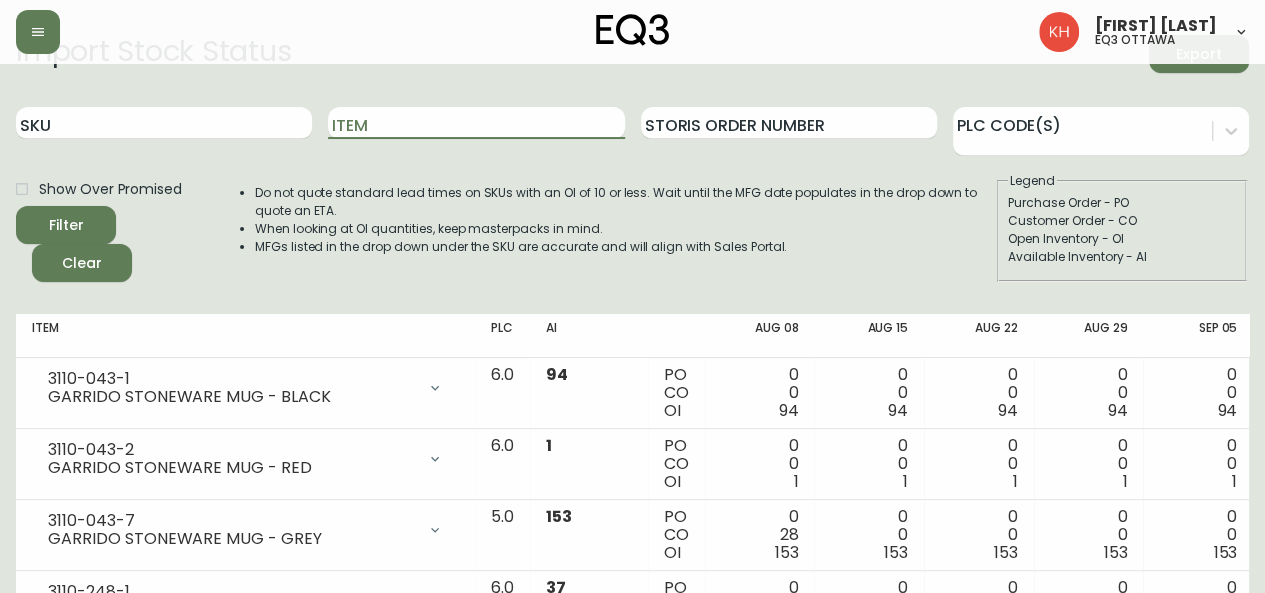 scroll, scrollTop: 0, scrollLeft: 0, axis: both 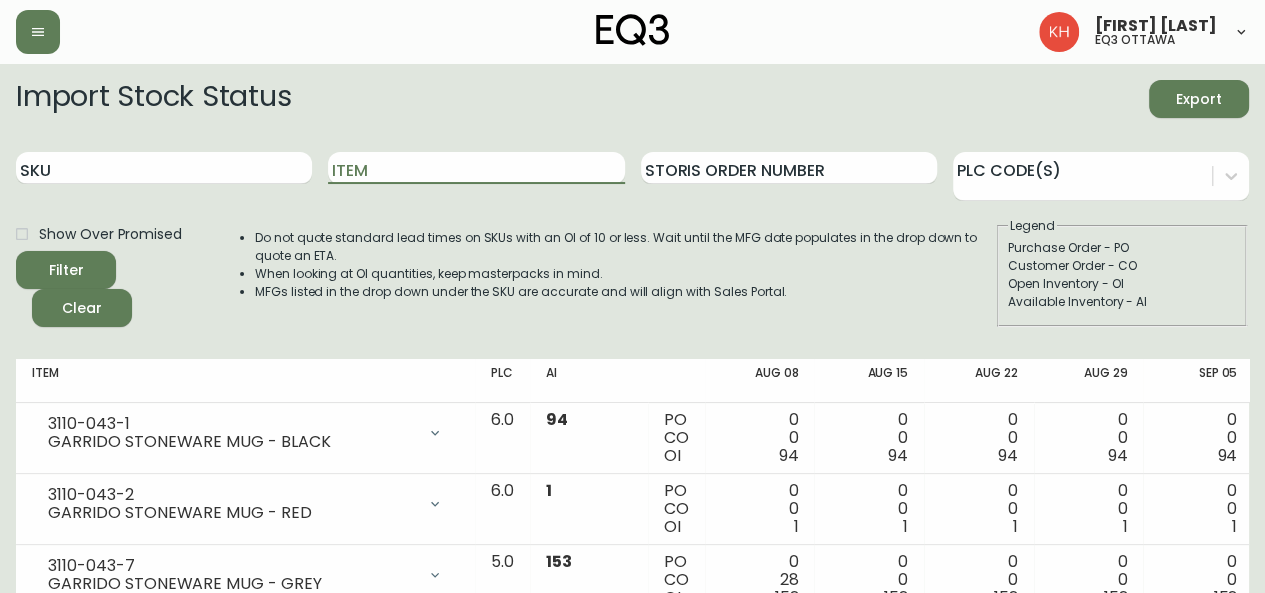 click on "Export" at bounding box center (1199, 99) 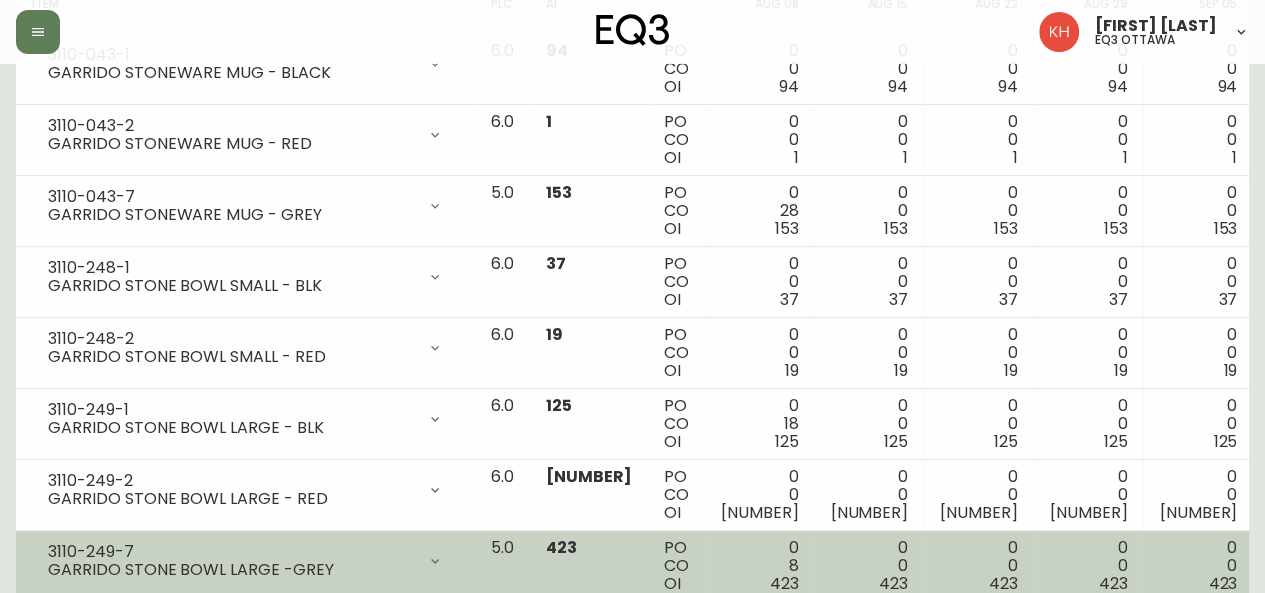 scroll, scrollTop: 400, scrollLeft: 0, axis: vertical 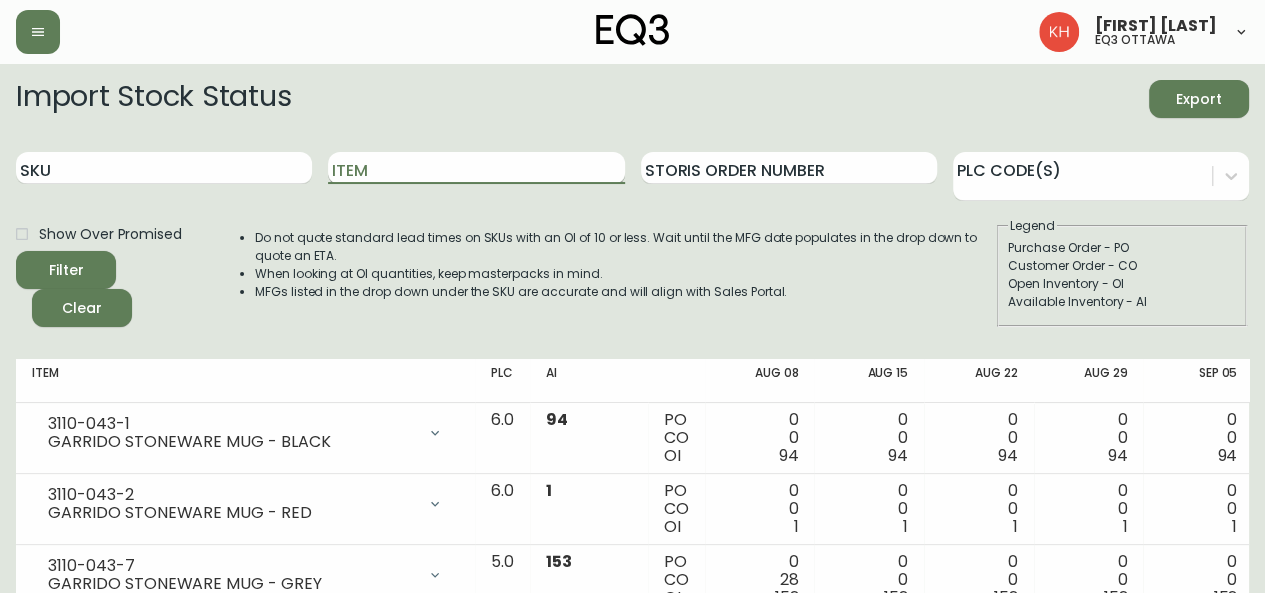 click on "Item" at bounding box center (476, 168) 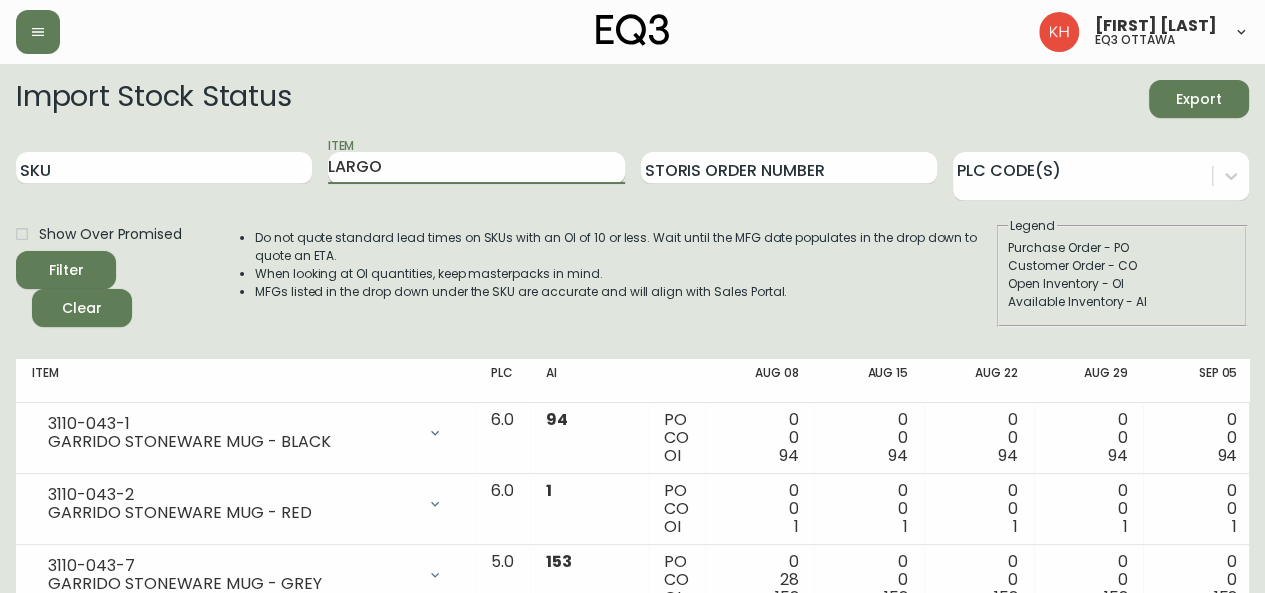 click on "Filter" at bounding box center [66, 270] 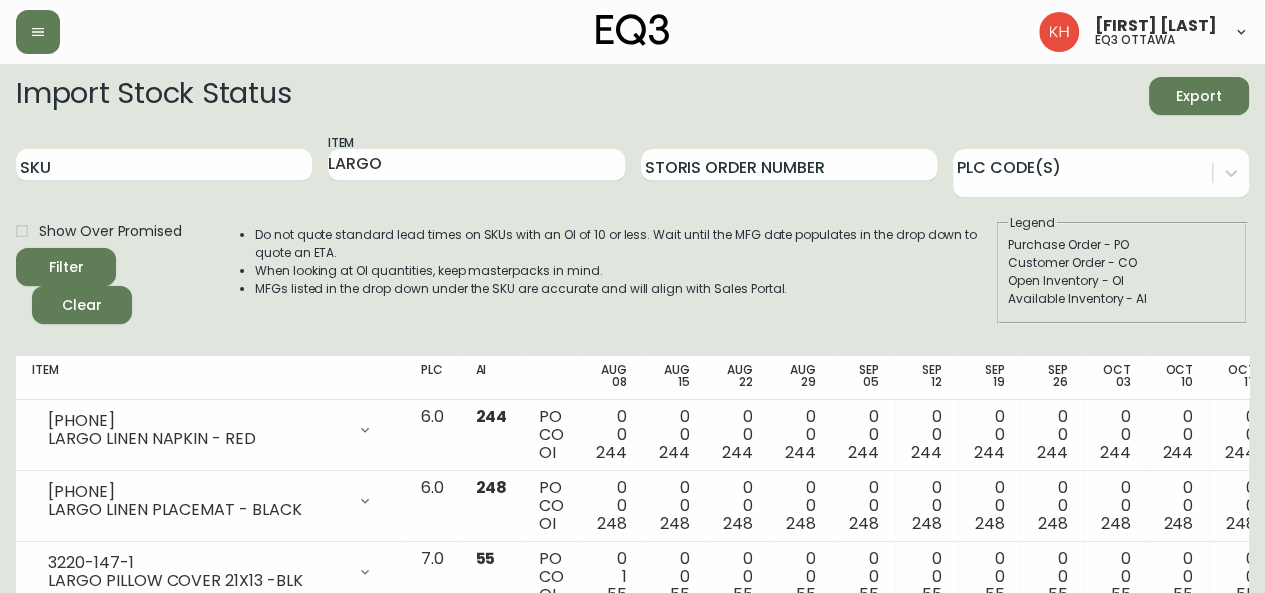 scroll, scrollTop: 0, scrollLeft: 0, axis: both 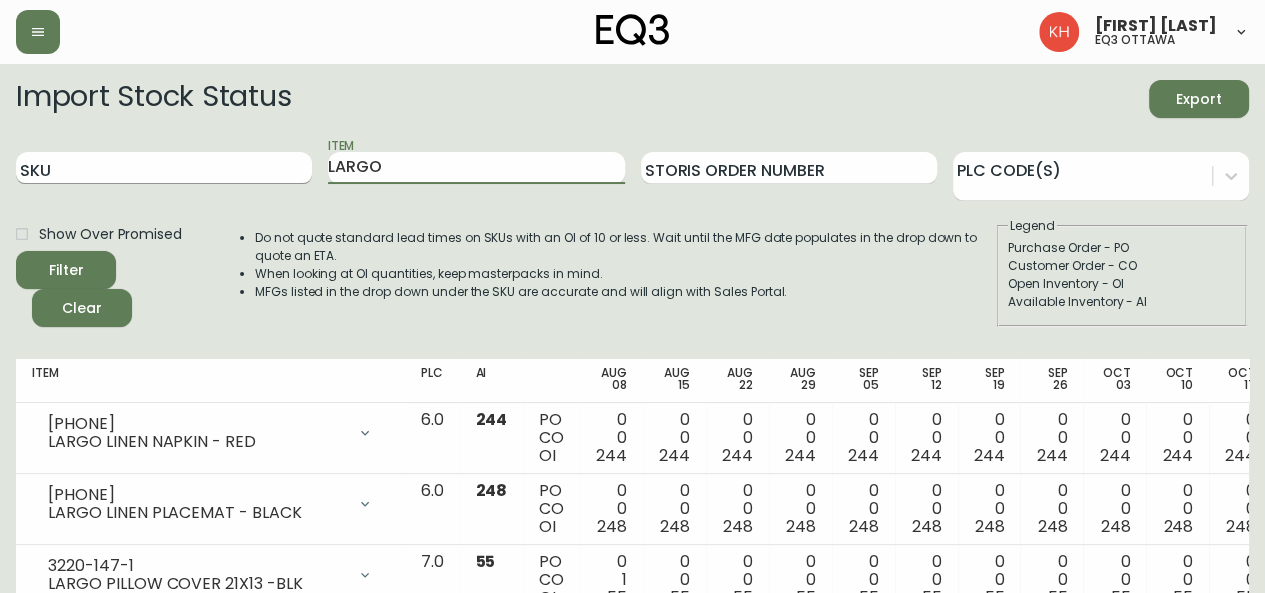 drag, startPoint x: 399, startPoint y: 165, endPoint x: 190, endPoint y: 164, distance: 209.0024 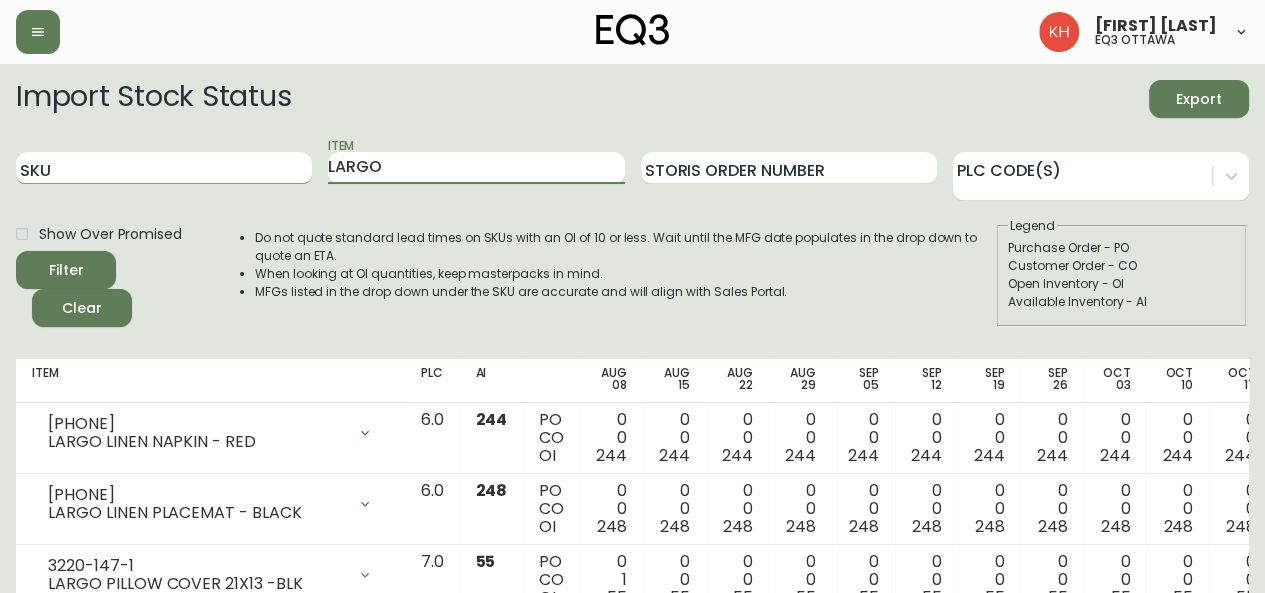 click on "SKU Item LARGO Storis Order Number PLC Code(s)" at bounding box center (632, 168) 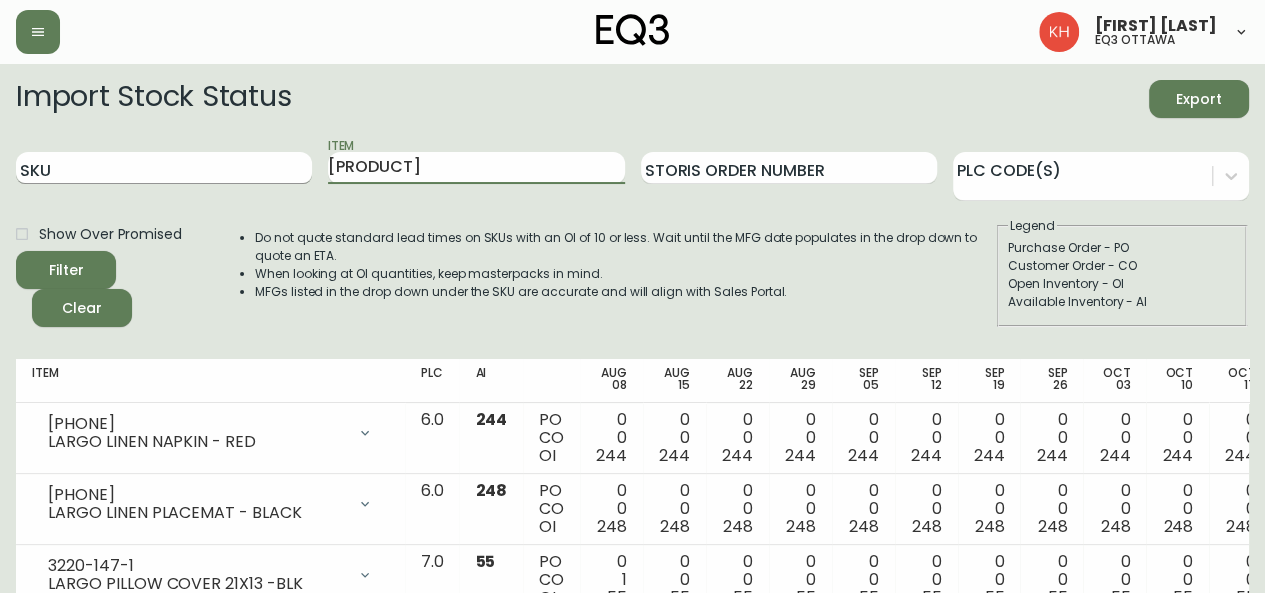 click on "Filter" at bounding box center (66, 270) 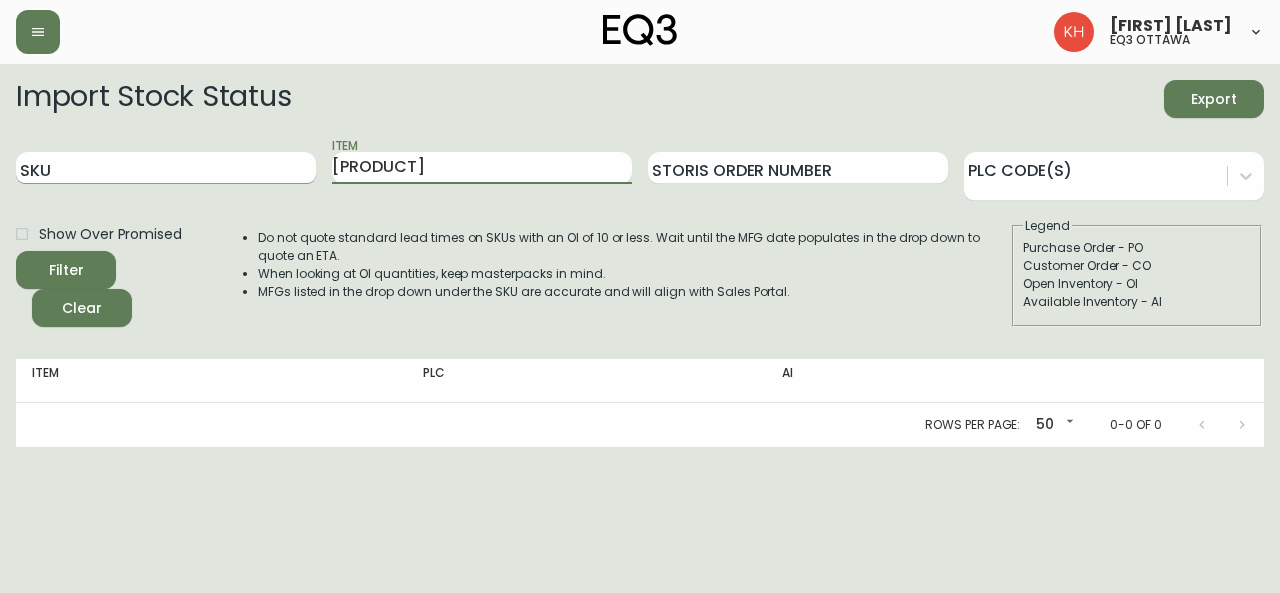 drag, startPoint x: 414, startPoint y: 165, endPoint x: 179, endPoint y: 160, distance: 235.05319 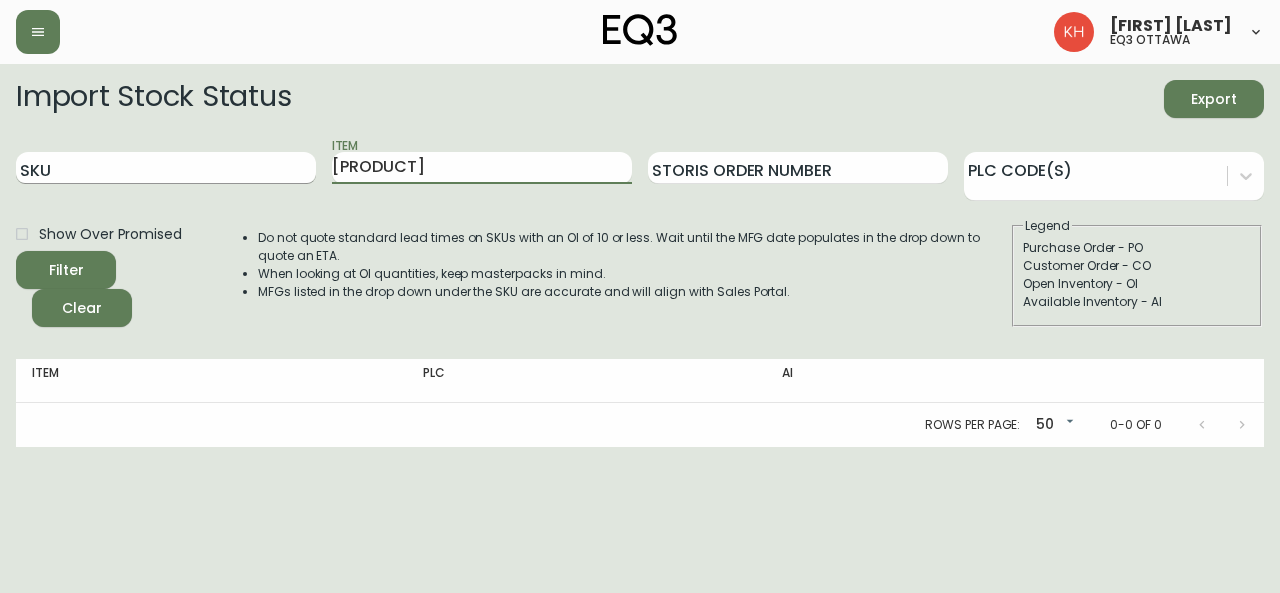 click on "SKU Item [PRODUCT] Storis Order Number PLC Code(s)" at bounding box center [640, 168] 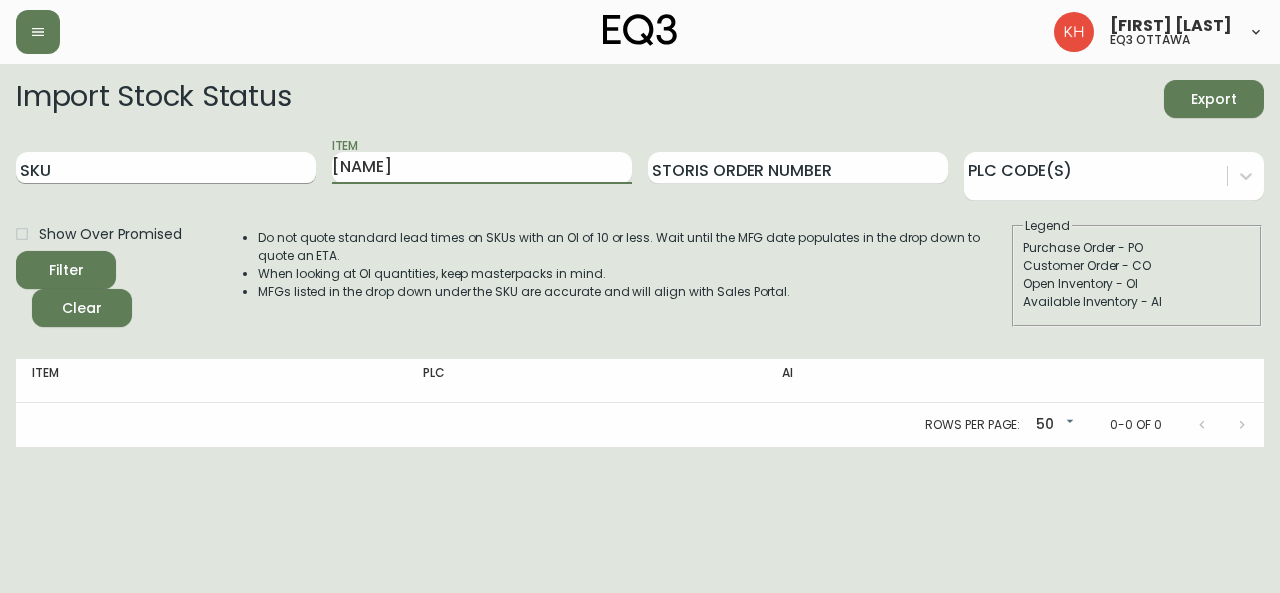click on "Filter" at bounding box center (66, 270) 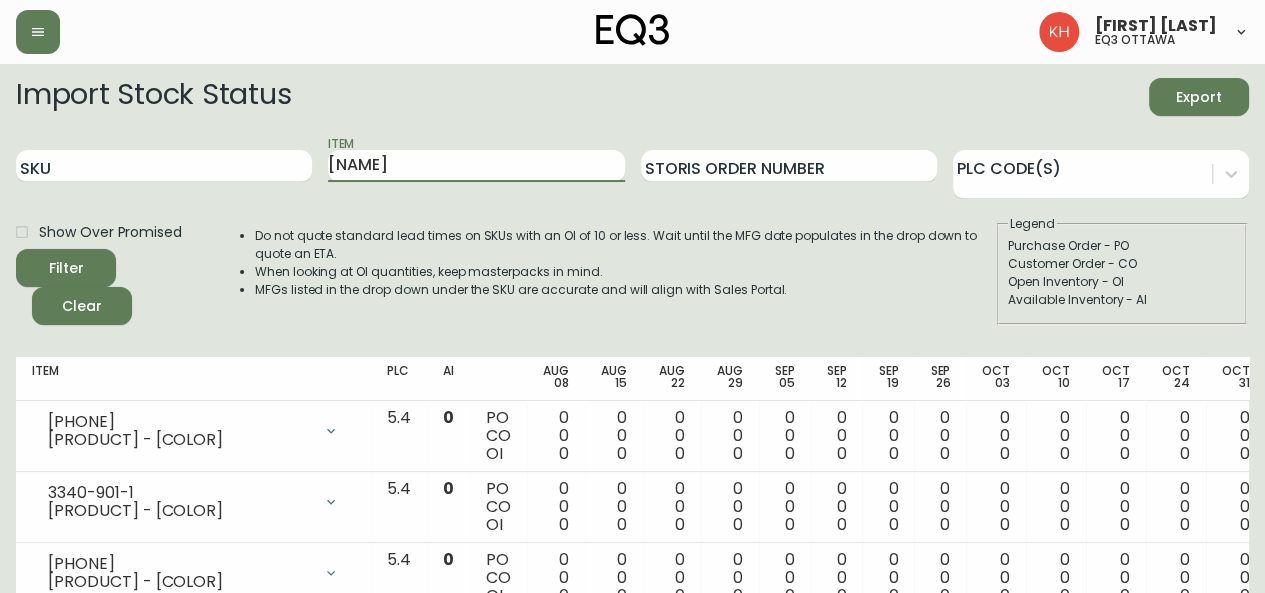 scroll, scrollTop: 0, scrollLeft: 0, axis: both 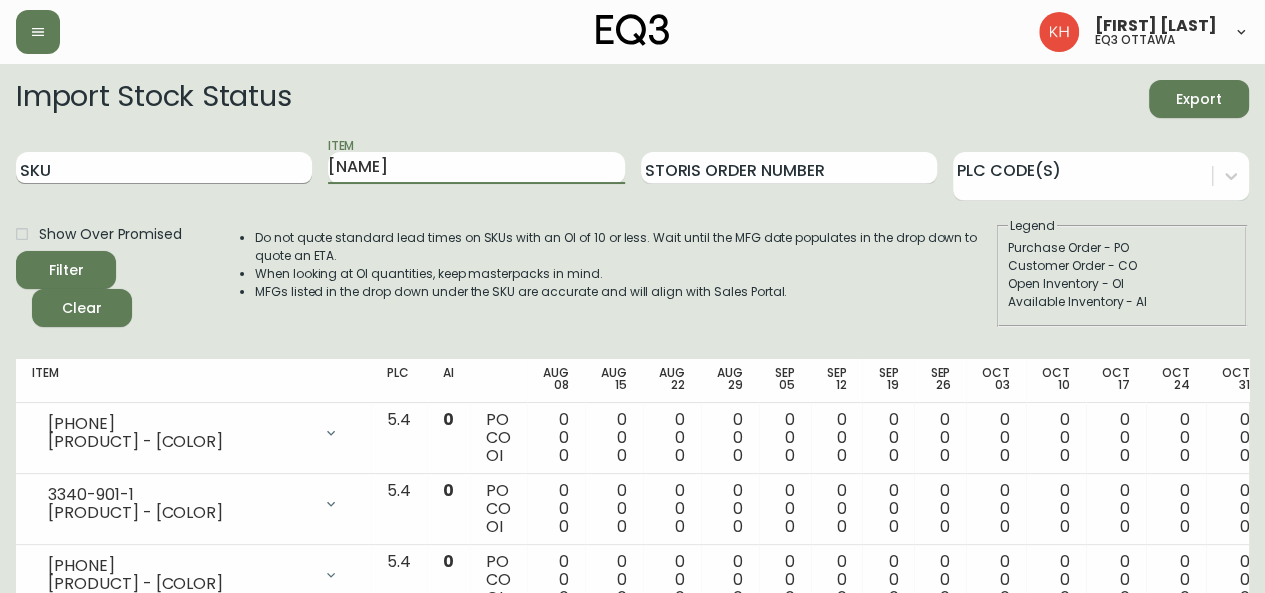drag, startPoint x: 338, startPoint y: 175, endPoint x: 264, endPoint y: 177, distance: 74.02702 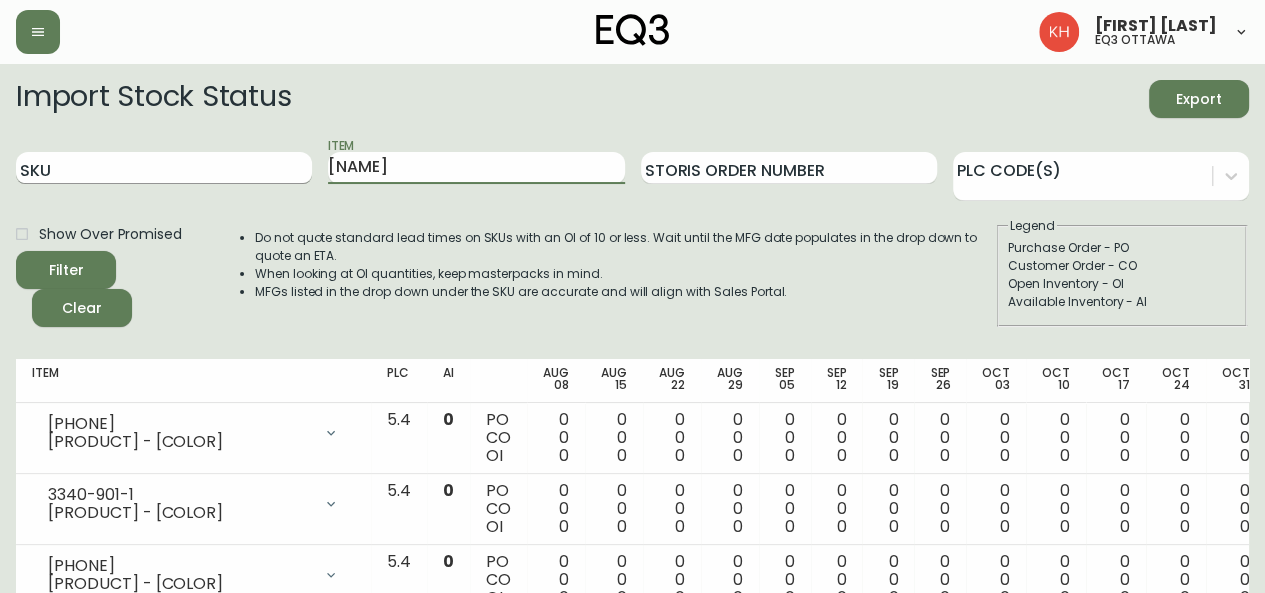 click on "SKU Item AMES Storis Order Number PLC Code(s)" at bounding box center (632, 168) 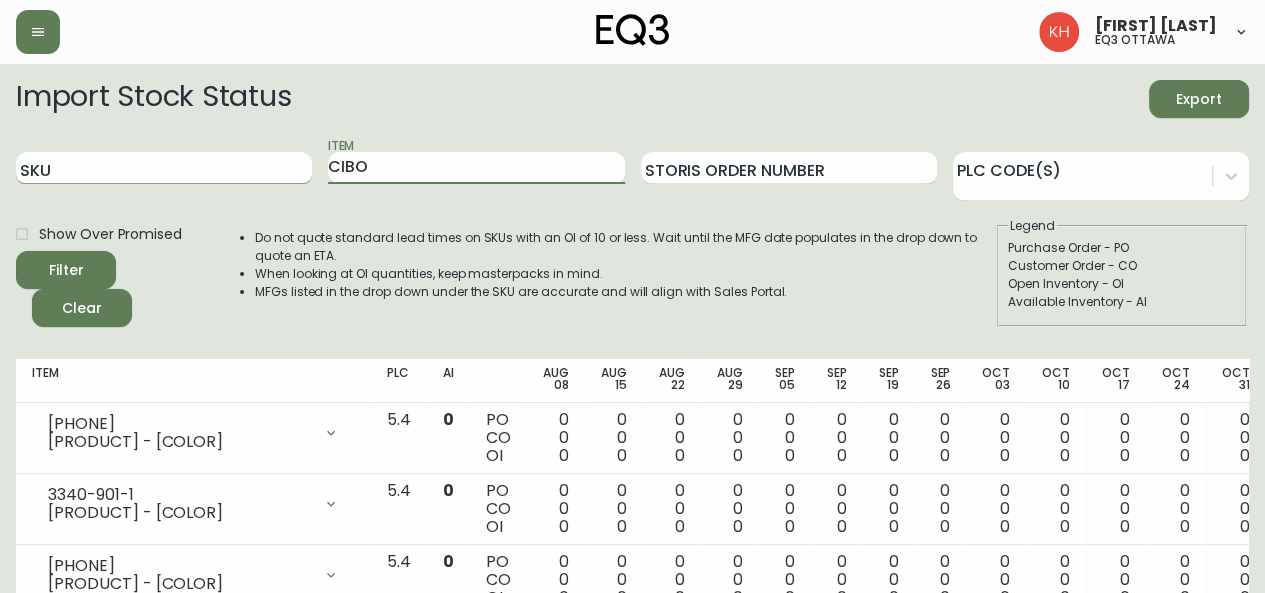 click on "Filter" at bounding box center (66, 270) 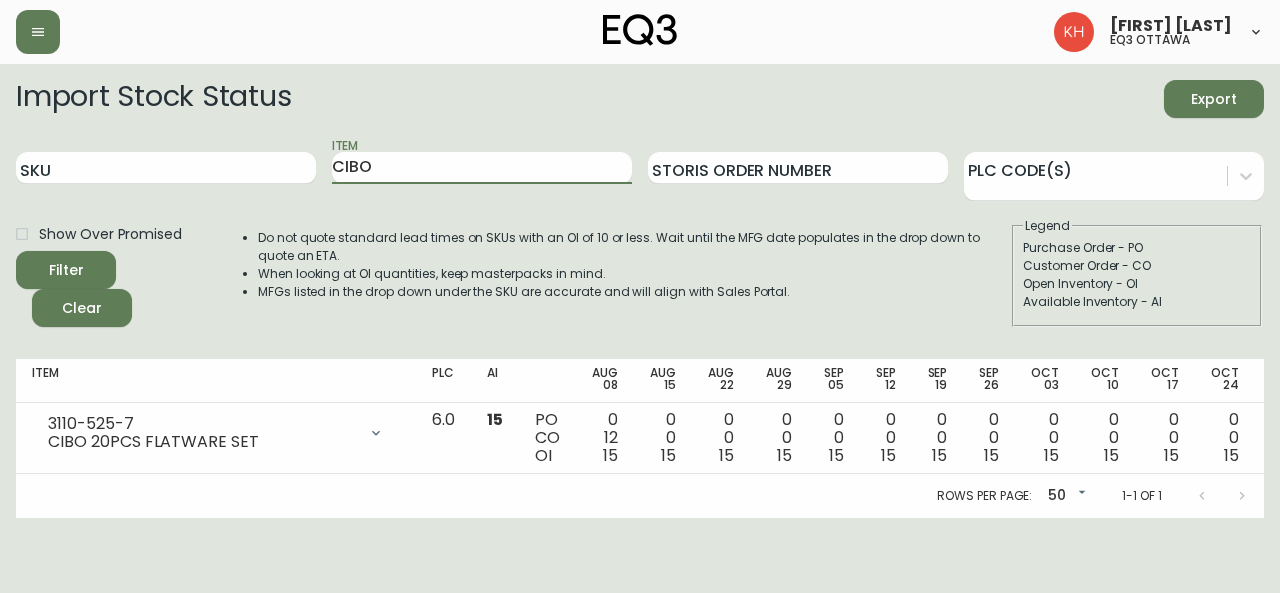 drag, startPoint x: 330, startPoint y: 193, endPoint x: 278, endPoint y: 195, distance: 52.03845 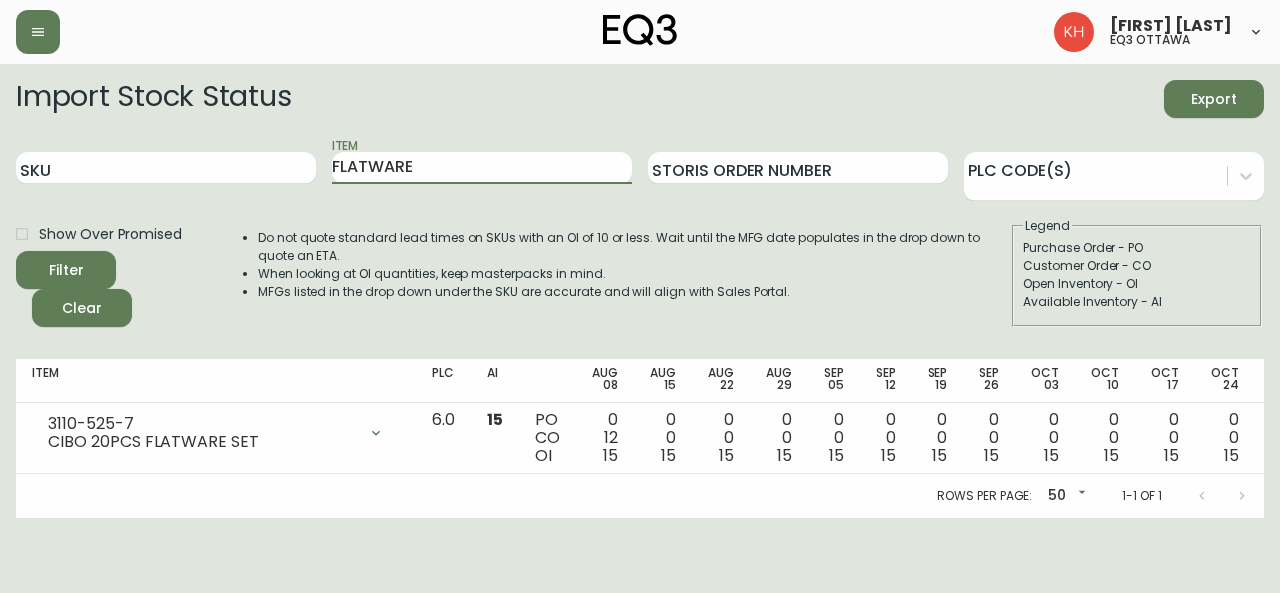 click on "Filter" at bounding box center [66, 270] 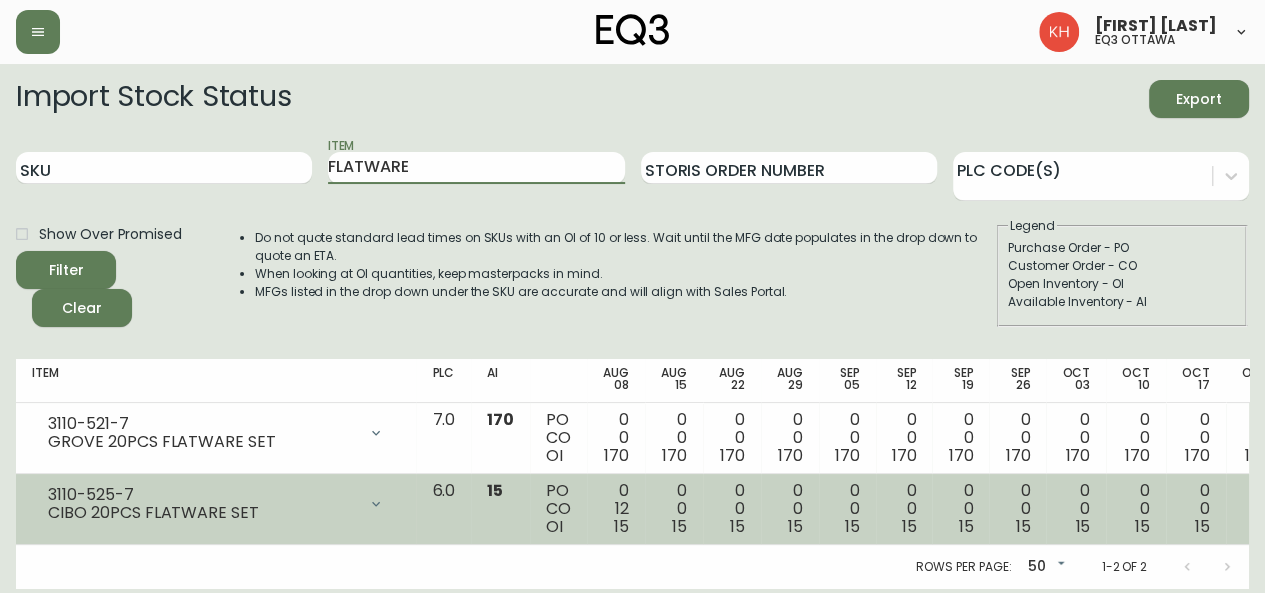 scroll, scrollTop: 10, scrollLeft: 0, axis: vertical 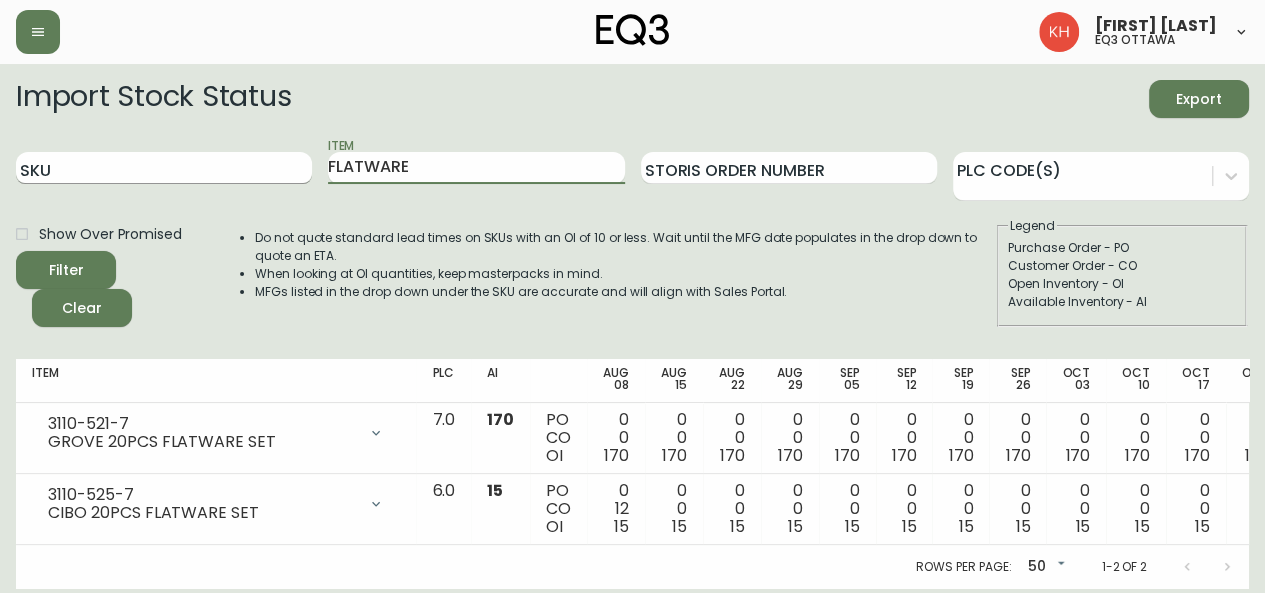 drag, startPoint x: 325, startPoint y: 149, endPoint x: 158, endPoint y: 149, distance: 167 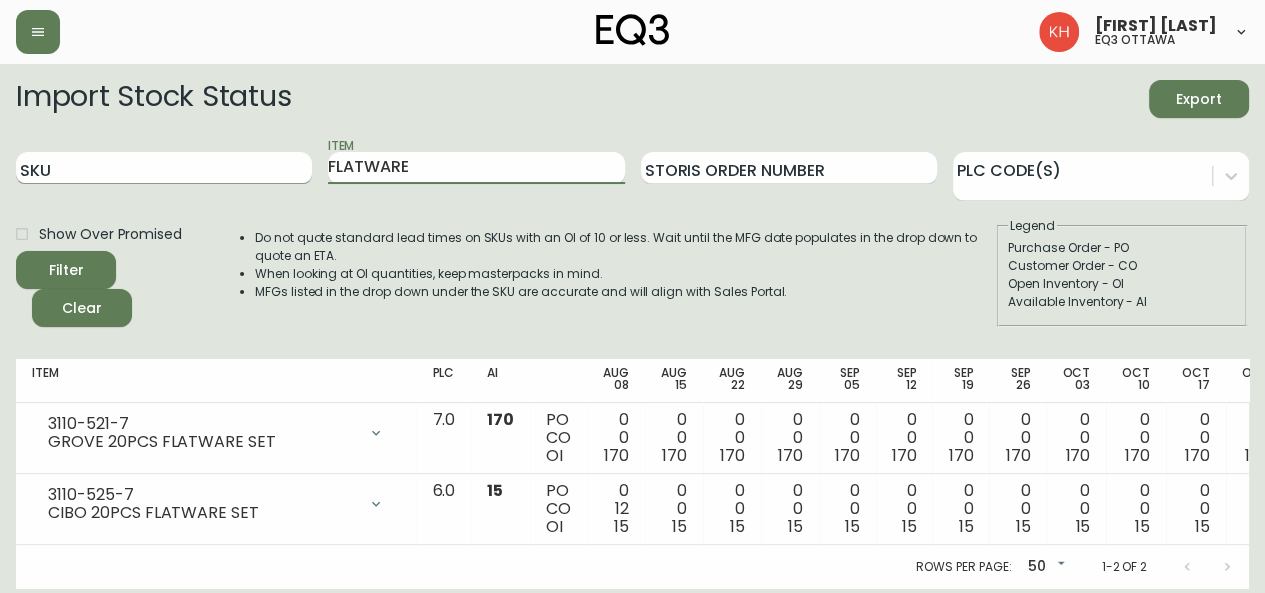click on "SKU Item [PRODUCT] Storis Order Number PLC Code(s)" at bounding box center [632, 168] 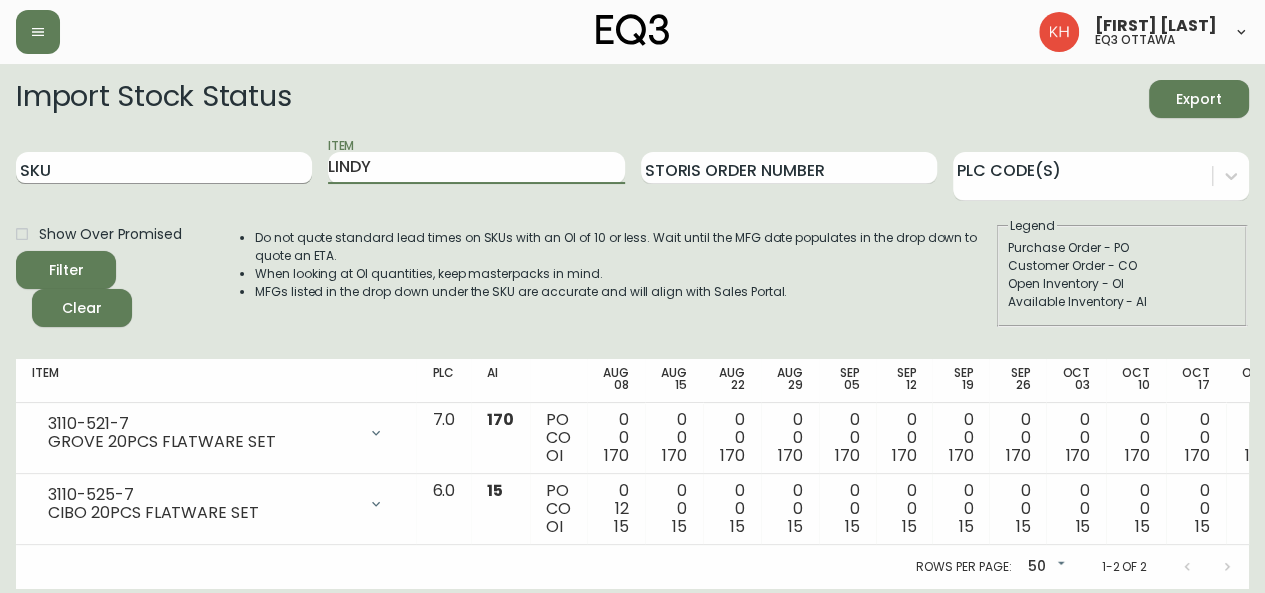 click on "Filter" at bounding box center [66, 270] 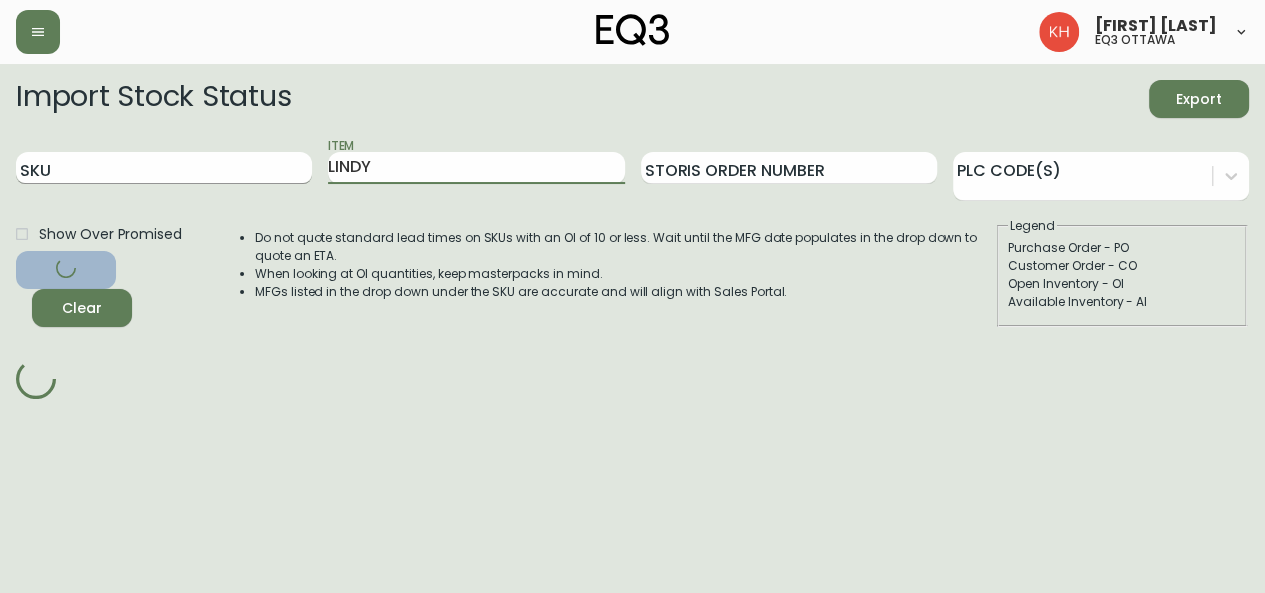 scroll, scrollTop: 0, scrollLeft: 0, axis: both 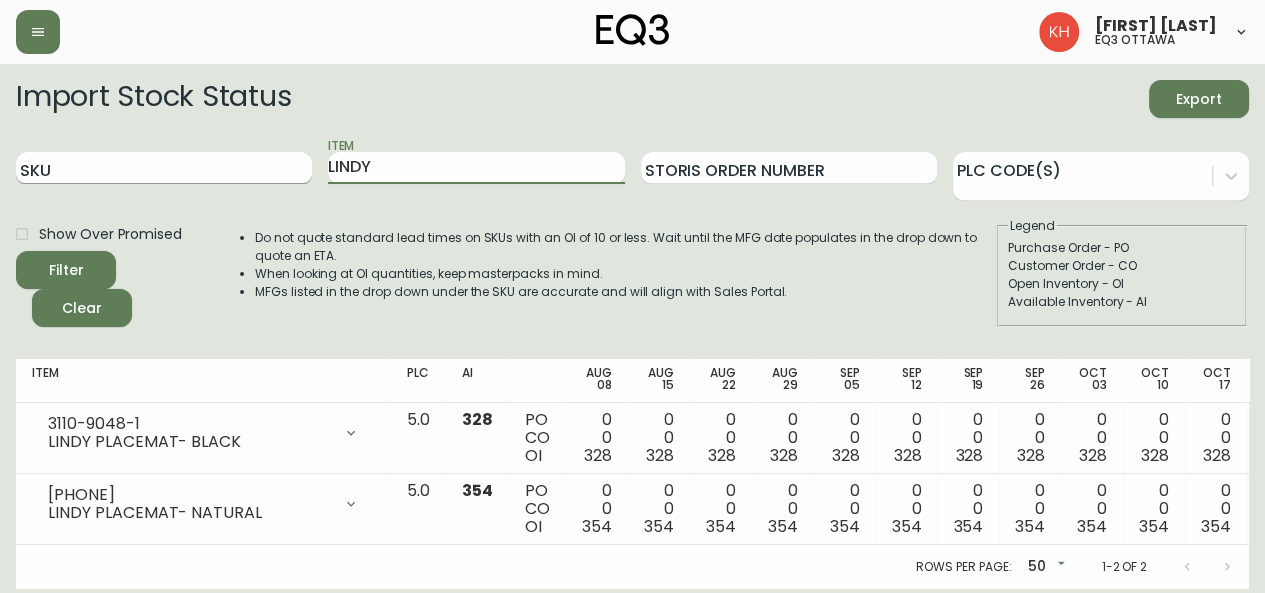 drag, startPoint x: 396, startPoint y: 173, endPoint x: 245, endPoint y: 183, distance: 151.33076 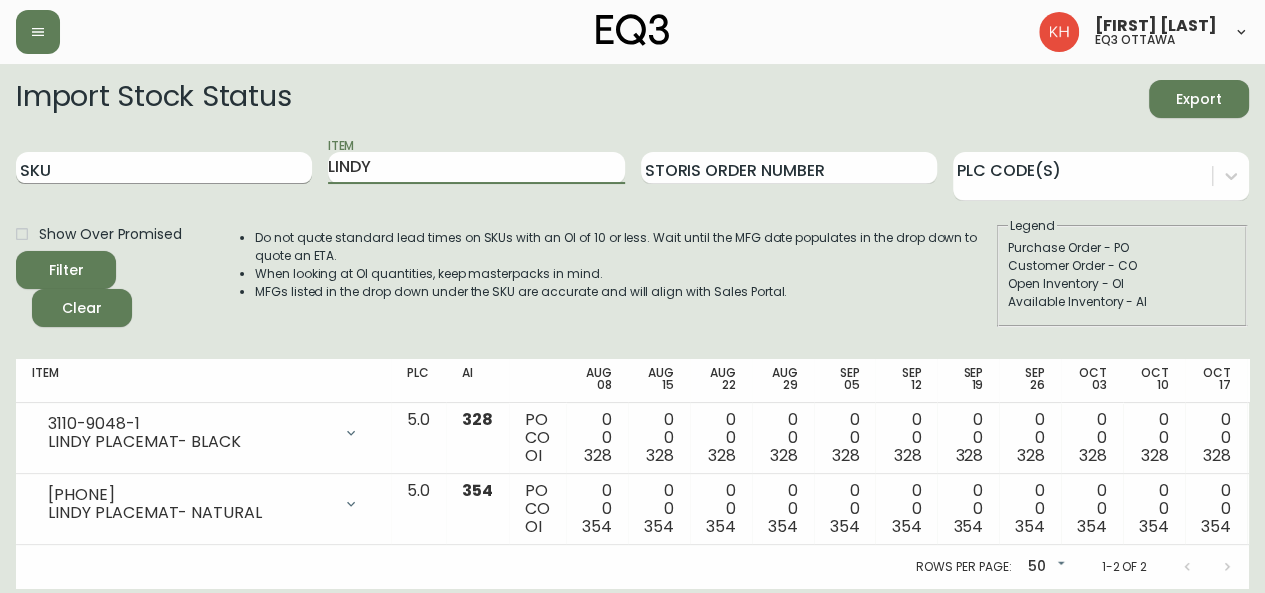 click on "SKU Item LINDY Storis Order Number PLC Code(s)" at bounding box center (632, 168) 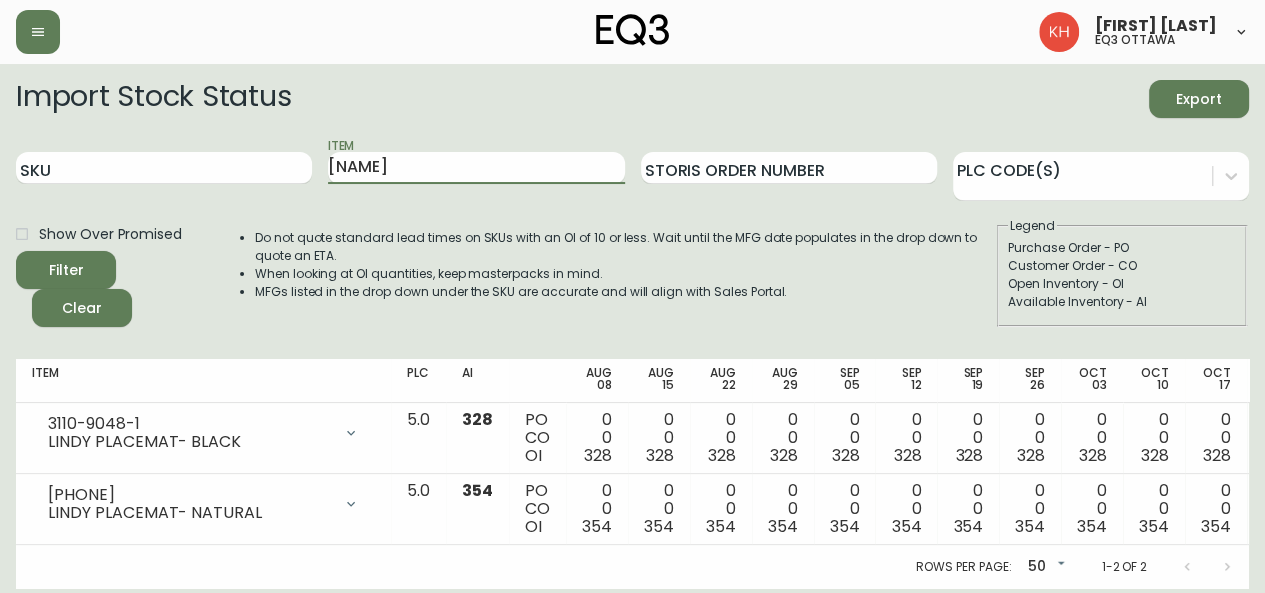 click on "Filter" at bounding box center (66, 270) 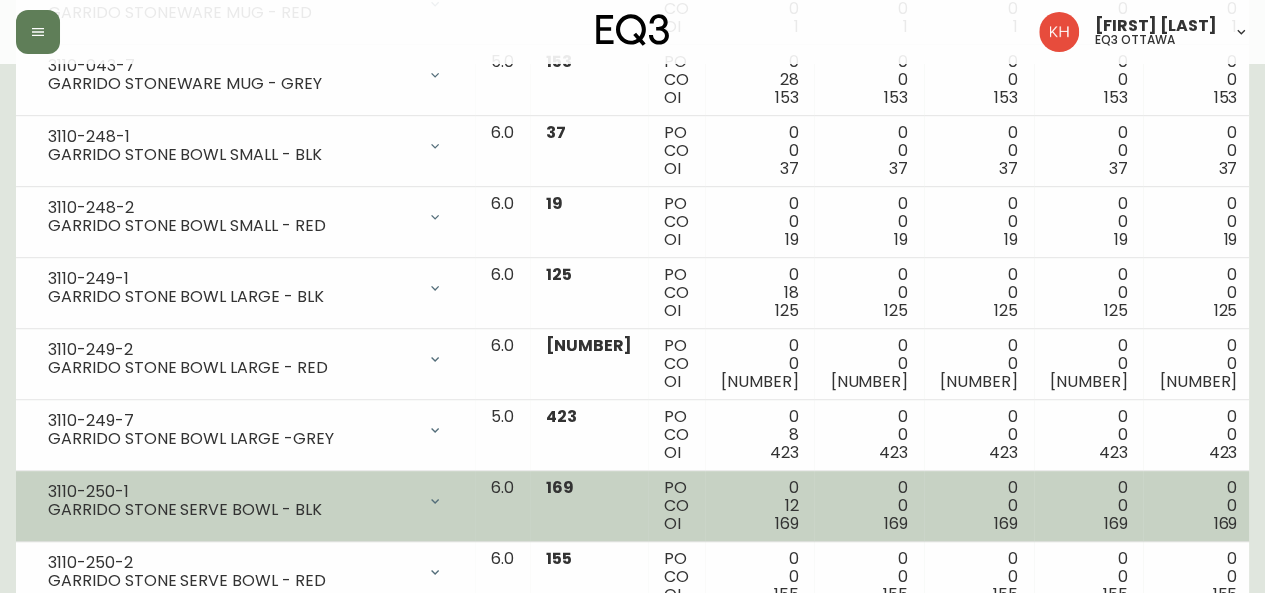 scroll, scrollTop: 600, scrollLeft: 0, axis: vertical 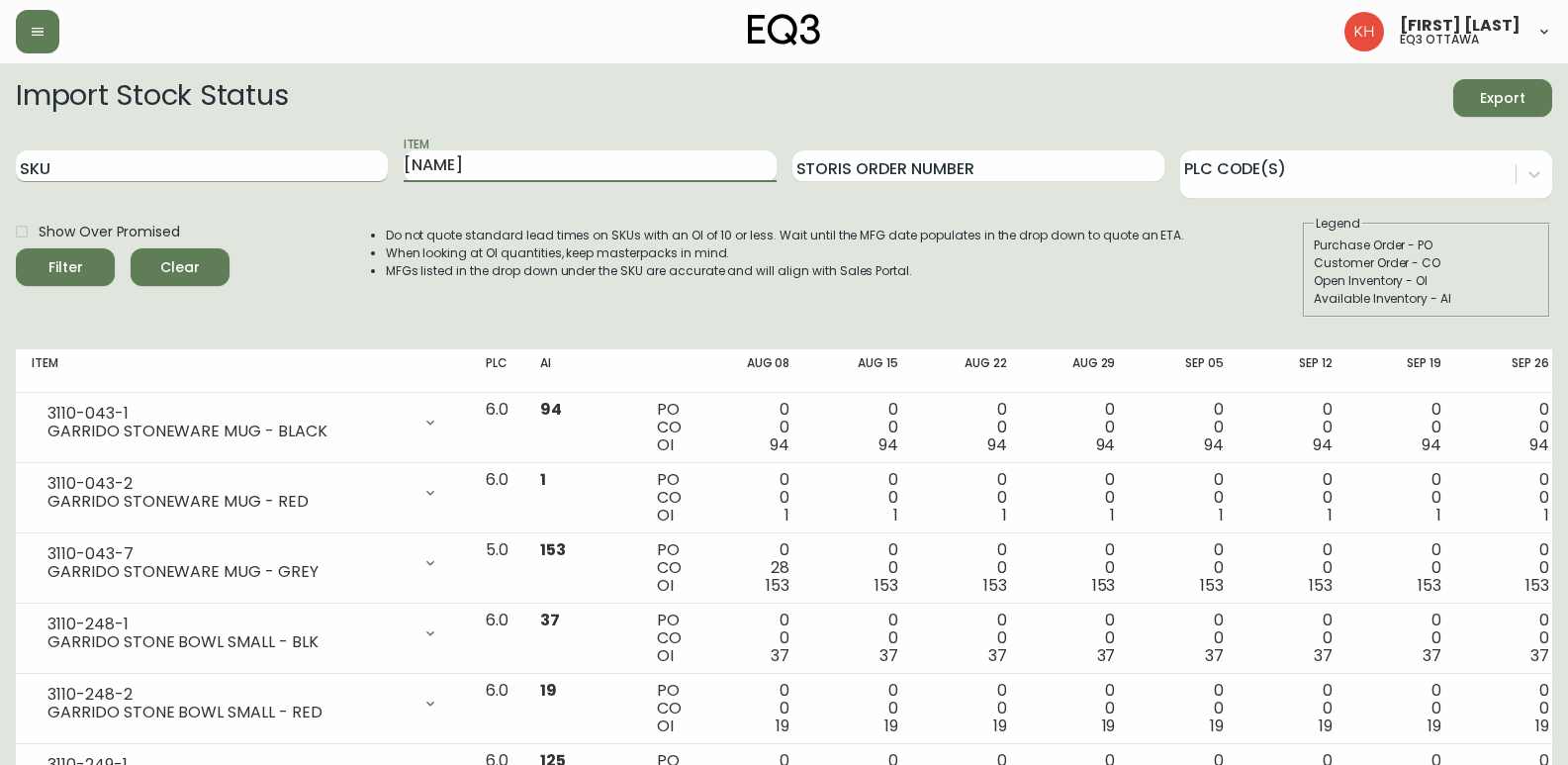 drag, startPoint x: 496, startPoint y: 170, endPoint x: 342, endPoint y: 164, distance: 154.11684 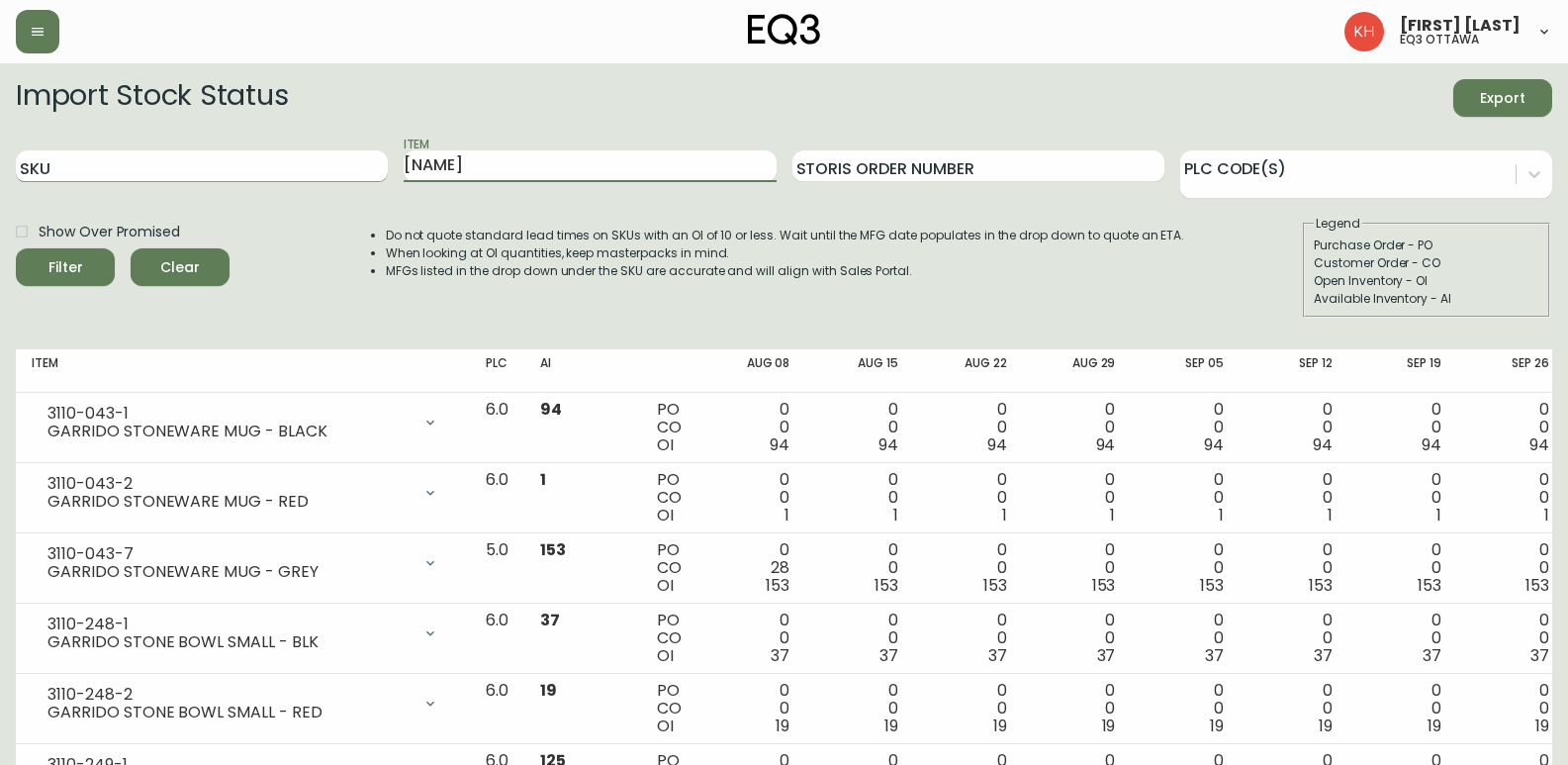 click on "SKU Item [PRODUCT] Storis Order Number PLC Code(s)" at bounding box center [784, 166] 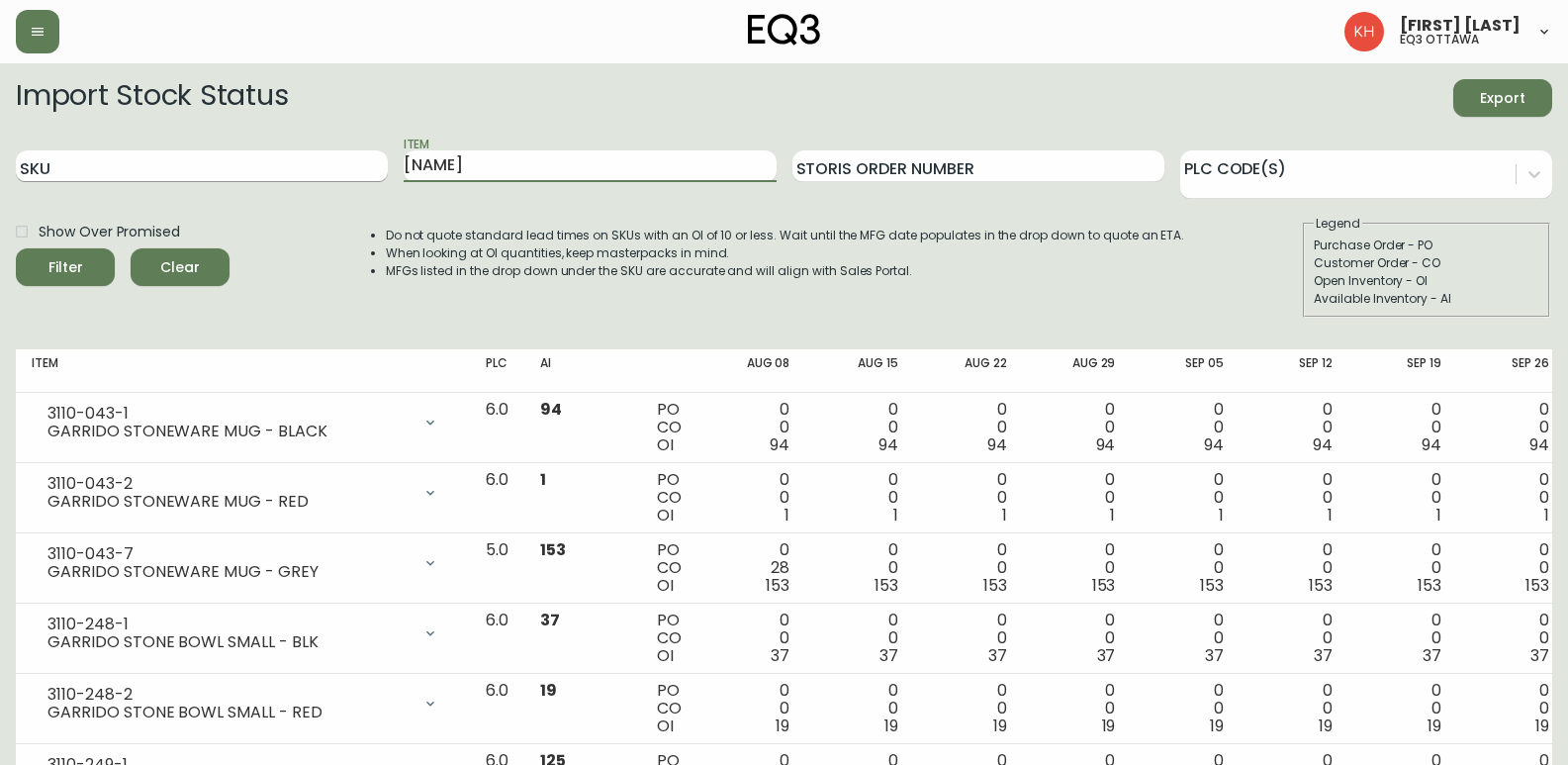 click on "Filter" at bounding box center [65, 267] 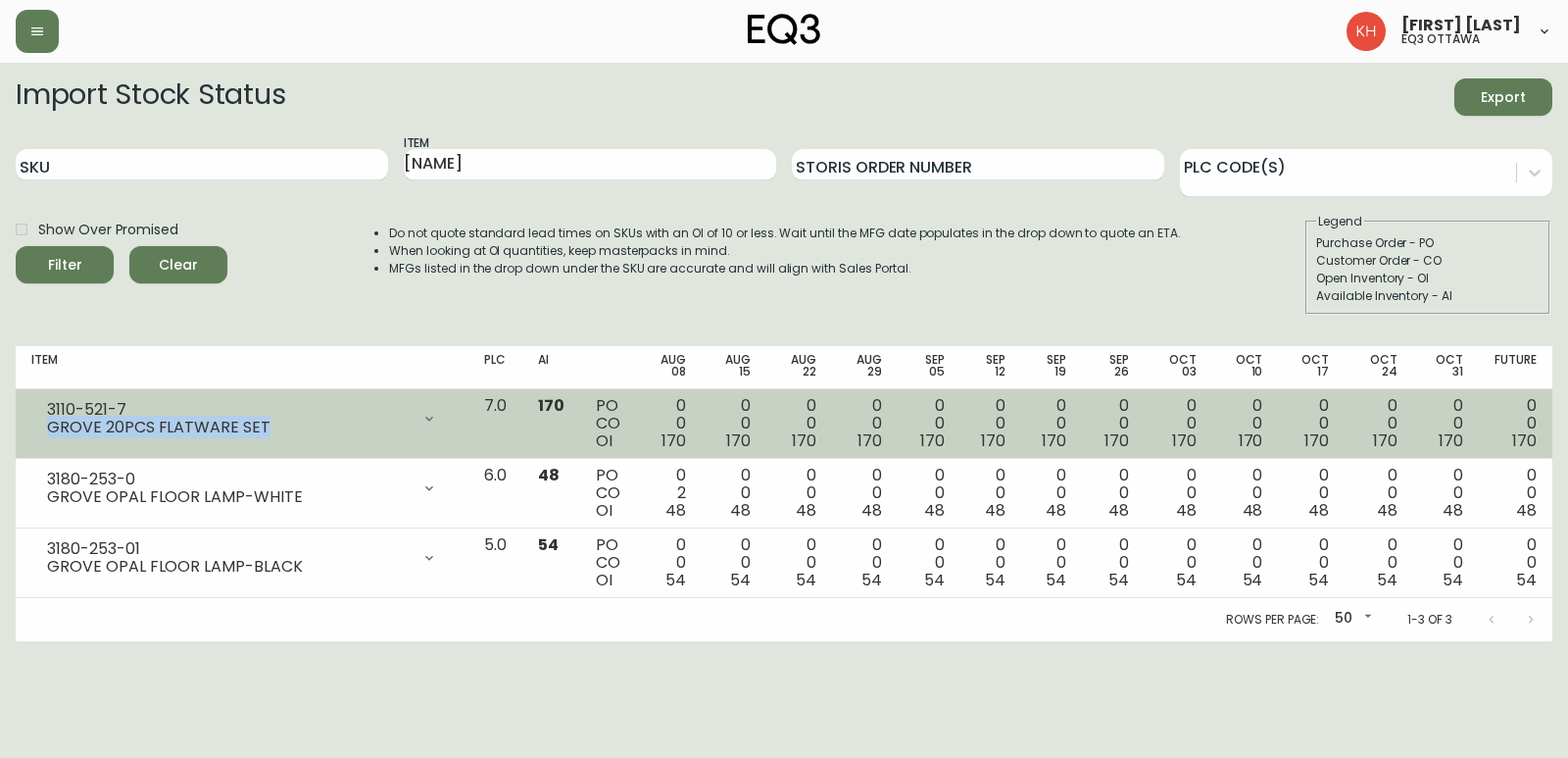 drag, startPoint x: 262, startPoint y: 427, endPoint x: 39, endPoint y: 433, distance: 223.0807 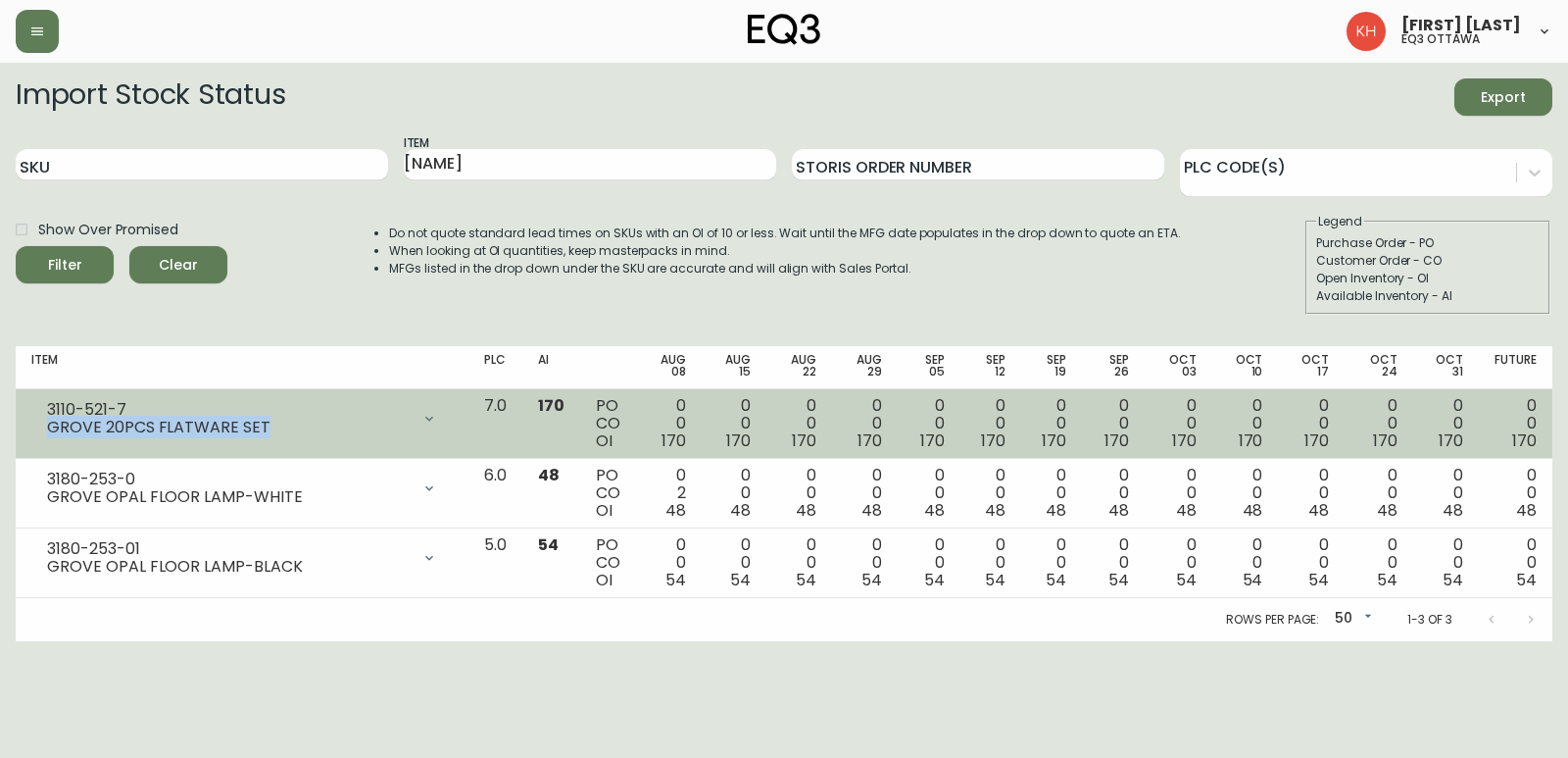 click on "[SKU] [PRODUCT] [SIZE] SET" at bounding box center [242, 419] 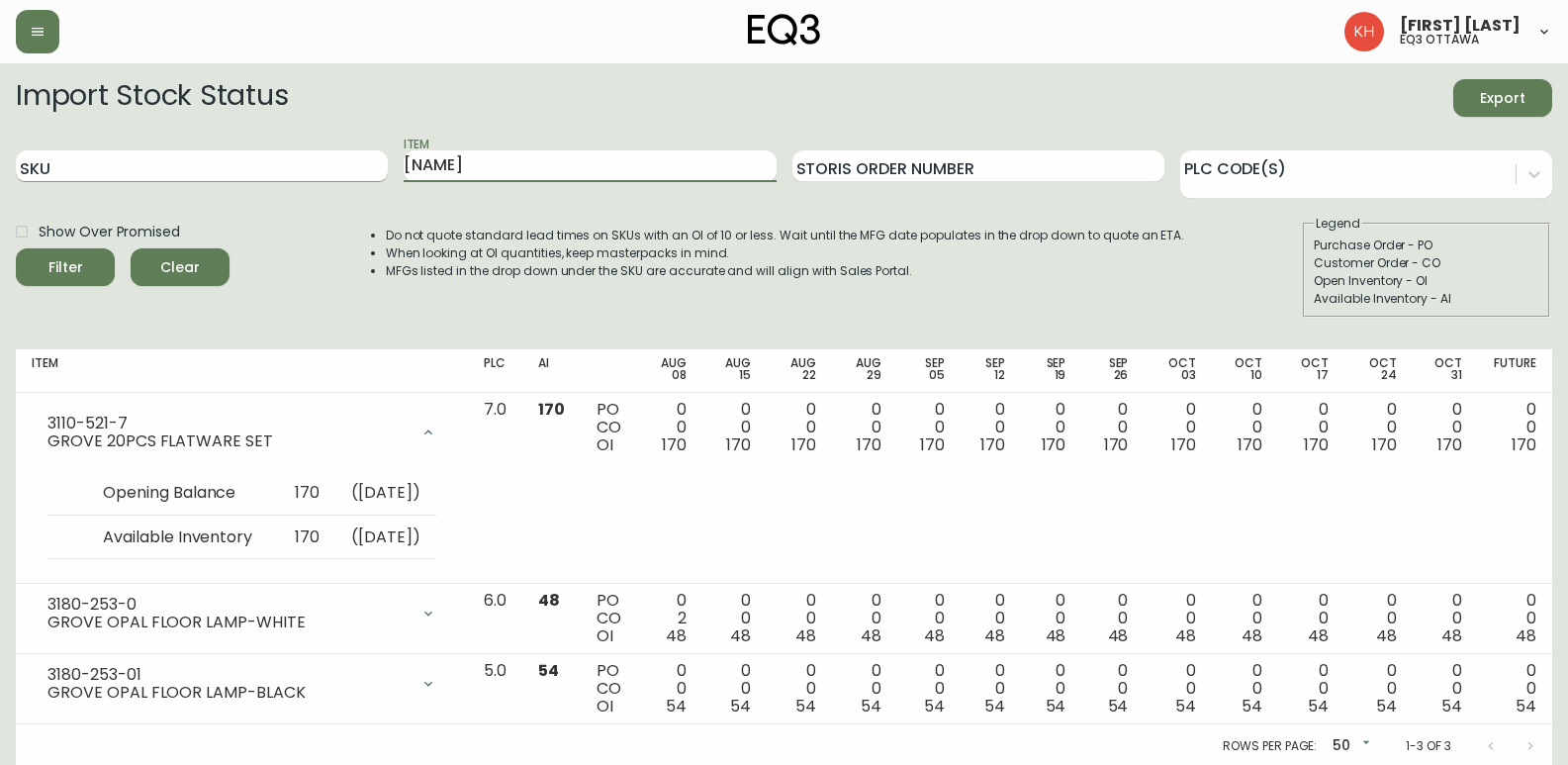 drag, startPoint x: 303, startPoint y: 170, endPoint x: 167, endPoint y: 175, distance: 136.09188 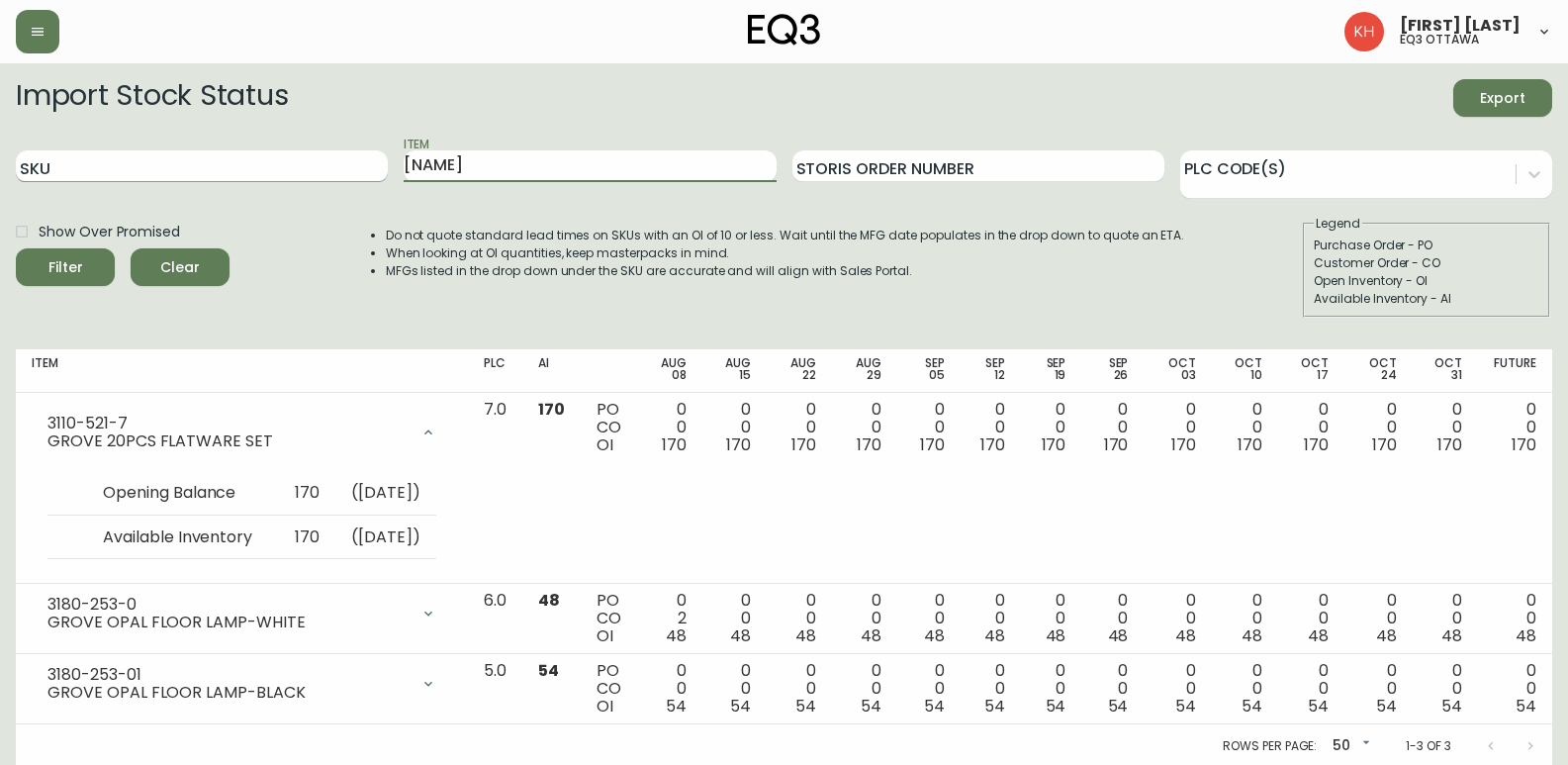 click on "SKU Item [NAME] Storis Order Number PLC Code(s)" at bounding box center [784, 166] 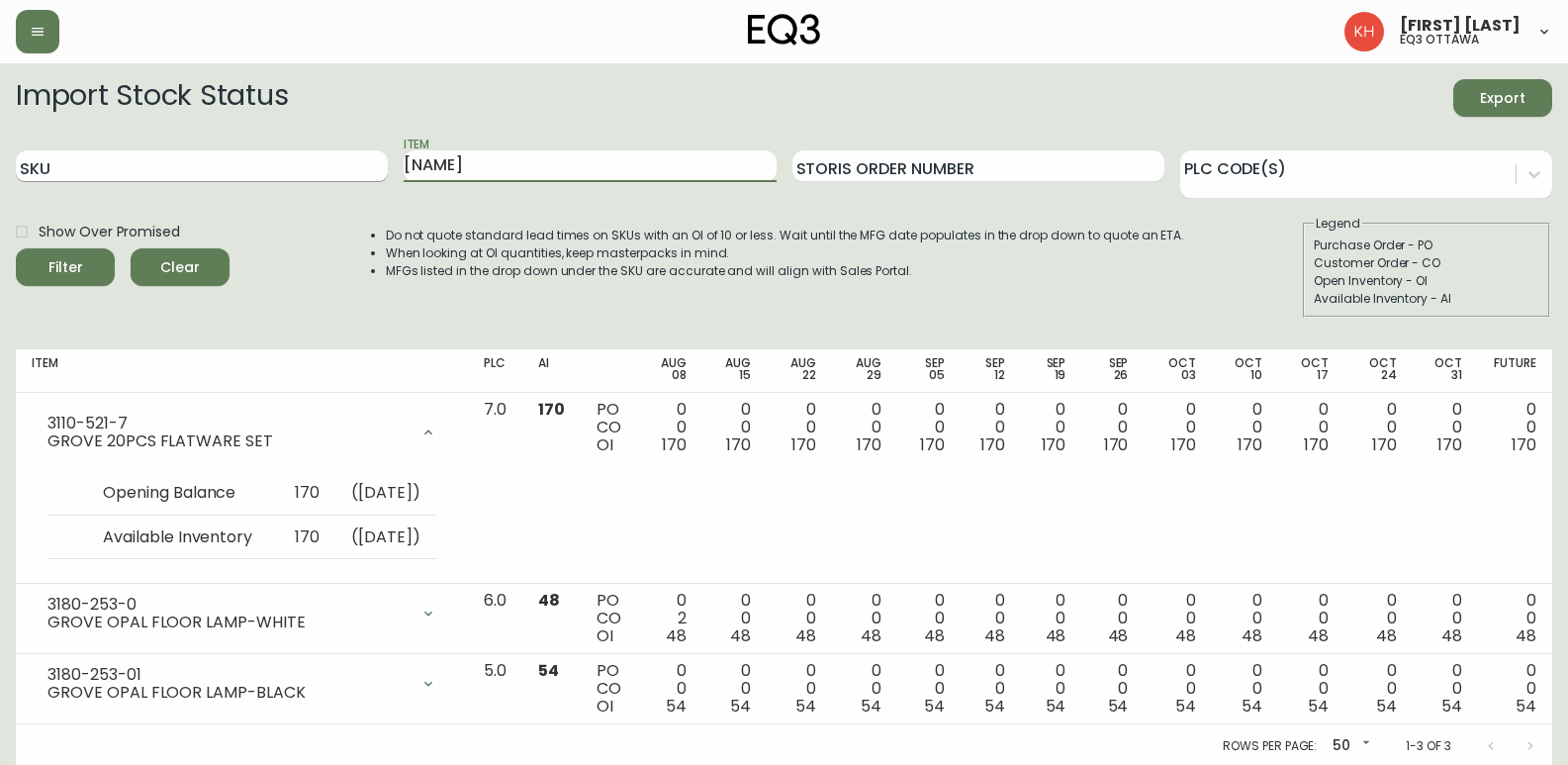 click on "Filter" at bounding box center [65, 267] 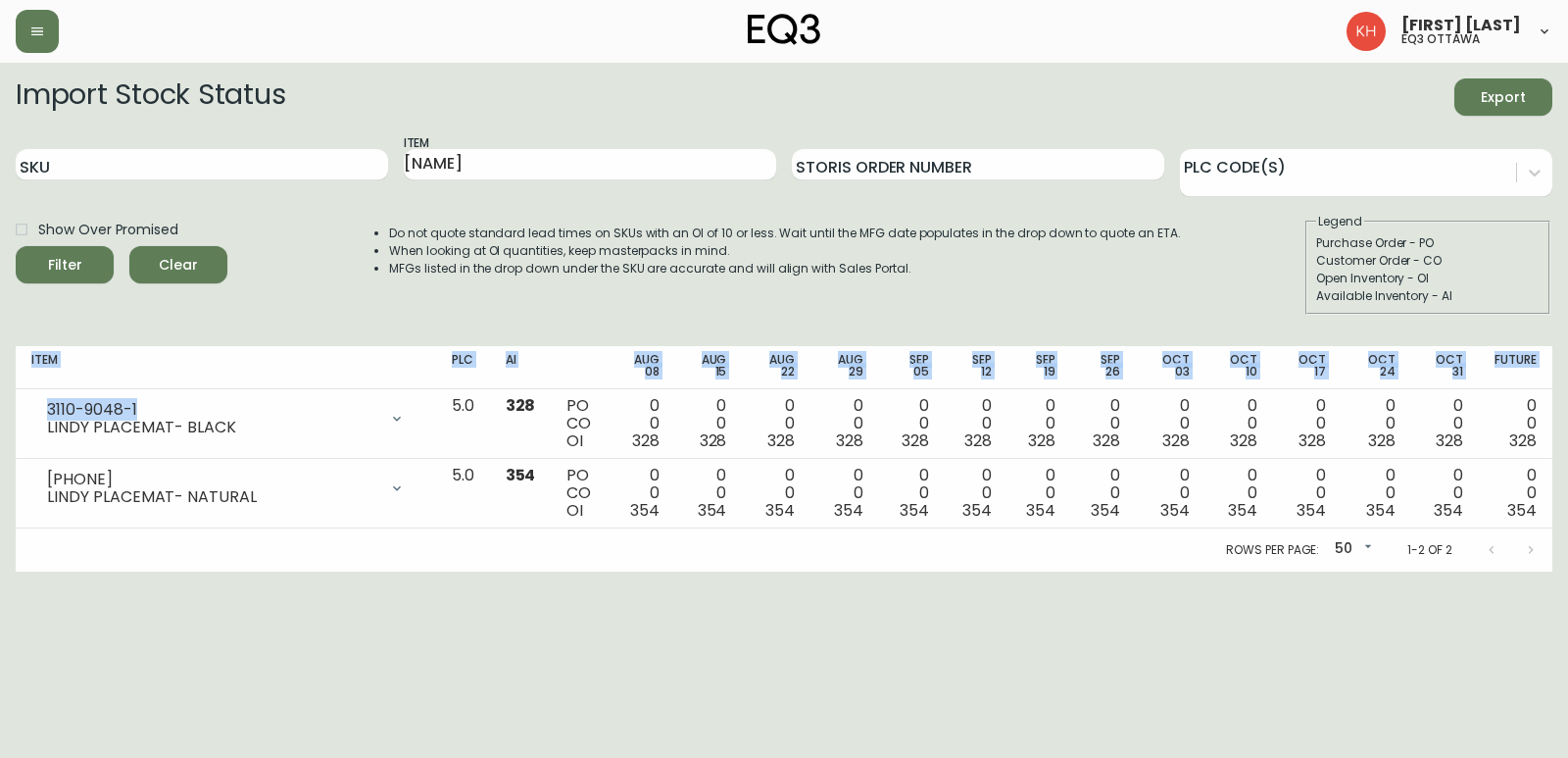 drag, startPoint x: 140, startPoint y: 407, endPoint x: 11, endPoint y: 413, distance: 129.13946 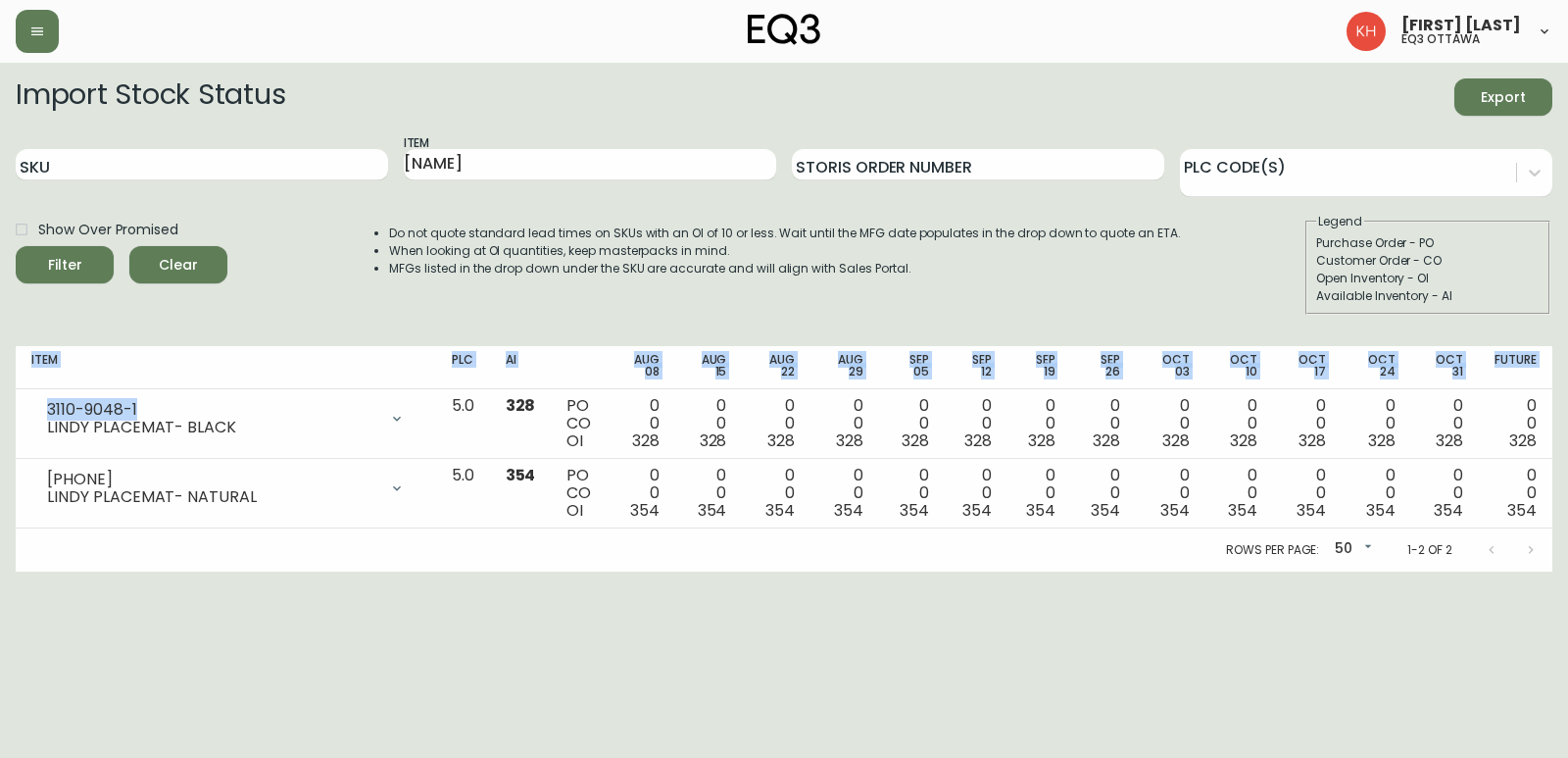 click on "LINDY PLACEMAT- BLACK Opening Balance 328 ( [DATE] ) Available Inventory 328 ( [DATE] ) 5.0 328 PO CO OI 0 0 328 0 0 328 0 0 328 0 0 328 0 0 328 0 0 328 0 0 328 0 0 328 0 0 328 0 0 328 0 0 328 0 0 328 3110-9048-8 LINDY PLACEMAT- NATURAL Opening Balance 354 ( [DATE] ) Available Inventory 354 ( [DATE] ) 5.0 354 PO CO OI 0 0 354 0 0 354 0 0 354 0 0 354 0 0 354 0 0 354 0 0 354 0 0 354 0 0 354 0 0 354 0 0 354 0 0 354 0 0 354 0 0 354" at bounding box center [784, 317] 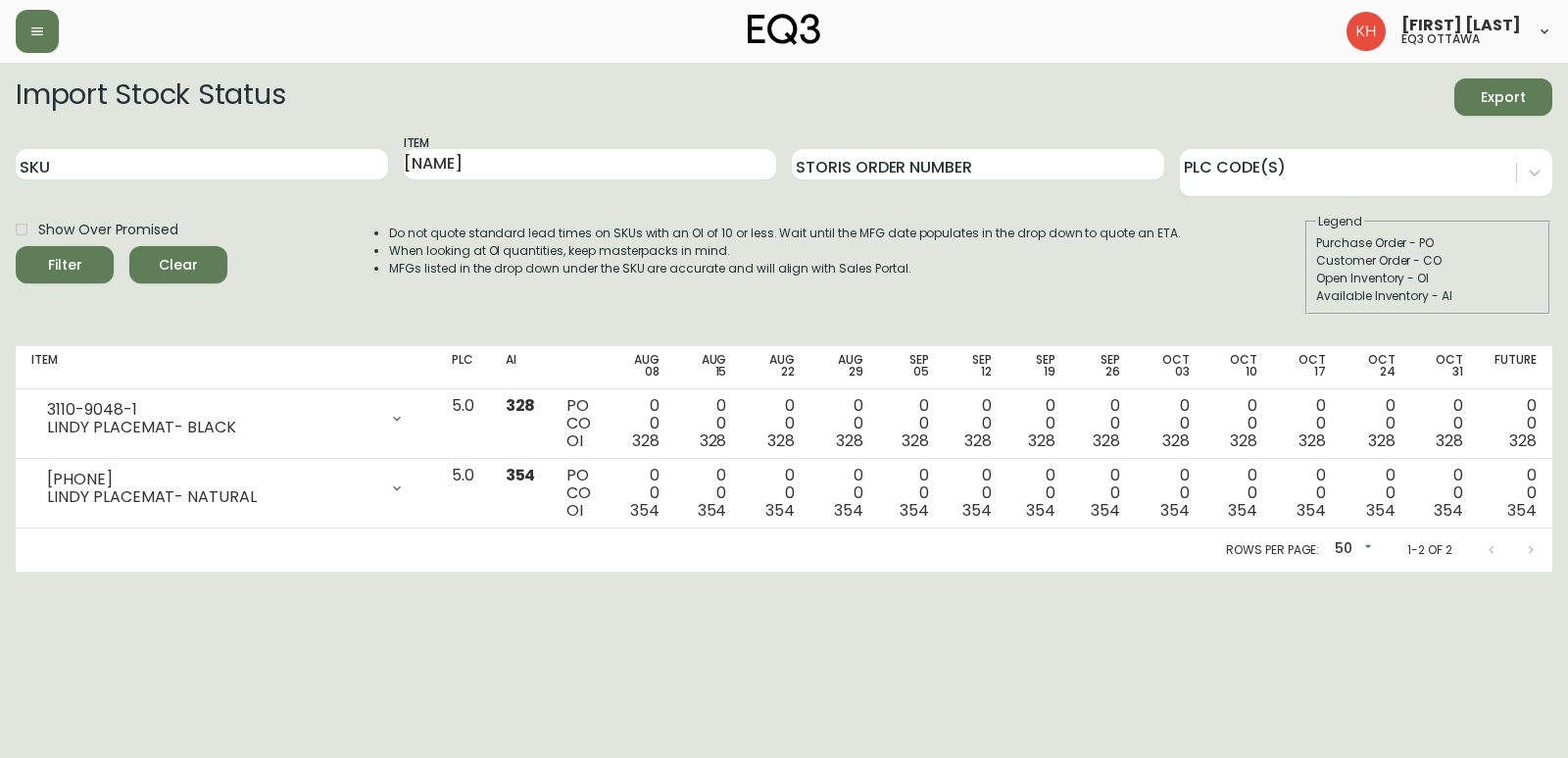 drag, startPoint x: 205, startPoint y: 535, endPoint x: 166, endPoint y: 487, distance: 61.84658 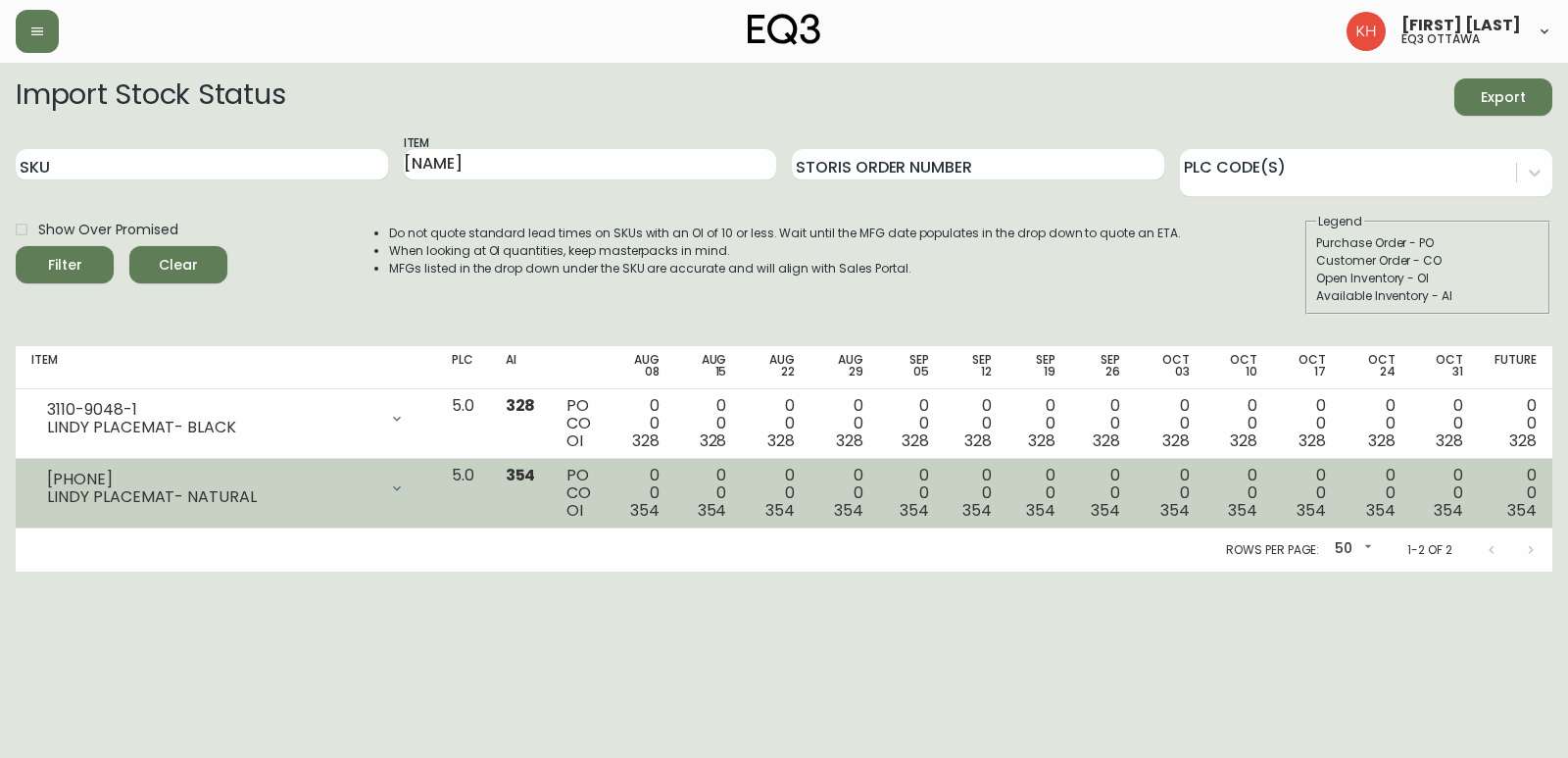 click on "Rows per page: 50 50 1-2 of 2" at bounding box center (784, 550) 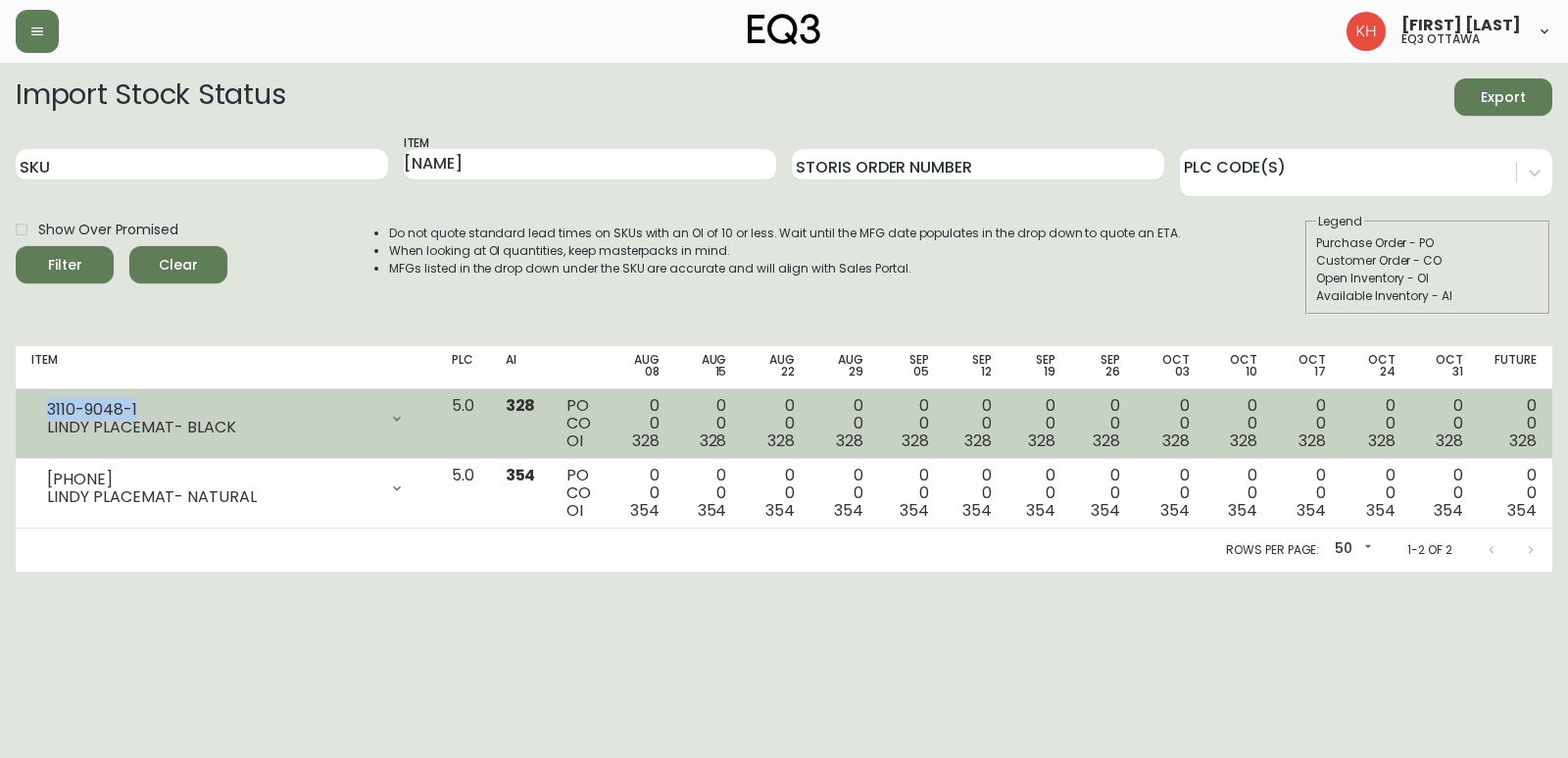 drag, startPoint x: 139, startPoint y: 408, endPoint x: 39, endPoint y: 408, distance: 100 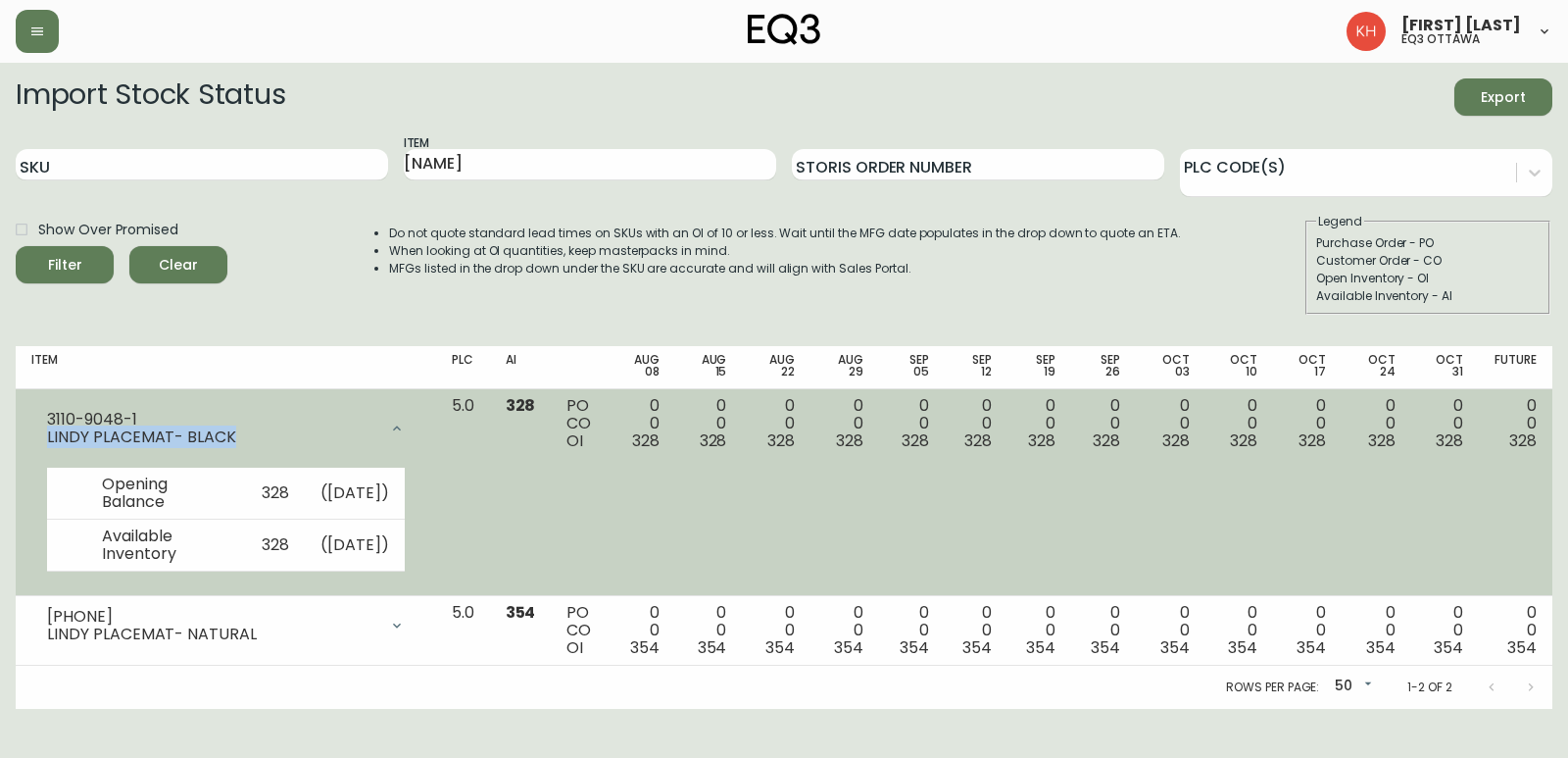 drag, startPoint x: 195, startPoint y: 434, endPoint x: 27, endPoint y: 442, distance: 168.19037 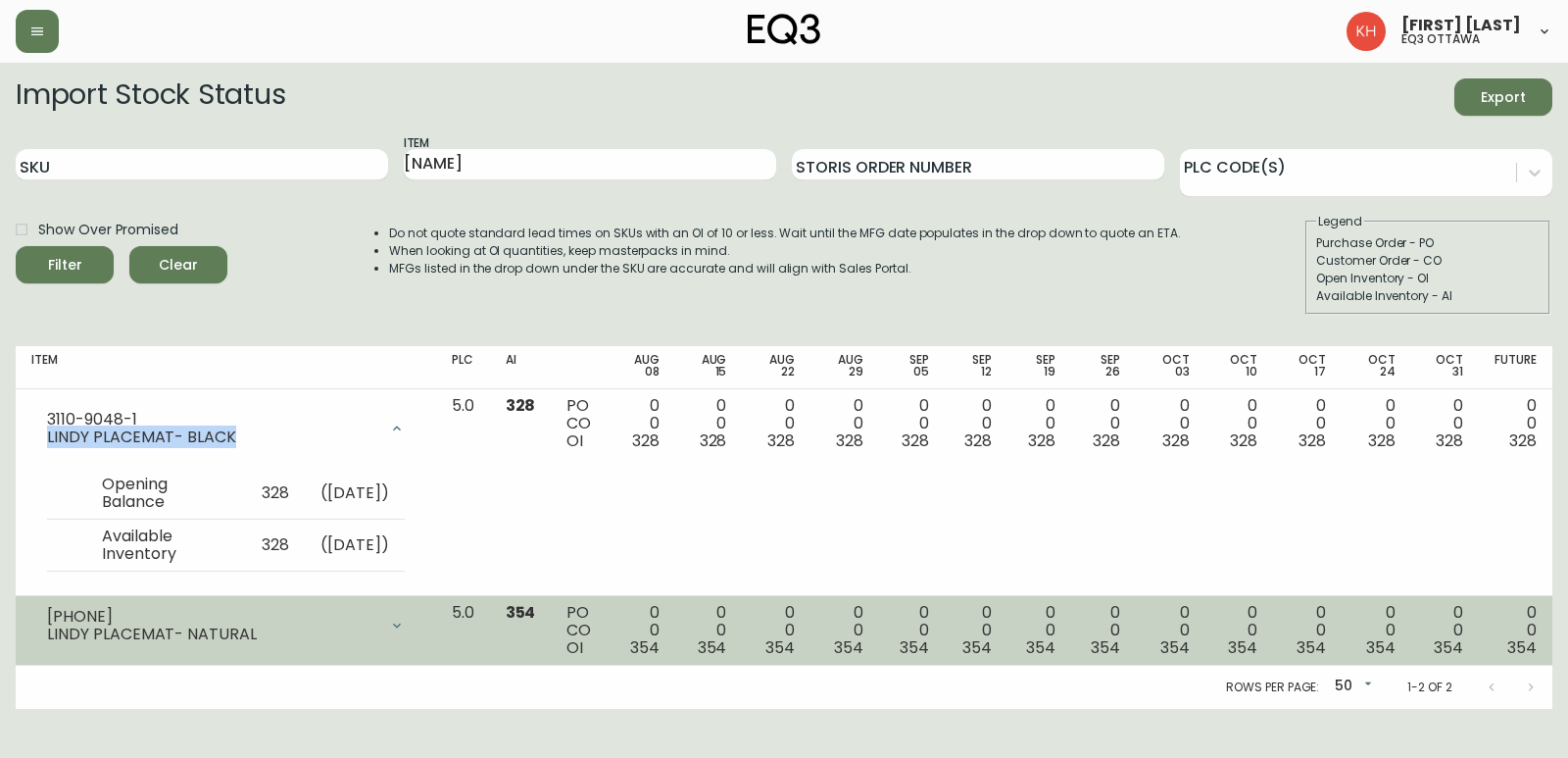 drag, startPoint x: 142, startPoint y: 646, endPoint x: 39, endPoint y: 642, distance: 103.077641 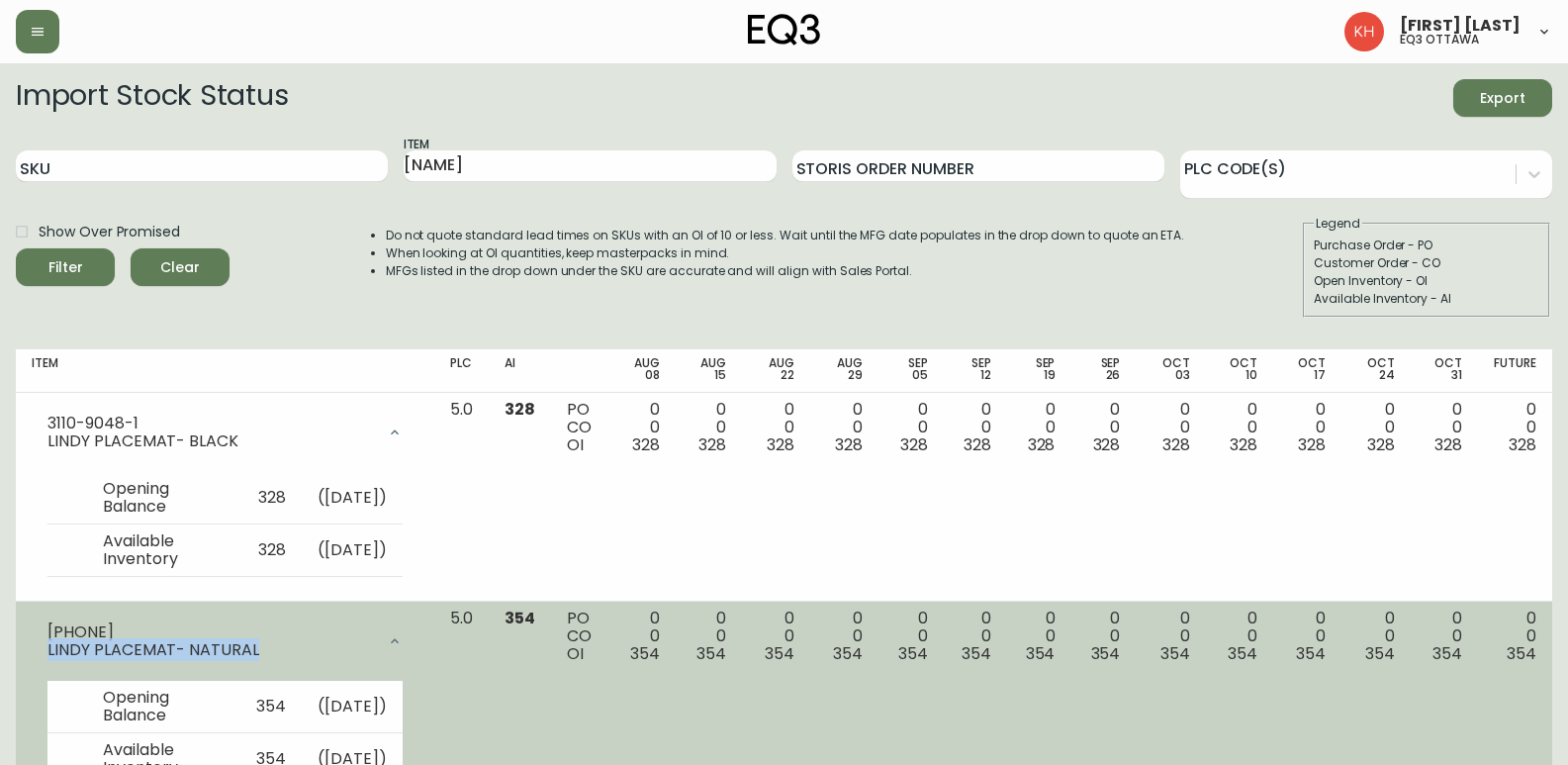 drag, startPoint x: 196, startPoint y: 685, endPoint x: 39, endPoint y: 685, distance: 157 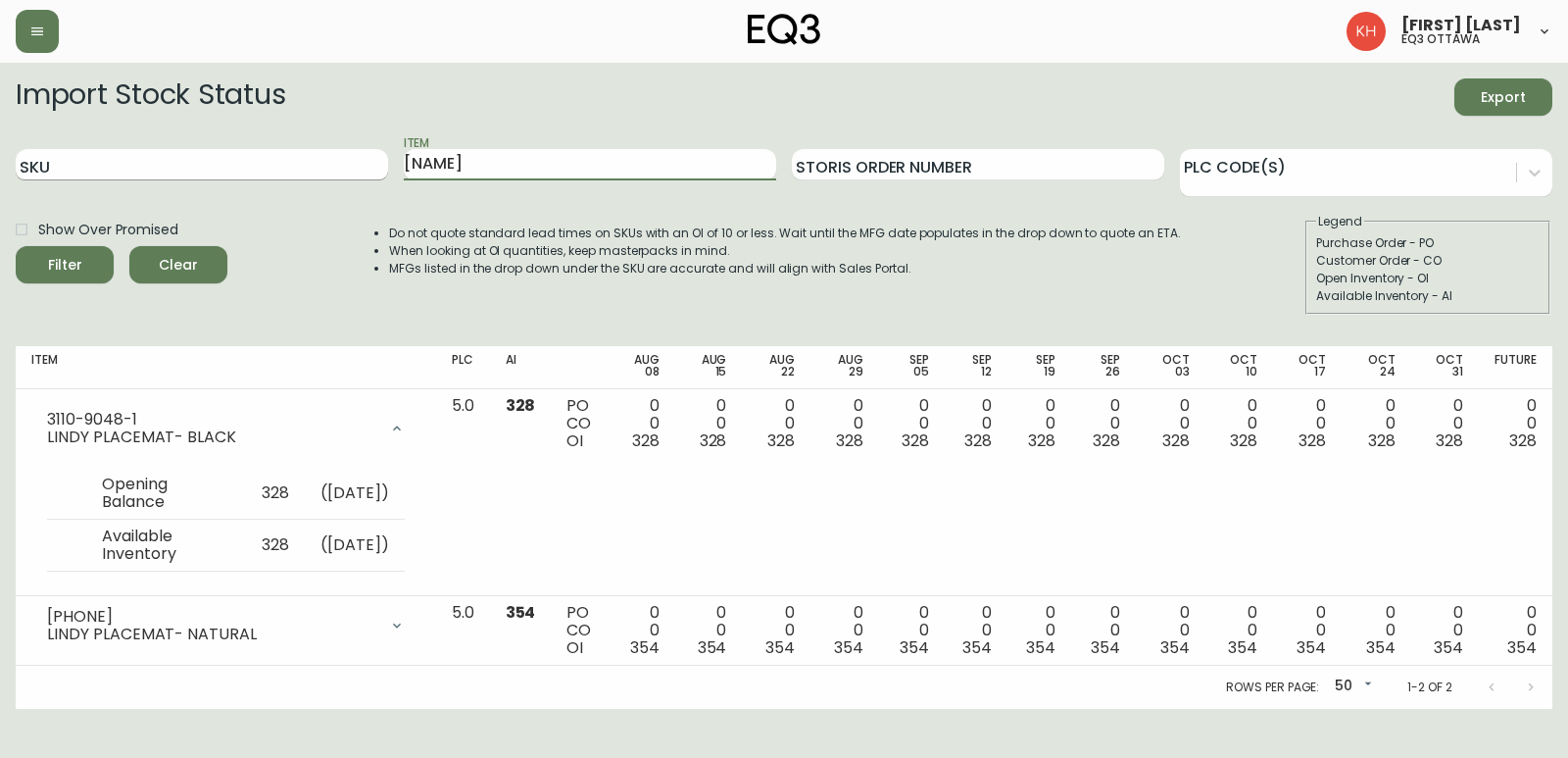 drag, startPoint x: 496, startPoint y: 155, endPoint x: 205, endPoint y: 177, distance: 291.83043 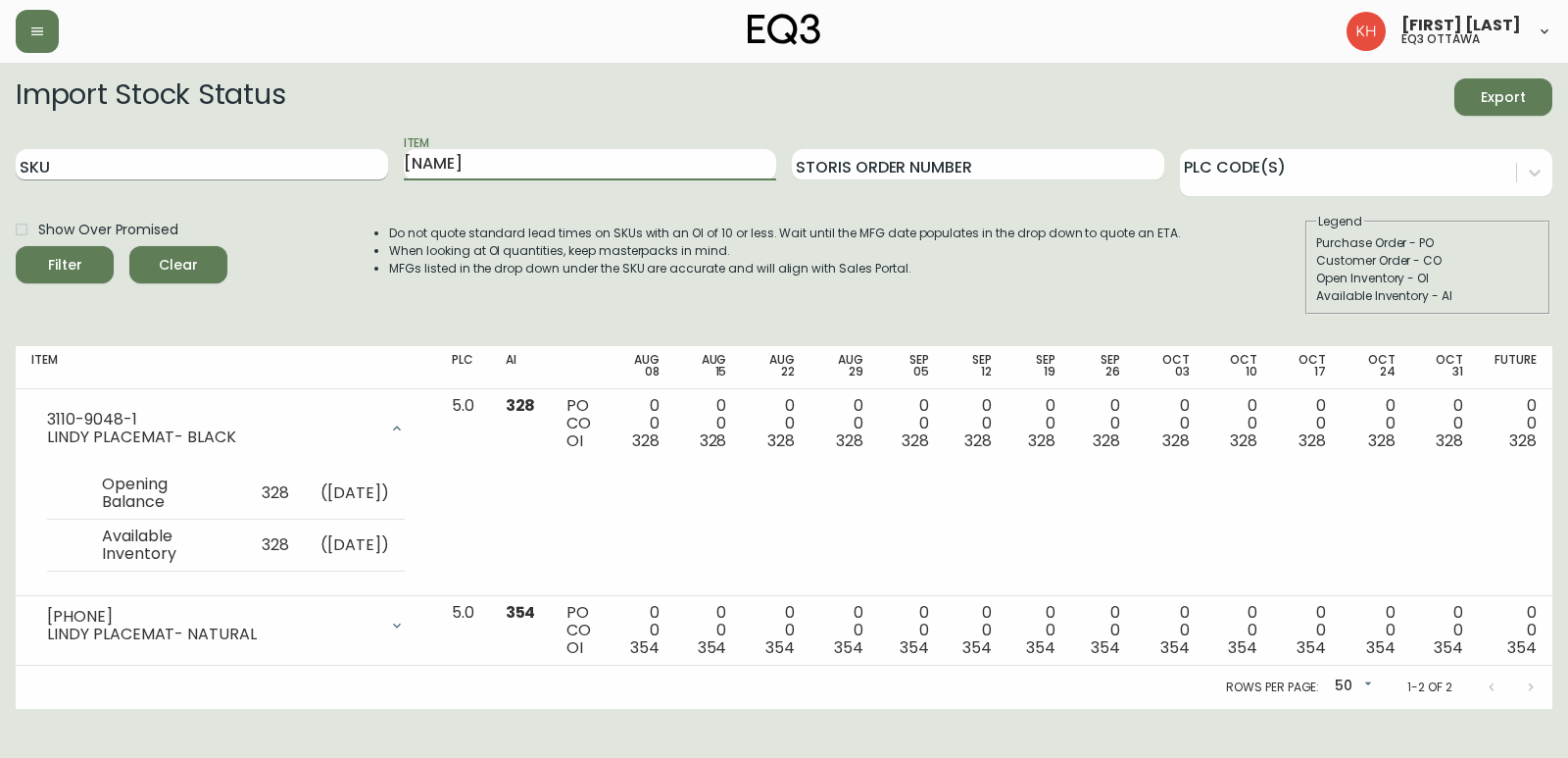 click on "SKU Item [PRODUCT] Storis Order Number PLC Code(s)" at bounding box center [784, 165] 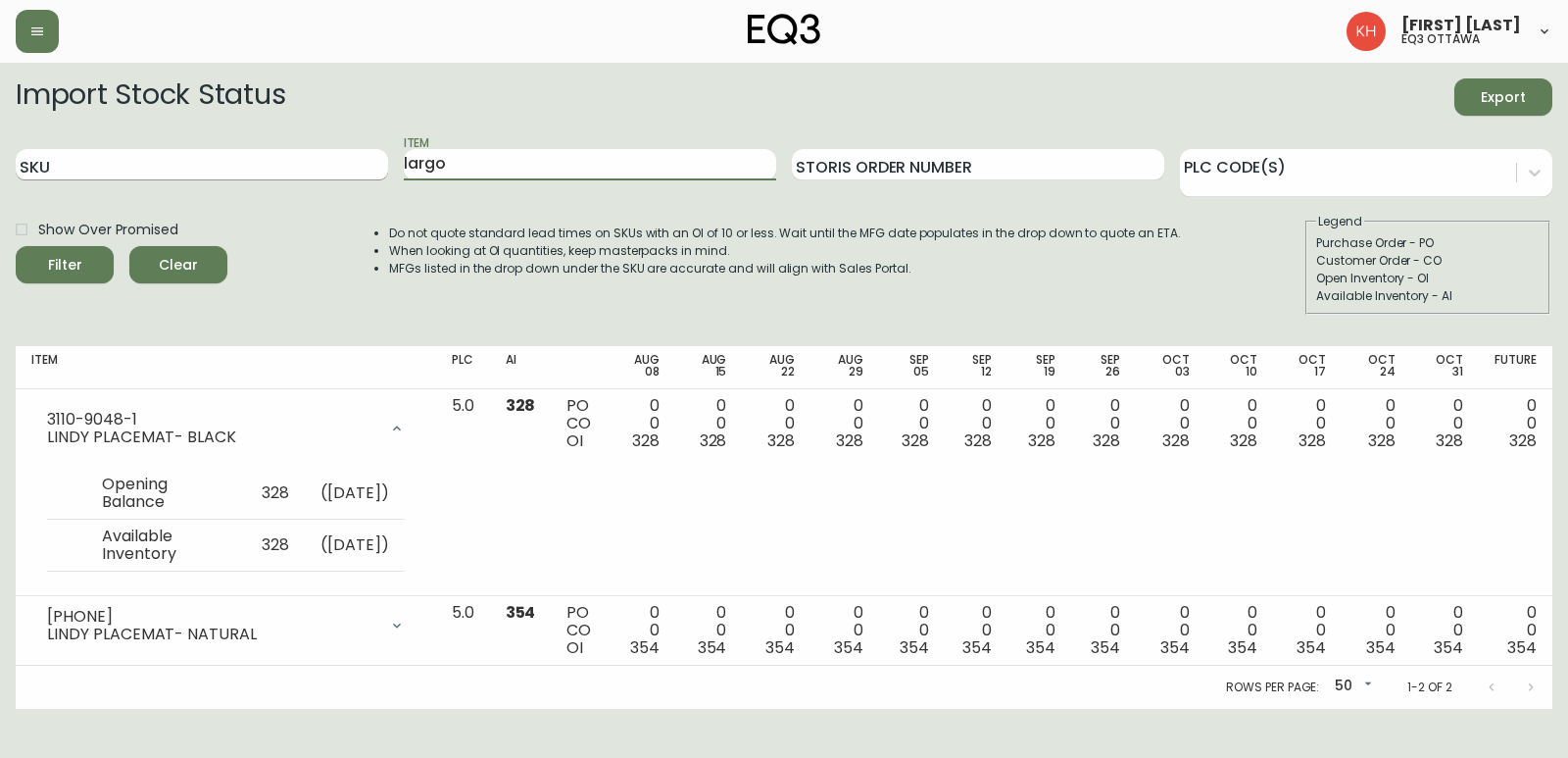click on "Filter" at bounding box center (65, 265) 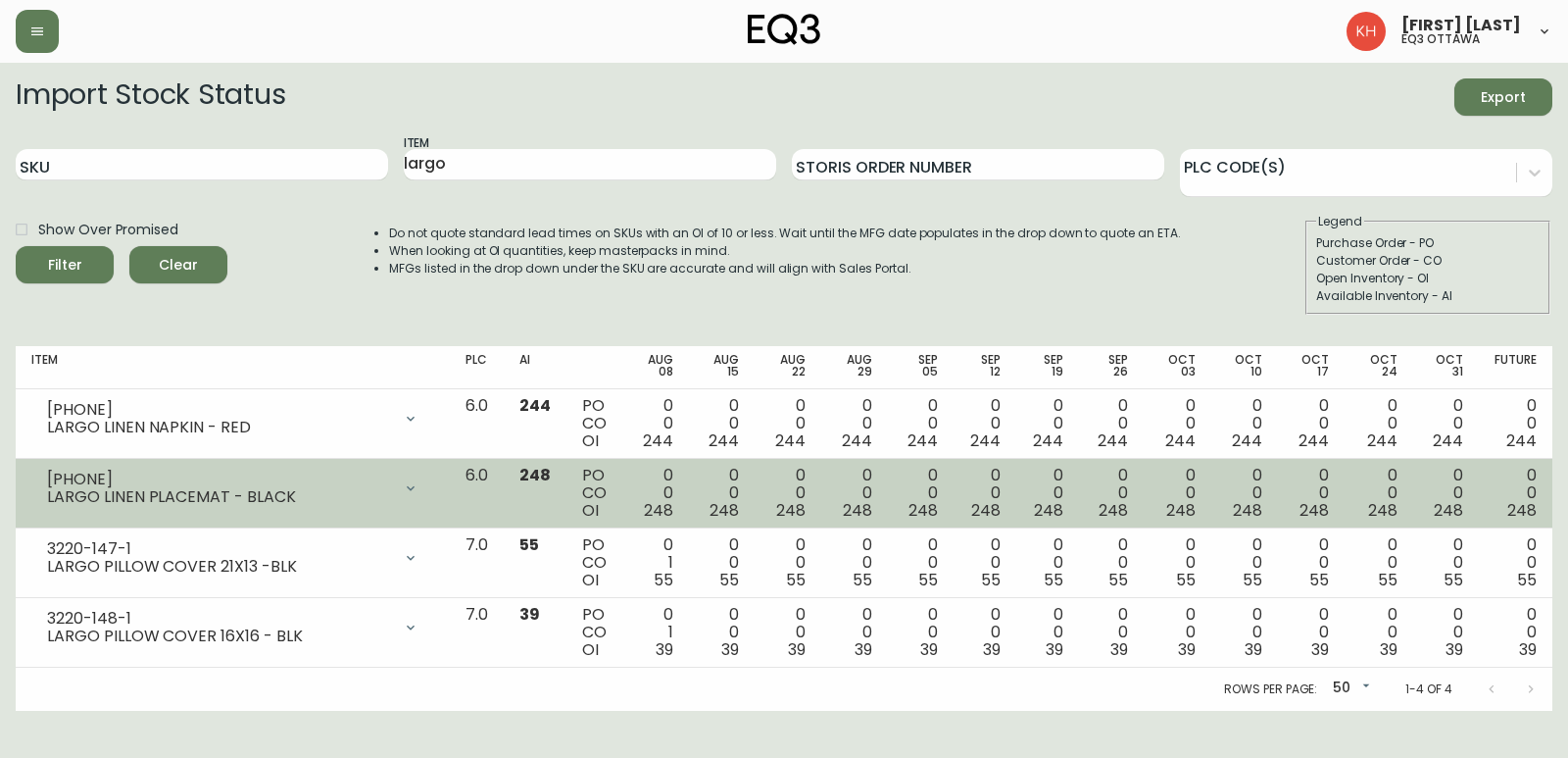 drag, startPoint x: 130, startPoint y: 481, endPoint x: 34, endPoint y: 480, distance: 96.00521 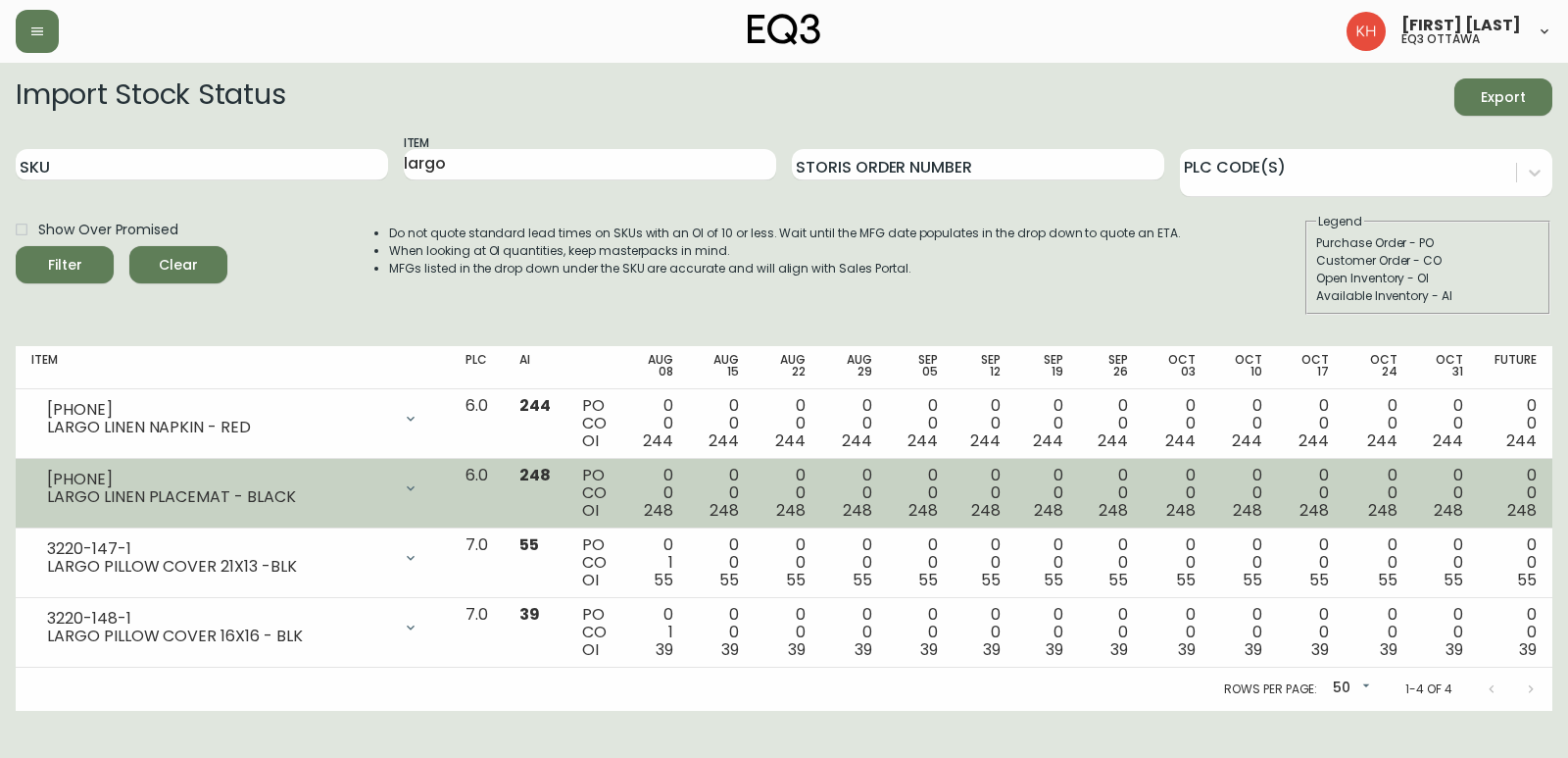 click on "3110-066-1 LARGO LINEN PLACEMAT - BLACK" at bounding box center (232, 488) 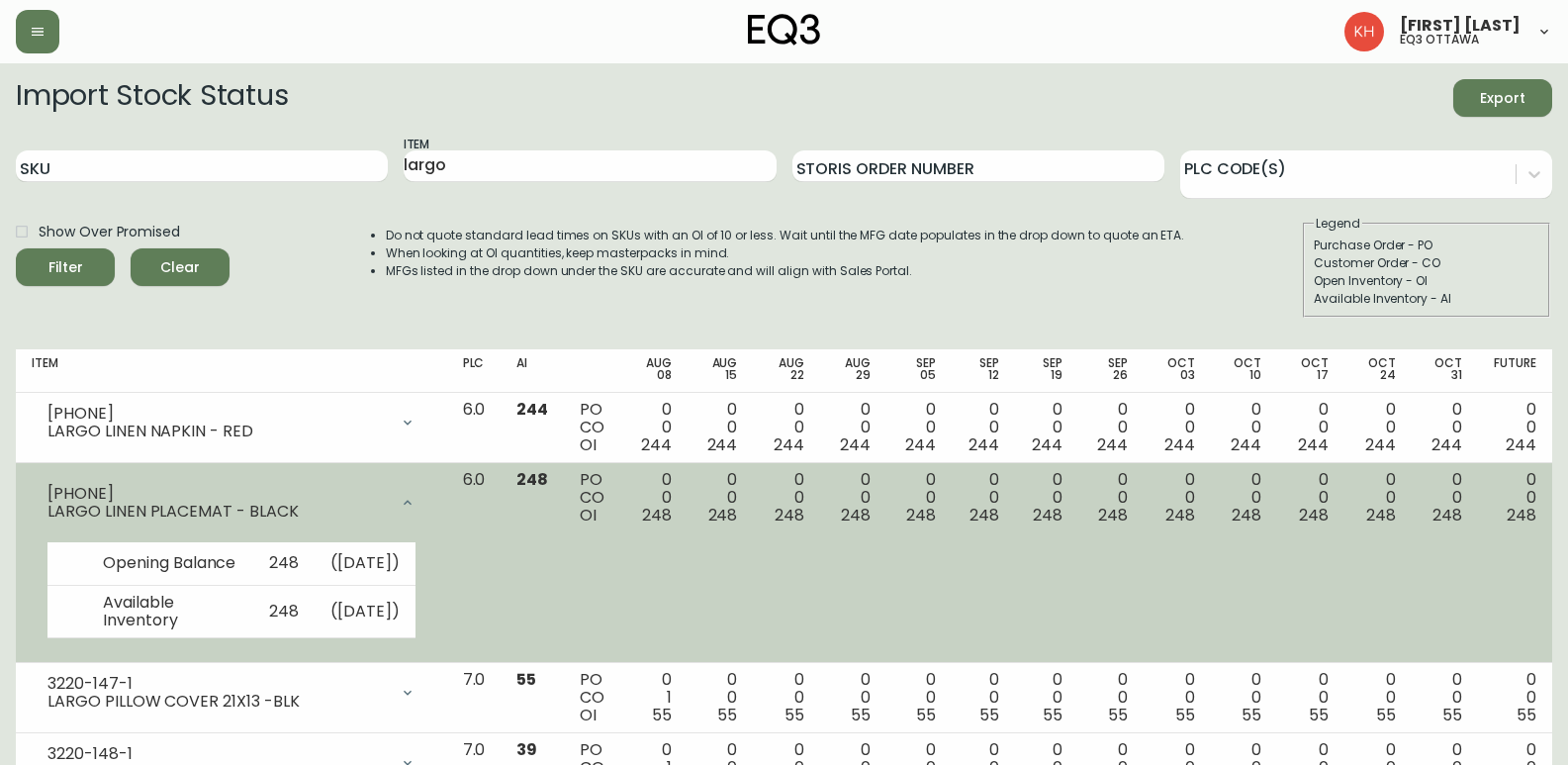click on "LARGO LINEN PLACEMAT - BLACK" at bounding box center [218, 512] 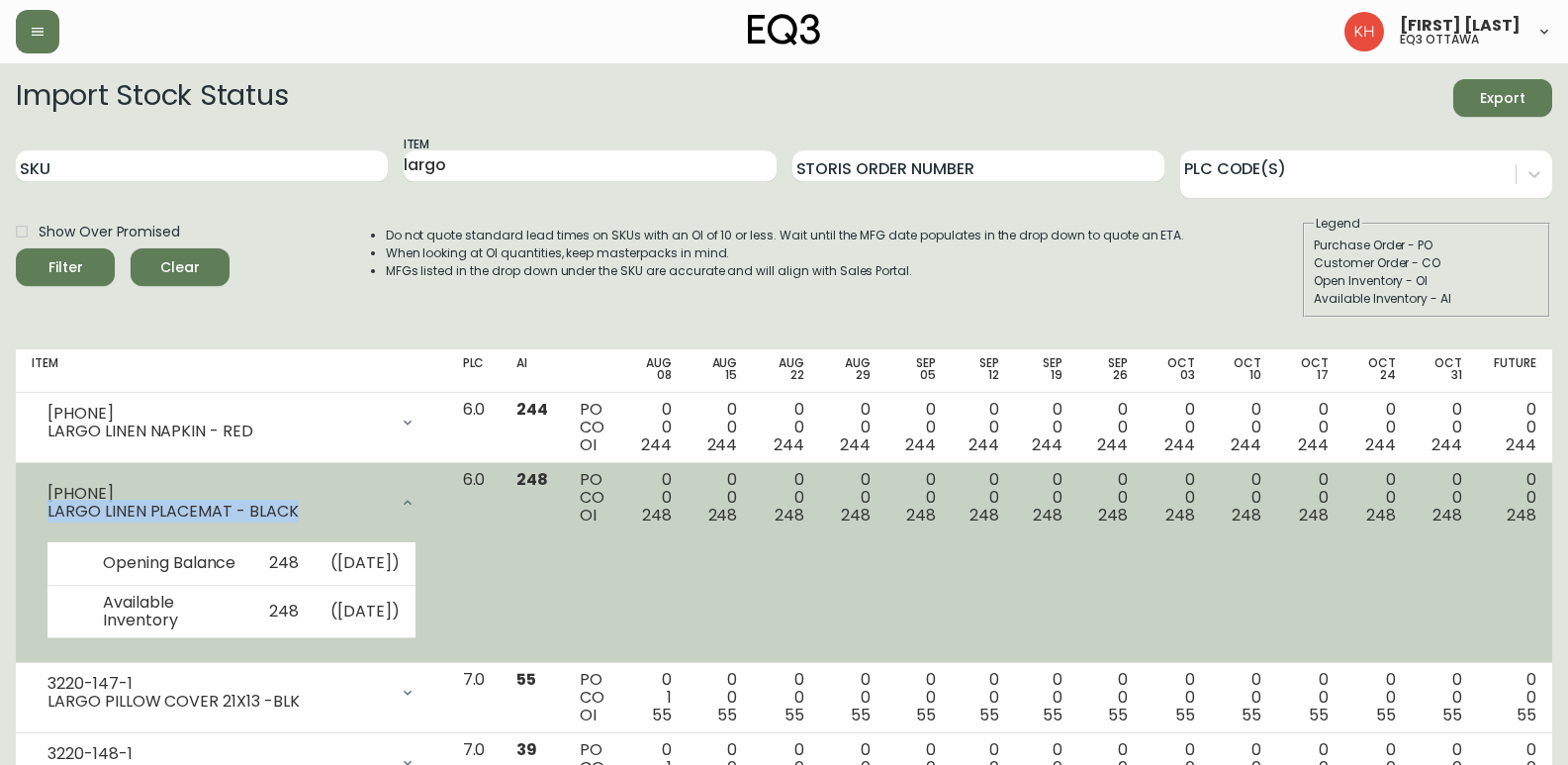 drag, startPoint x: 290, startPoint y: 509, endPoint x: 49, endPoint y: 520, distance: 241.25091 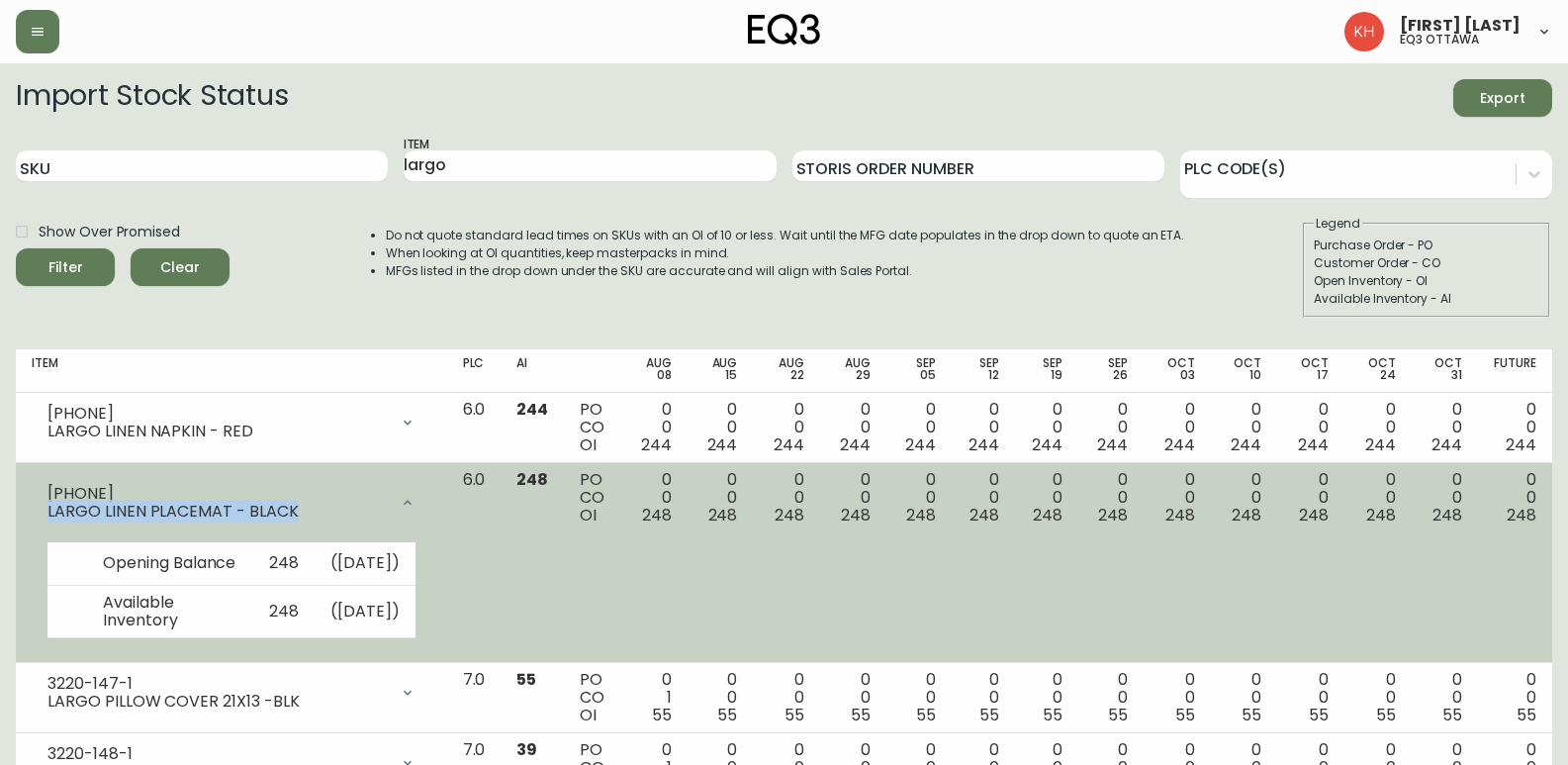 click on "LARGO LINEN PLACEMAT - BLACK" at bounding box center [218, 512] 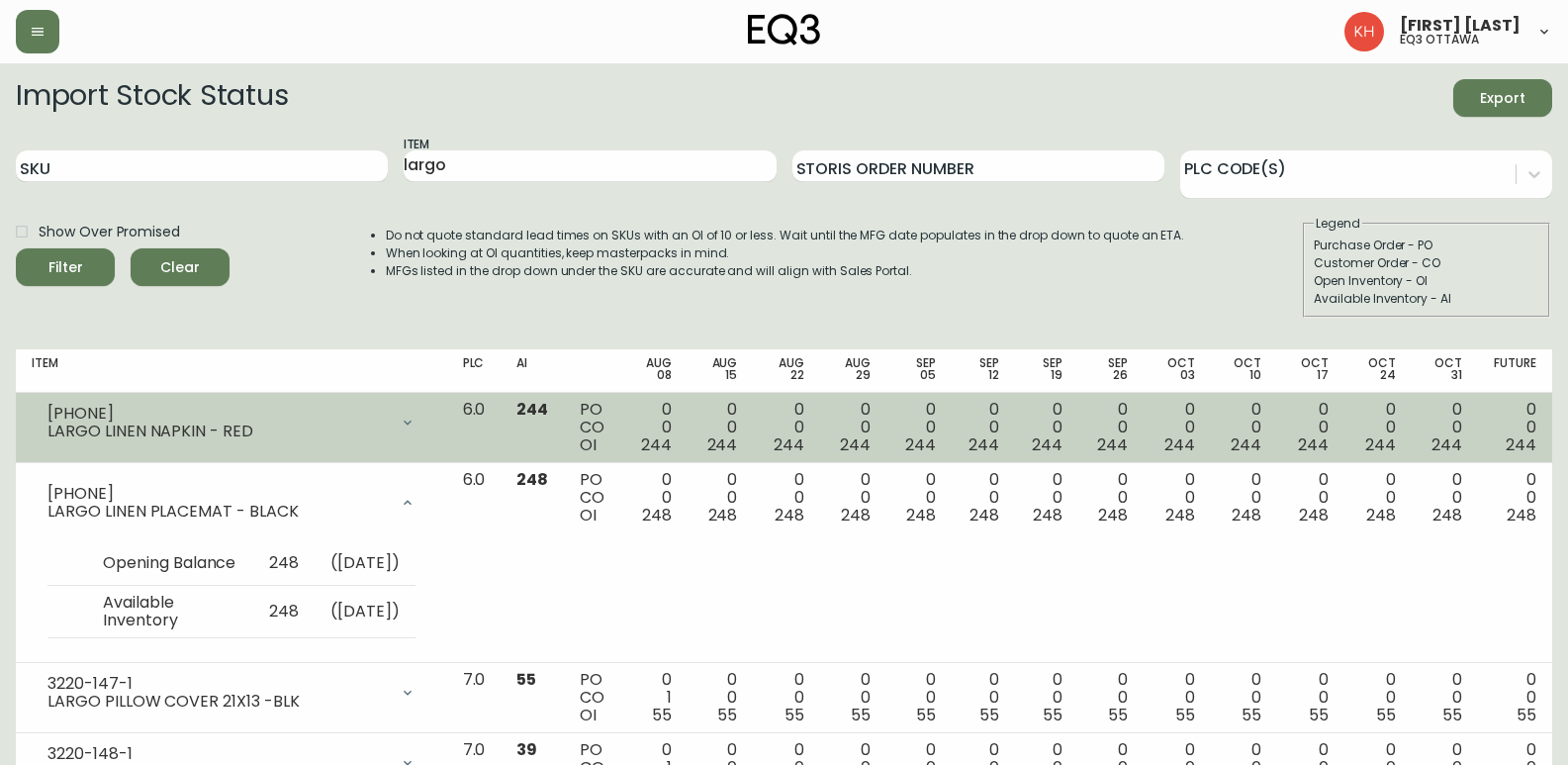 click on "[PHONE]" at bounding box center (218, 414) 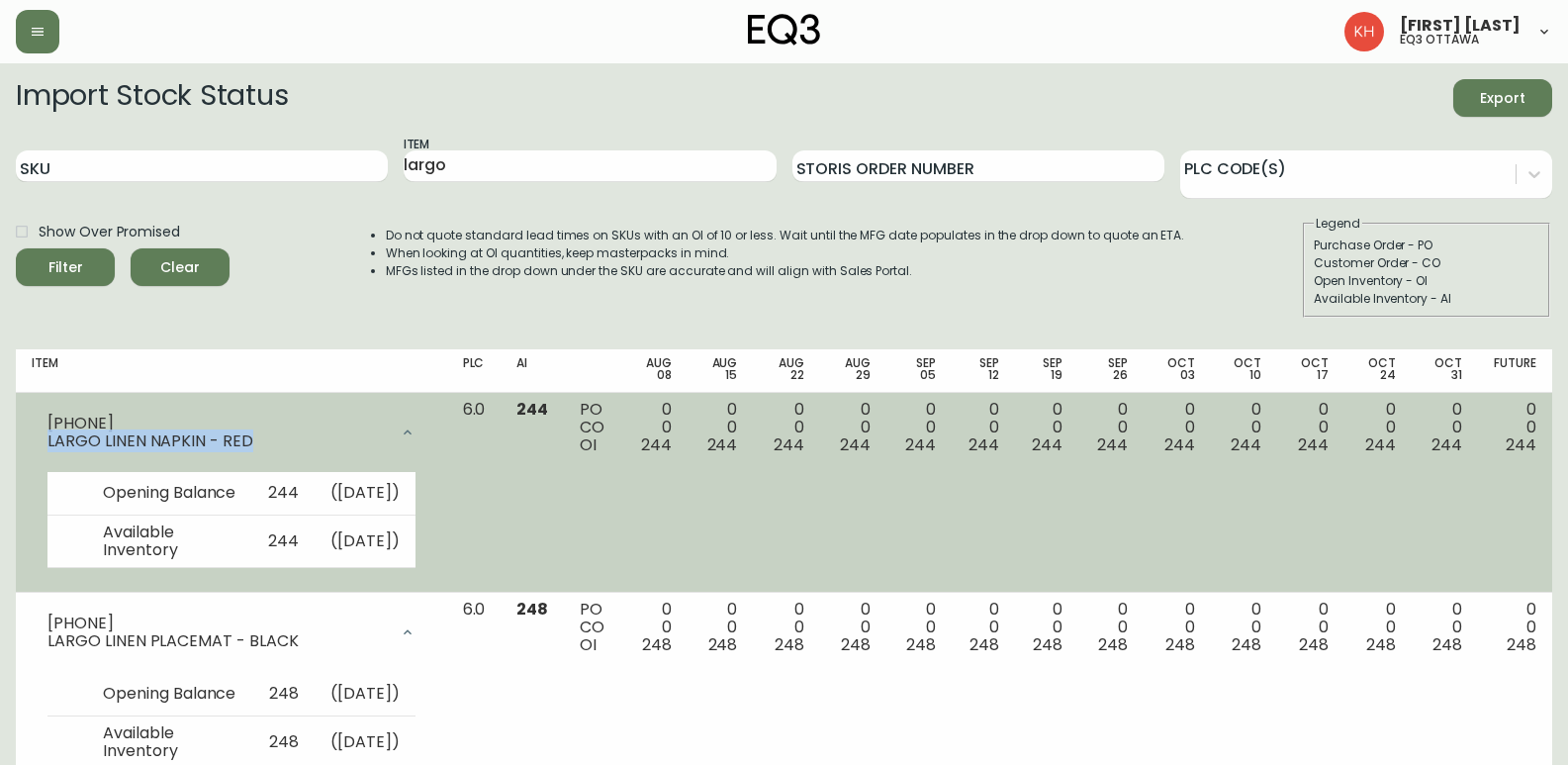 drag, startPoint x: 251, startPoint y: 440, endPoint x: 23, endPoint y: 439, distance: 228.00219 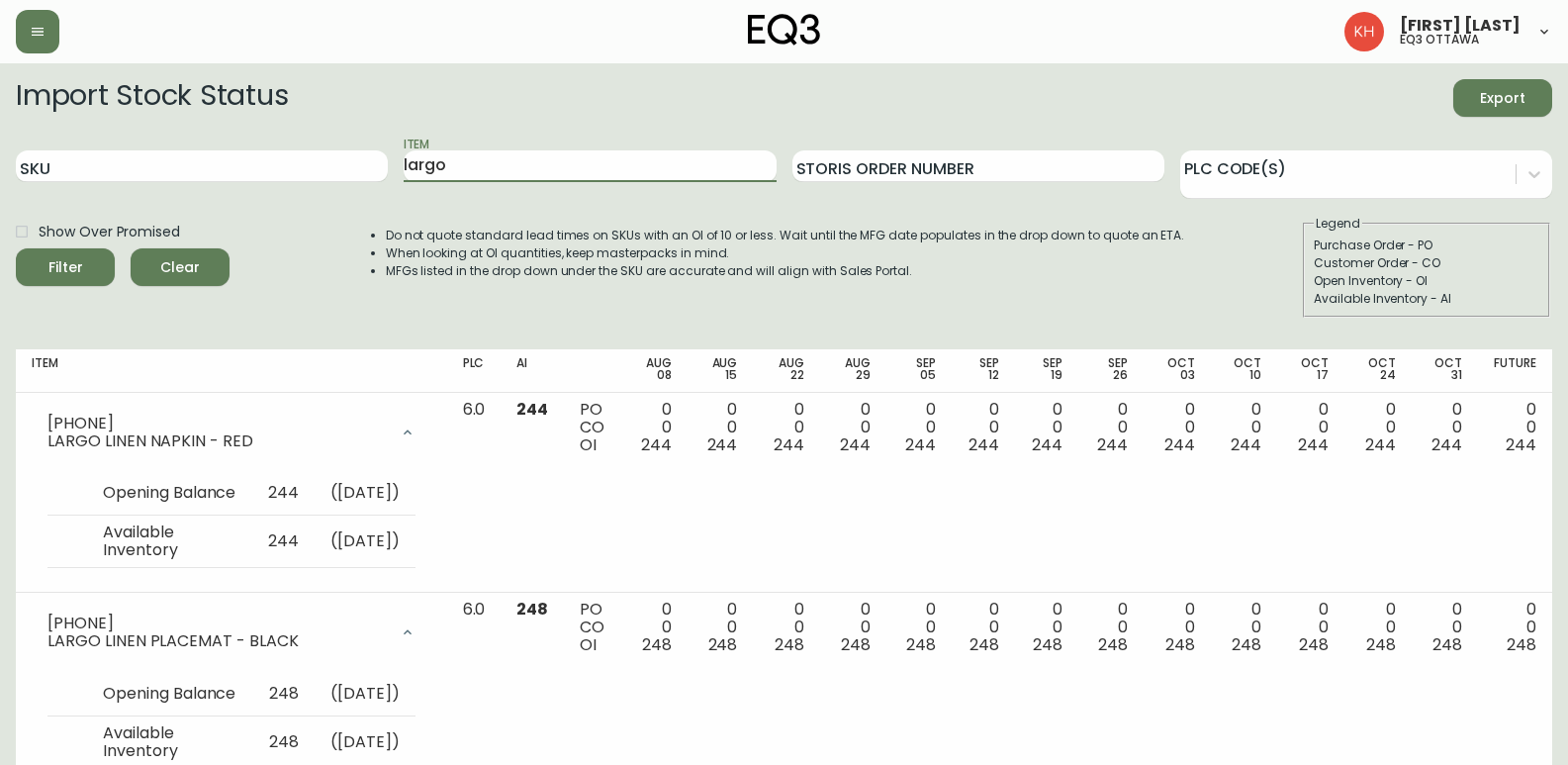 drag, startPoint x: 492, startPoint y: 161, endPoint x: 248, endPoint y: 143, distance: 244.66303 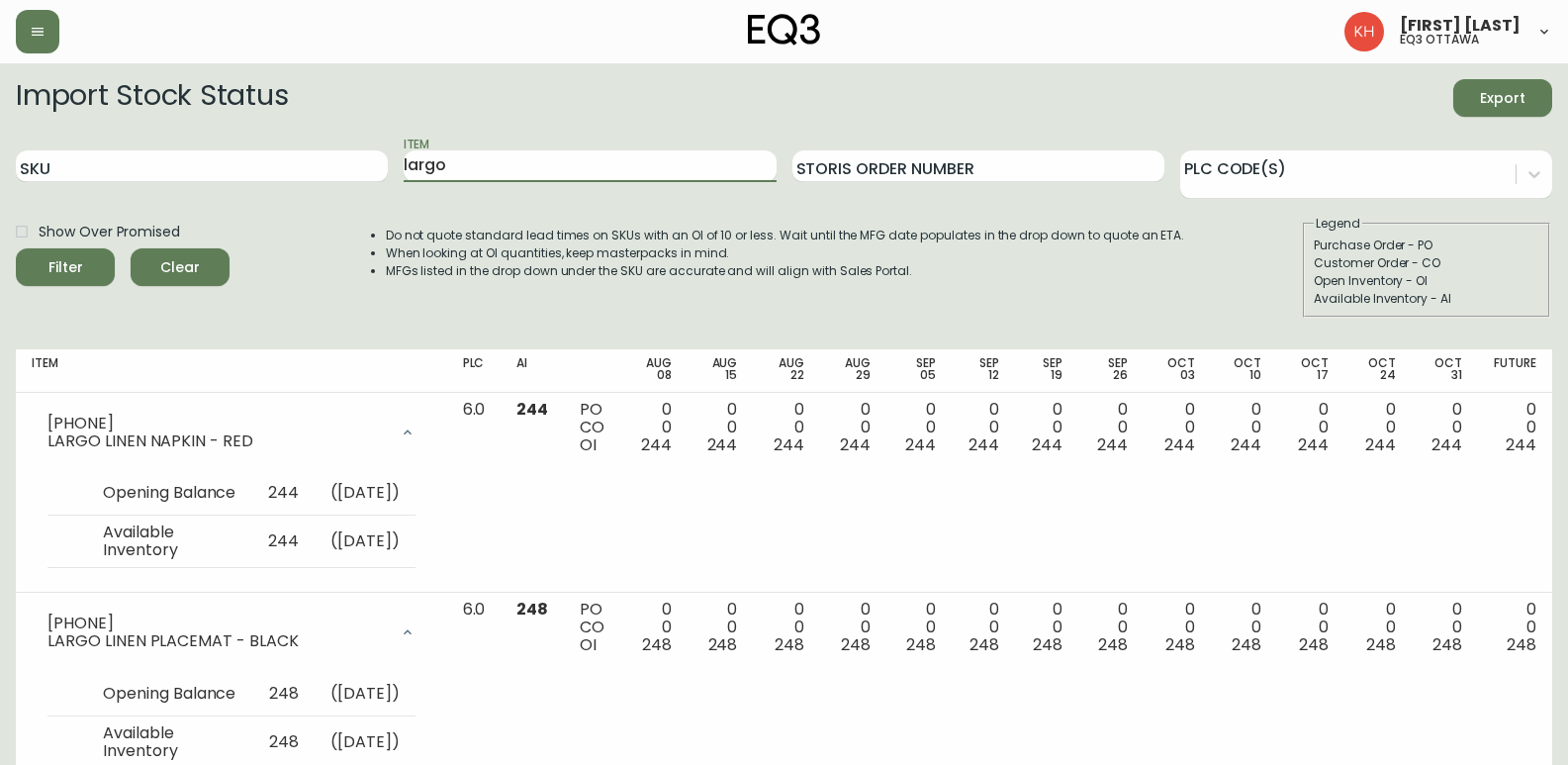 click on "SKU Item [PRODUCT] Storis Order Number PLC Code(s)" at bounding box center [784, 166] 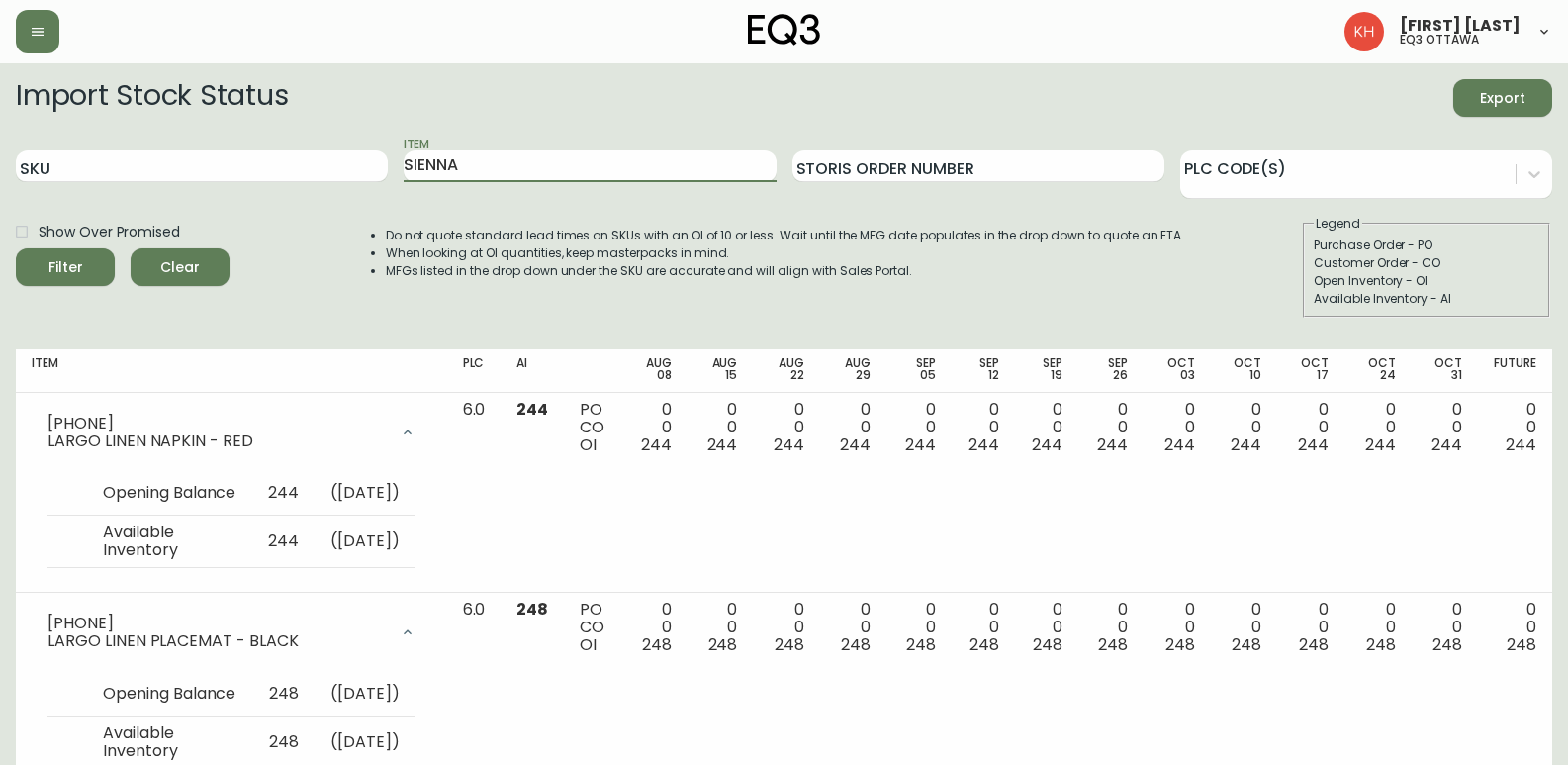 type on "SIENNA" 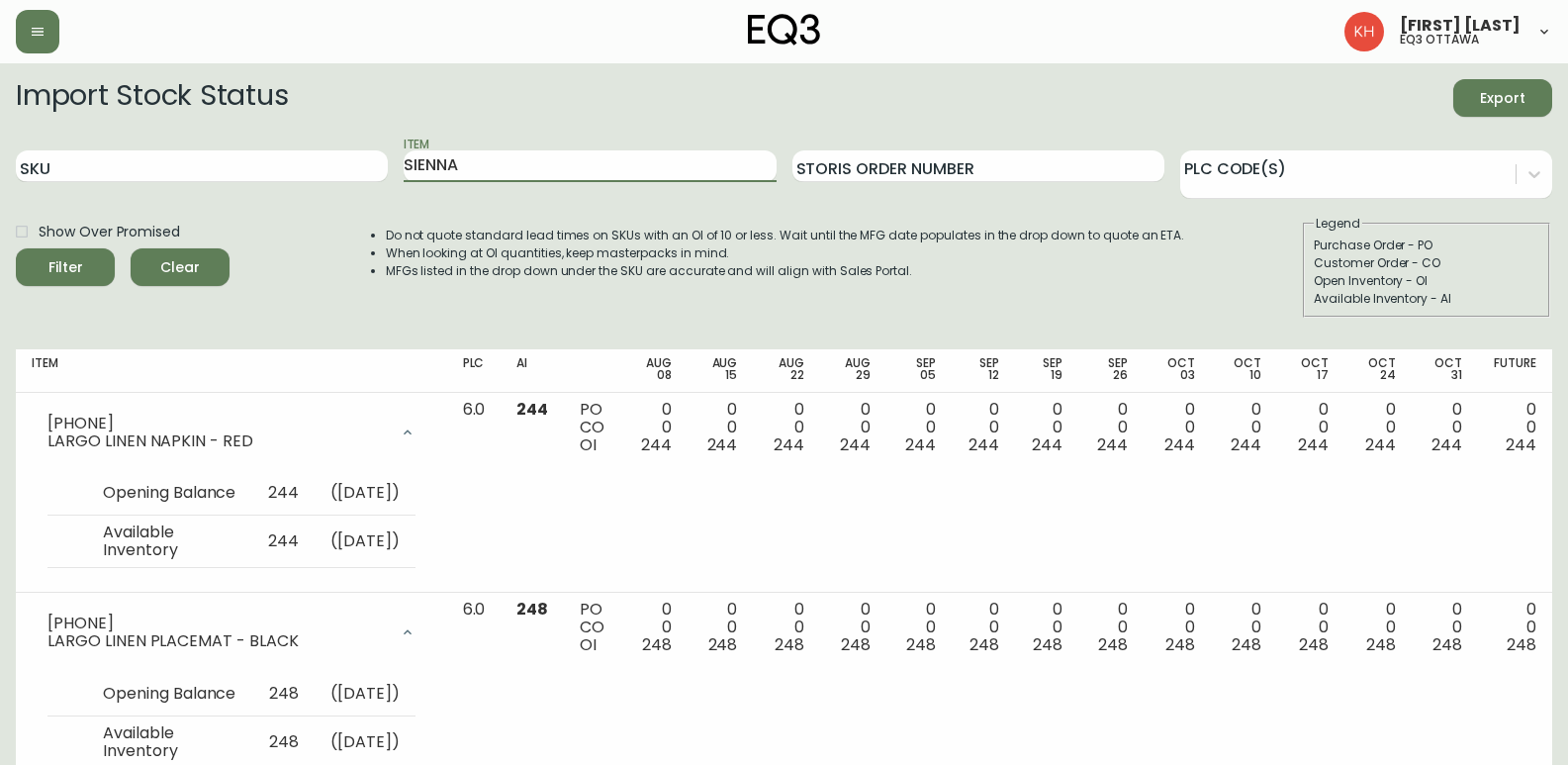 click on "Filter" at bounding box center [65, 267] 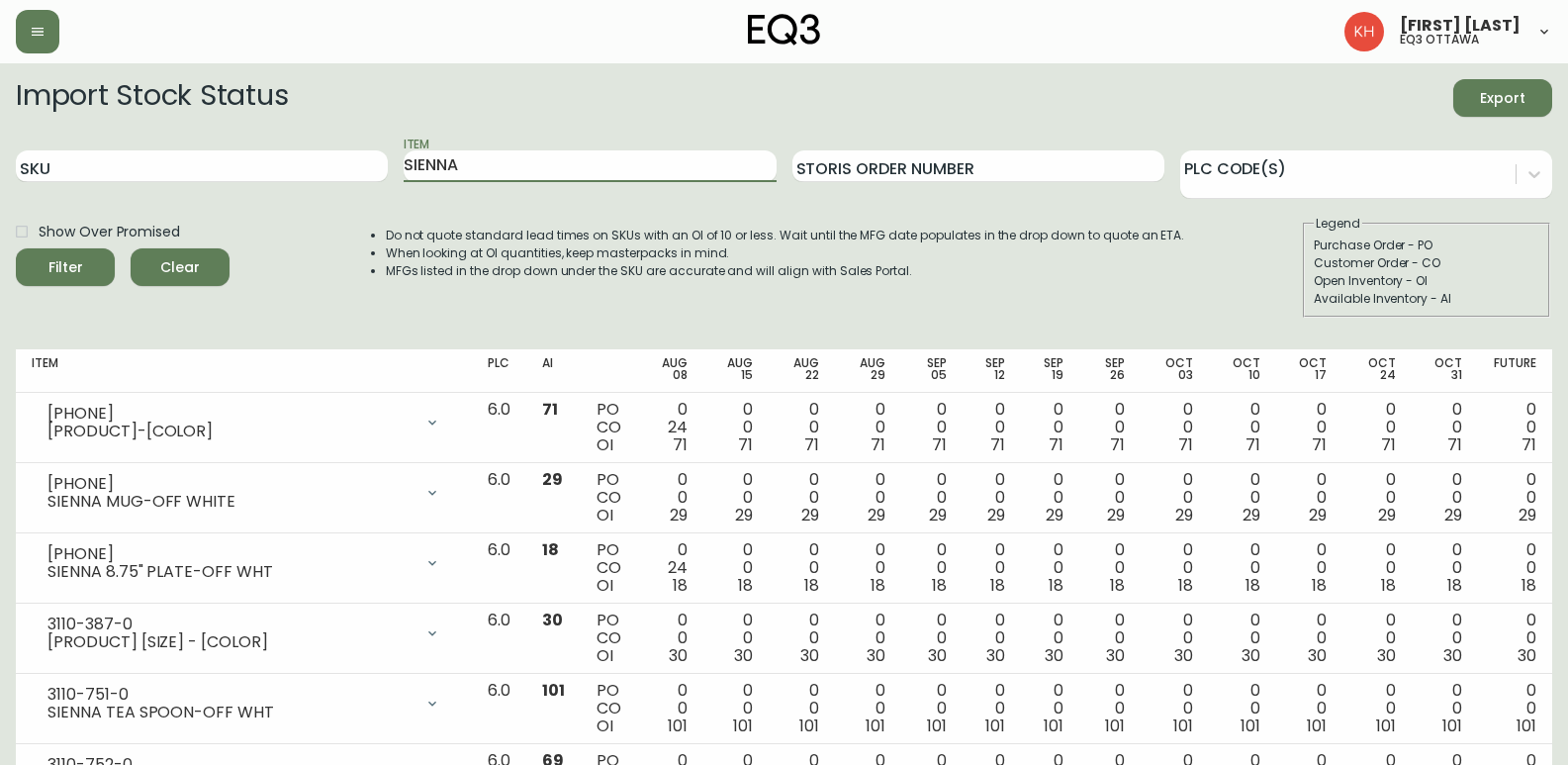 click on "Export" at bounding box center (1503, 98) 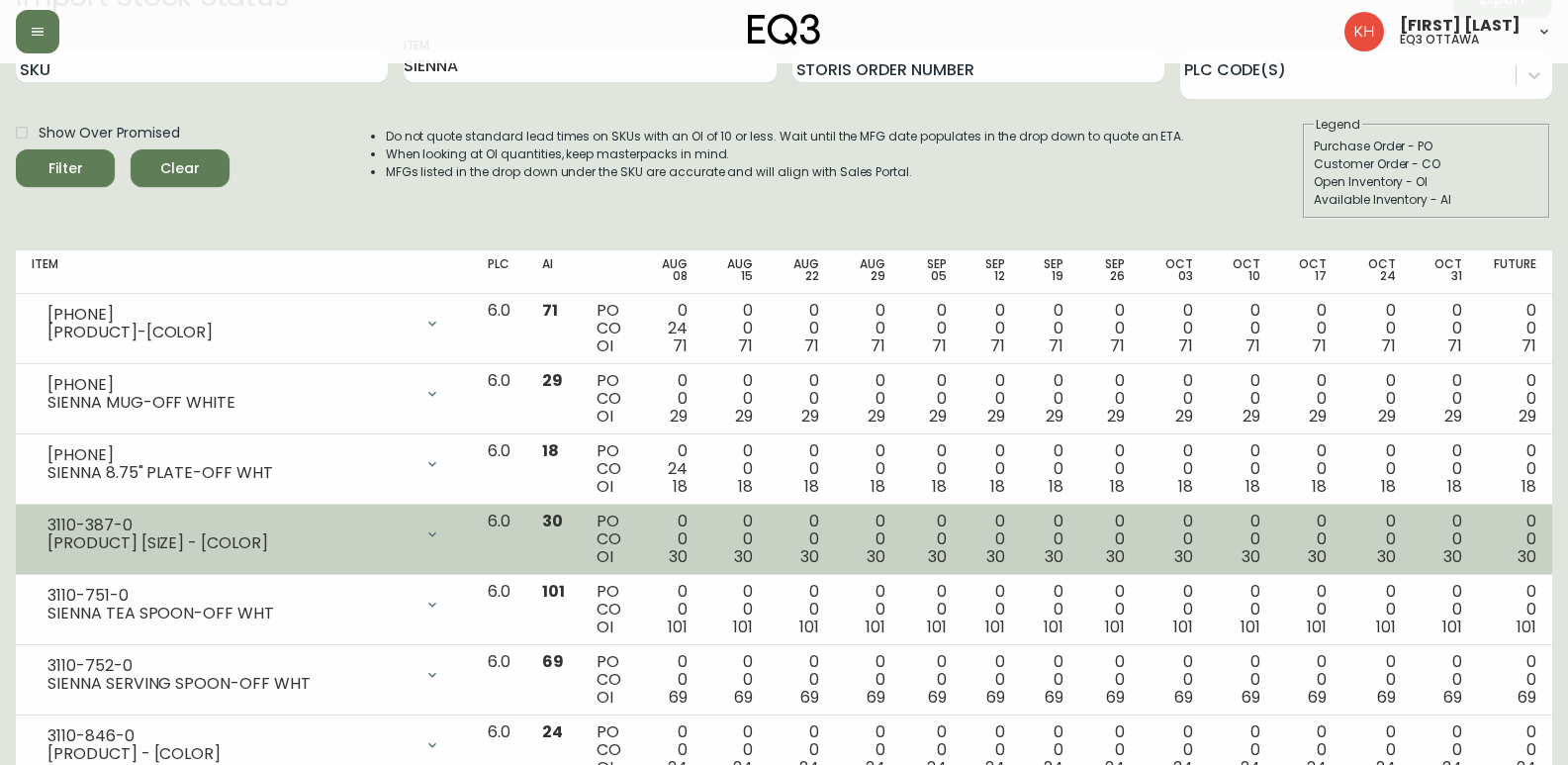 scroll, scrollTop: 163, scrollLeft: 0, axis: vertical 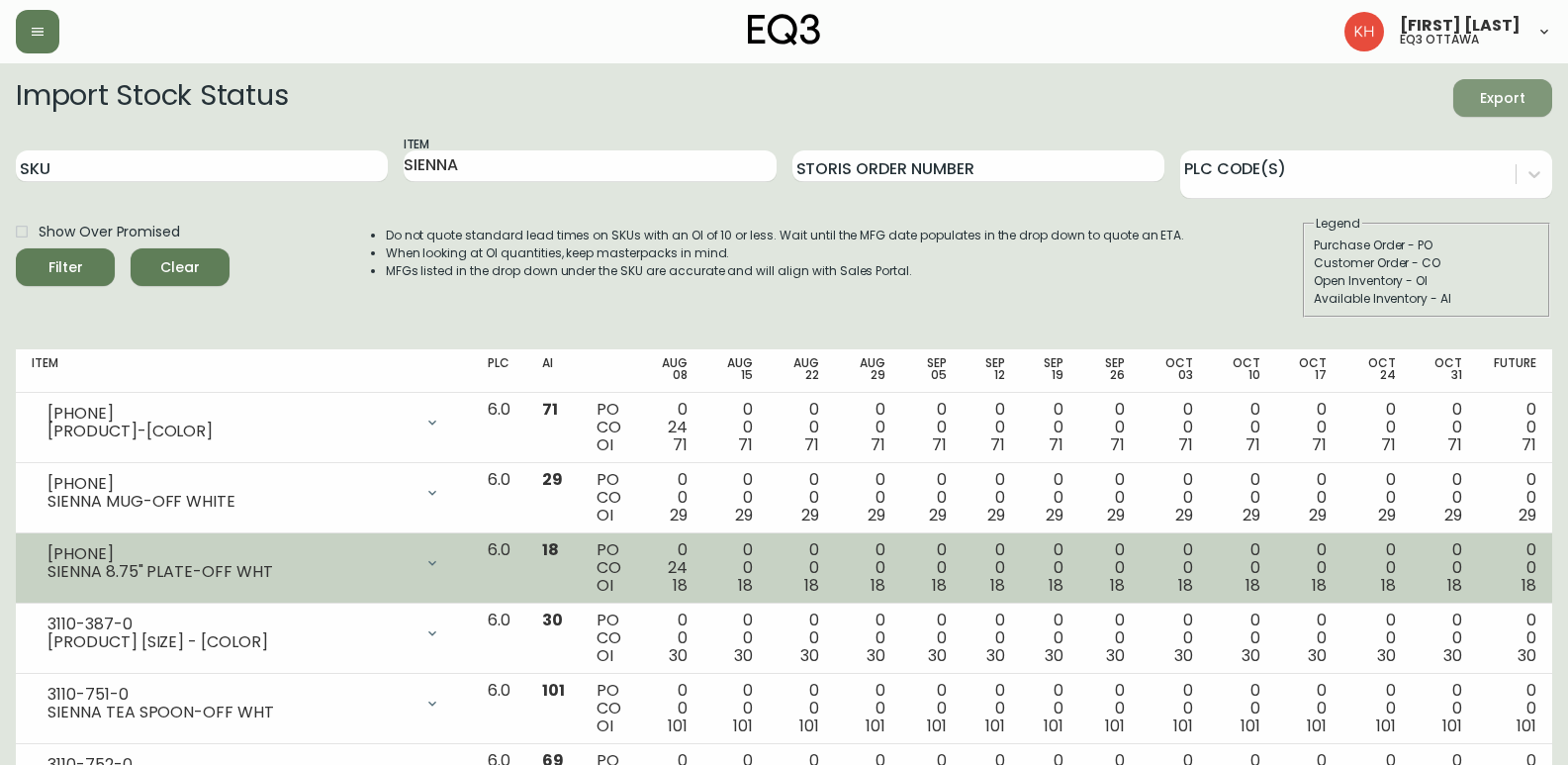 type 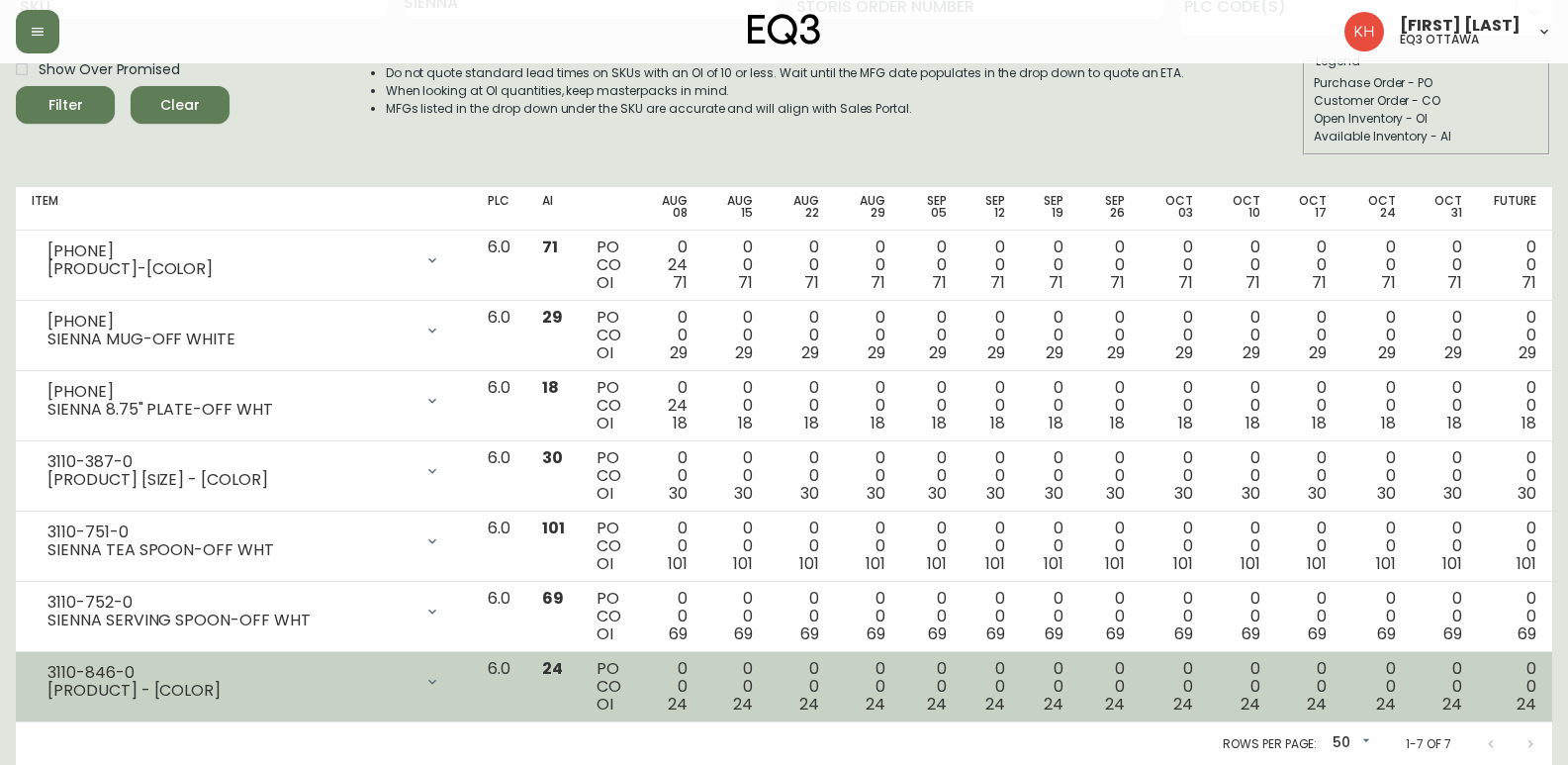 scroll, scrollTop: 163, scrollLeft: 0, axis: vertical 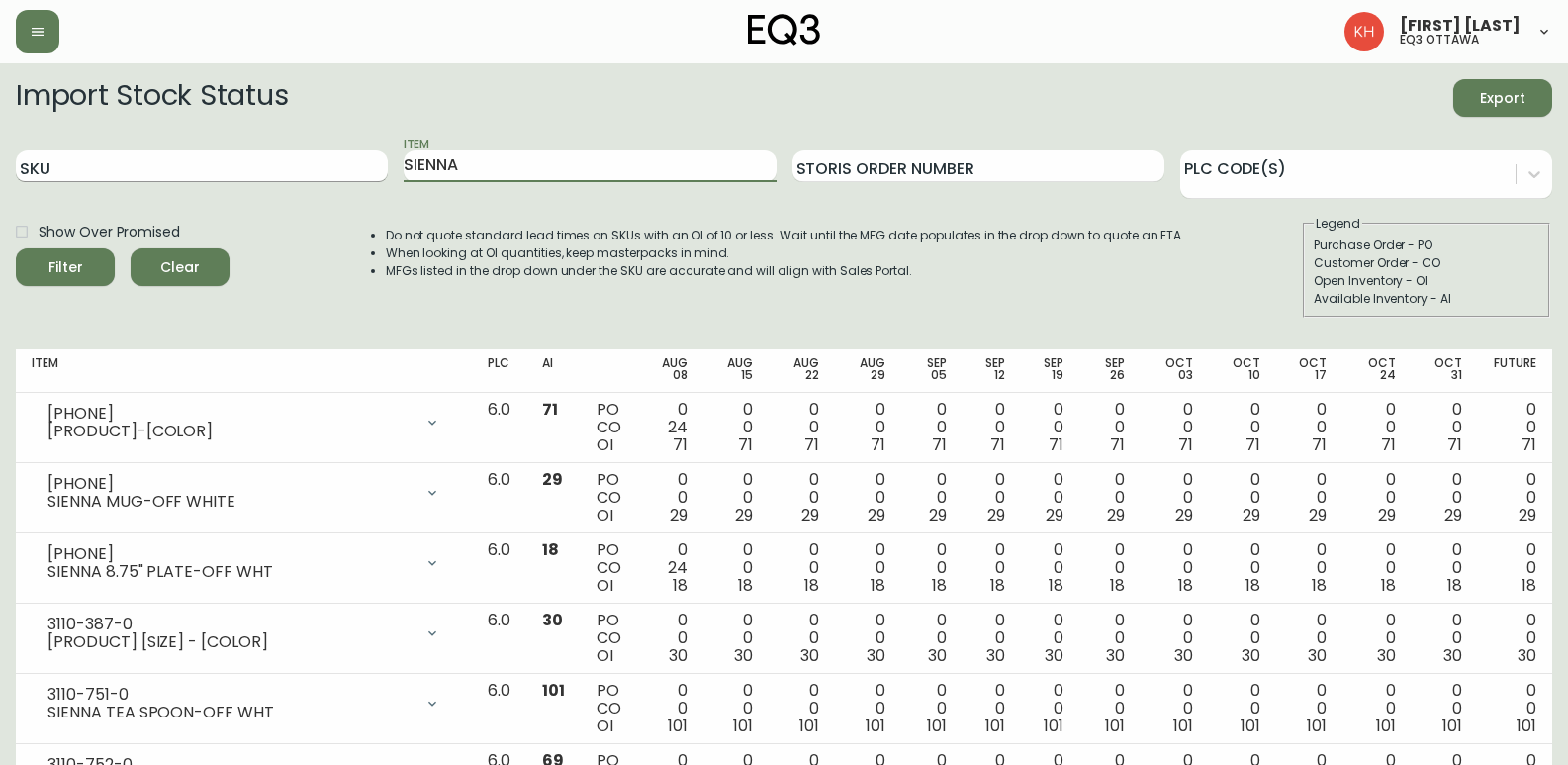 drag, startPoint x: 480, startPoint y: 163, endPoint x: 264, endPoint y: 175, distance: 216.33308 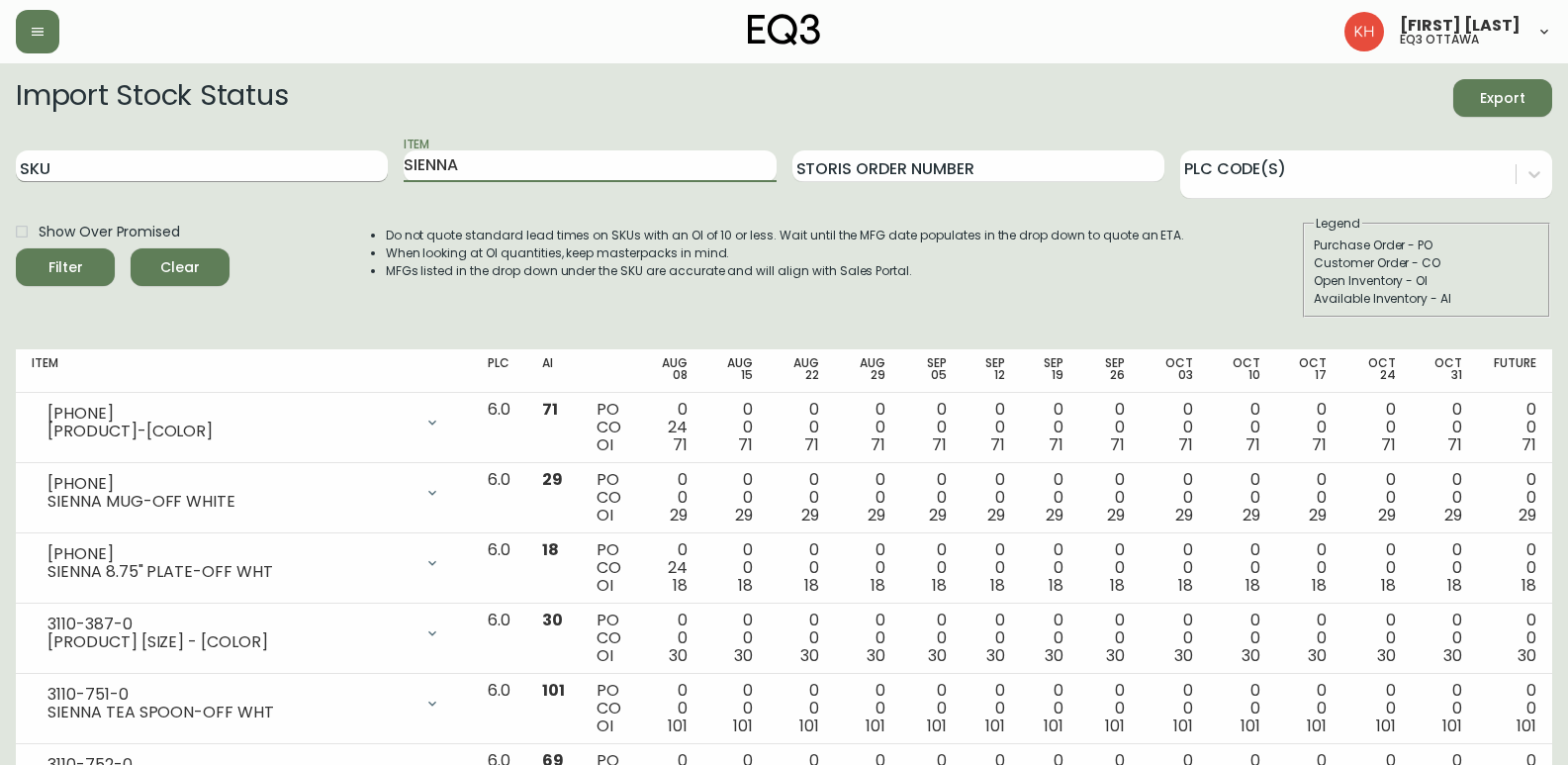 click on "SIENNA Storis Order Number PLC Code(s)" at bounding box center (784, 166) 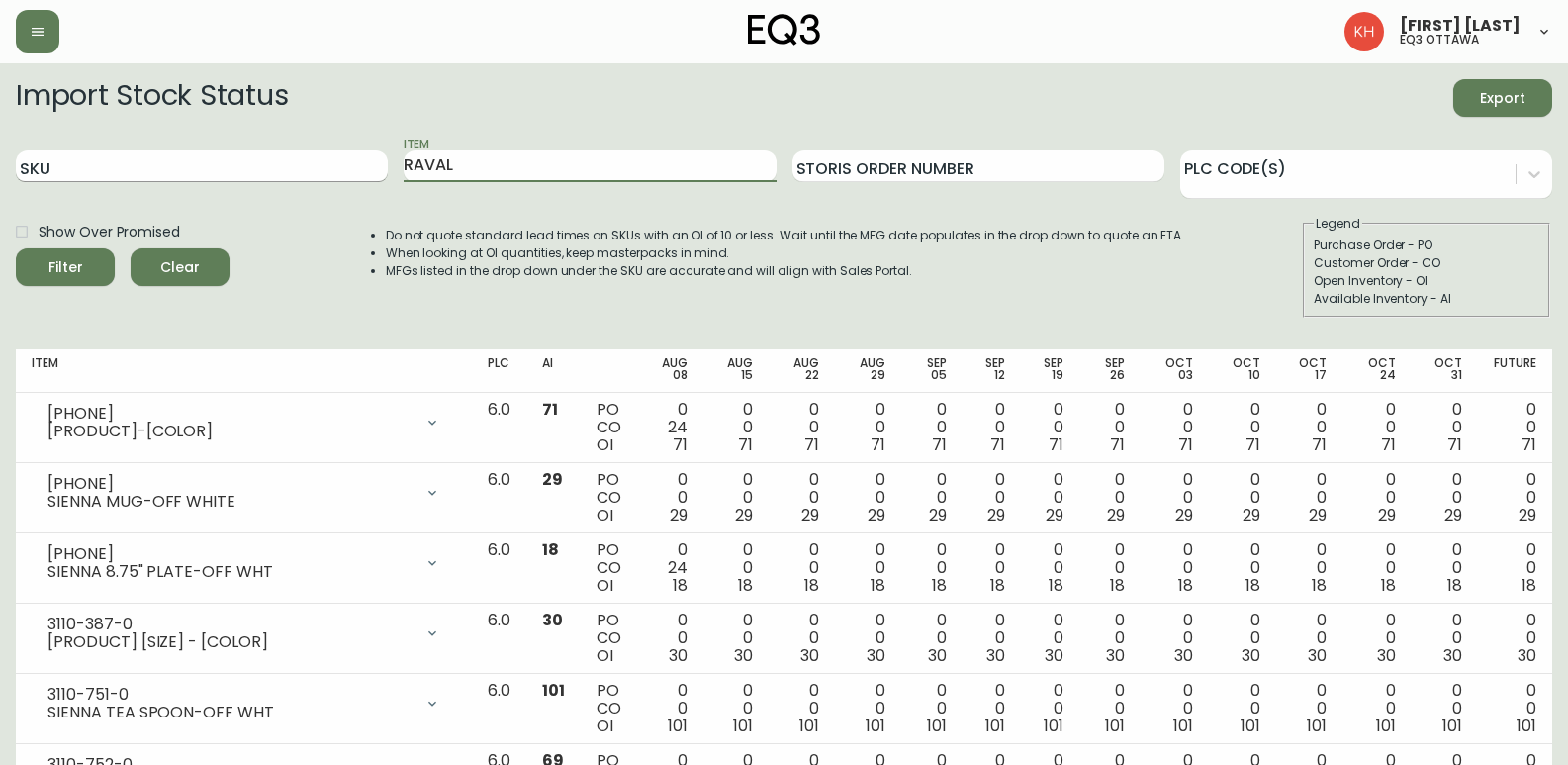 click on "Filter" at bounding box center (65, 267) 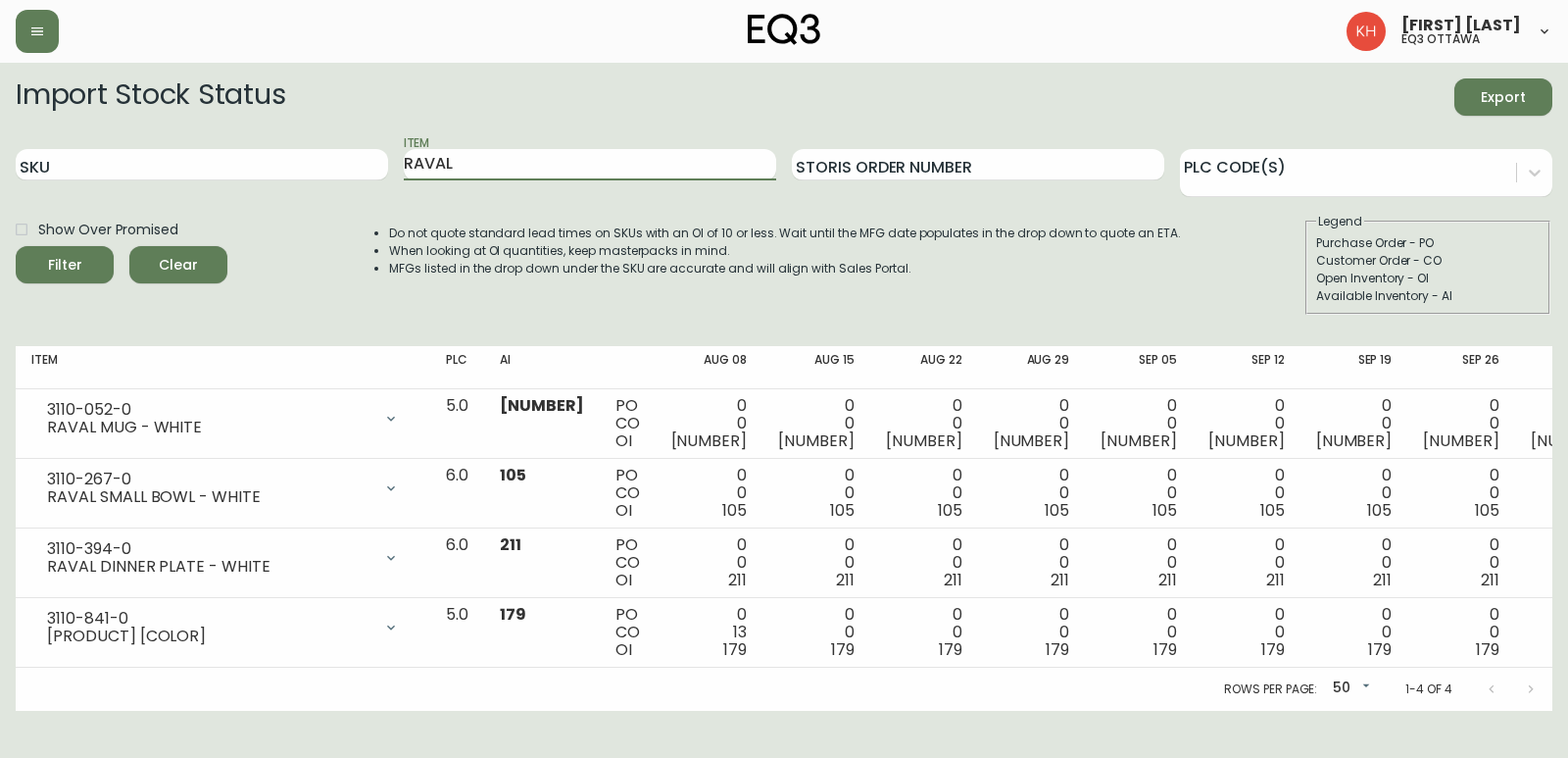 click on "Export" at bounding box center (1503, 97) 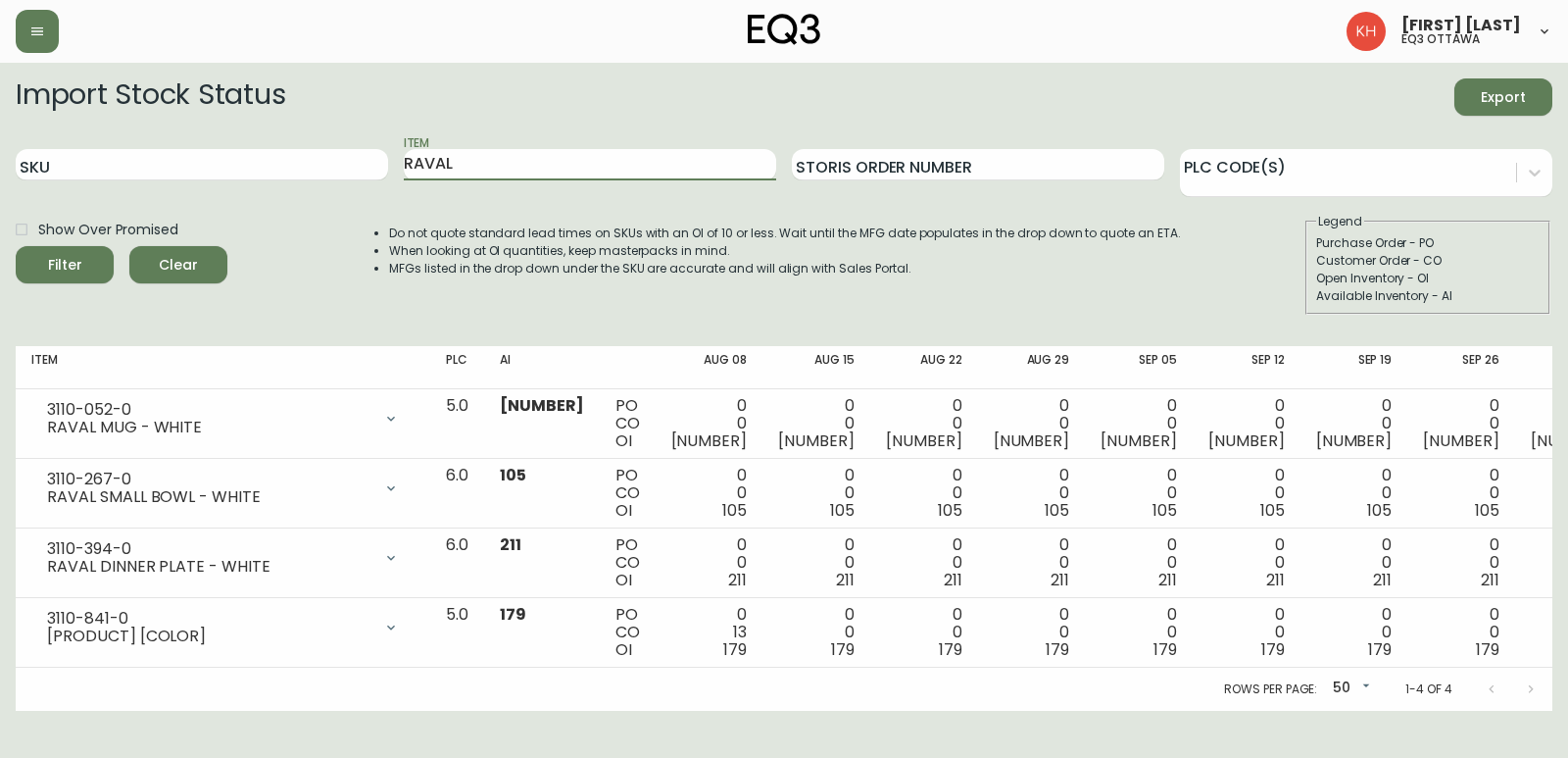 drag, startPoint x: 500, startPoint y: 167, endPoint x: 284, endPoint y: 180, distance: 216.391 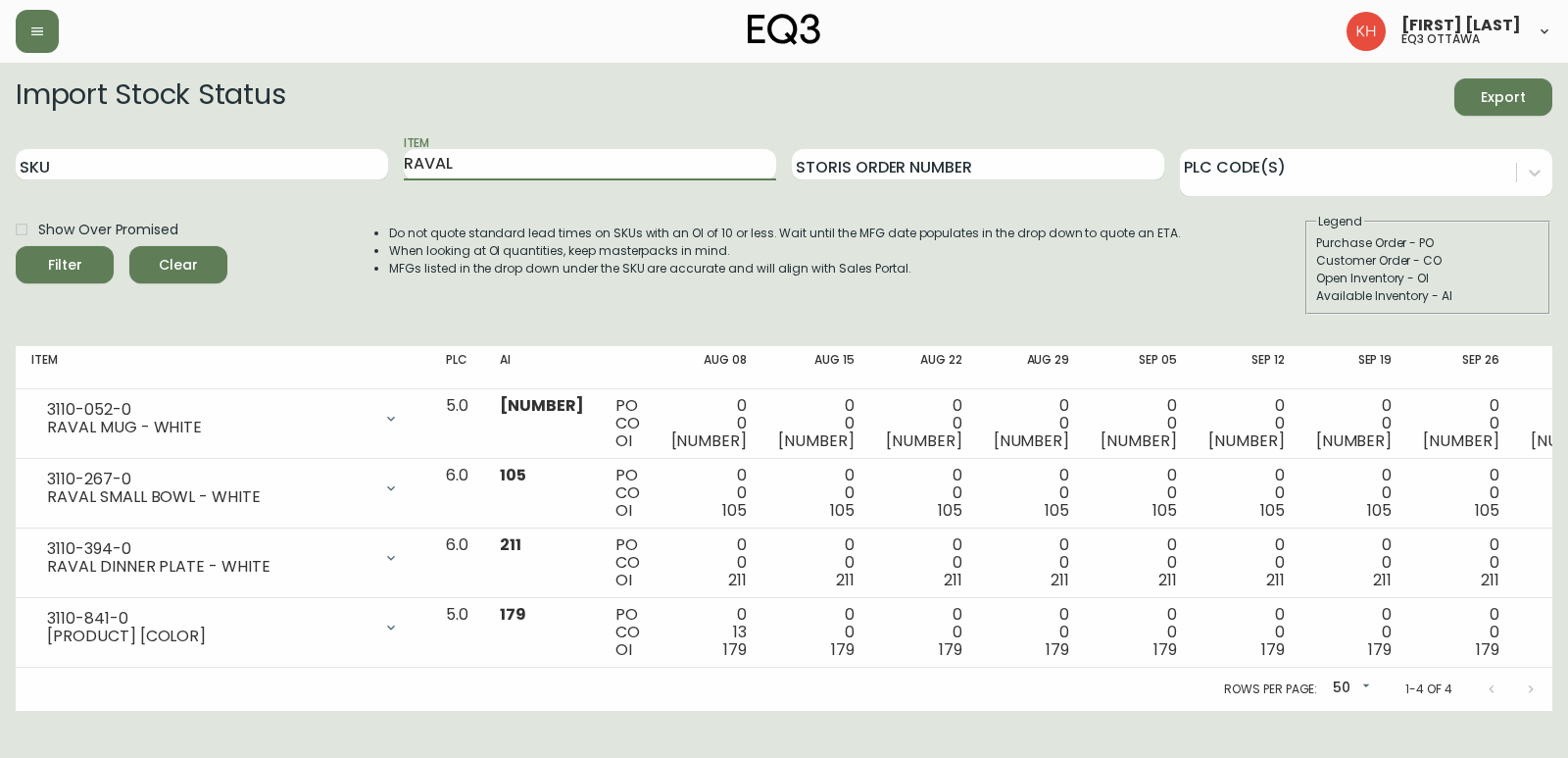 click on "SKU Item [PRODUCT] Storis Order Number PLC Code(s)" at bounding box center [784, 165] 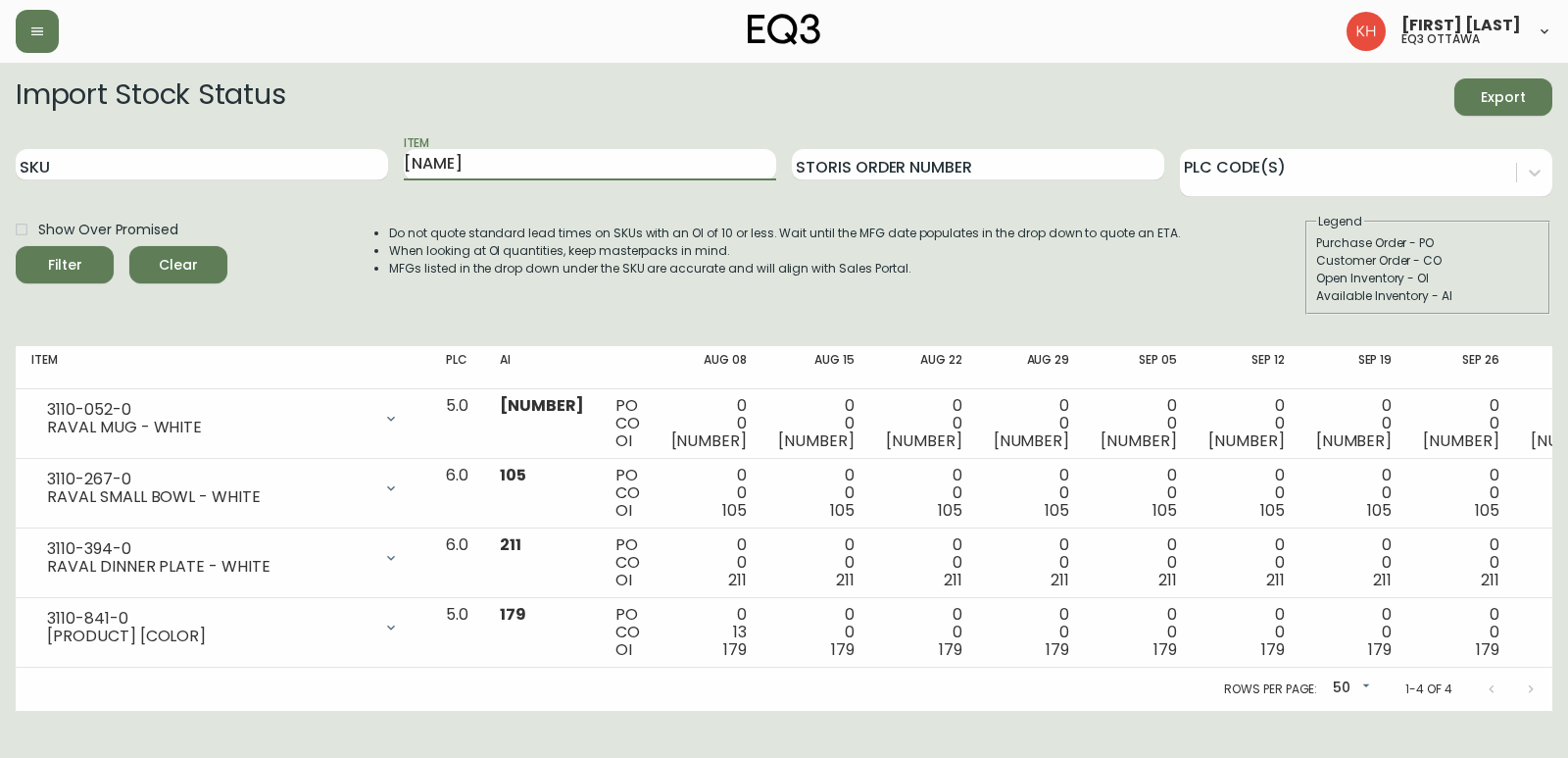 click on "Filter" at bounding box center (65, 265) 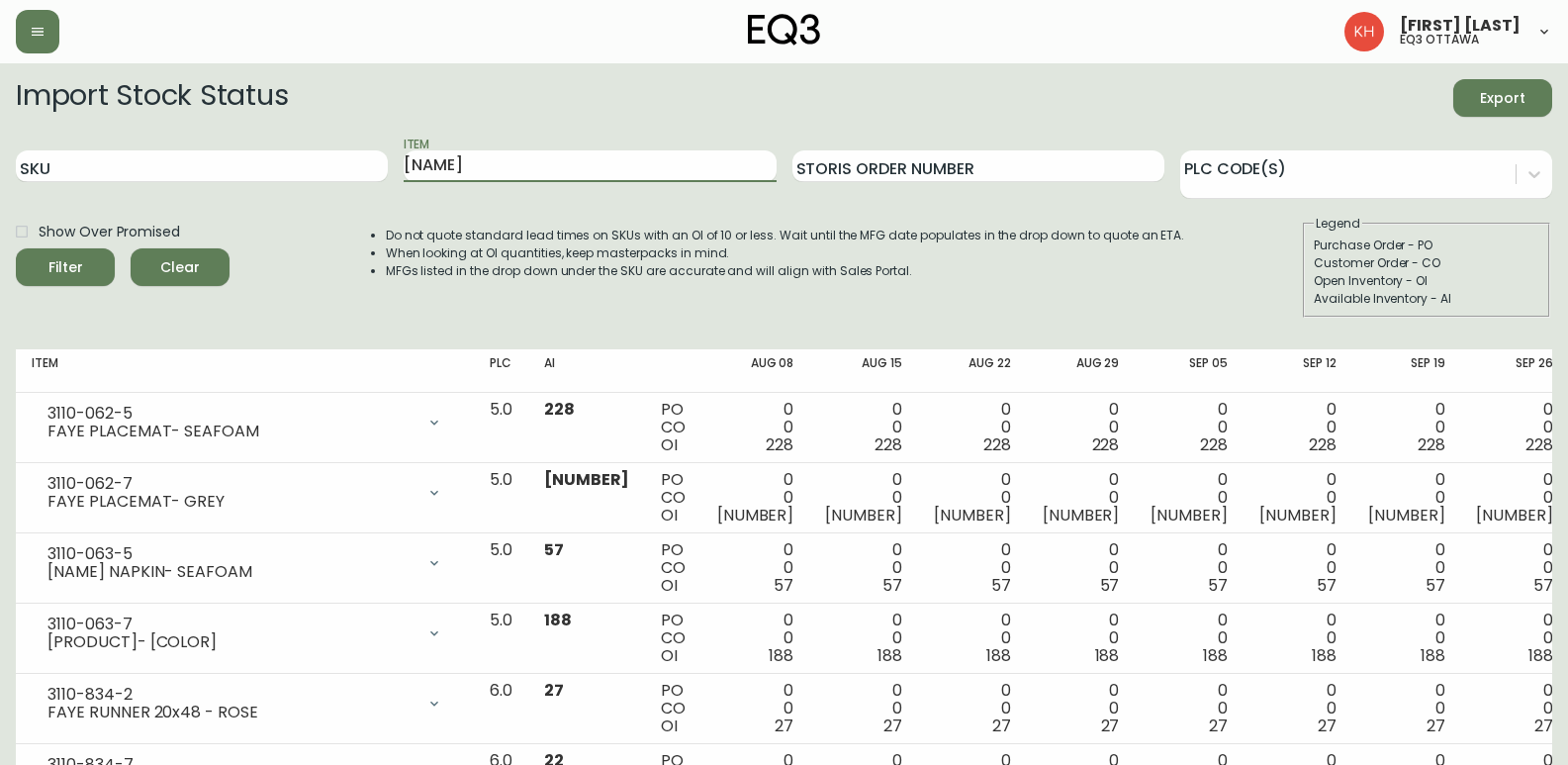 click on "Export" at bounding box center (1503, 98) 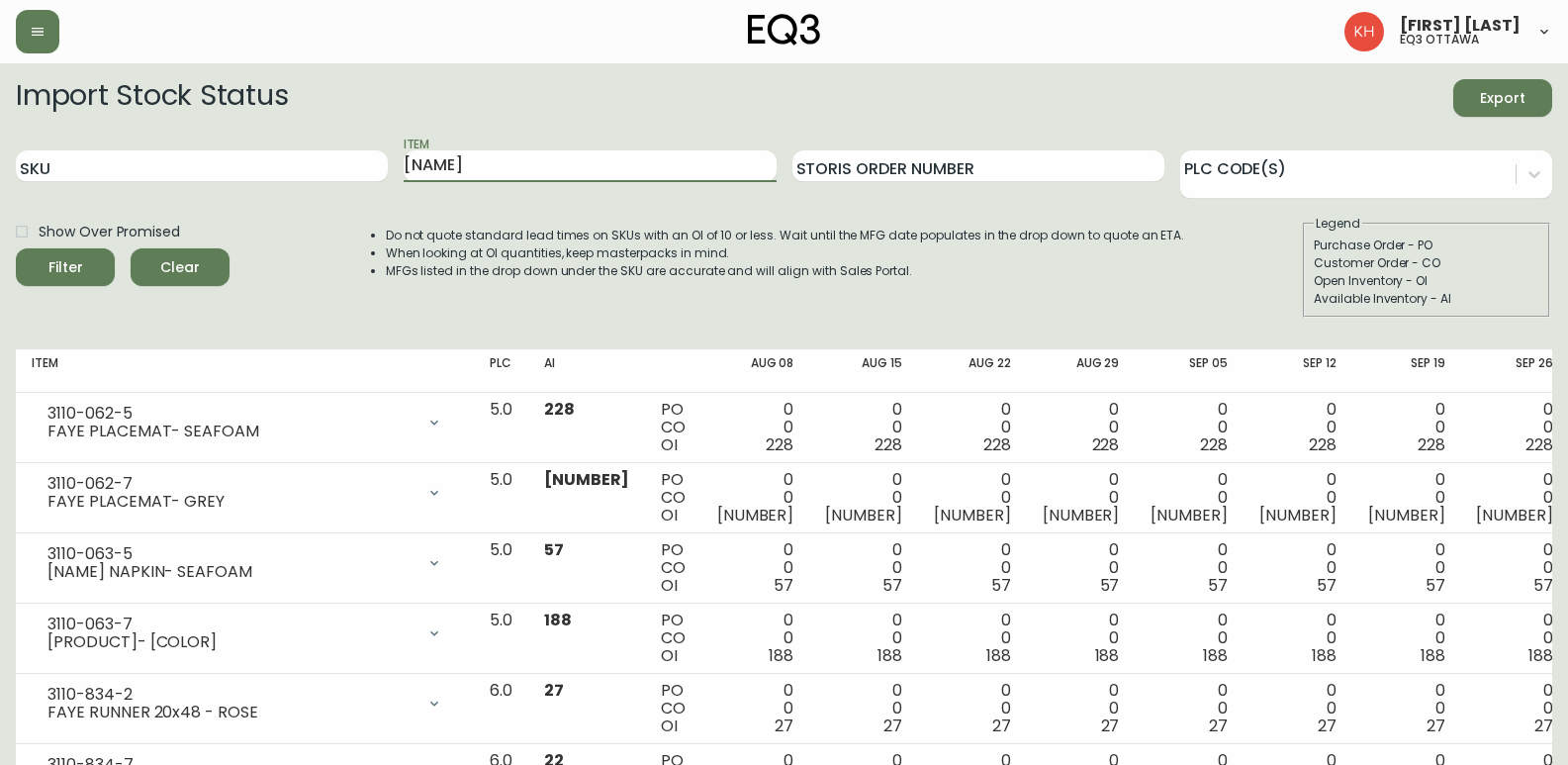 drag, startPoint x: 480, startPoint y: 166, endPoint x: 173, endPoint y: 205, distance: 309.4673 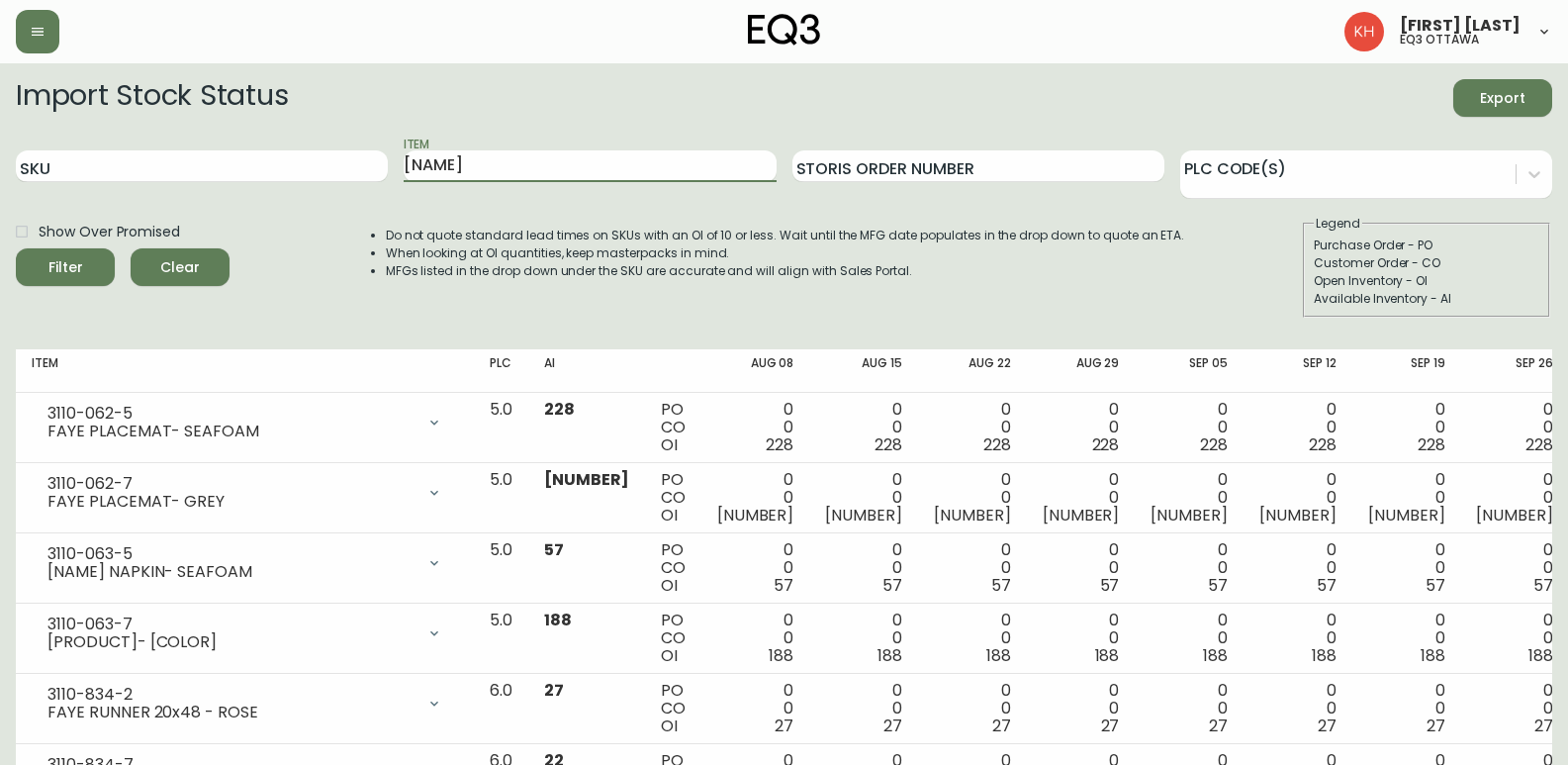 click on "Import Stock Status Export SKU Item [PRODUCT] Storis Order Number PLC Code(s) Show Over Promised Filter Clear Do not quote standard lead times on SKUs with an OI of 10 or less. Wait until the MFG date populates in the drop down to quote an ETA. When looking at OI quantities, keep masterpacks in mind. MFGs listed in the drop down under the SKU are accurate and will align with Sales Portal. Legend Purchase Order - PO Customer Order - CO Open Inventory - OI Available Inventory - AI" at bounding box center [784, 198] 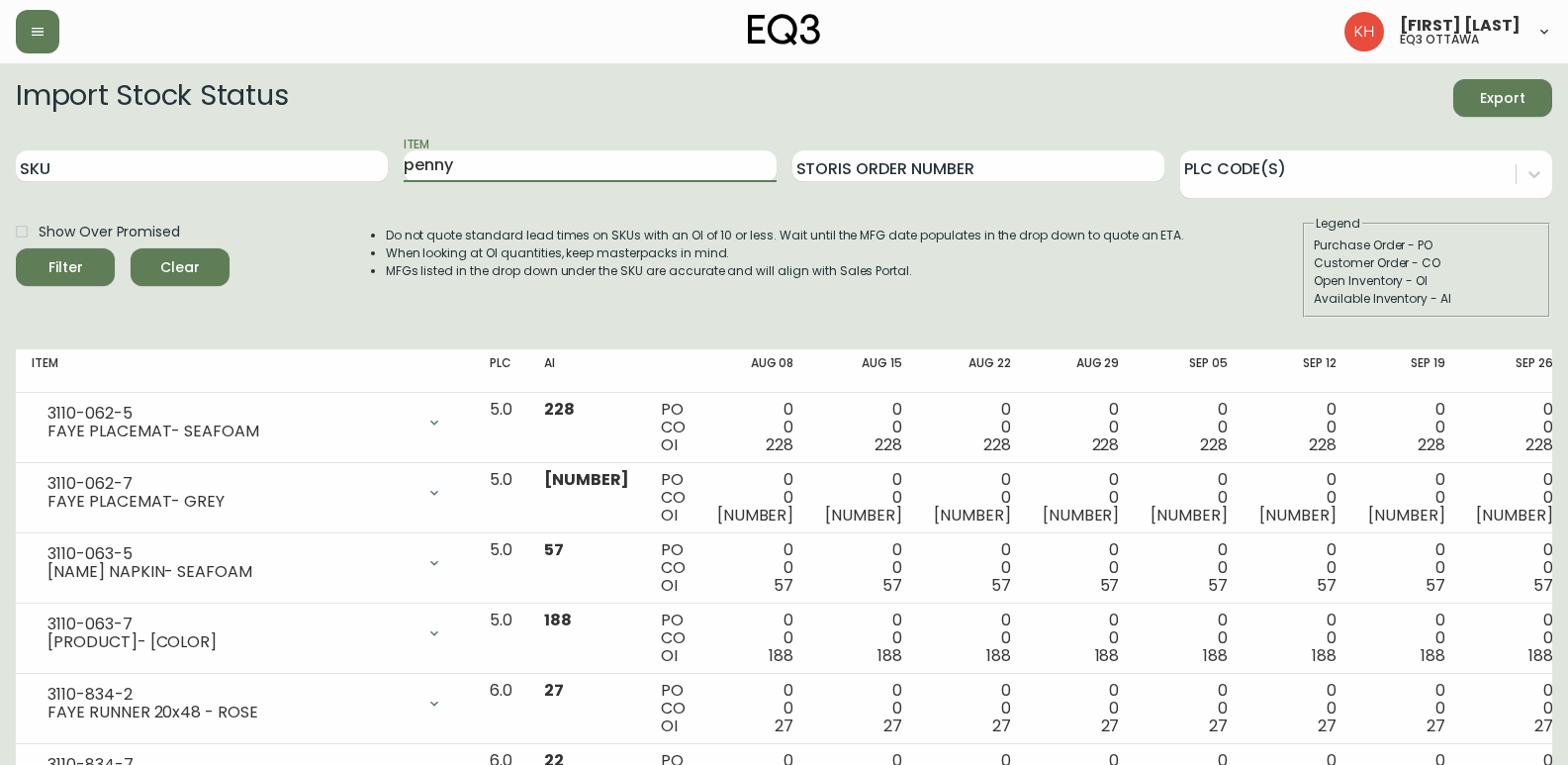 type on "penny" 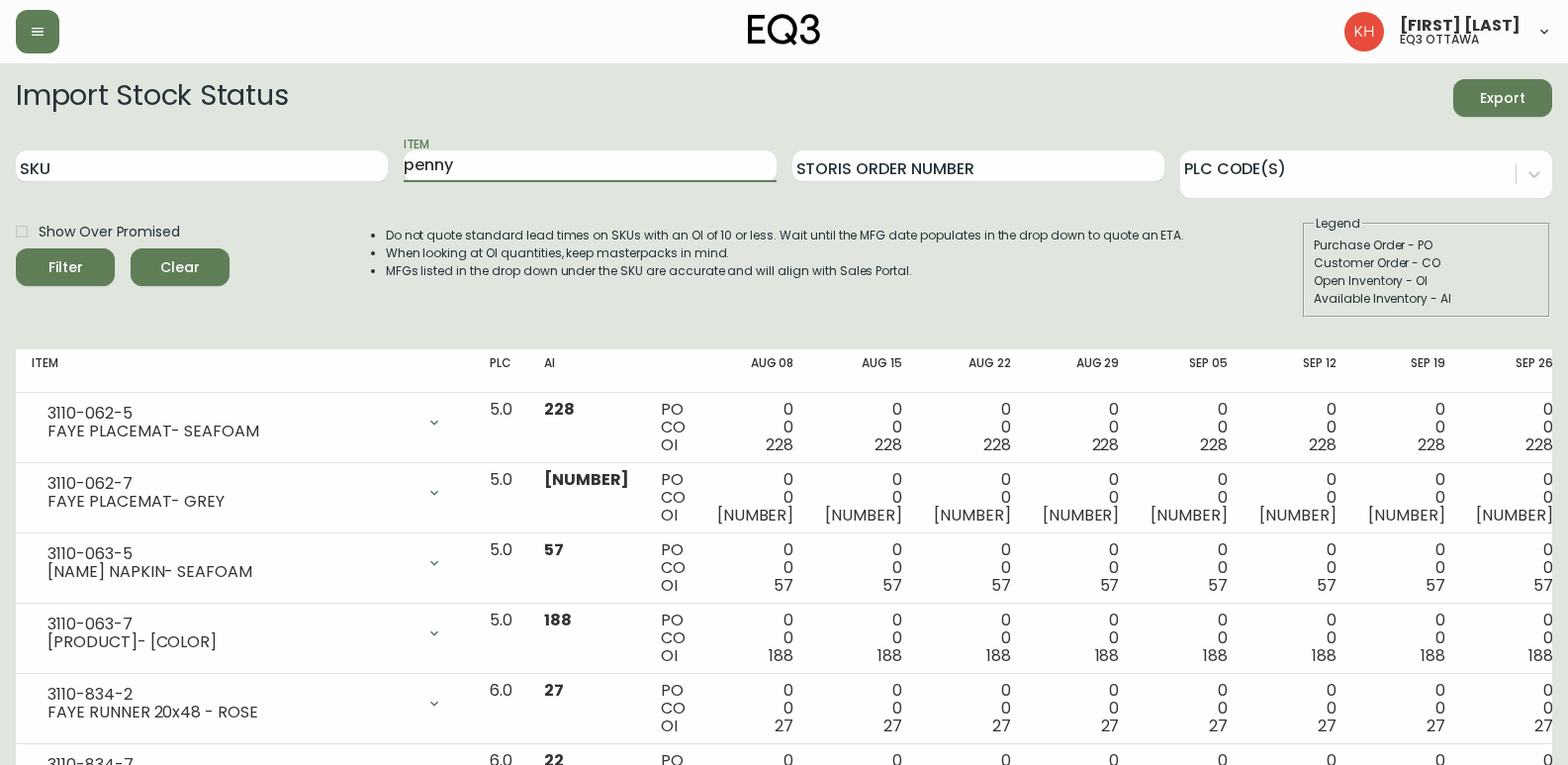 click on "Filter" at bounding box center [65, 267] 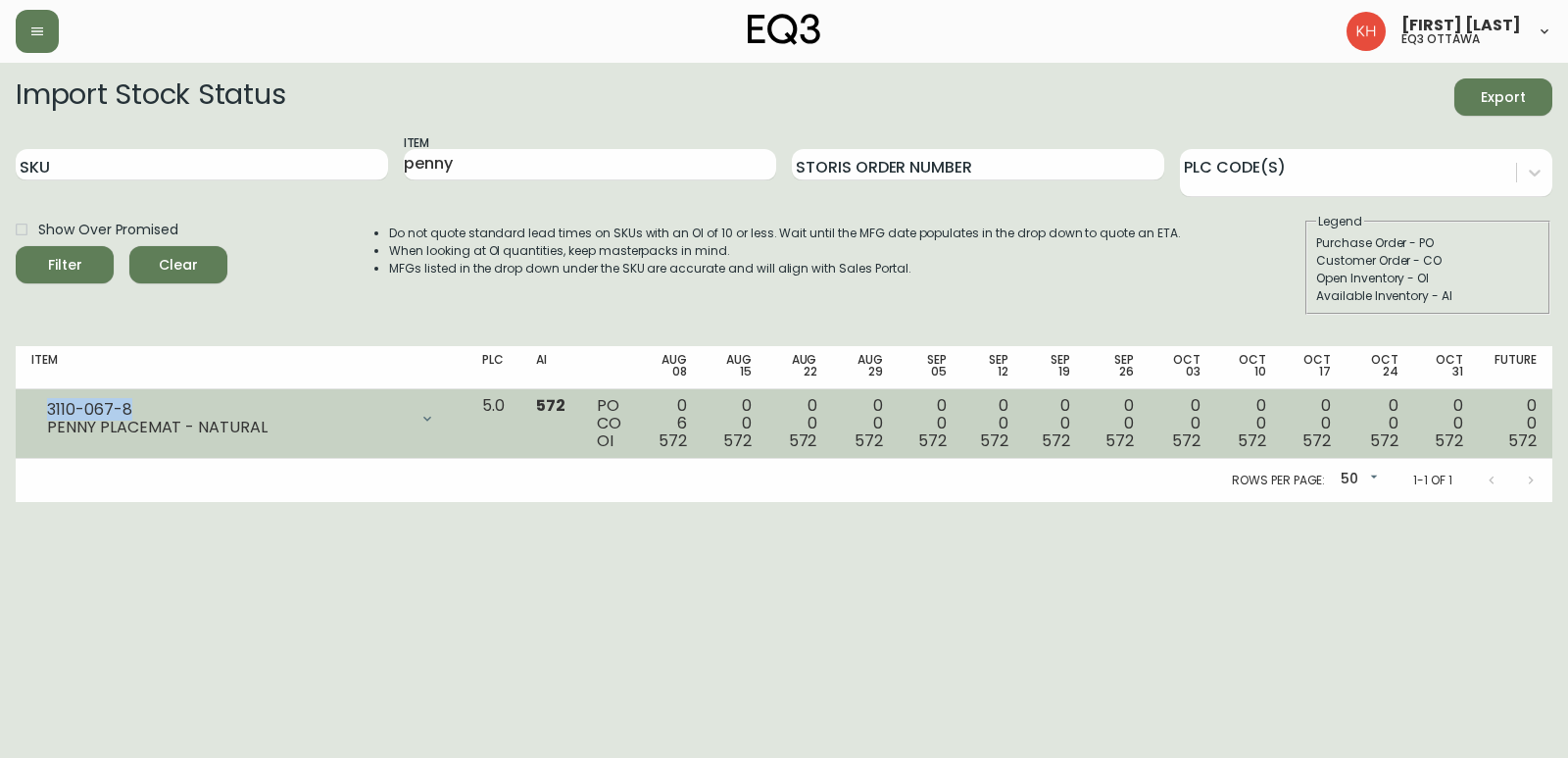 drag, startPoint x: 133, startPoint y: 407, endPoint x: 39, endPoint y: 413, distance: 94.19129 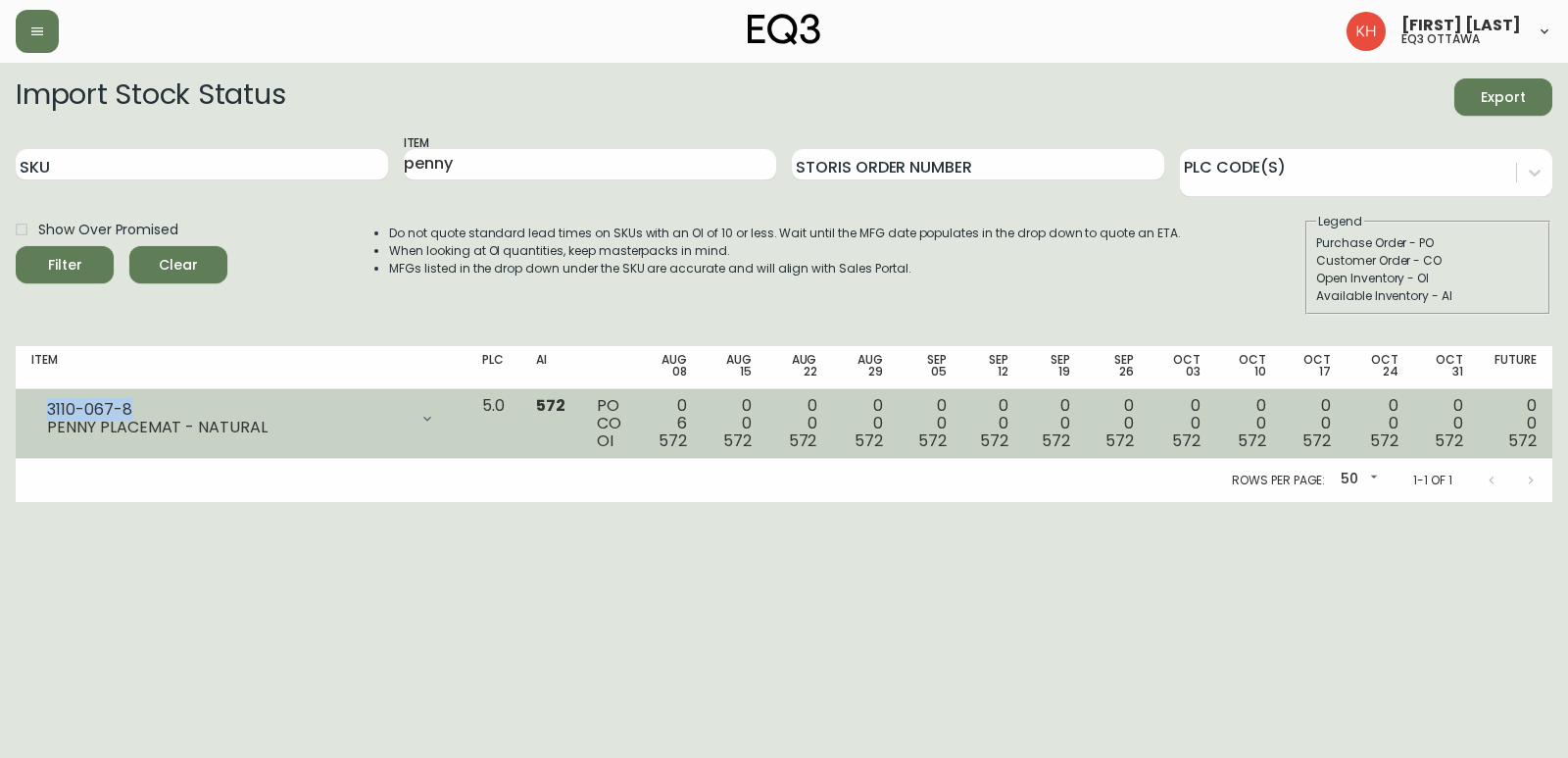 click on "PENNY PLACEMAT - NATURAL" at bounding box center [241, 419] 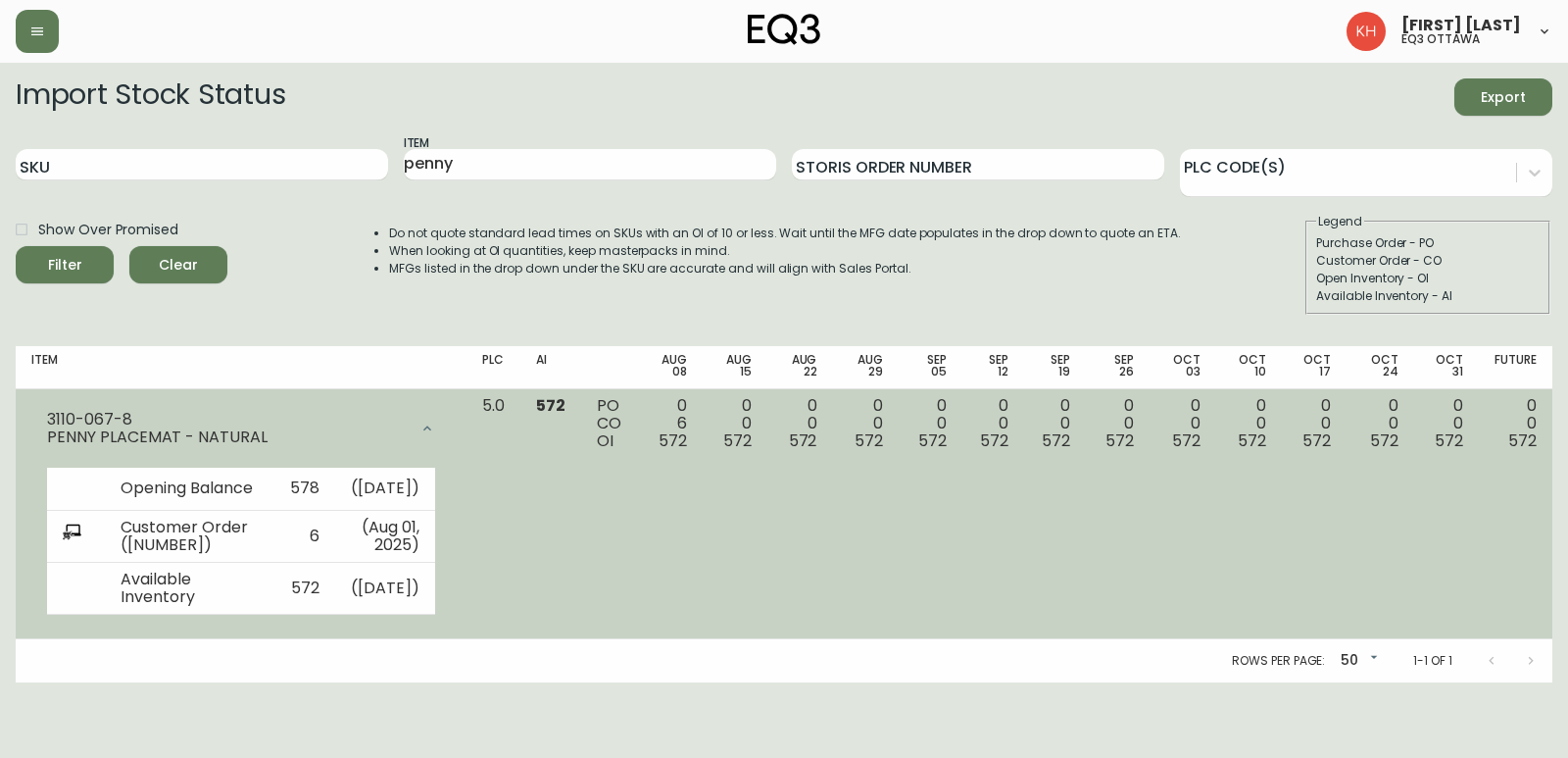 click on "PENNY PLACEMAT - NATURAL" at bounding box center [227, 437] 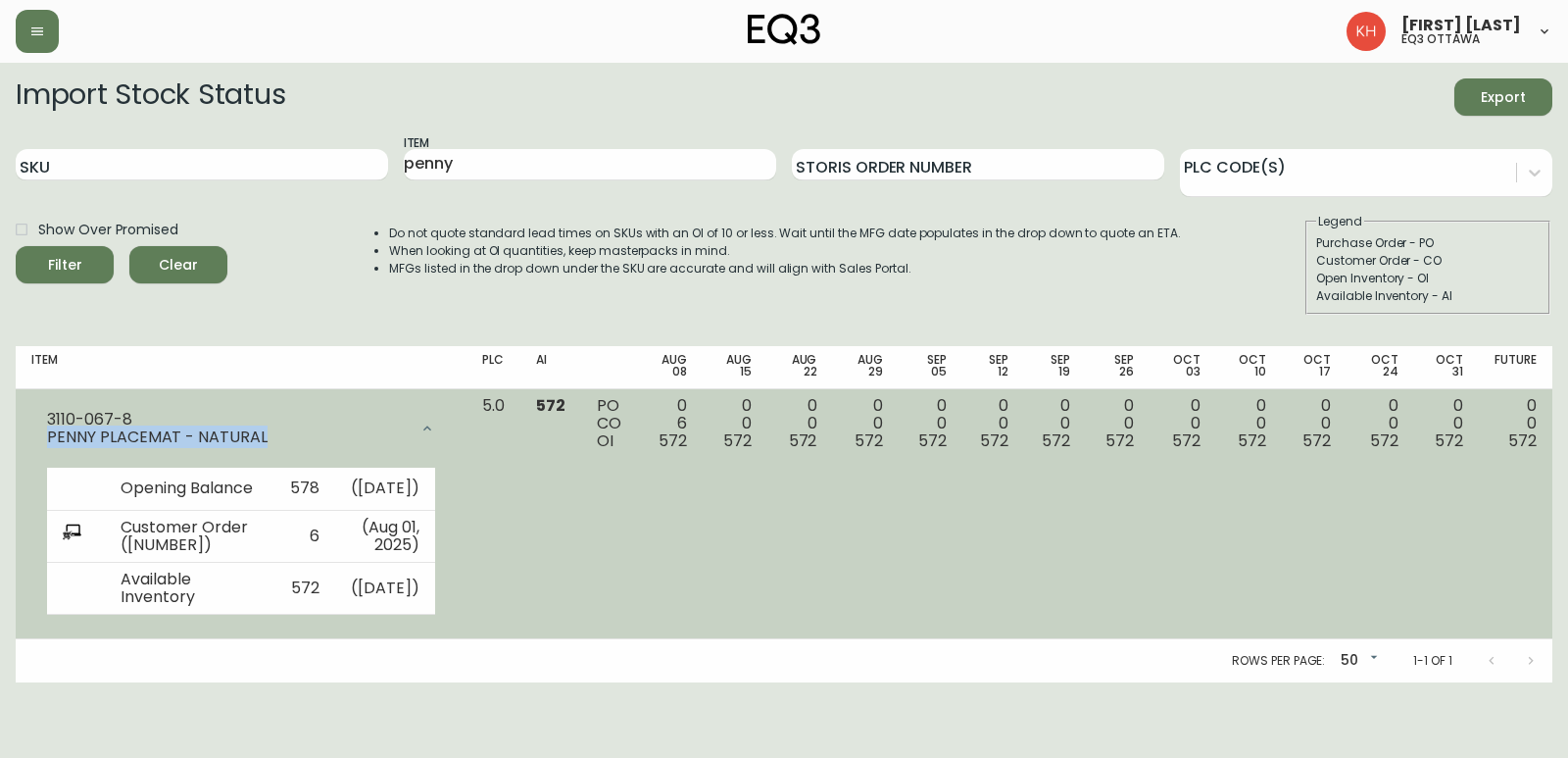drag, startPoint x: 267, startPoint y: 438, endPoint x: 49, endPoint y: 436, distance: 218.009 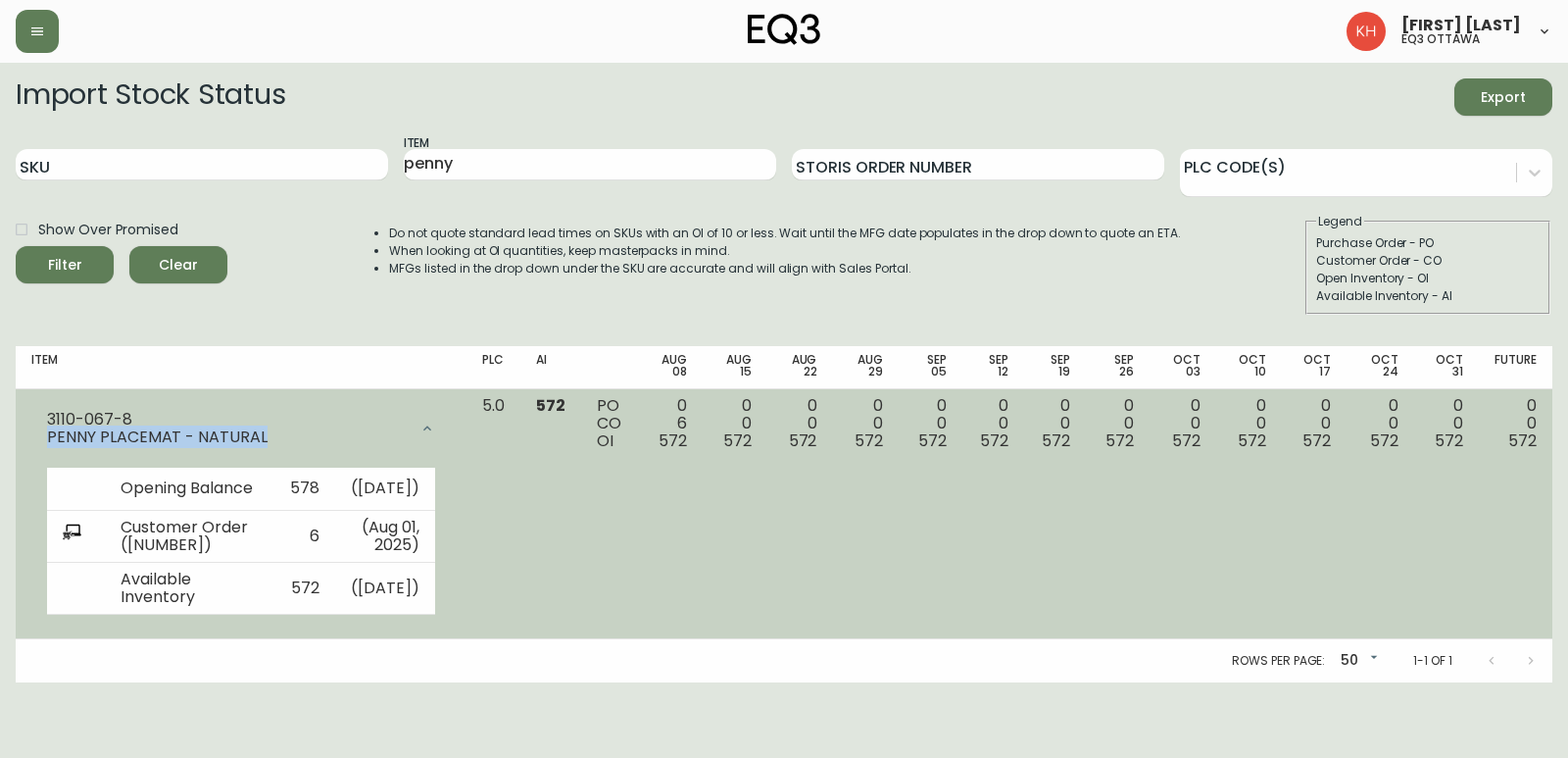click on "PENNY PLACEMAT - NATURAL" at bounding box center (227, 437) 